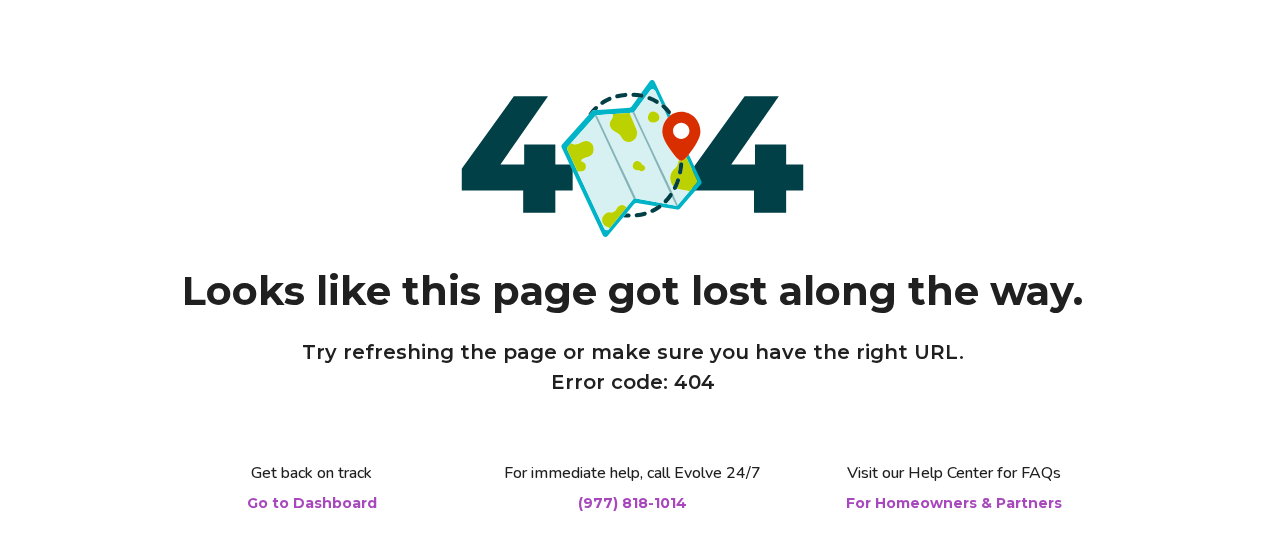 scroll, scrollTop: 0, scrollLeft: 0, axis: both 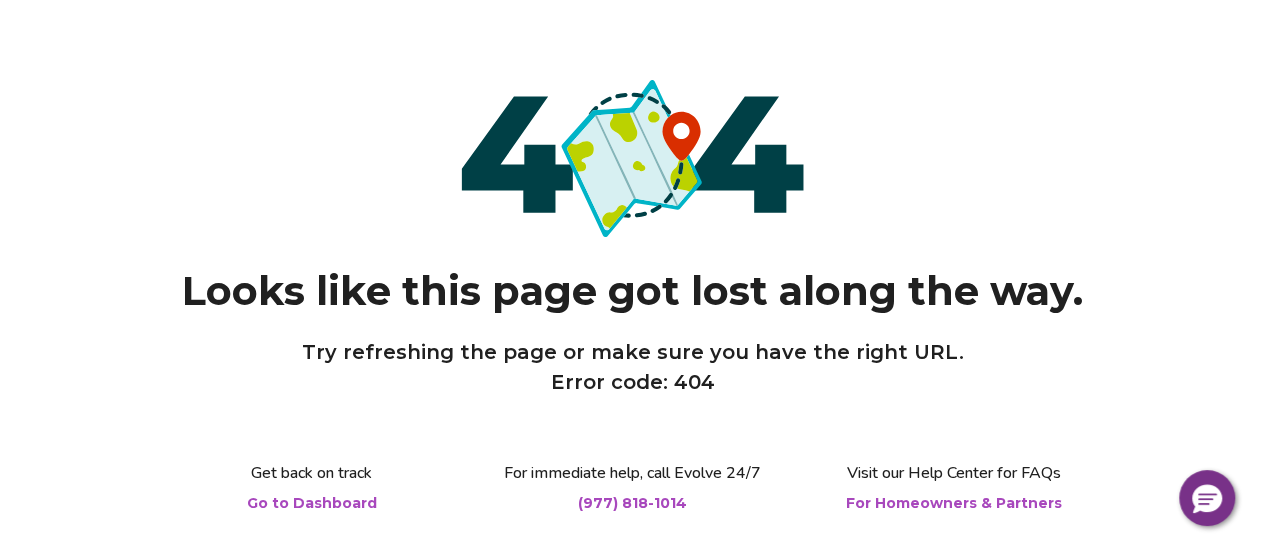 click on "Go to Dashboard" at bounding box center (312, 503) 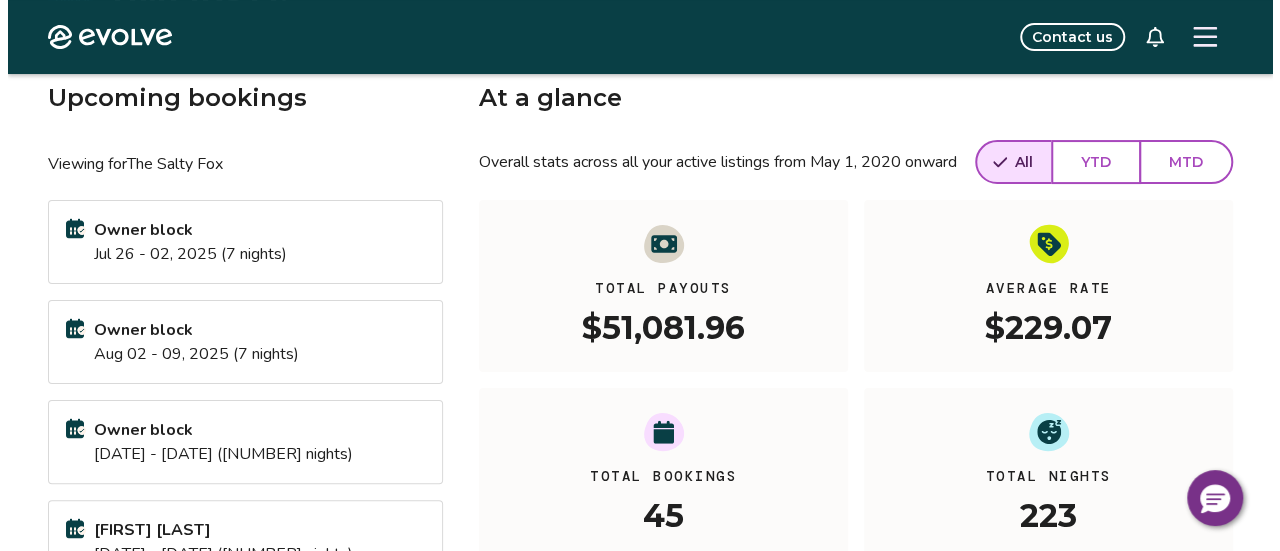 scroll, scrollTop: 107, scrollLeft: 0, axis: vertical 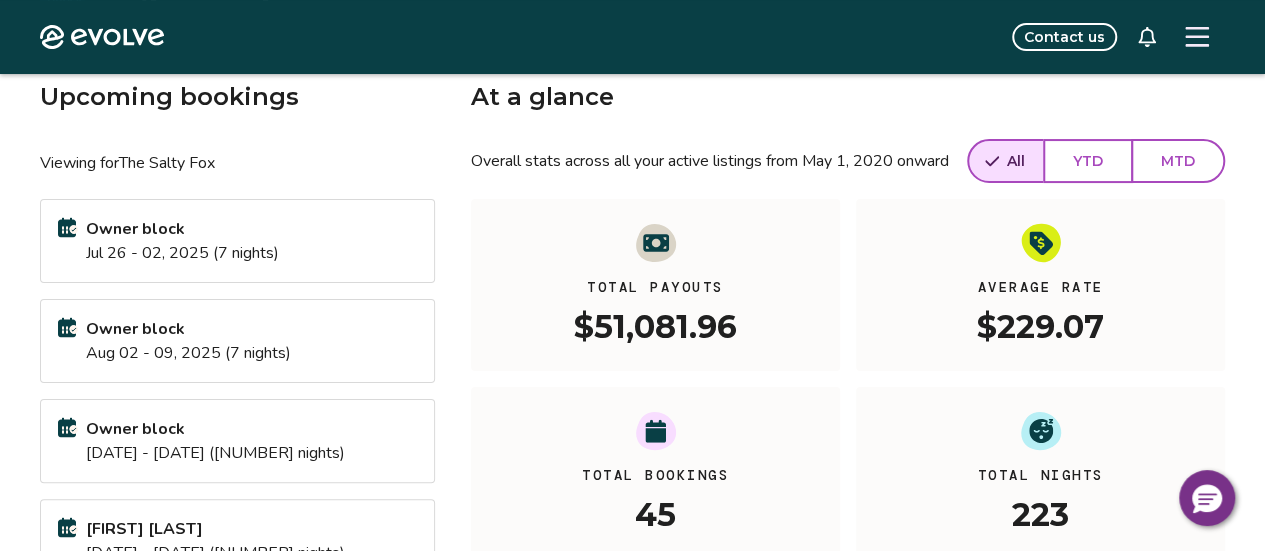 click 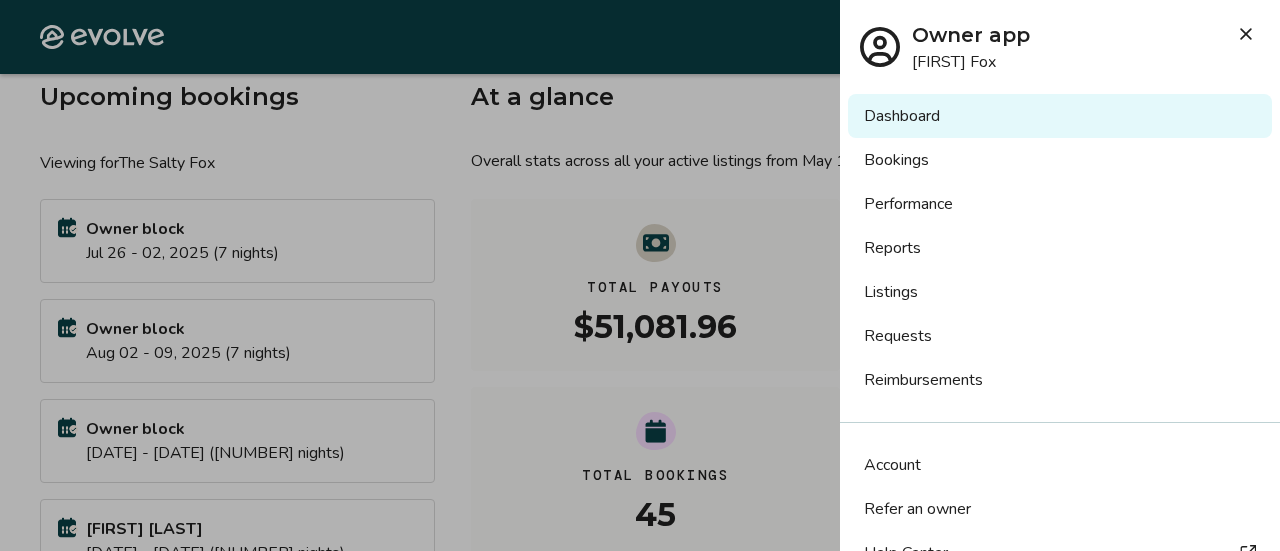 click on "Listings" at bounding box center (1060, 292) 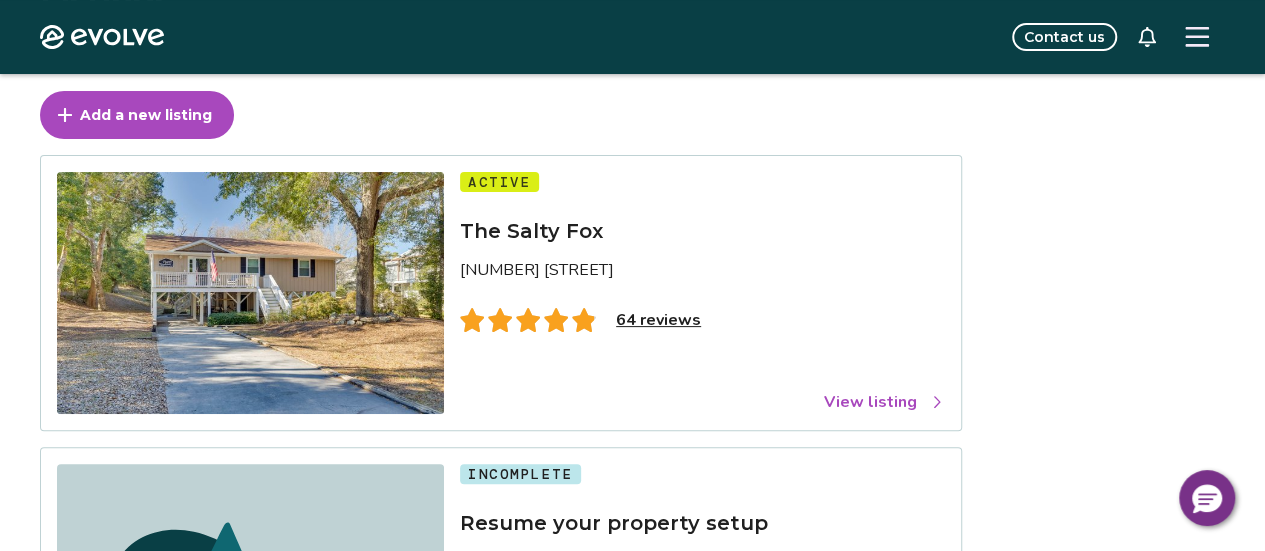 scroll, scrollTop: 231, scrollLeft: 0, axis: vertical 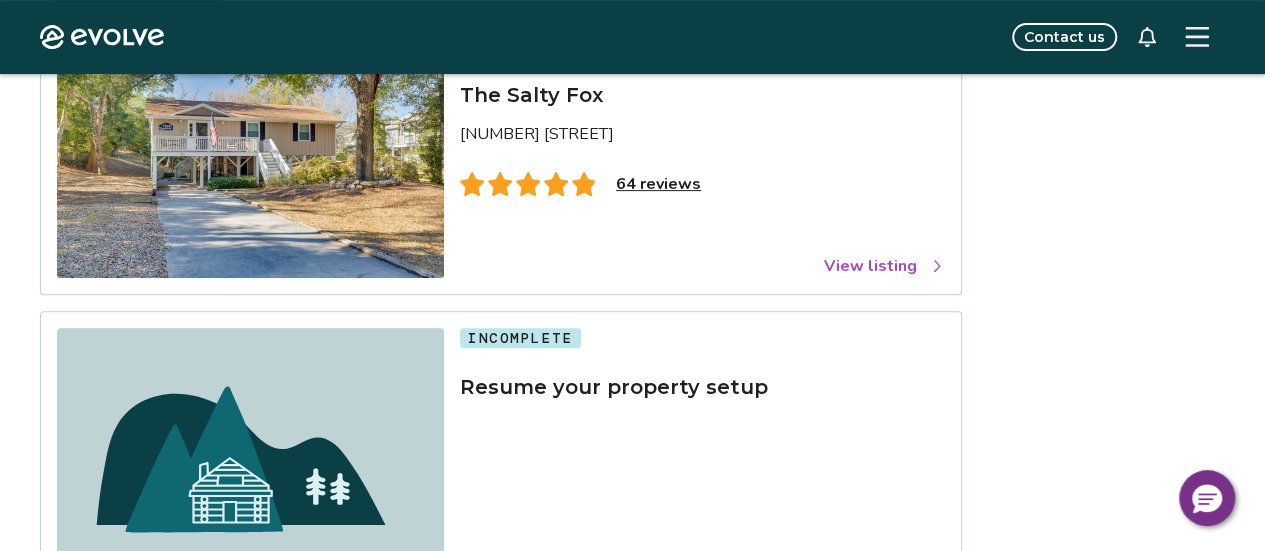 click on "View listing" at bounding box center (884, 266) 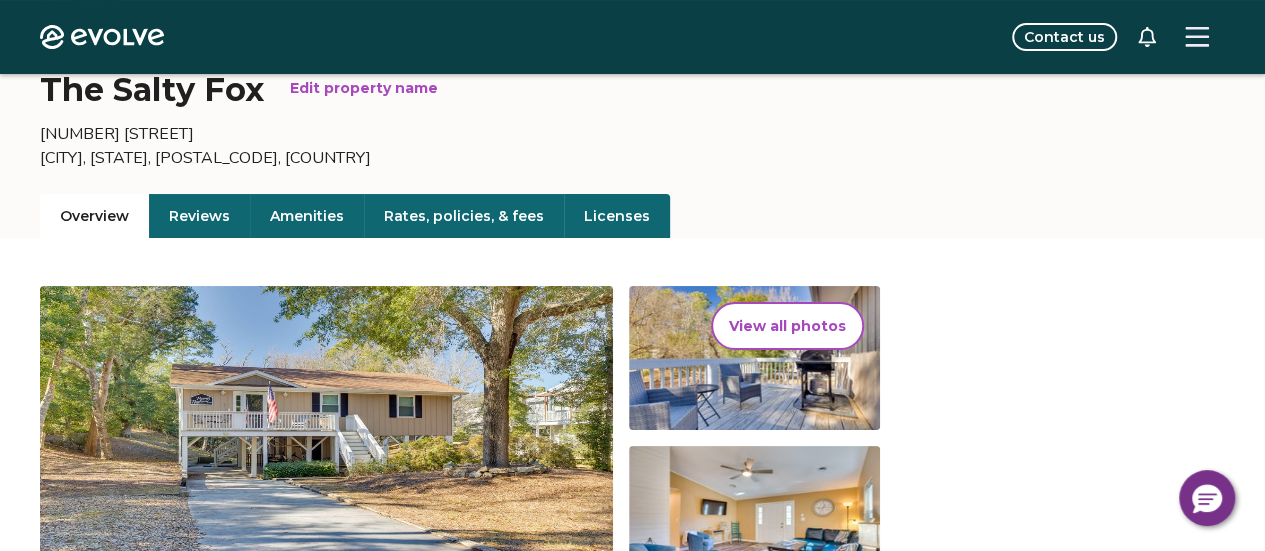 scroll, scrollTop: 107, scrollLeft: 0, axis: vertical 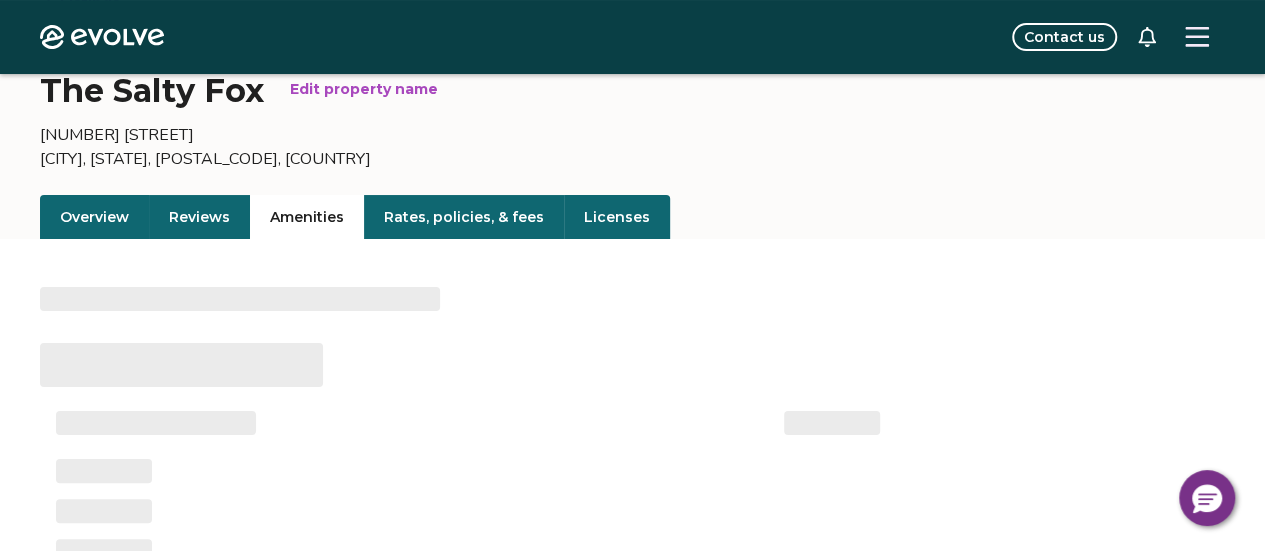 click on "Amenities" at bounding box center (307, 217) 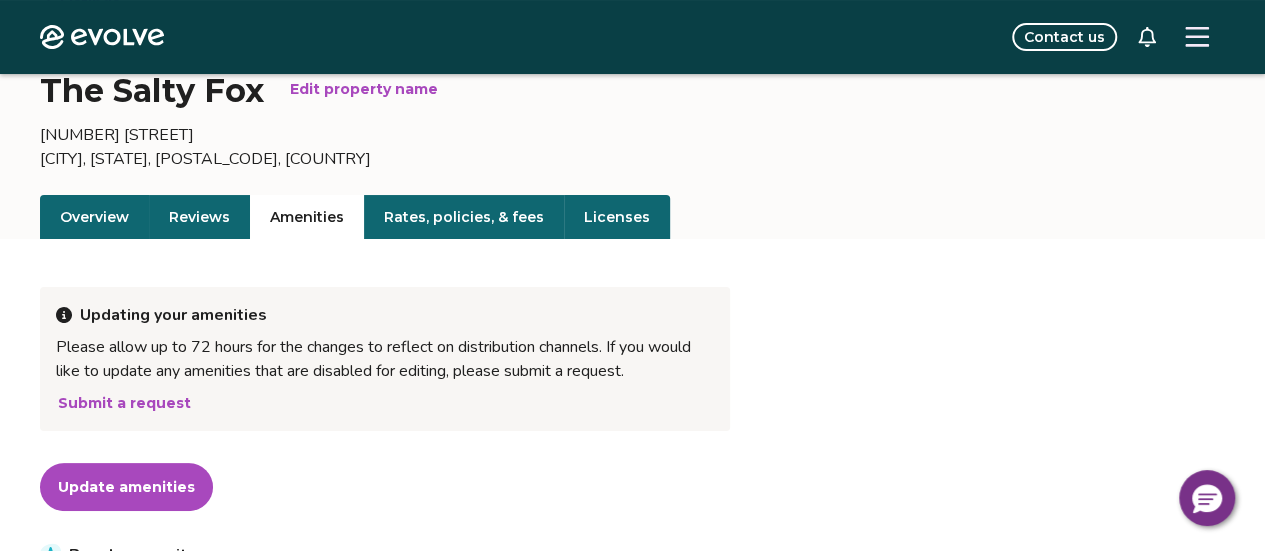 drag, startPoint x: 320, startPoint y: 217, endPoint x: 930, endPoint y: 279, distance: 613.1427 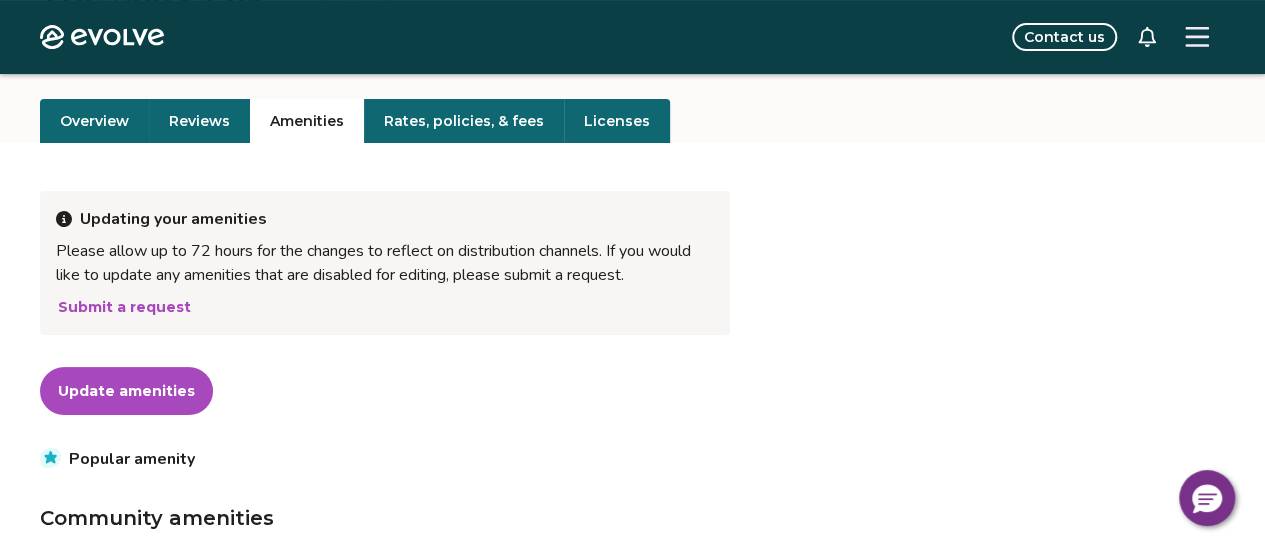scroll, scrollTop: 198, scrollLeft: 0, axis: vertical 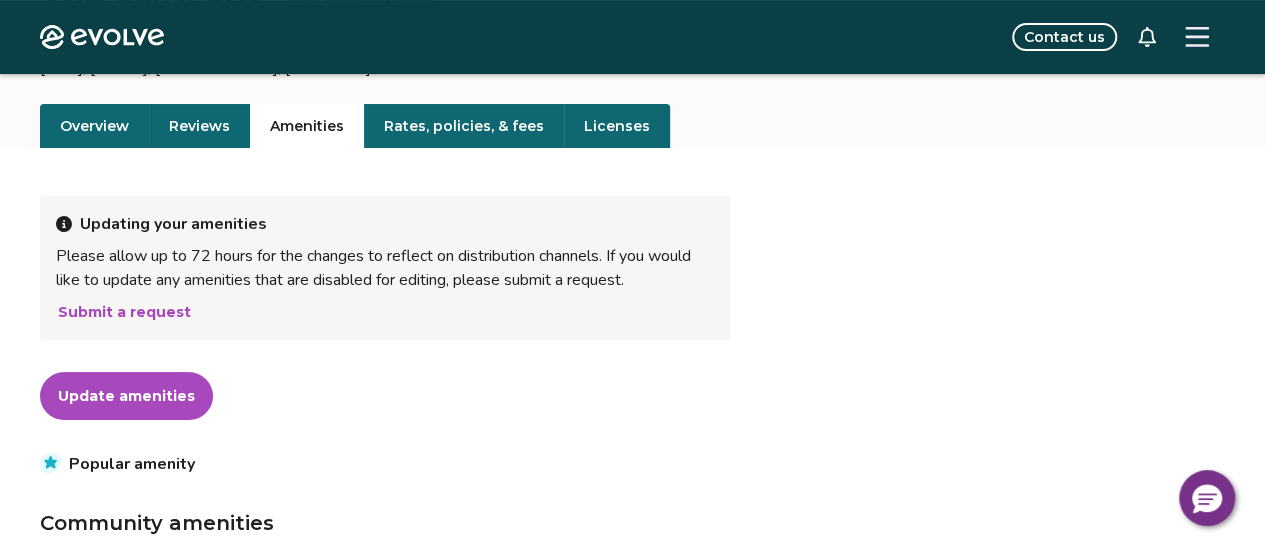 drag, startPoint x: 930, startPoint y: 279, endPoint x: 157, endPoint y: 403, distance: 782.8825 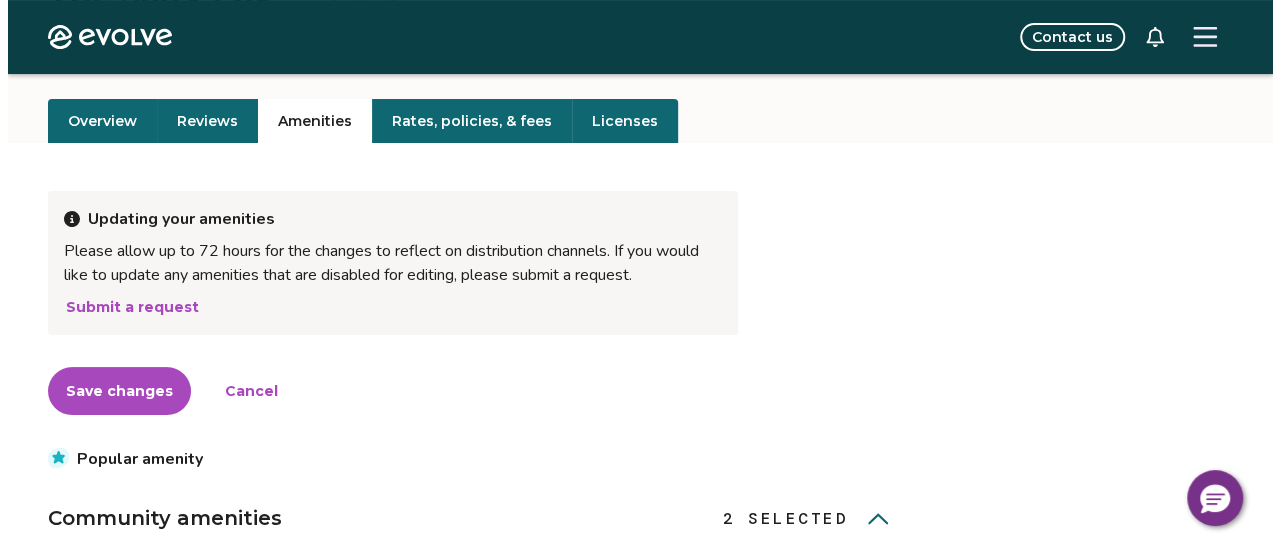 scroll, scrollTop: 202, scrollLeft: 0, axis: vertical 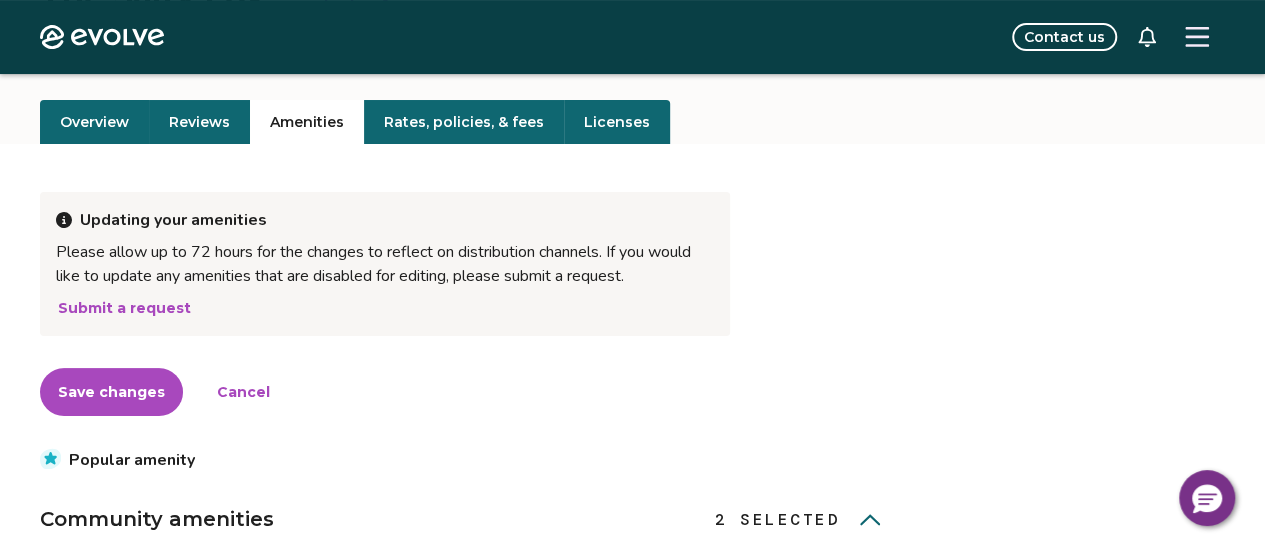 click on "Submit a request" at bounding box center [124, 308] 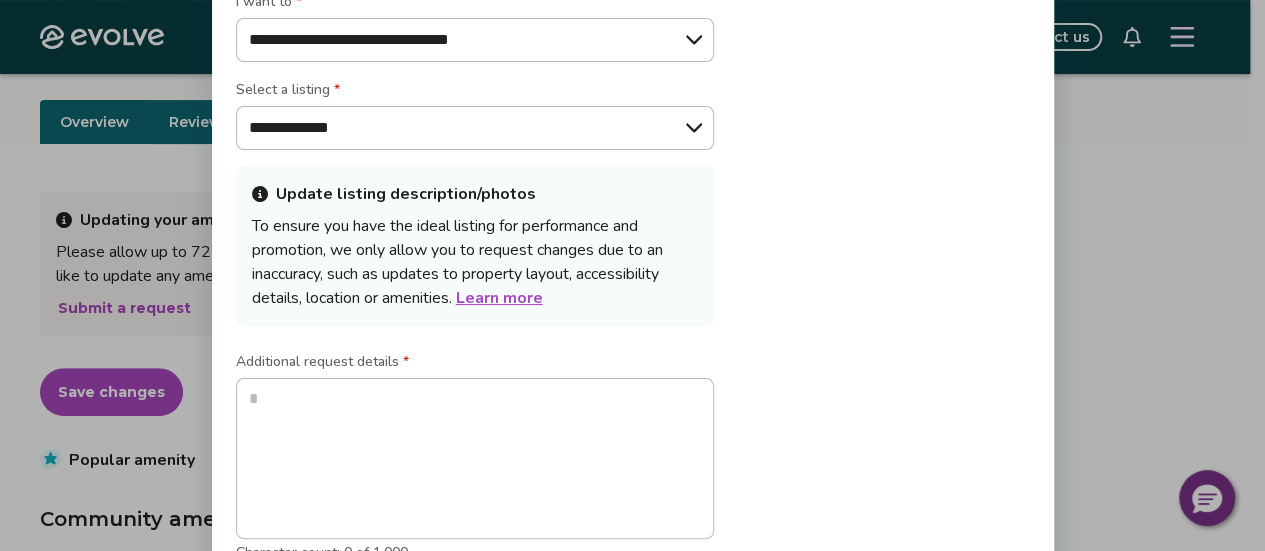 type on "*" 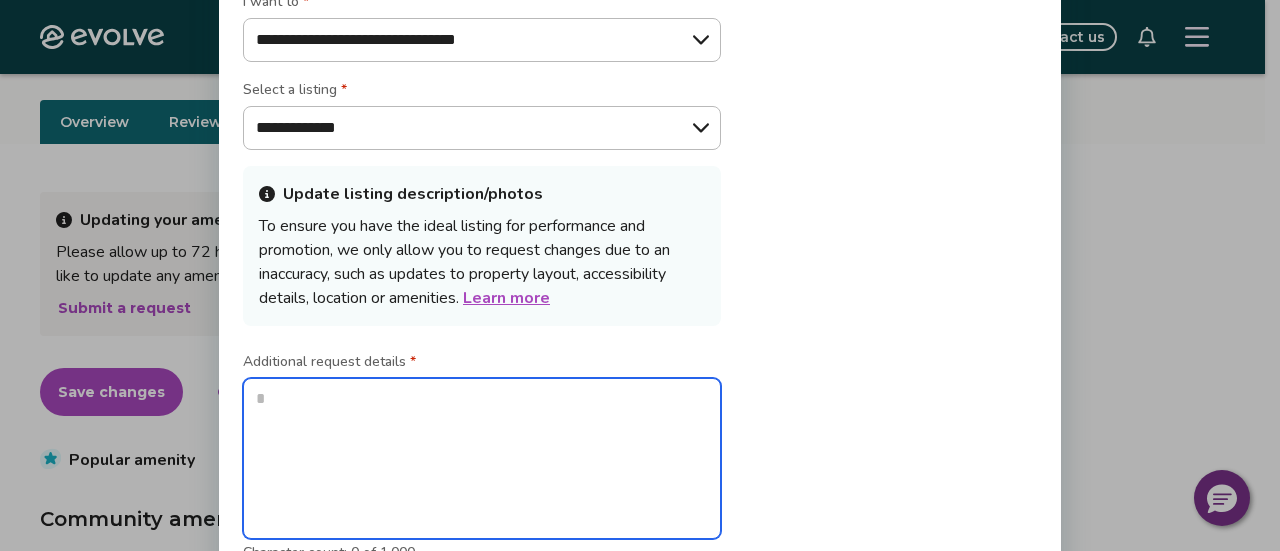 click at bounding box center [482, 458] 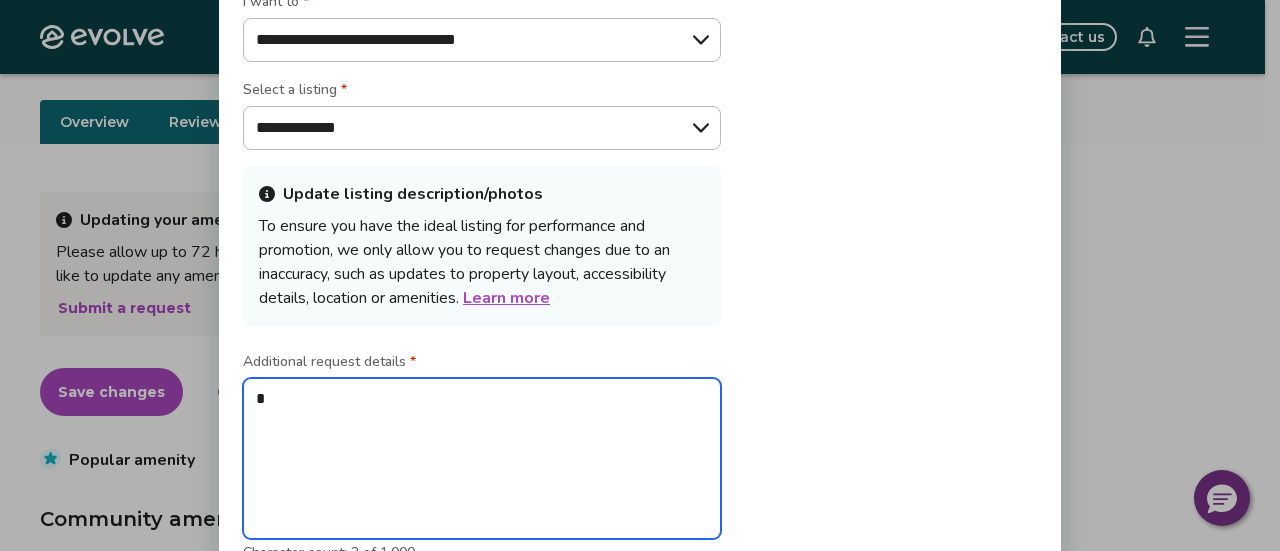 type on "**" 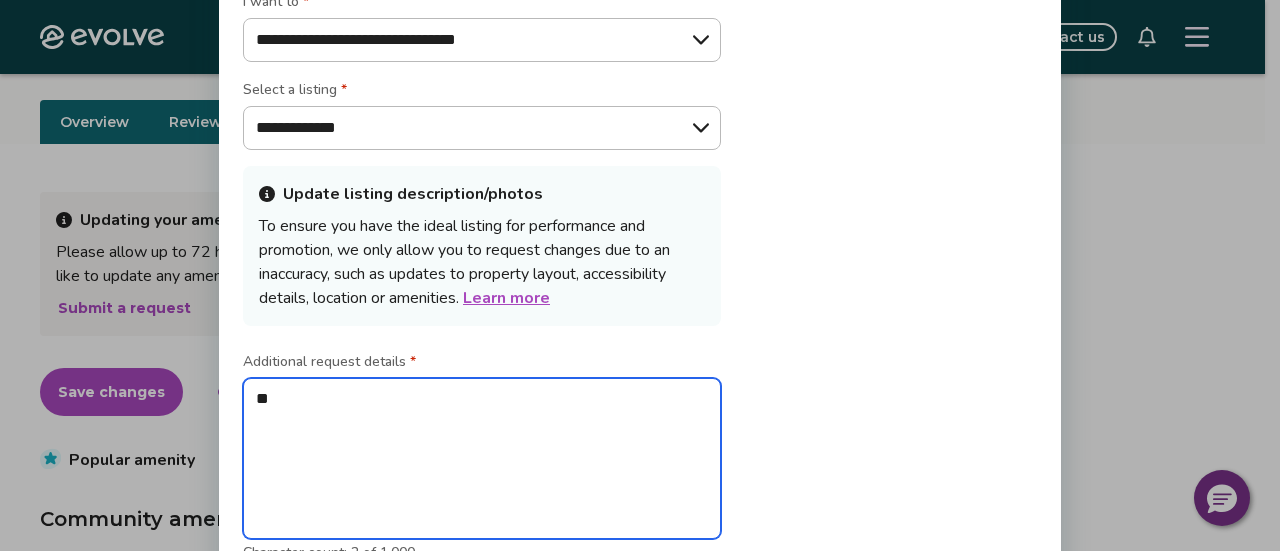 type on "**" 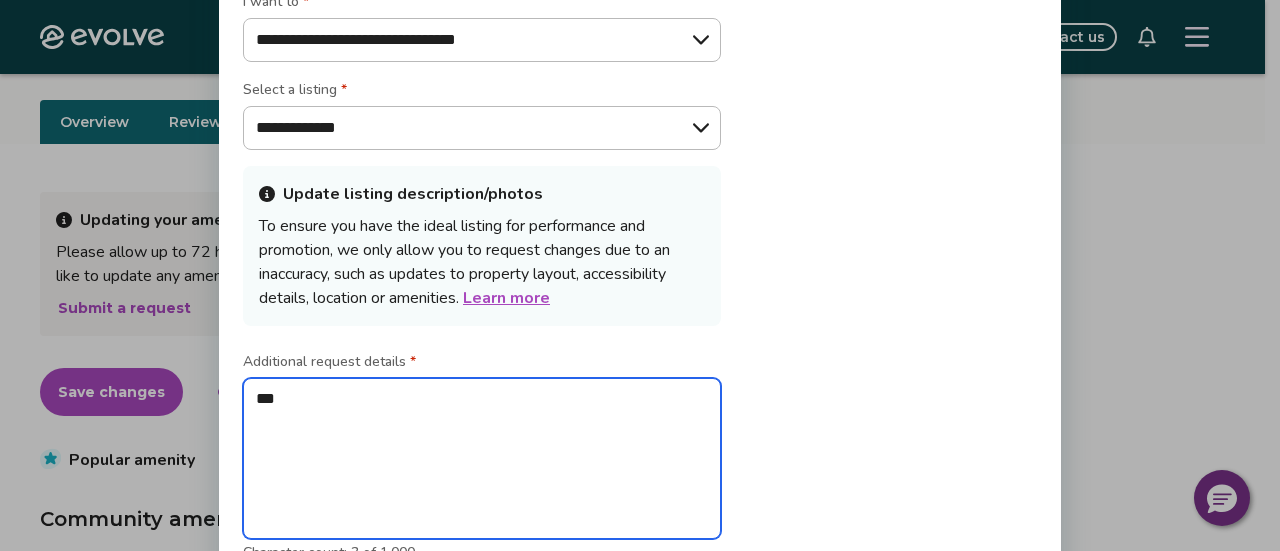 type on "****" 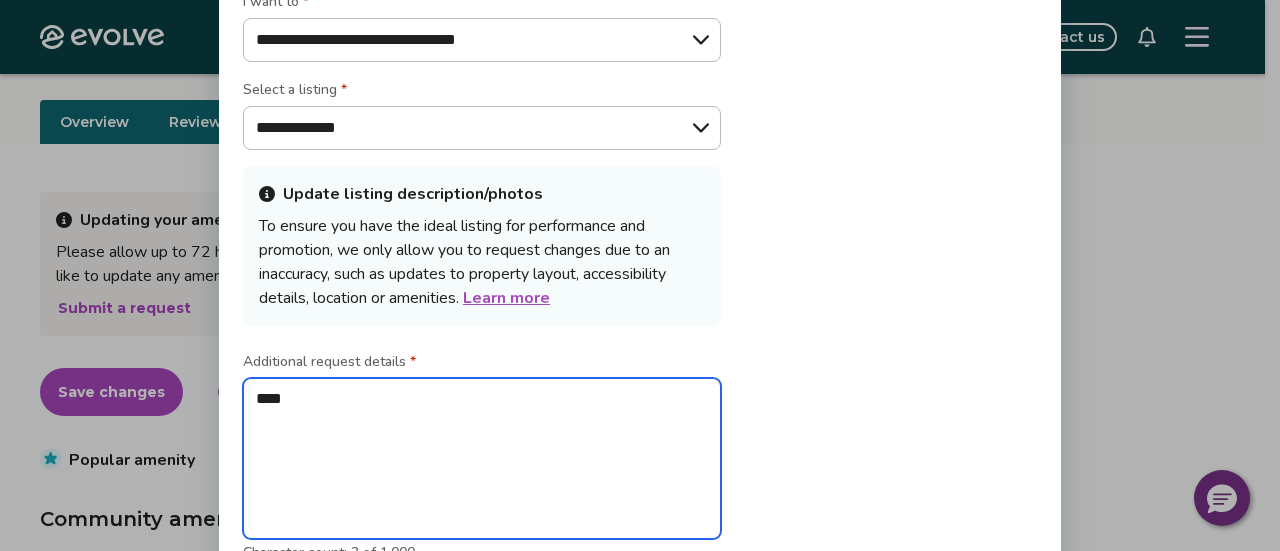 type on "*" 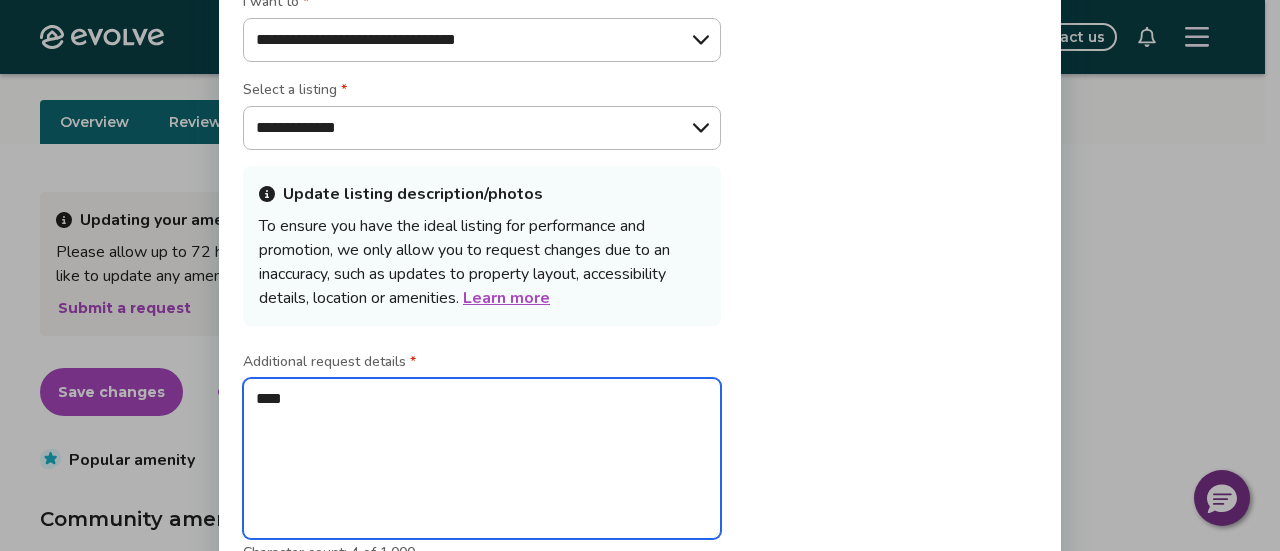 type on "*****" 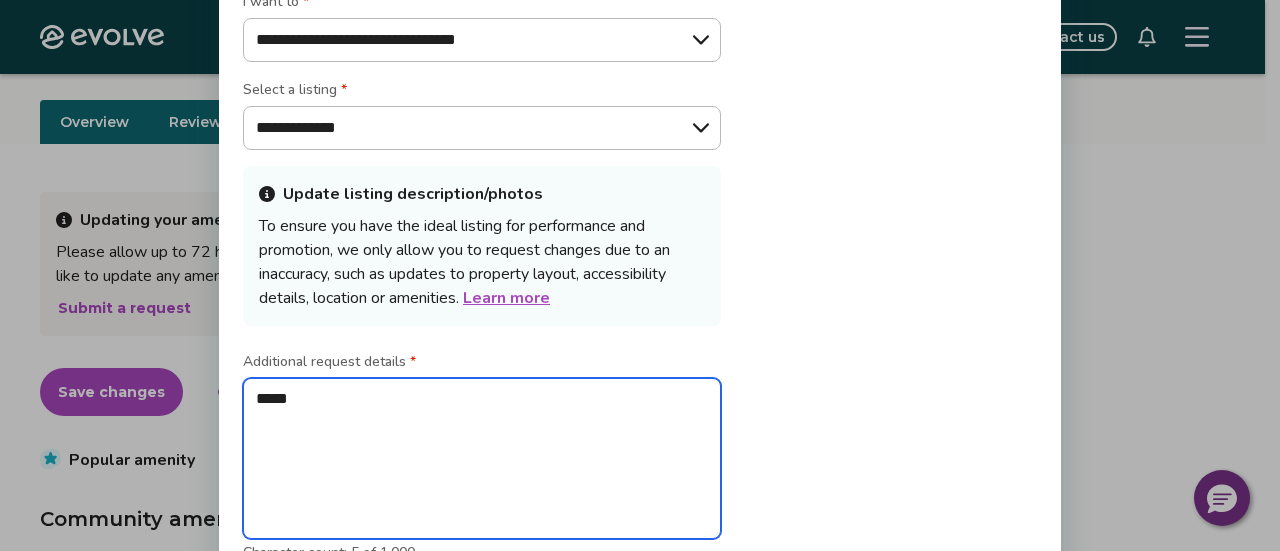type on "******" 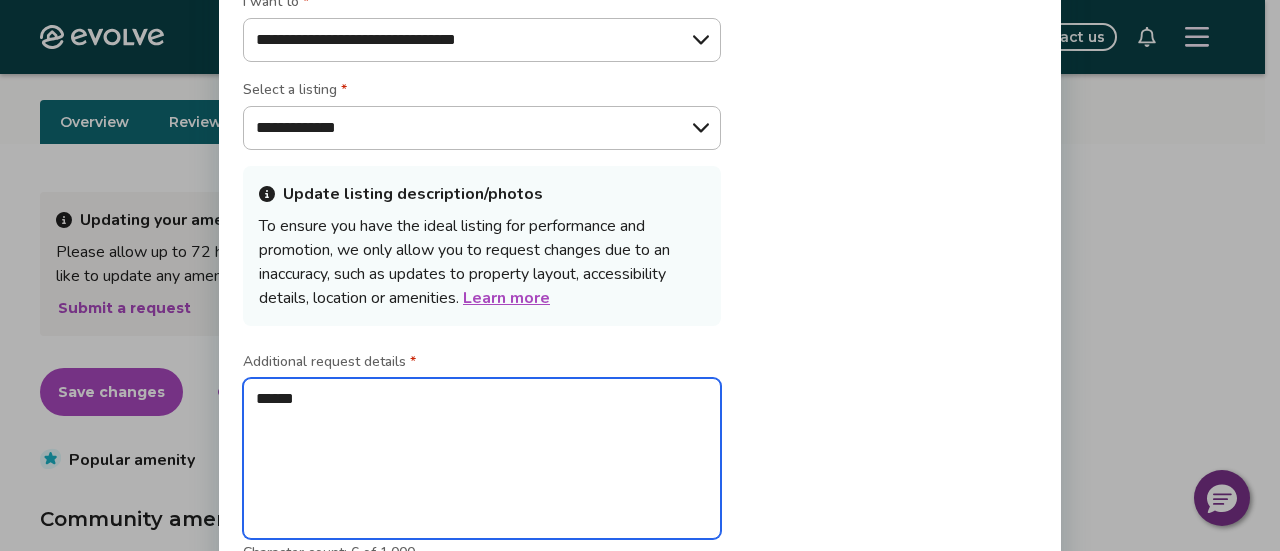 type on "*******" 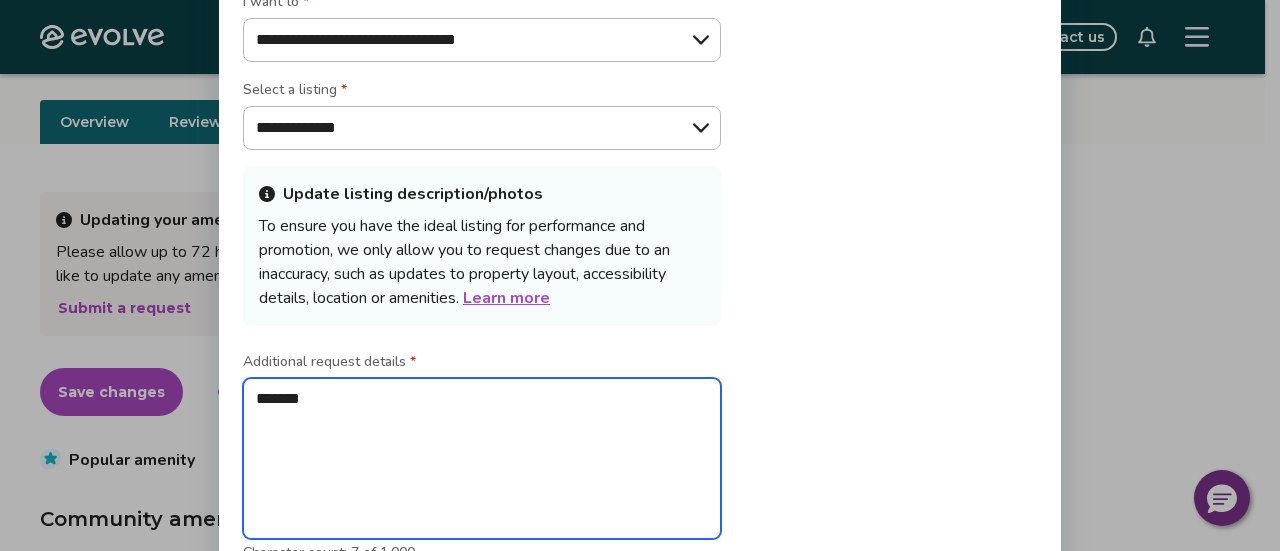 type on "********" 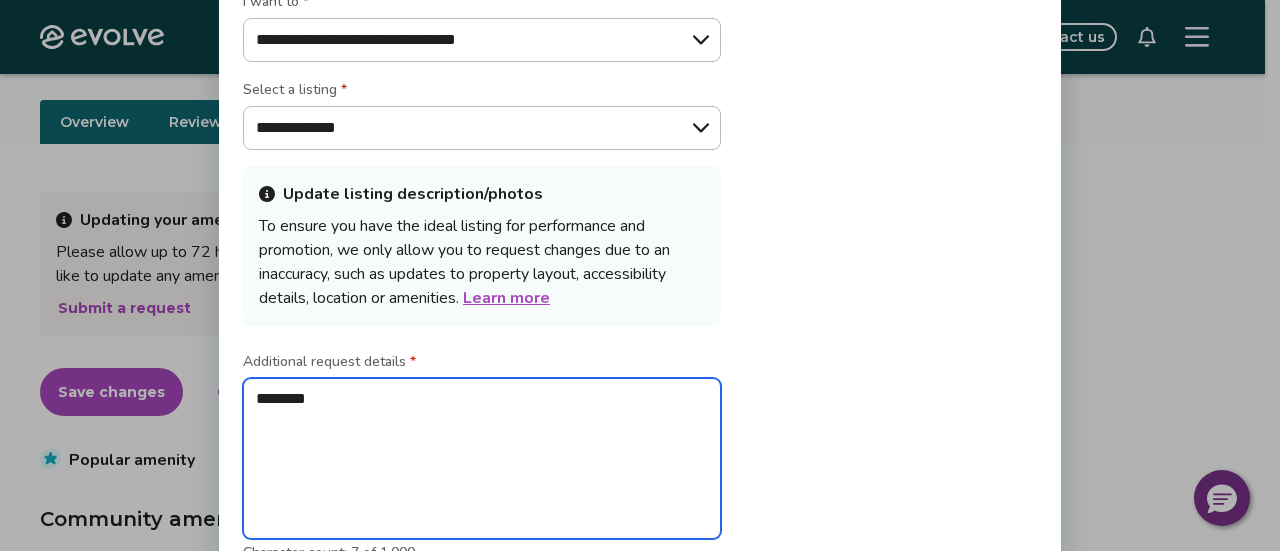 type on "*********" 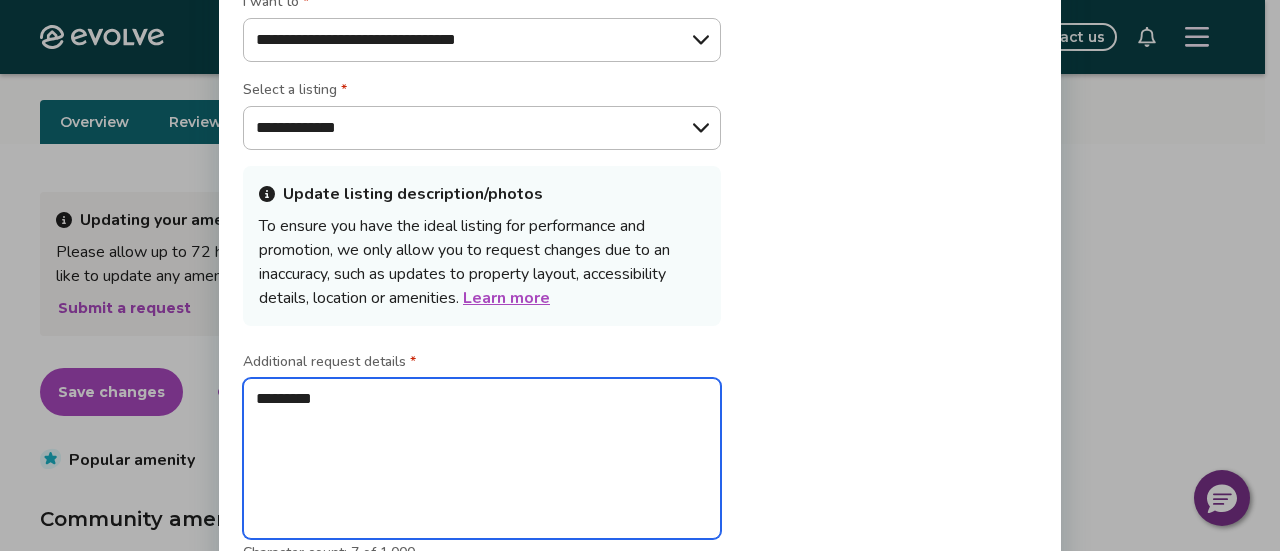 type on "**********" 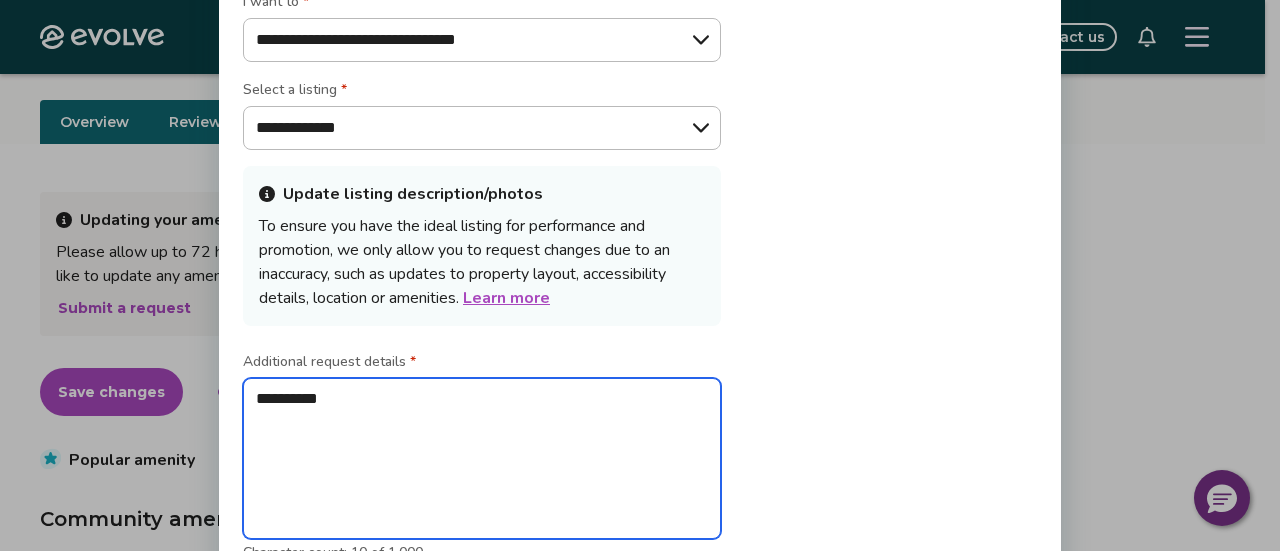 type on "**********" 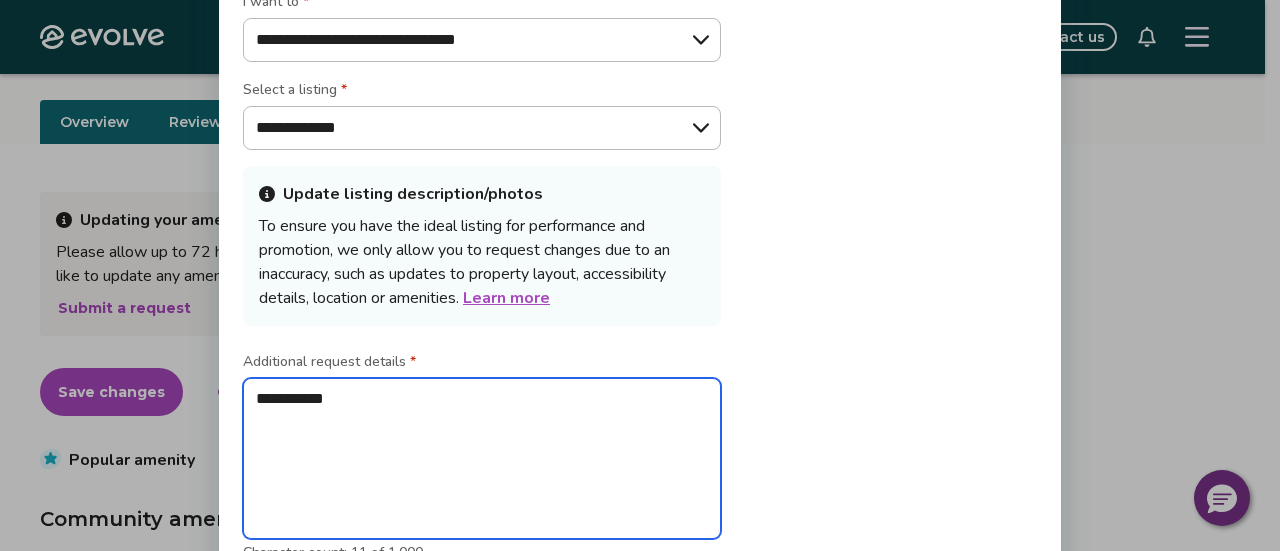 type on "**********" 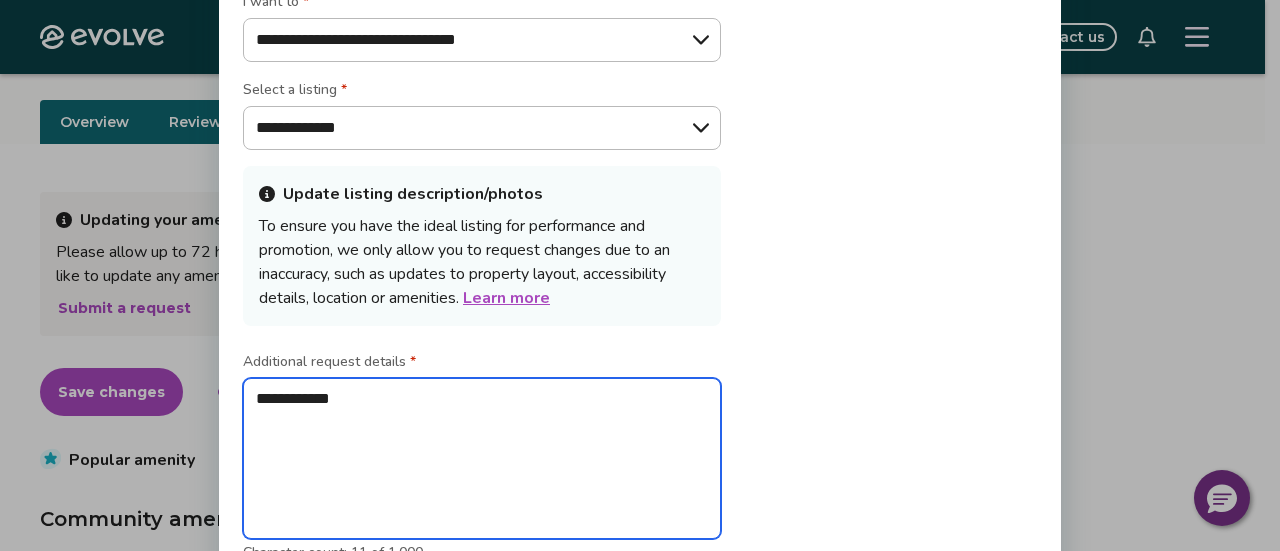 type on "**********" 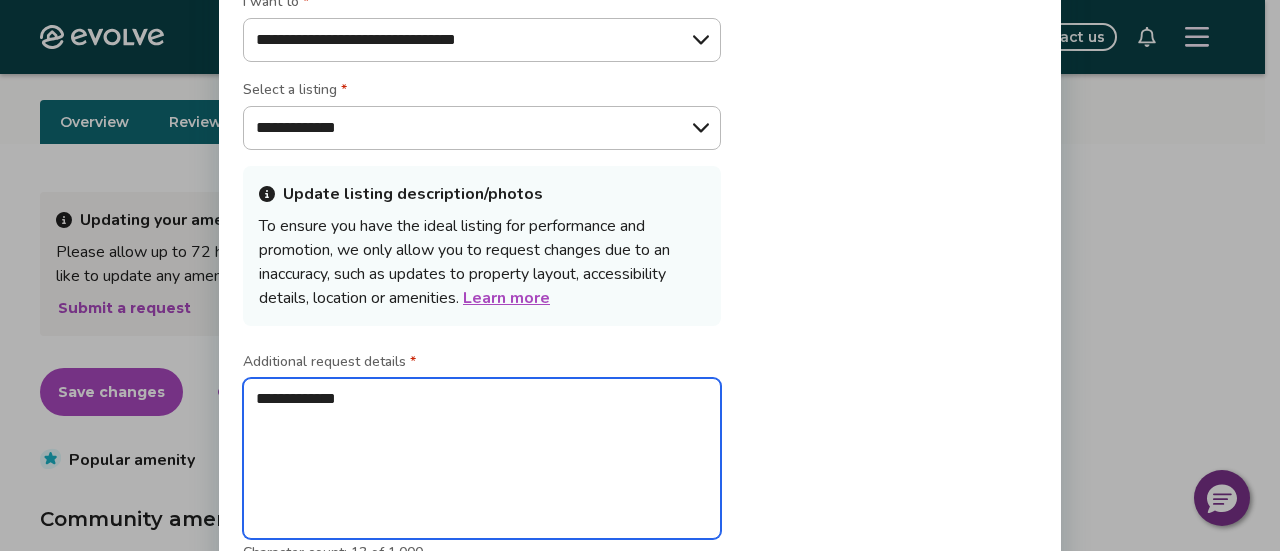 type on "**********" 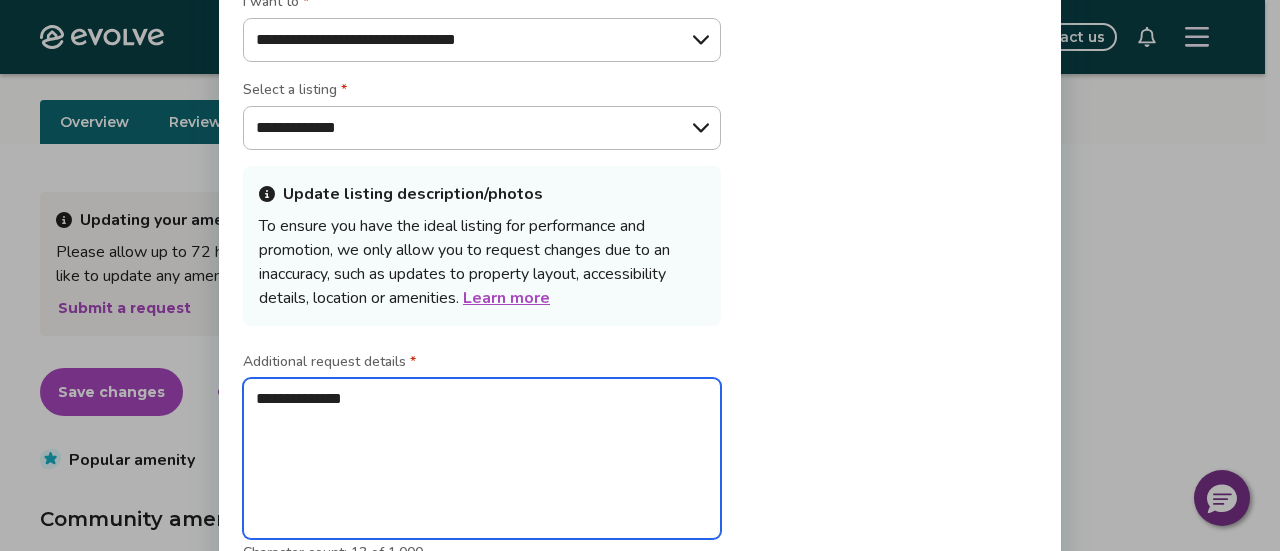 type on "**********" 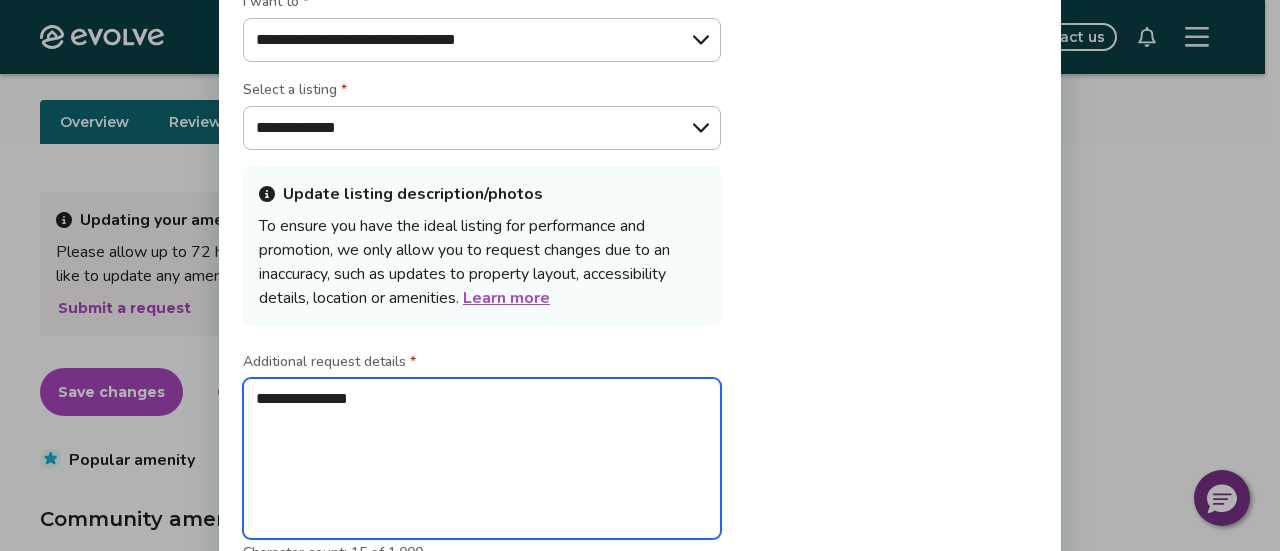 type on "**********" 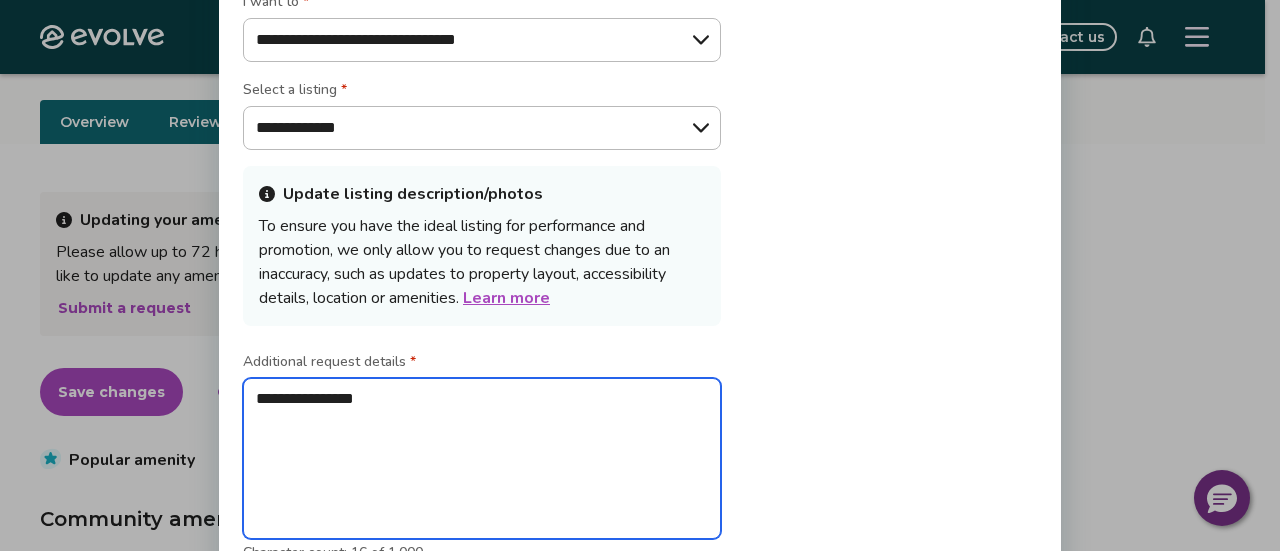 type on "**********" 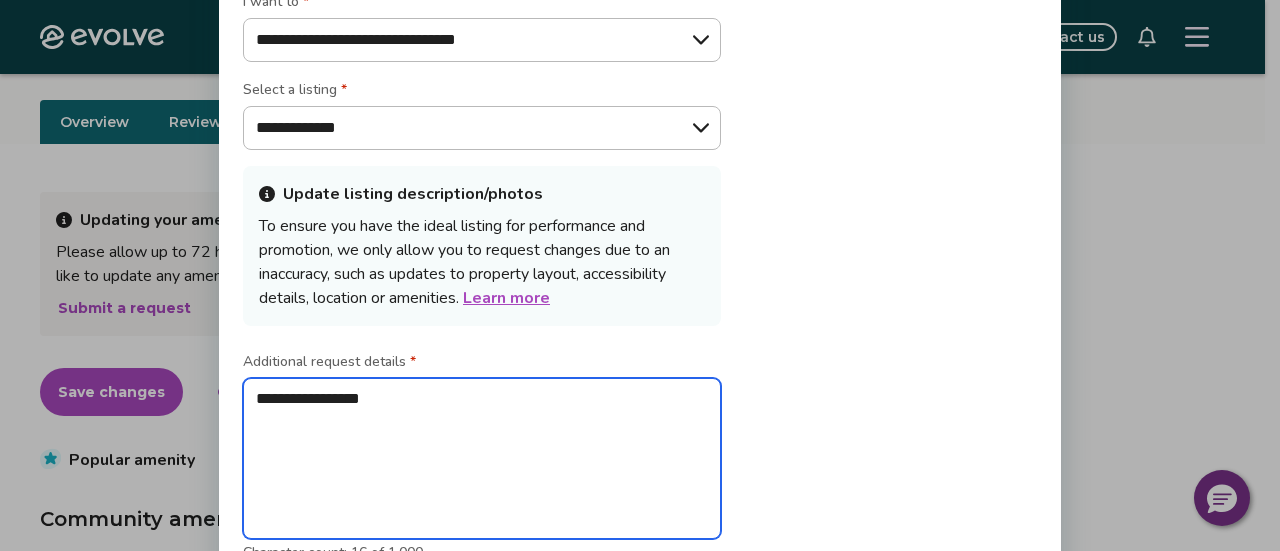 type on "**********" 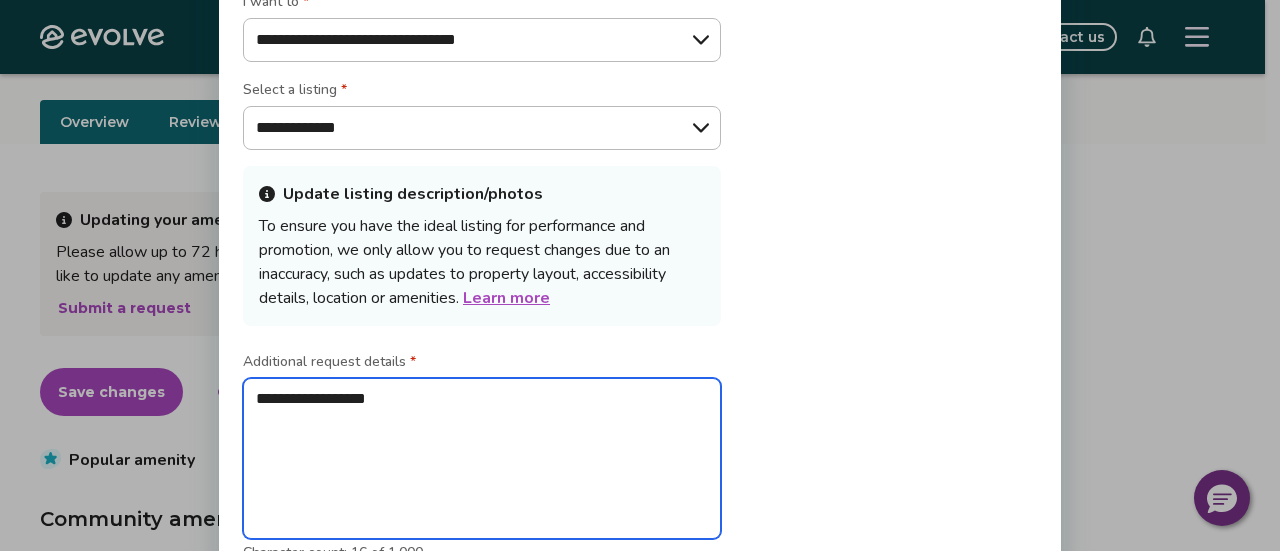 type on "**********" 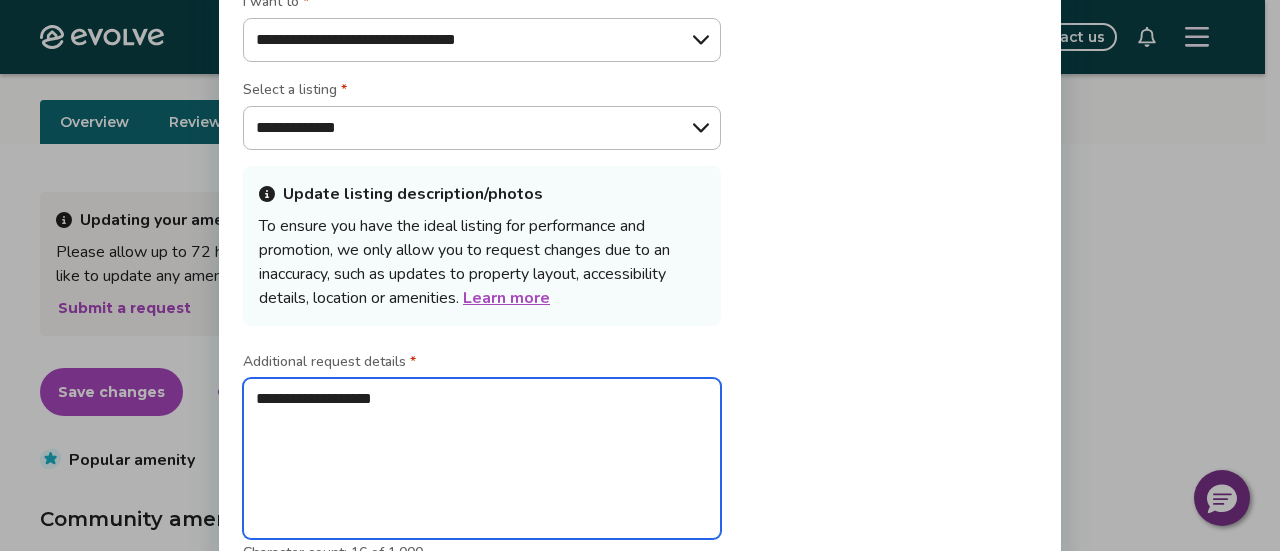 type on "*" 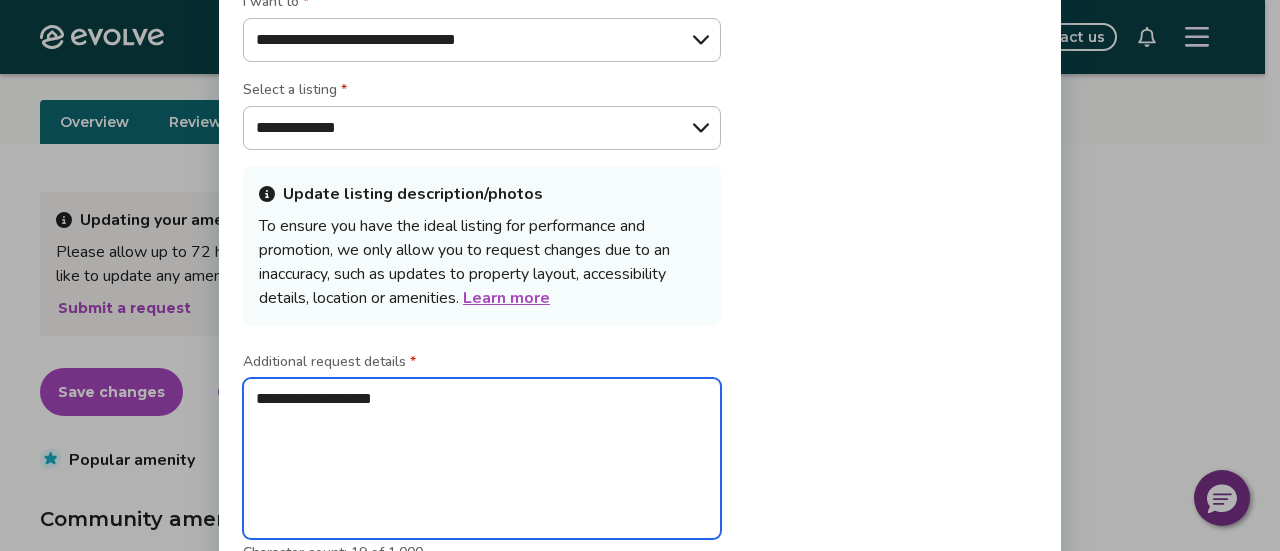 type on "**********" 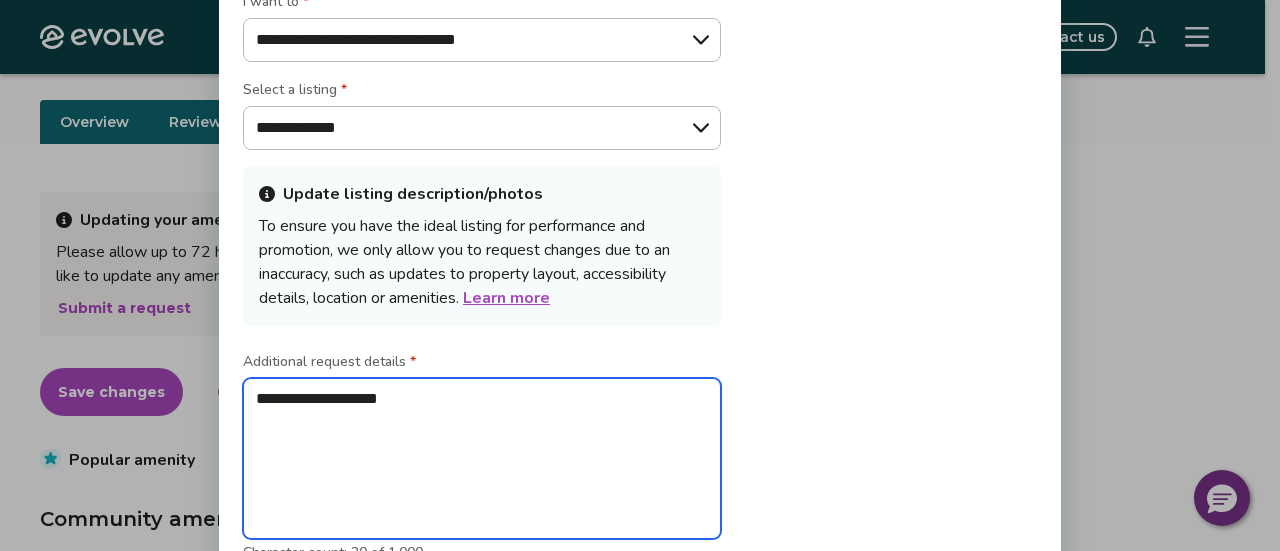type on "**********" 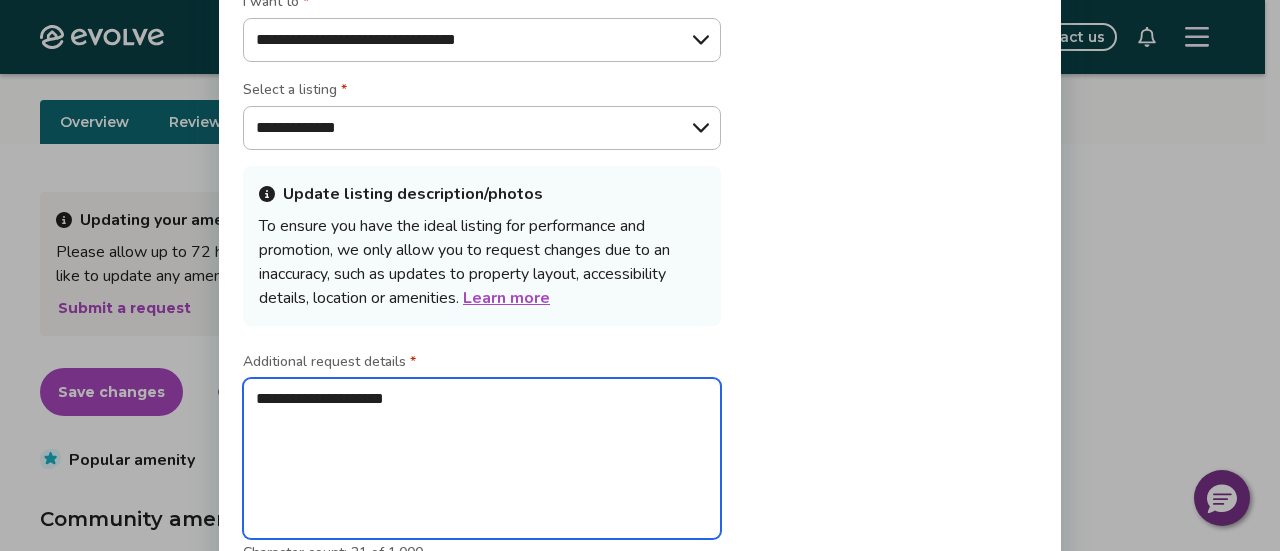 type on "**********" 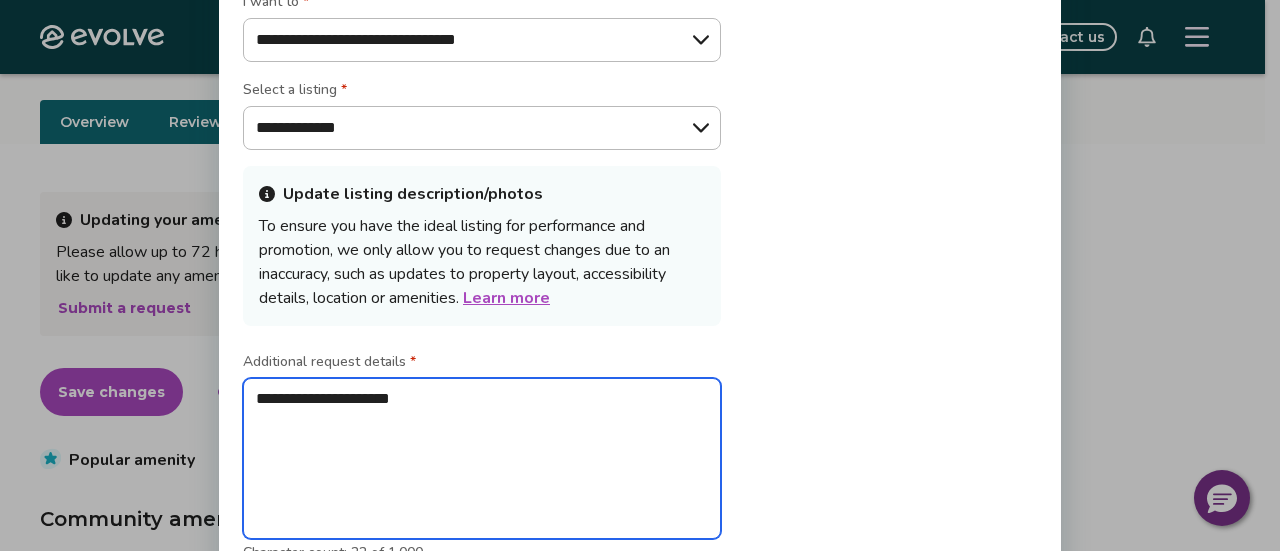 type on "**********" 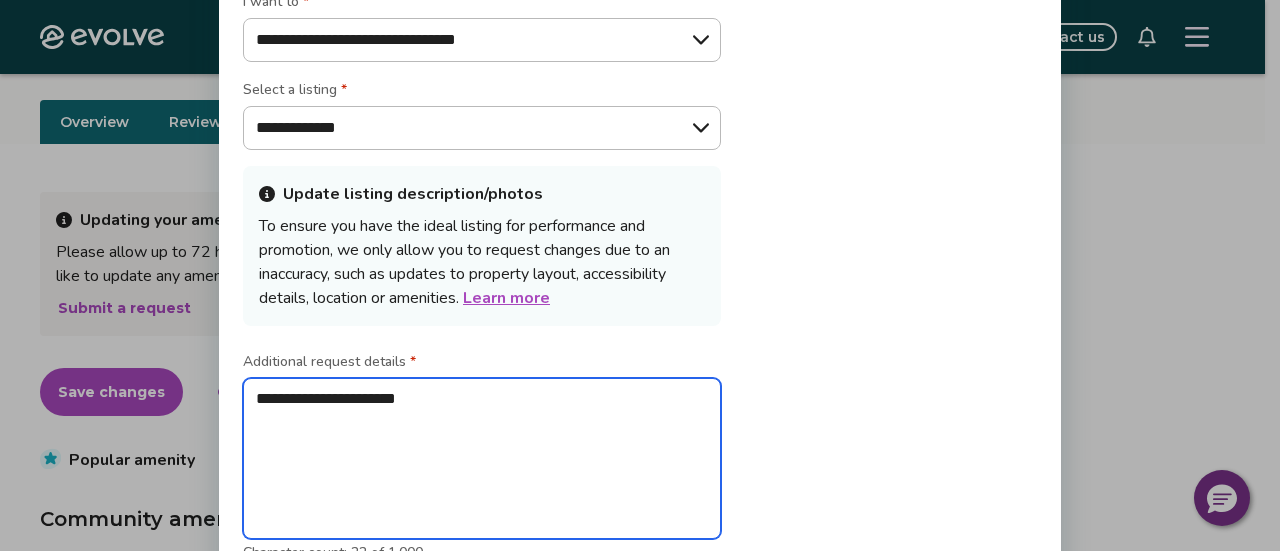 type on "**********" 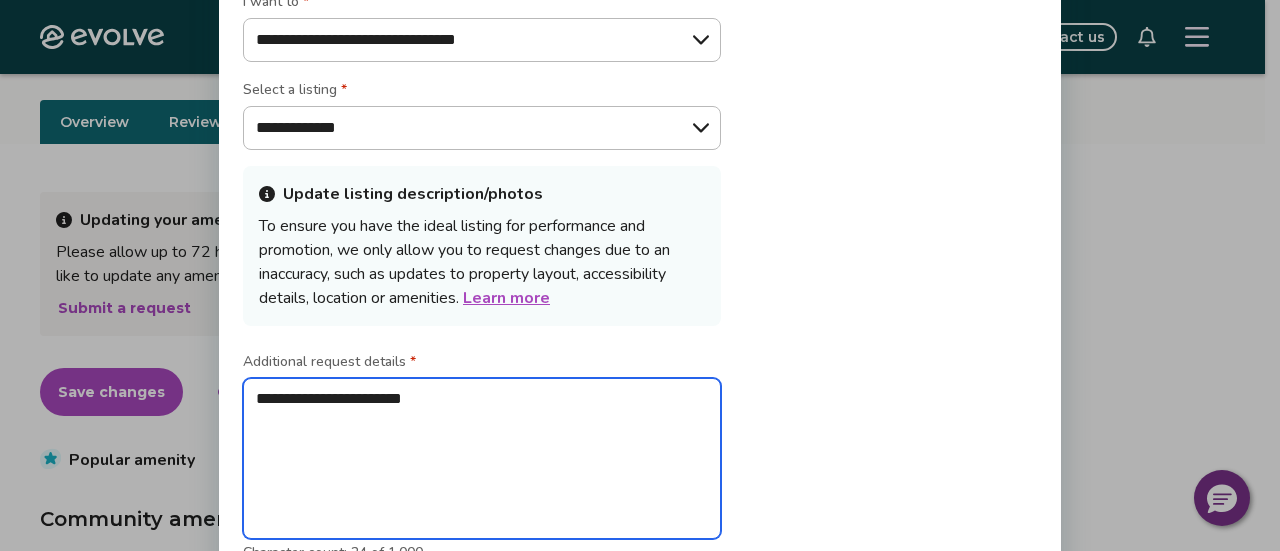 type on "**********" 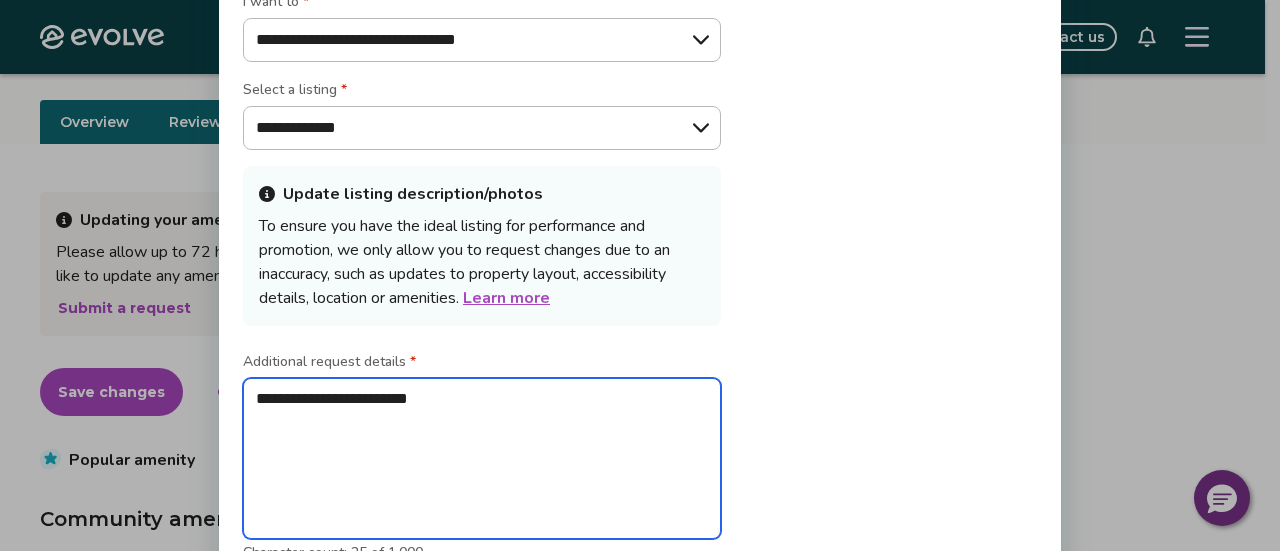 type on "**********" 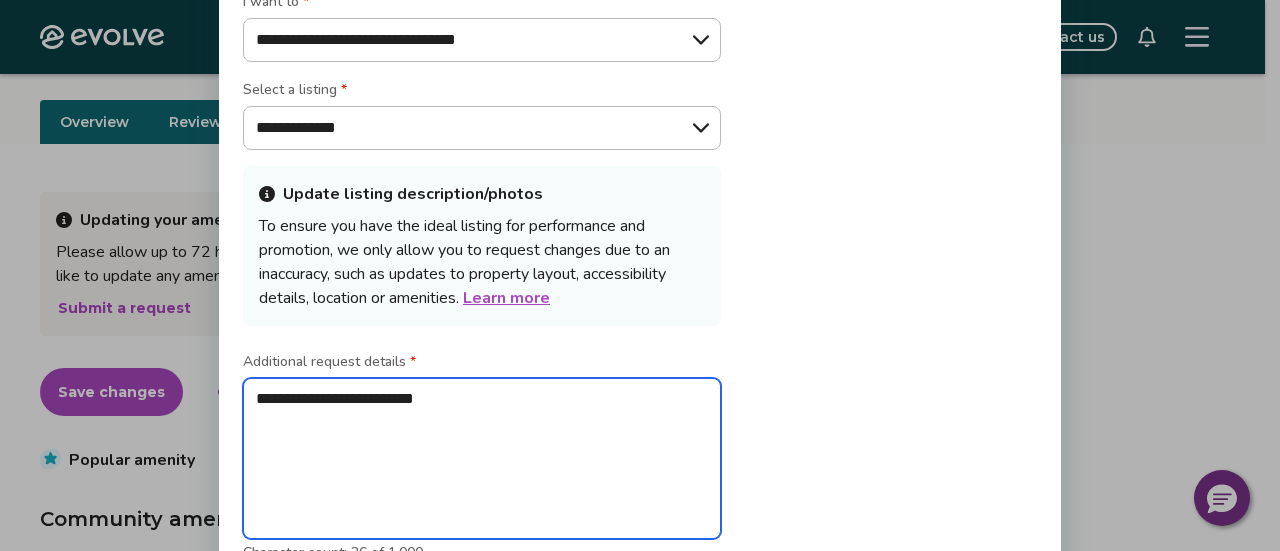 type on "**********" 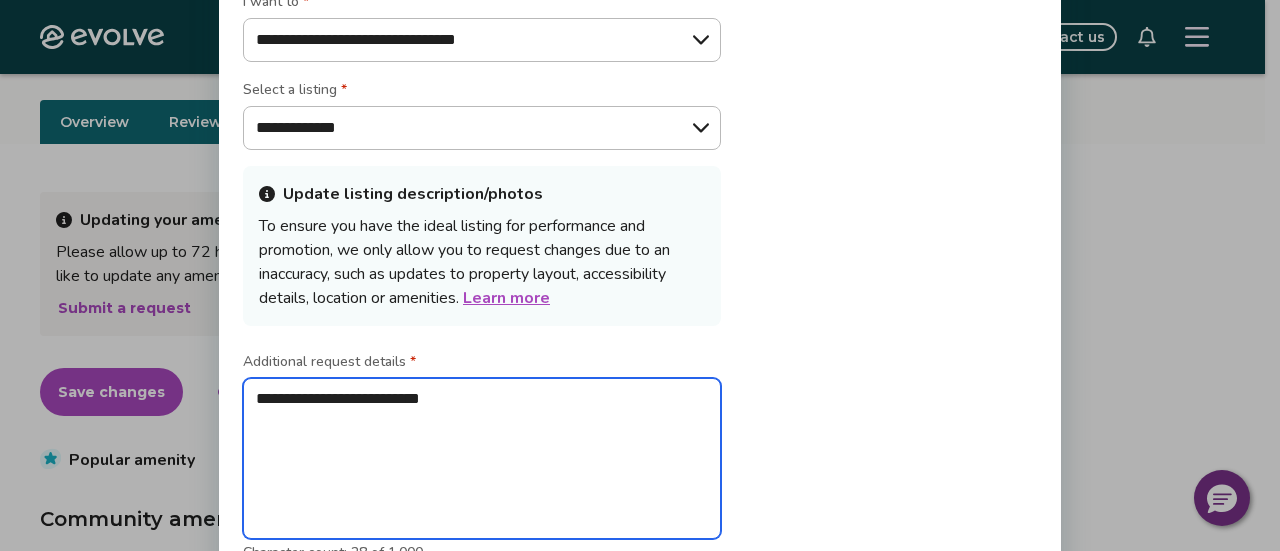 type on "**********" 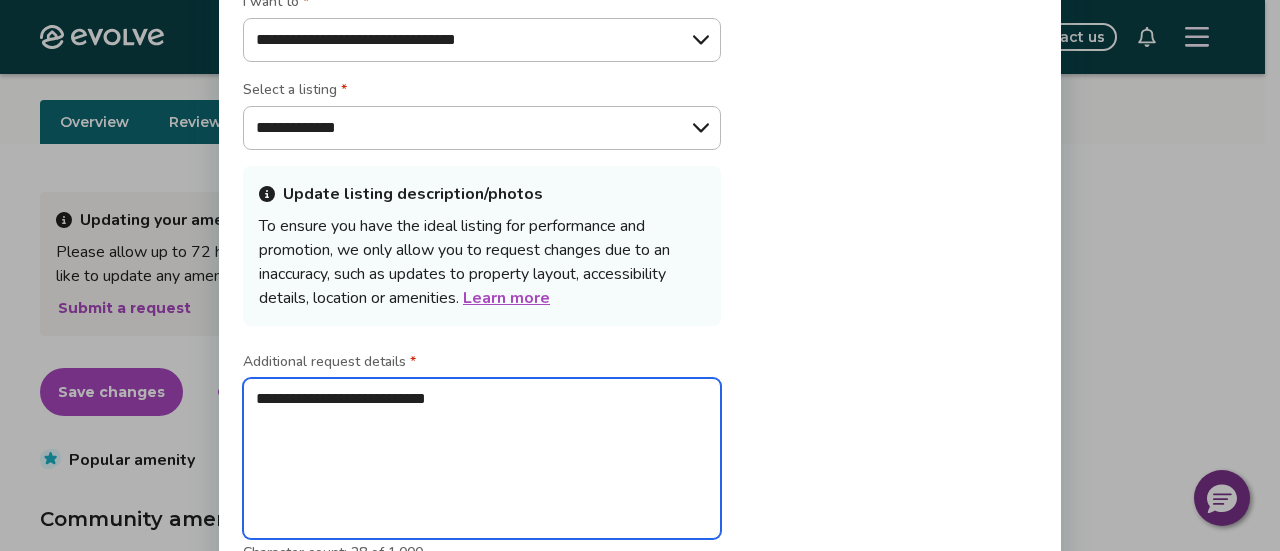 type on "**********" 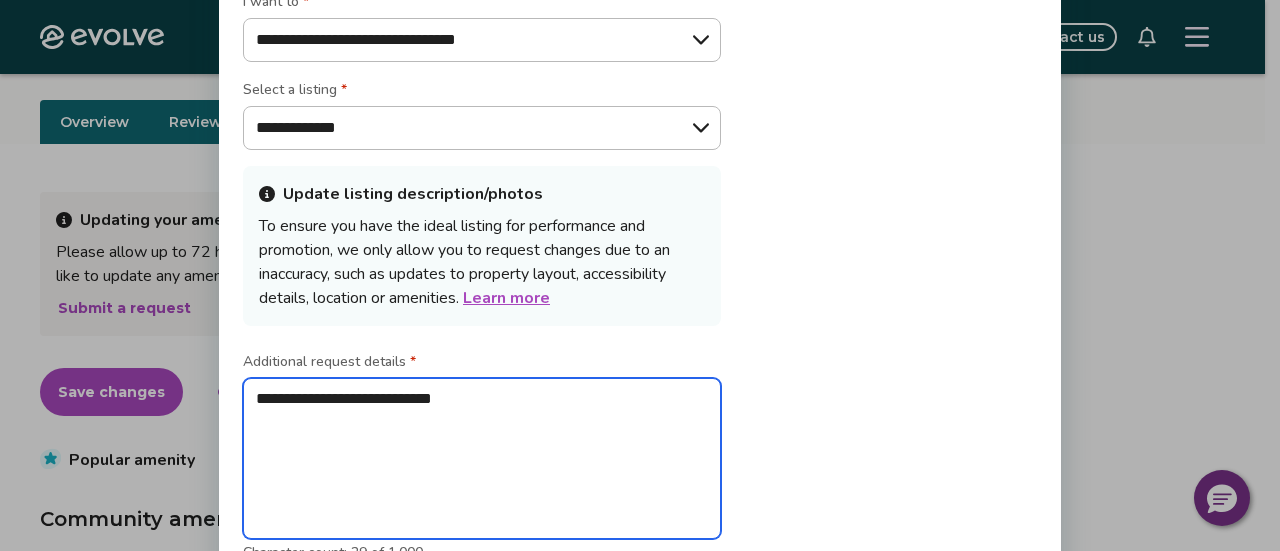 type on "**********" 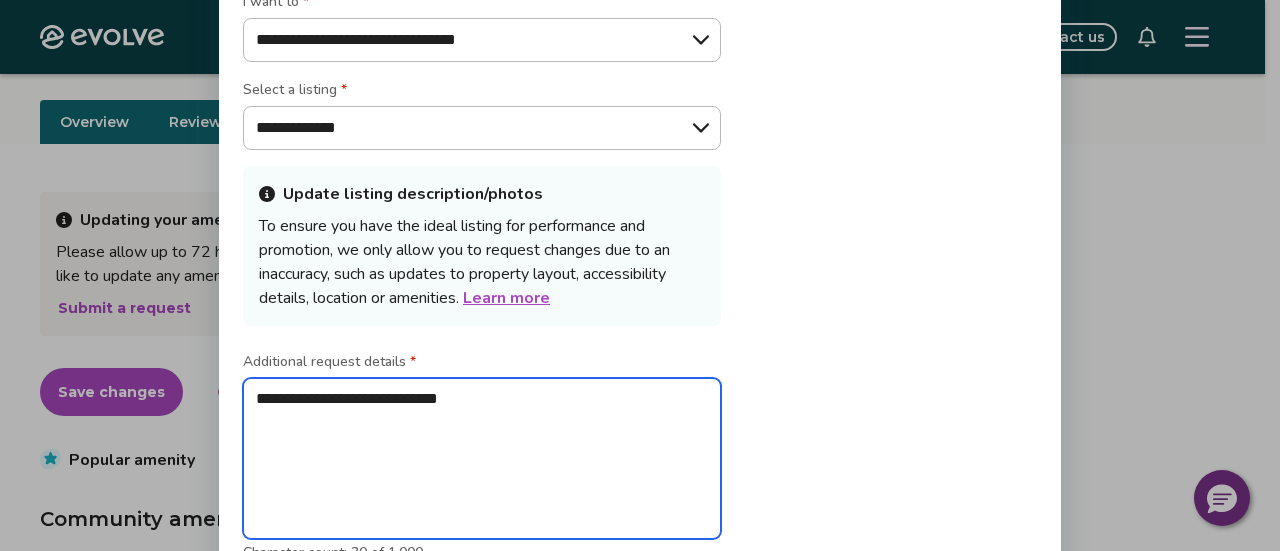 type on "**********" 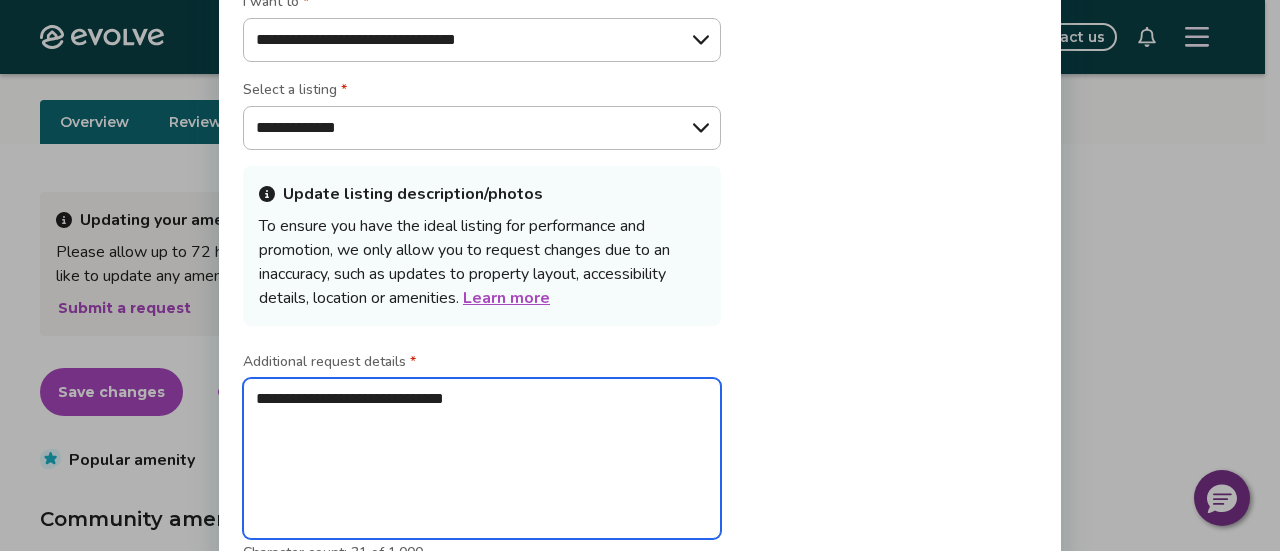 type on "**********" 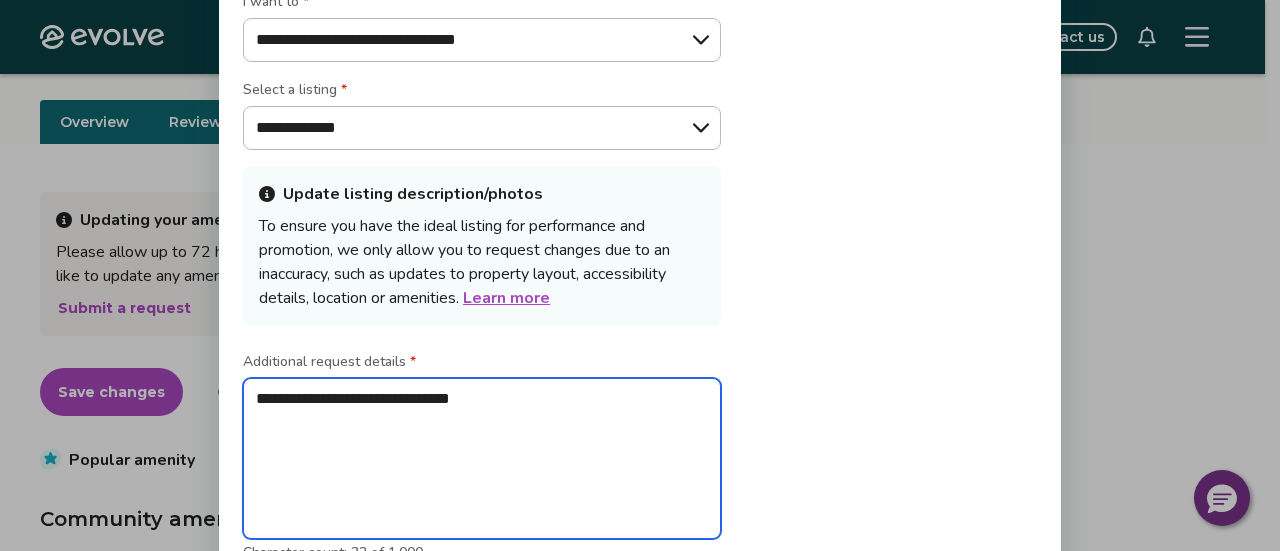 type on "**********" 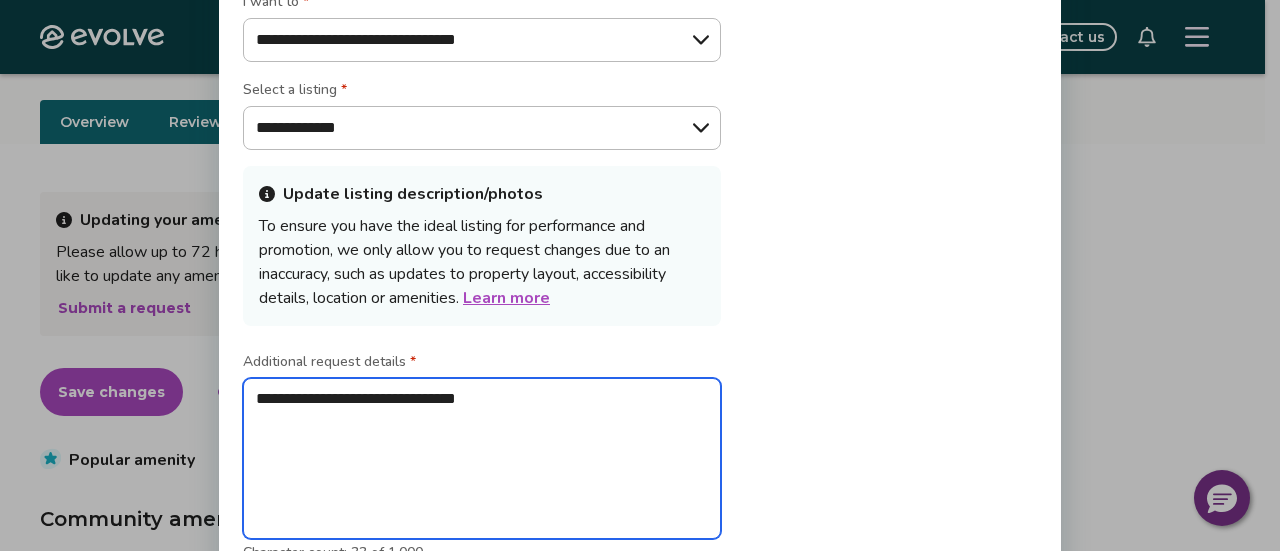 type on "**********" 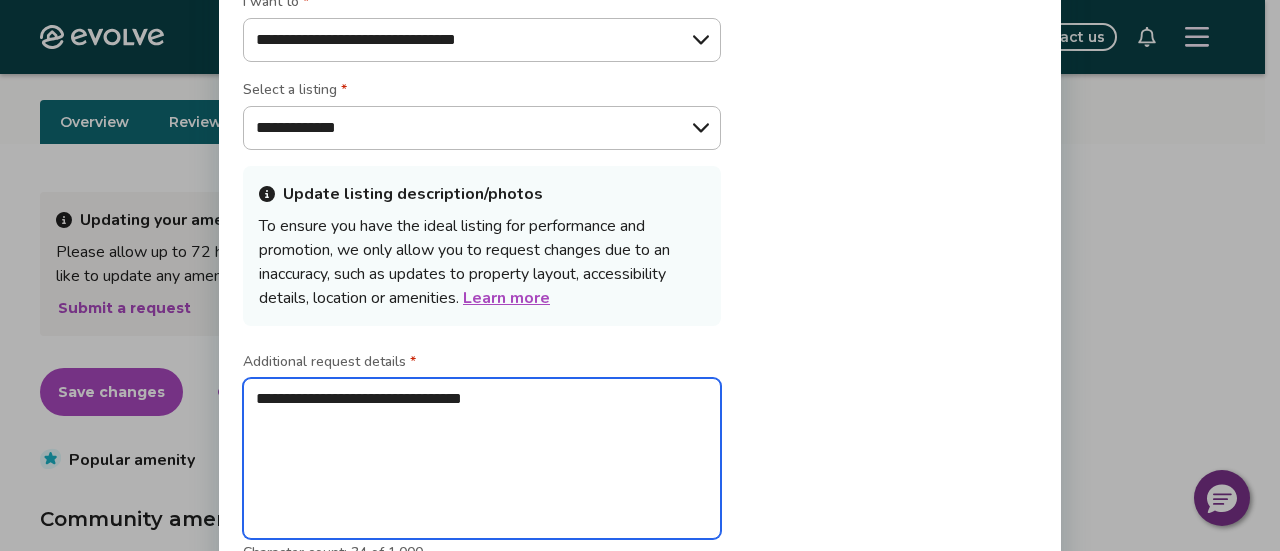 type on "**********" 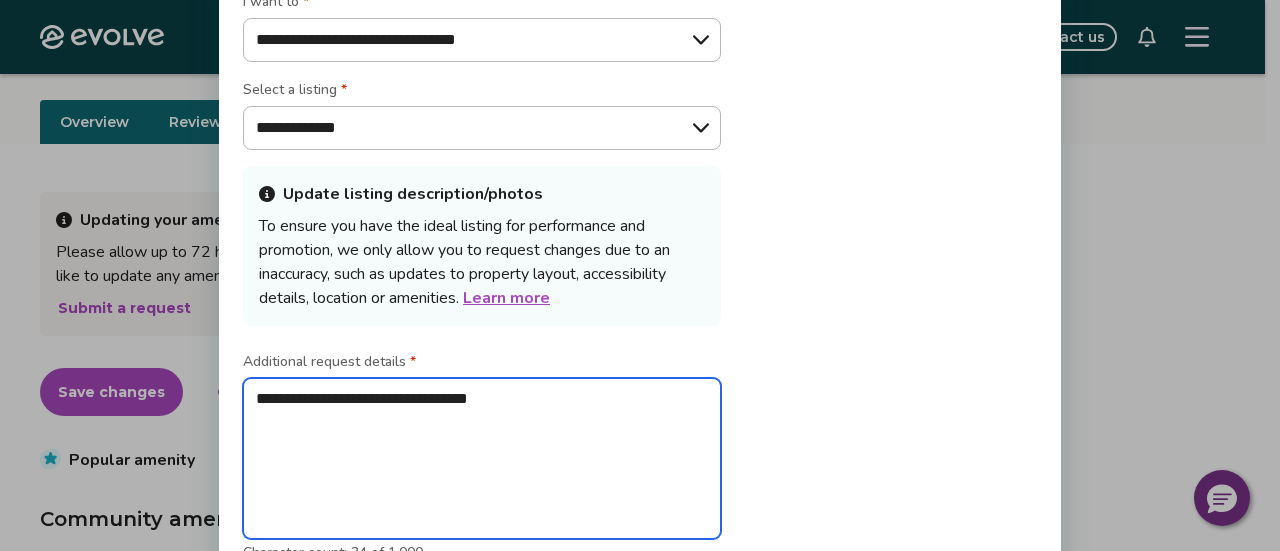 type on "**********" 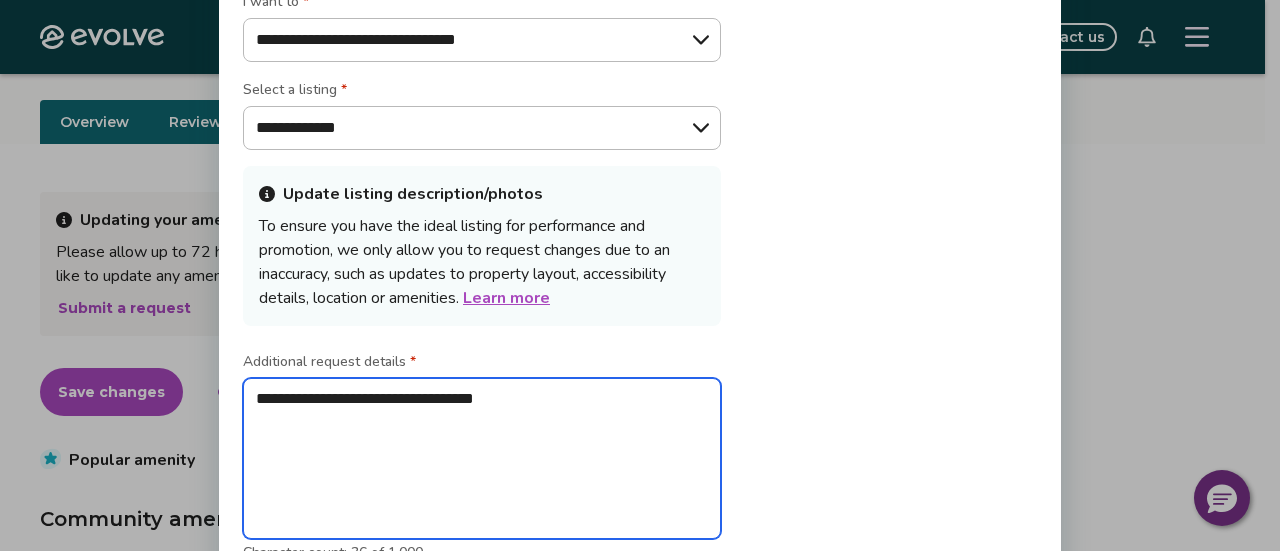 type on "**********" 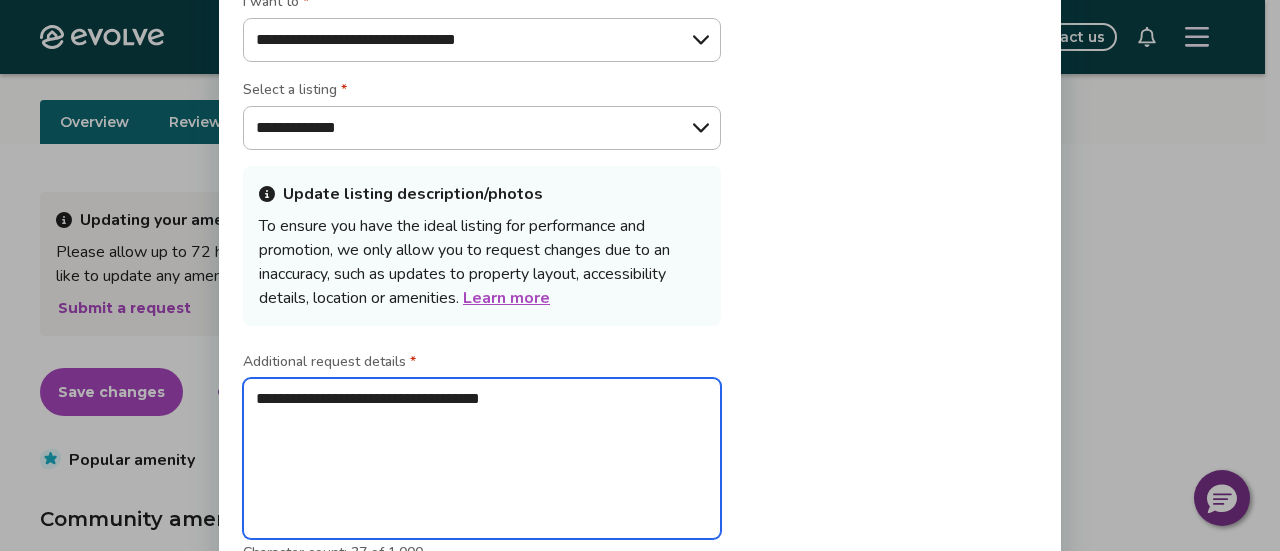 type on "**********" 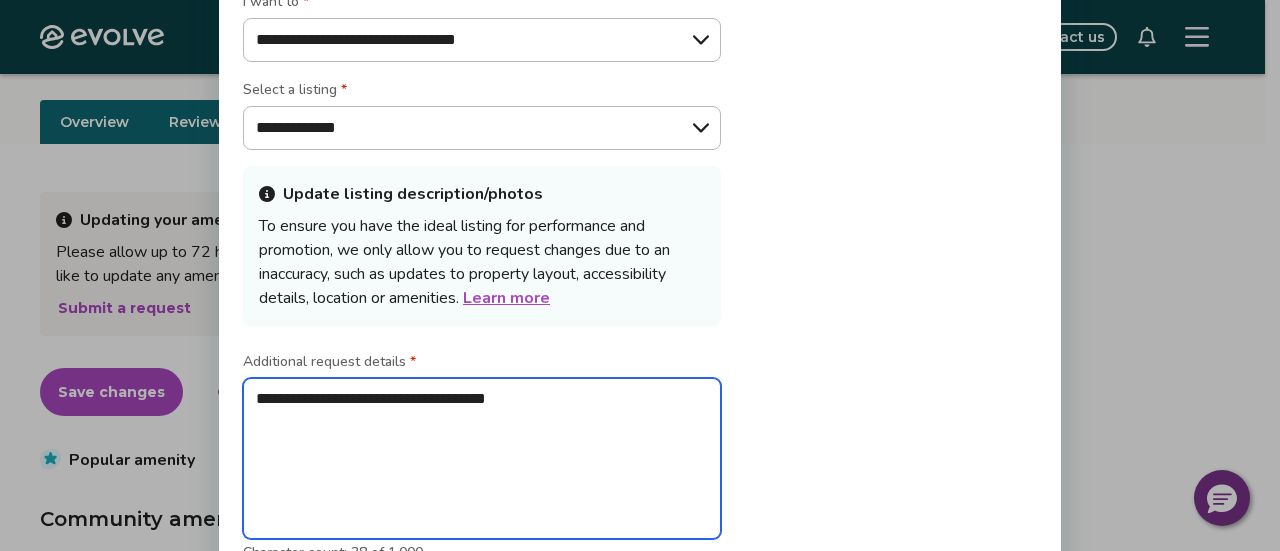 type on "**********" 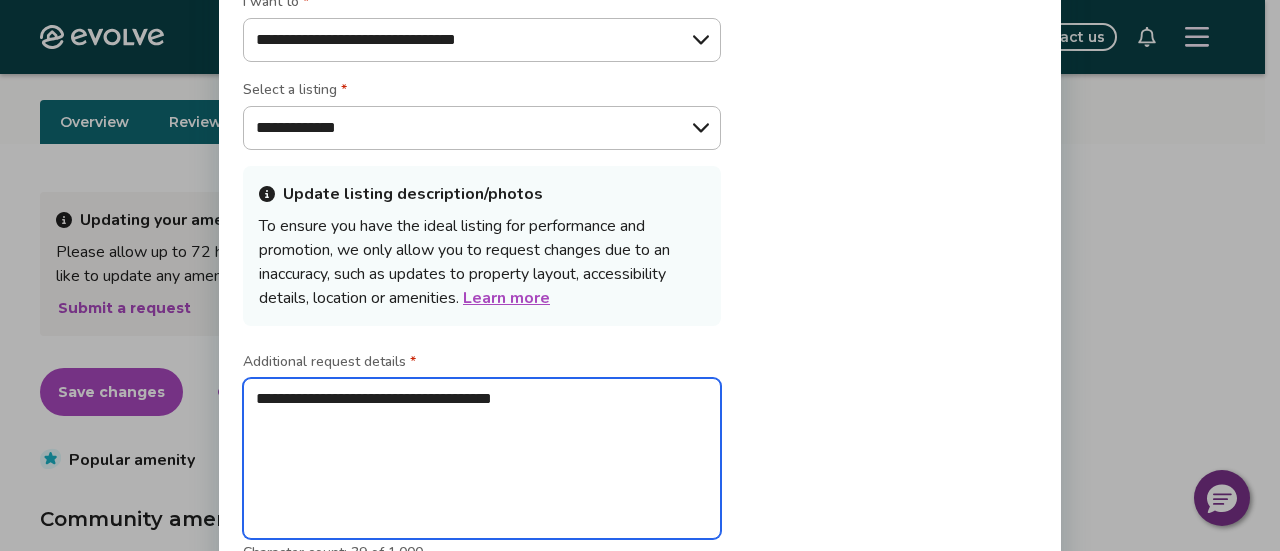 type on "**********" 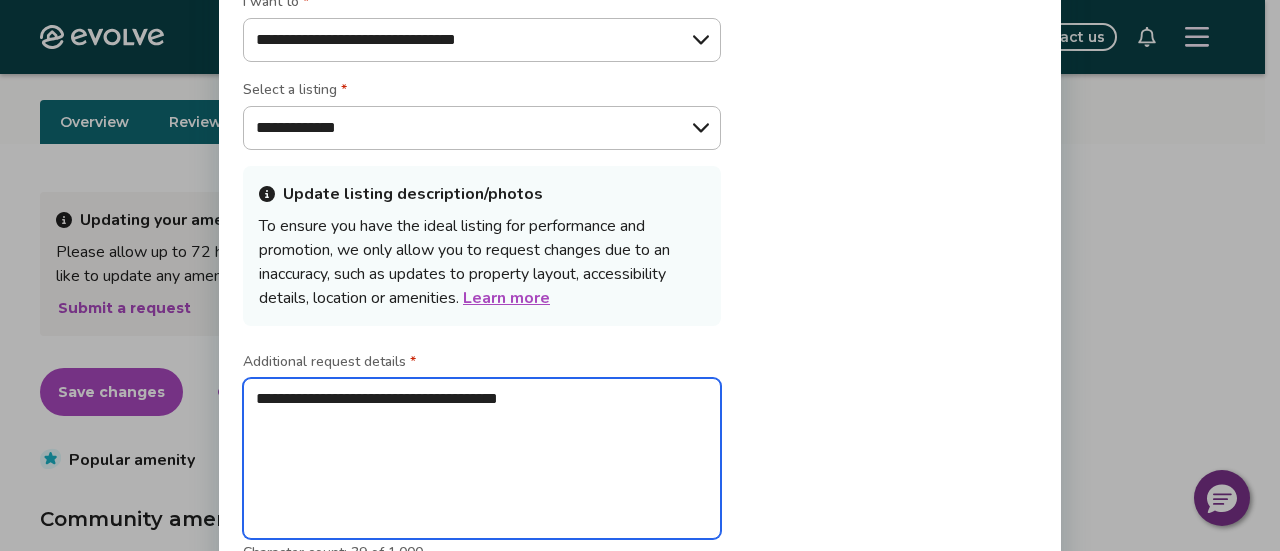 type on "**********" 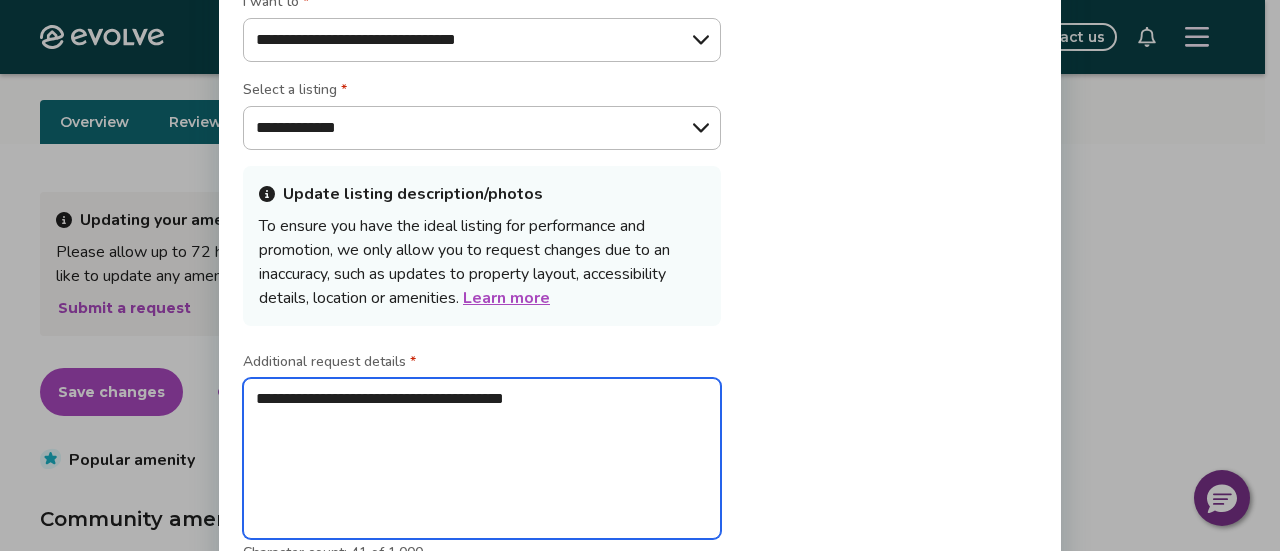 type on "**********" 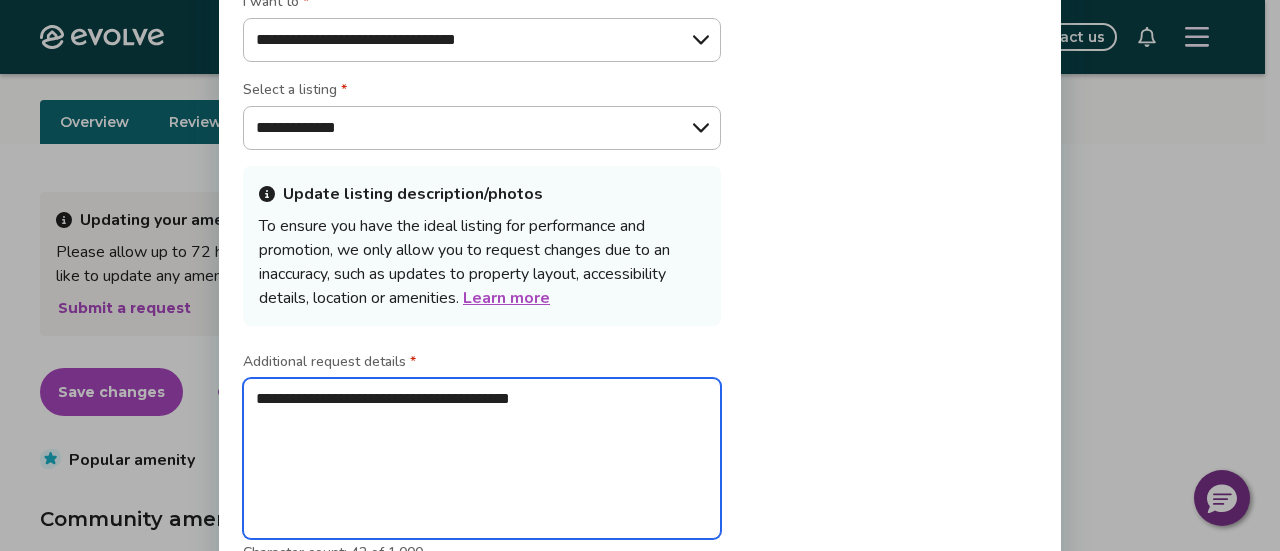 type on "**********" 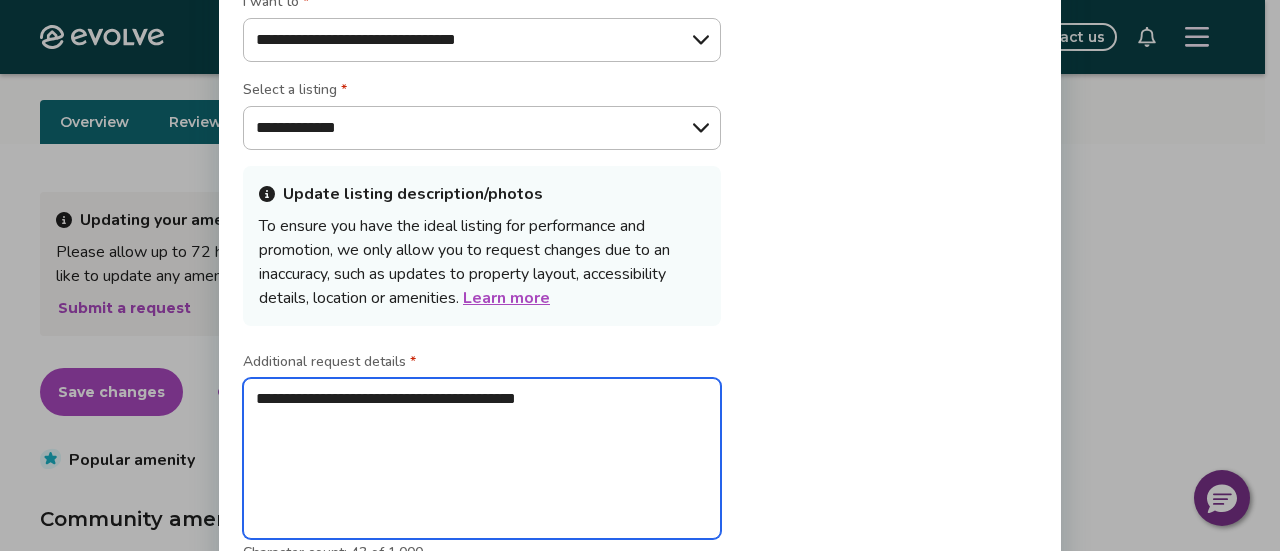 type on "**********" 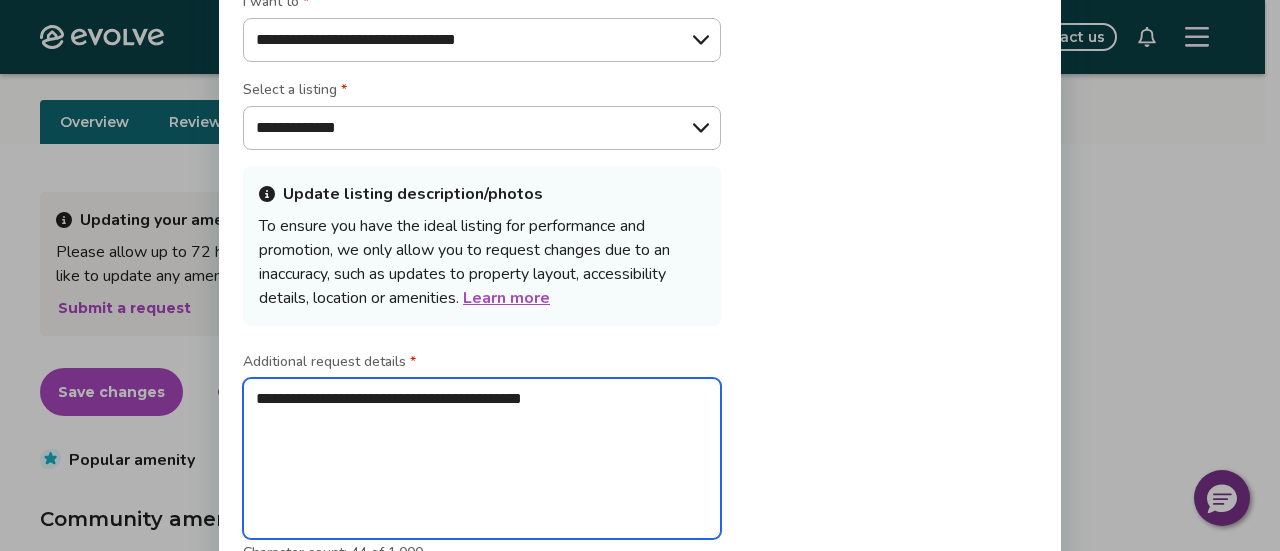 type on "**********" 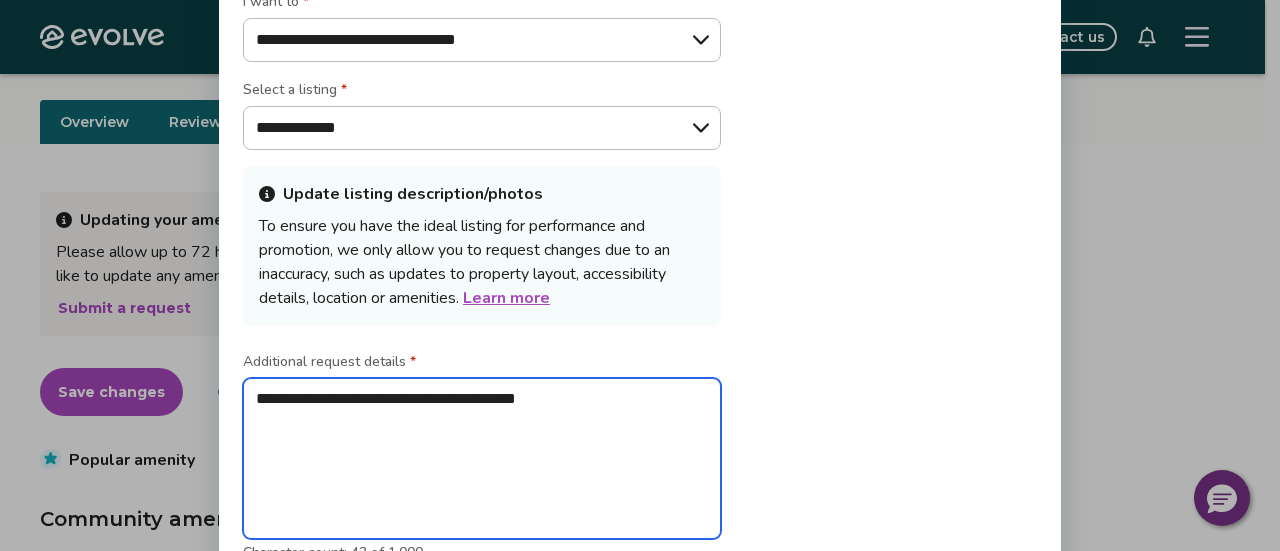 type on "**********" 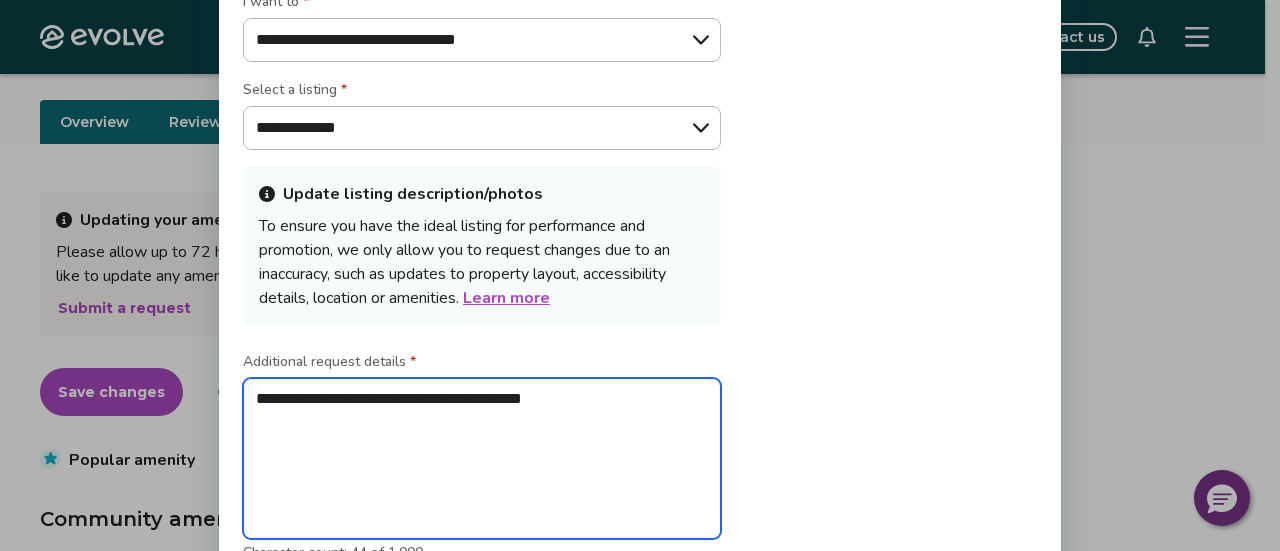 type on "**********" 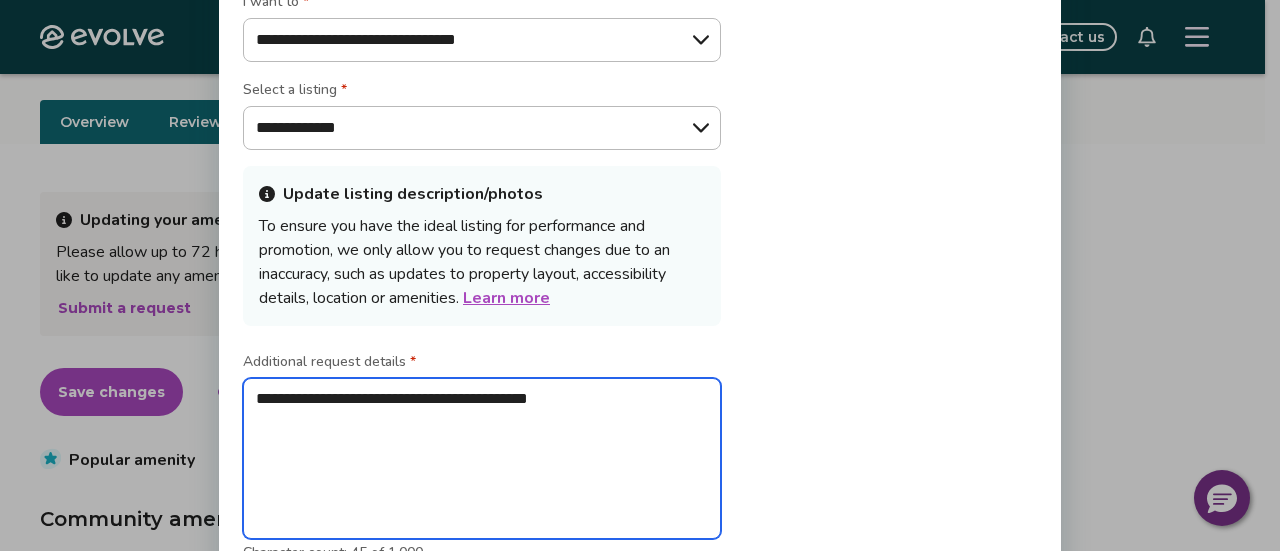 type on "**********" 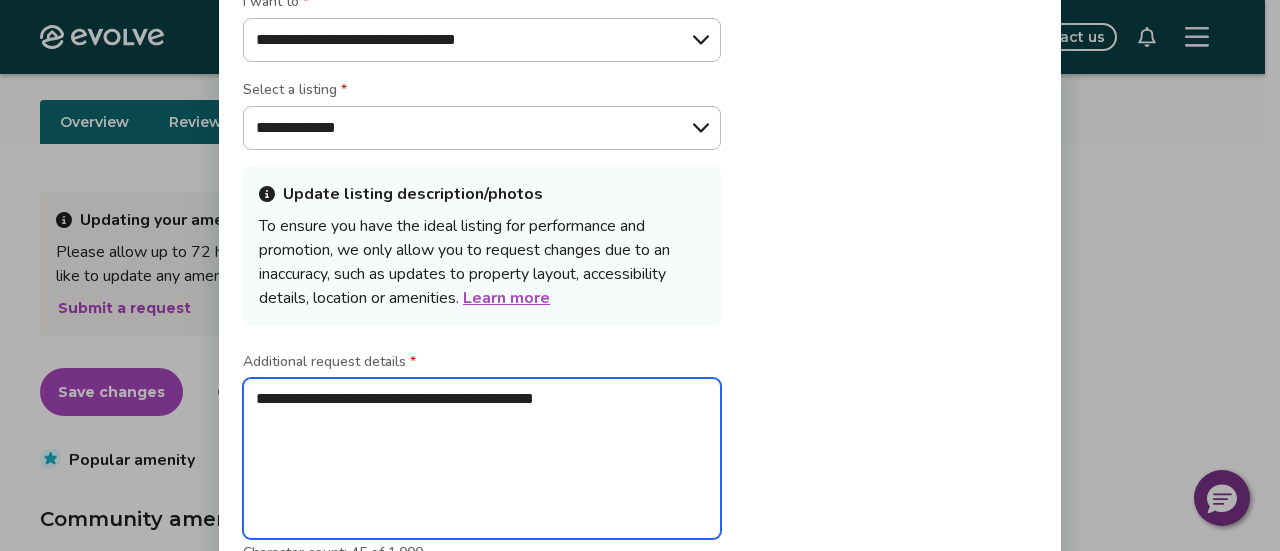 type on "**********" 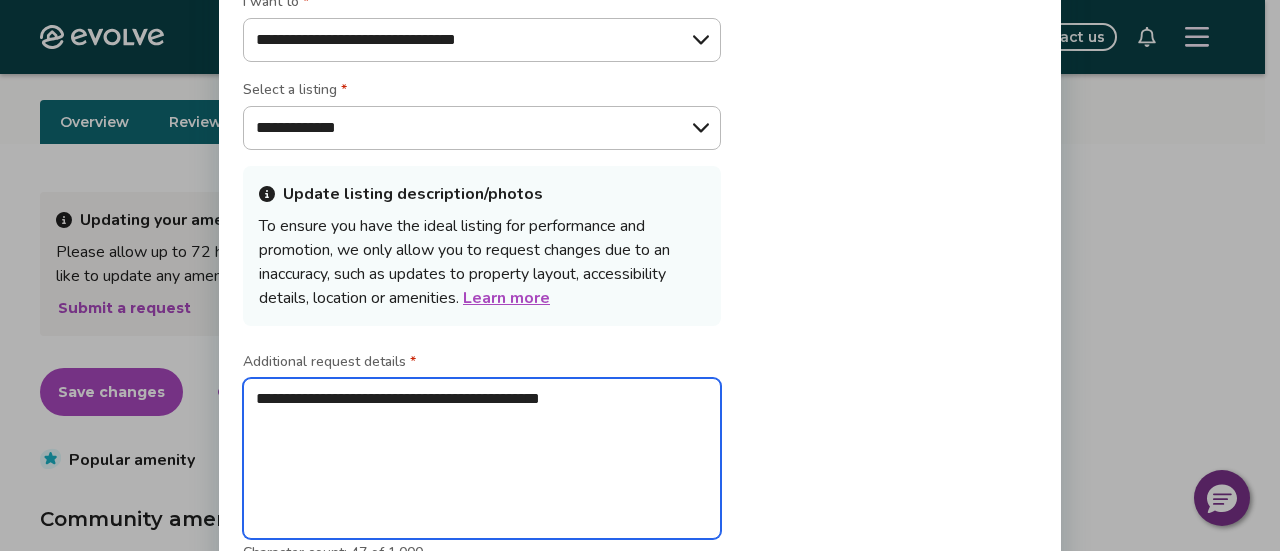 type on "**********" 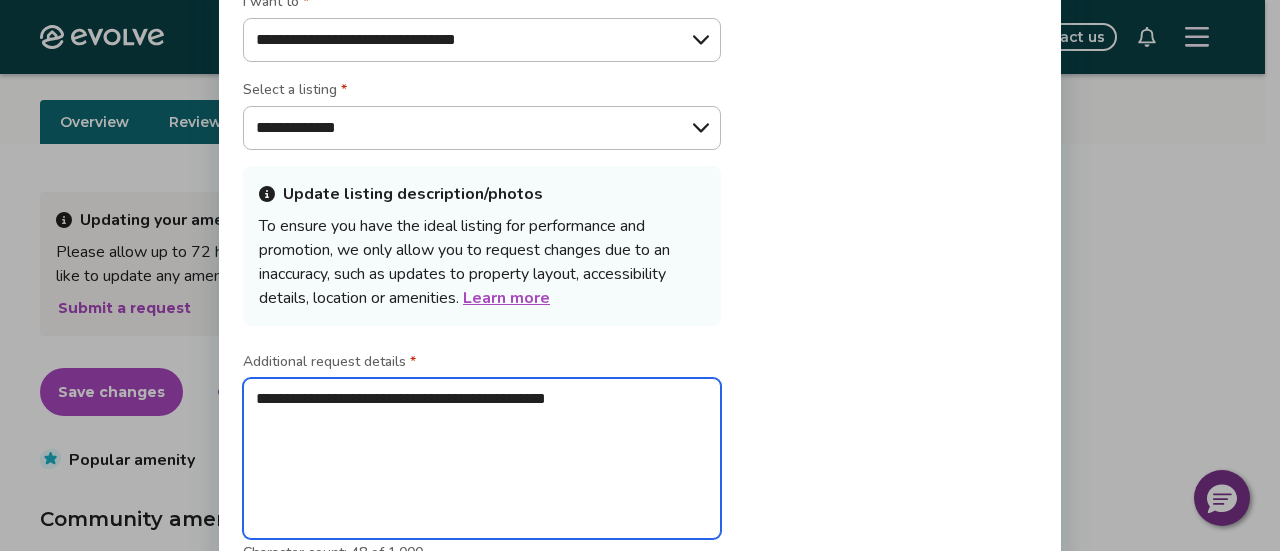 type on "**********" 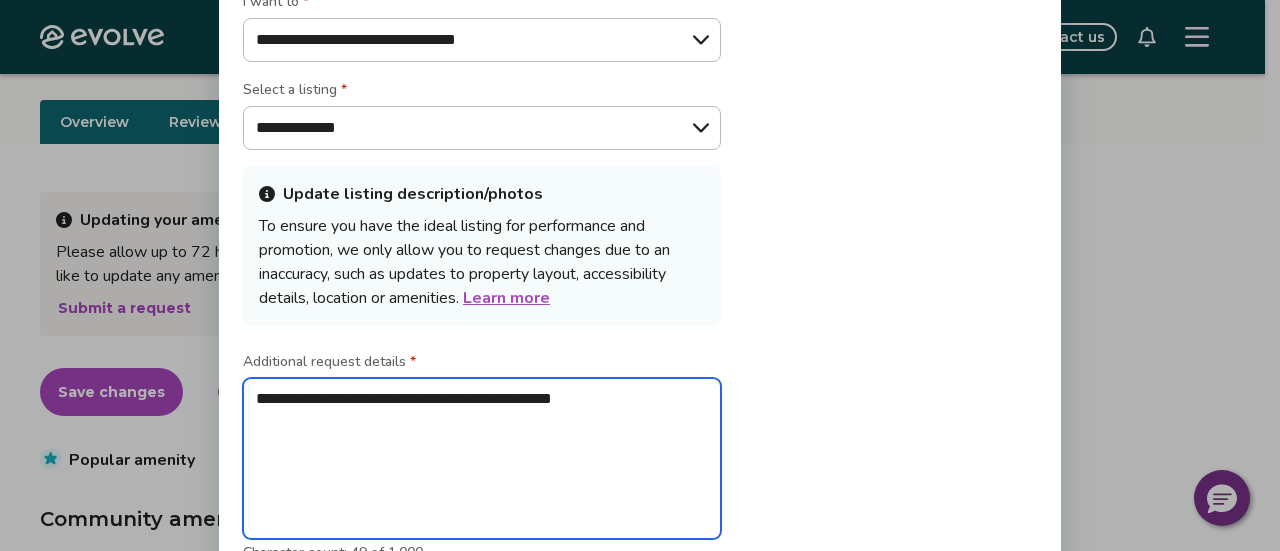 type on "**********" 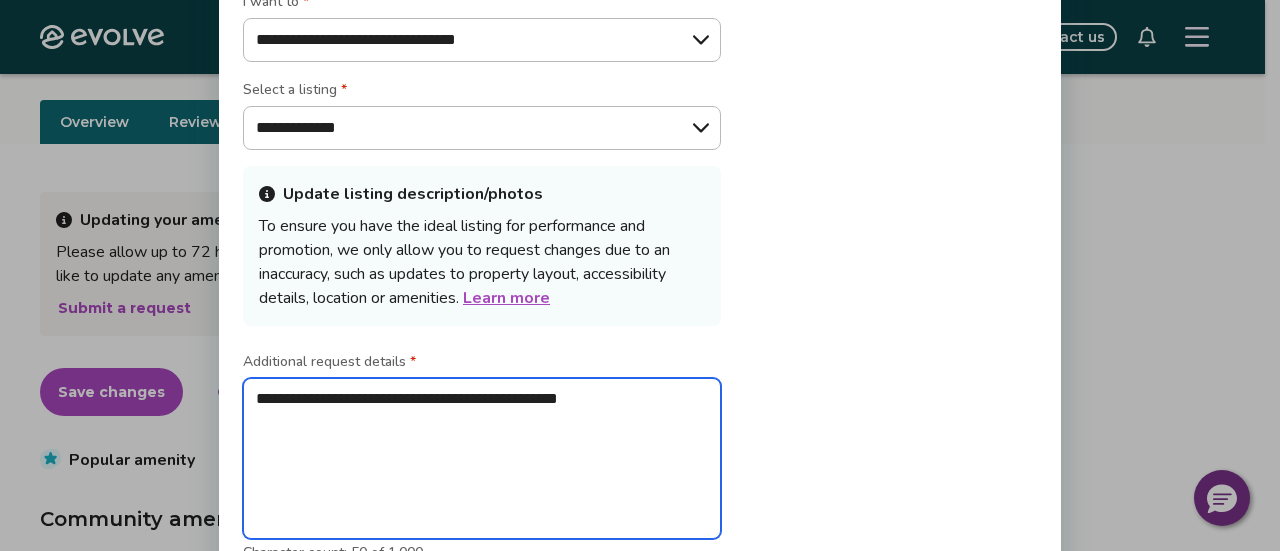 type on "**********" 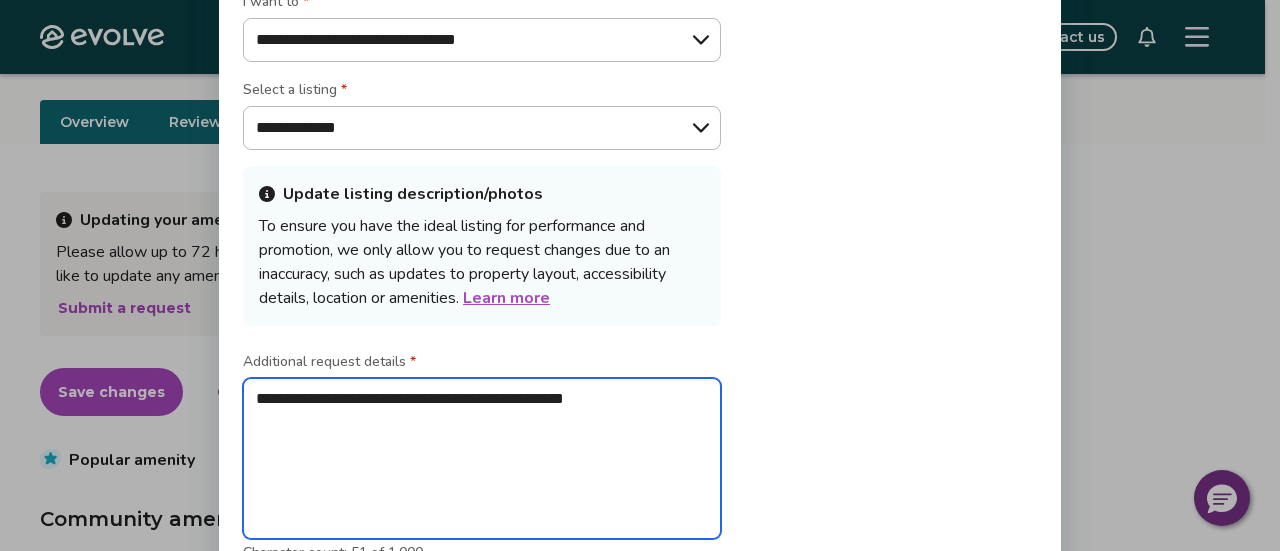 type on "**********" 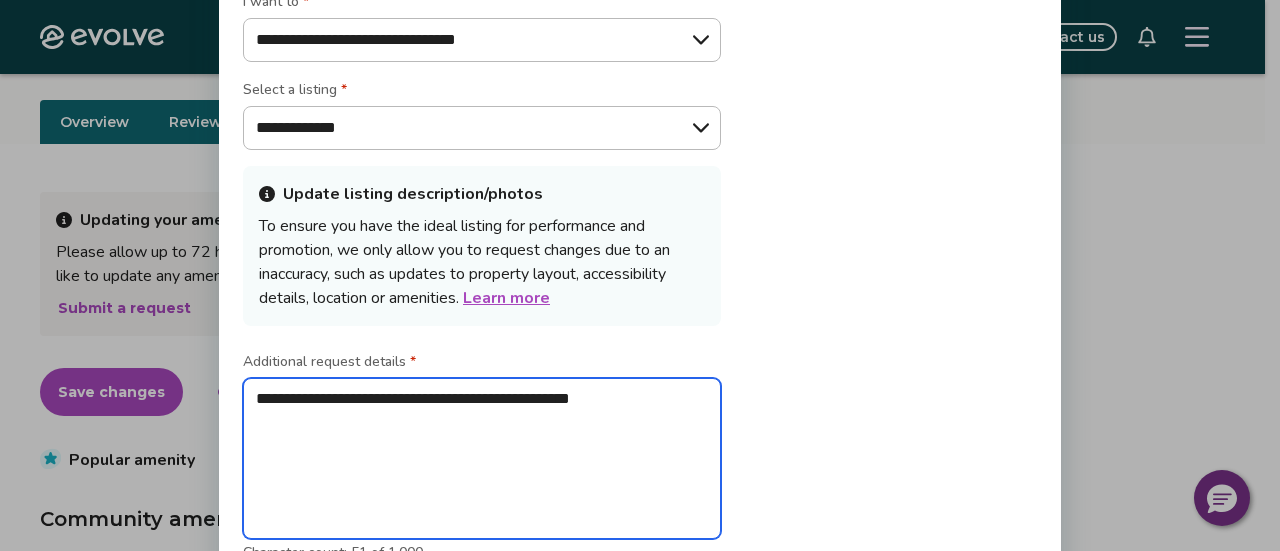type on "*" 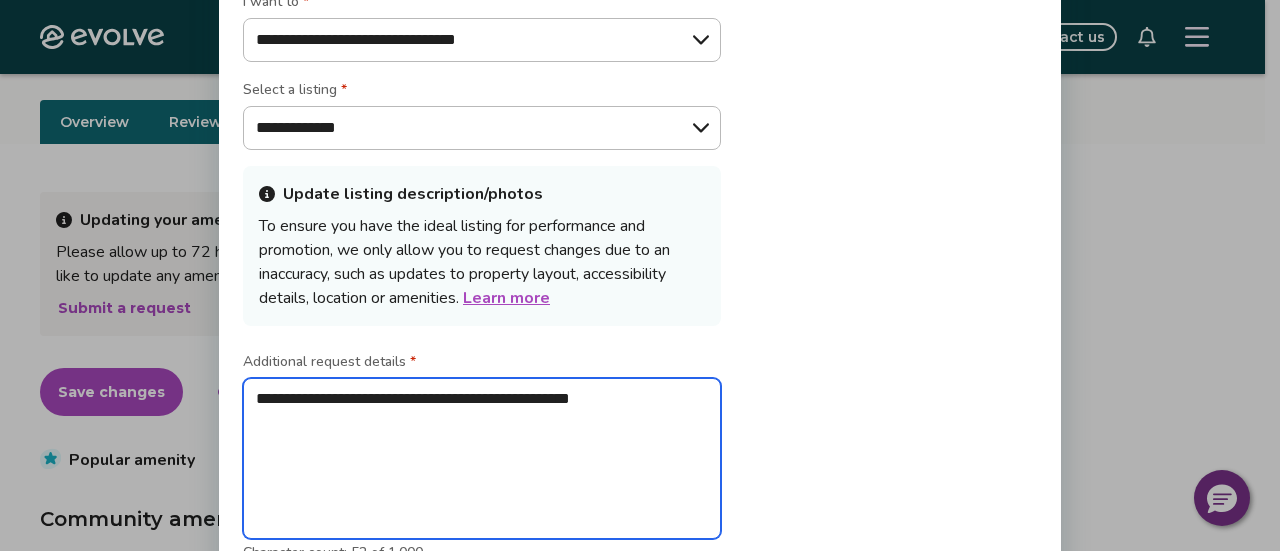 type on "**********" 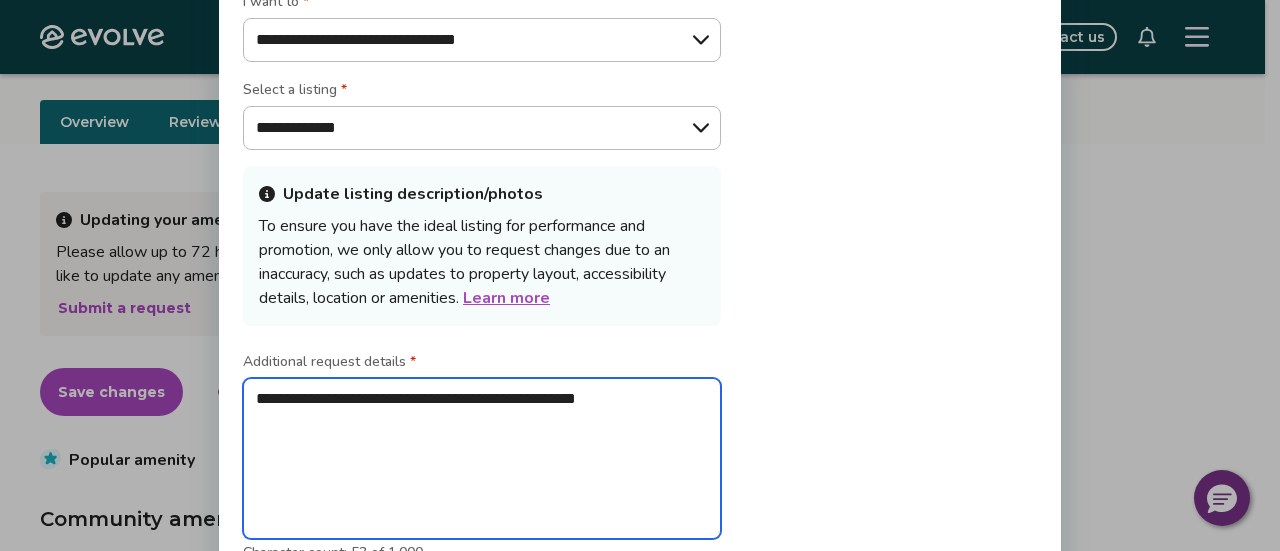 type on "**********" 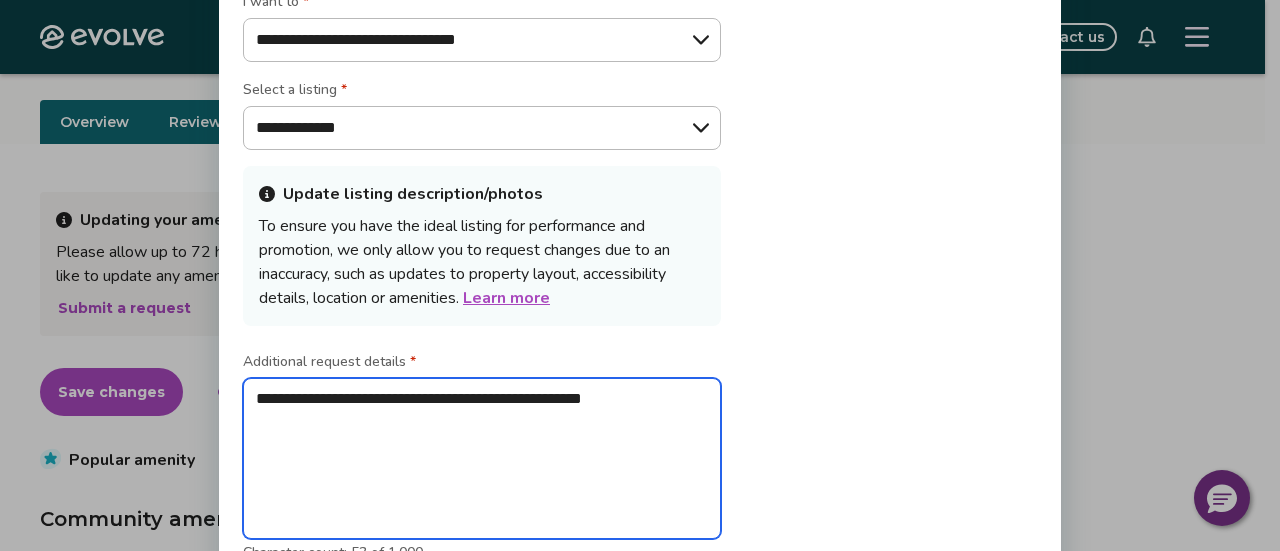 type on "**********" 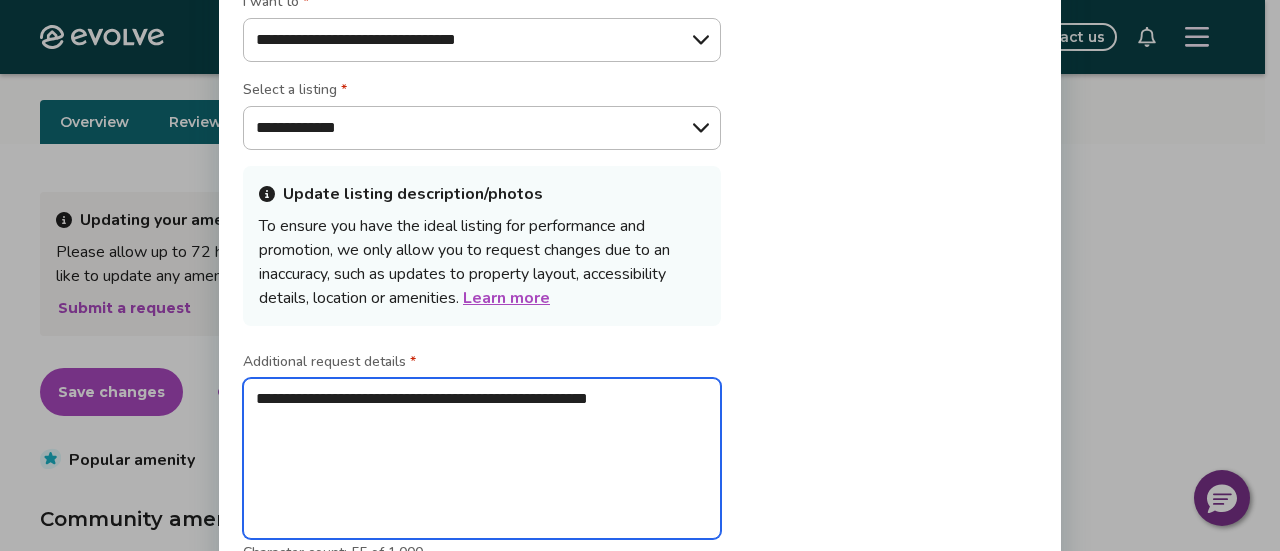 type on "**********" 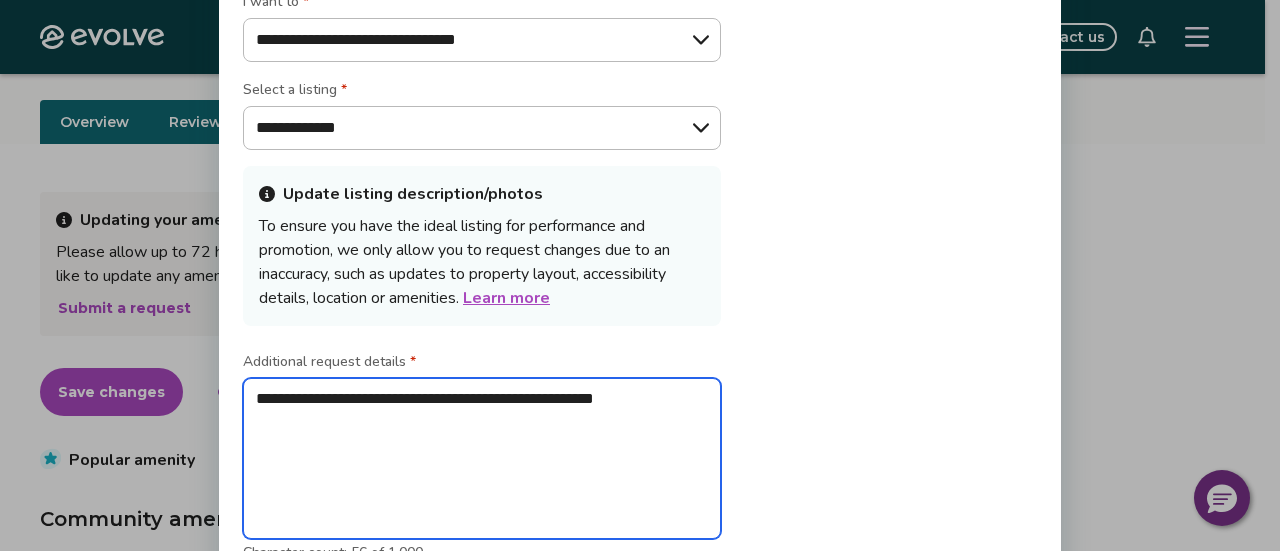 type on "**********" 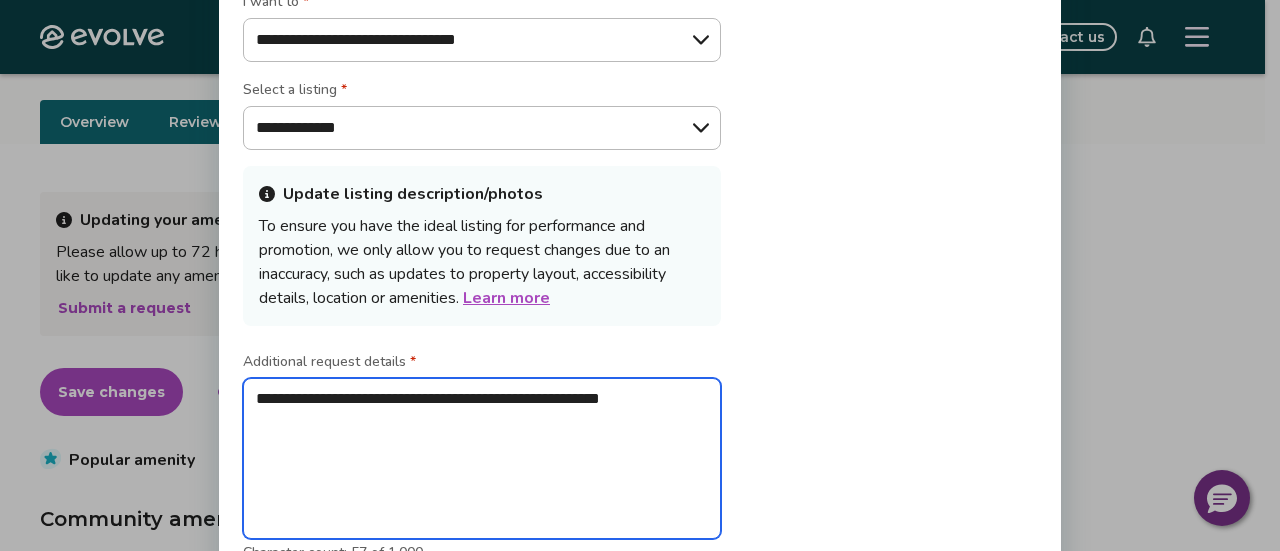 type on "**********" 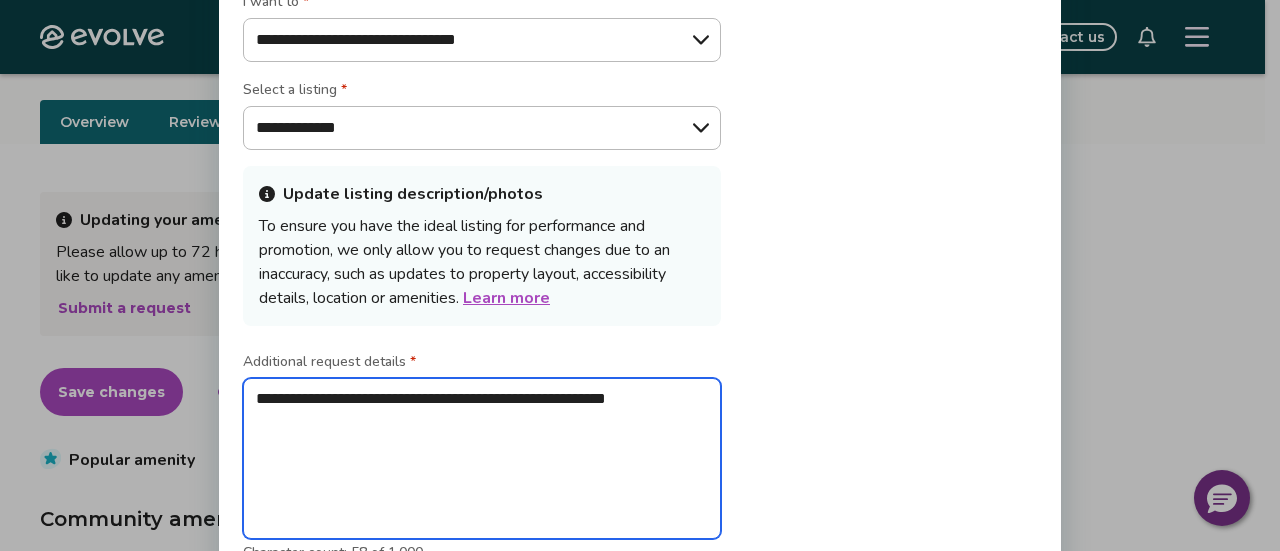 type on "**********" 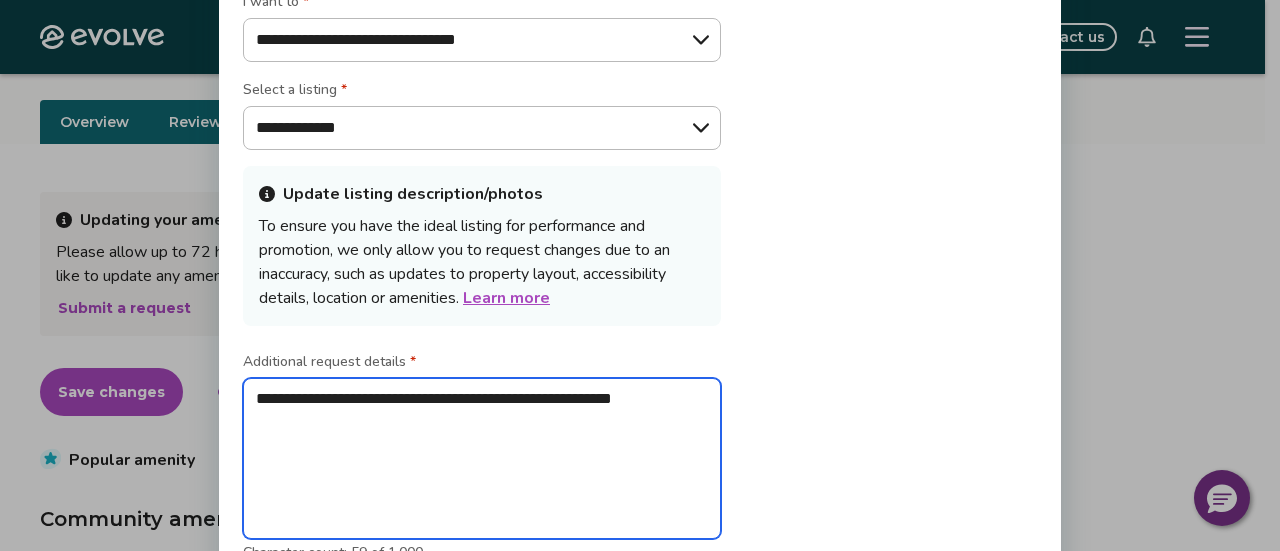 type on "**********" 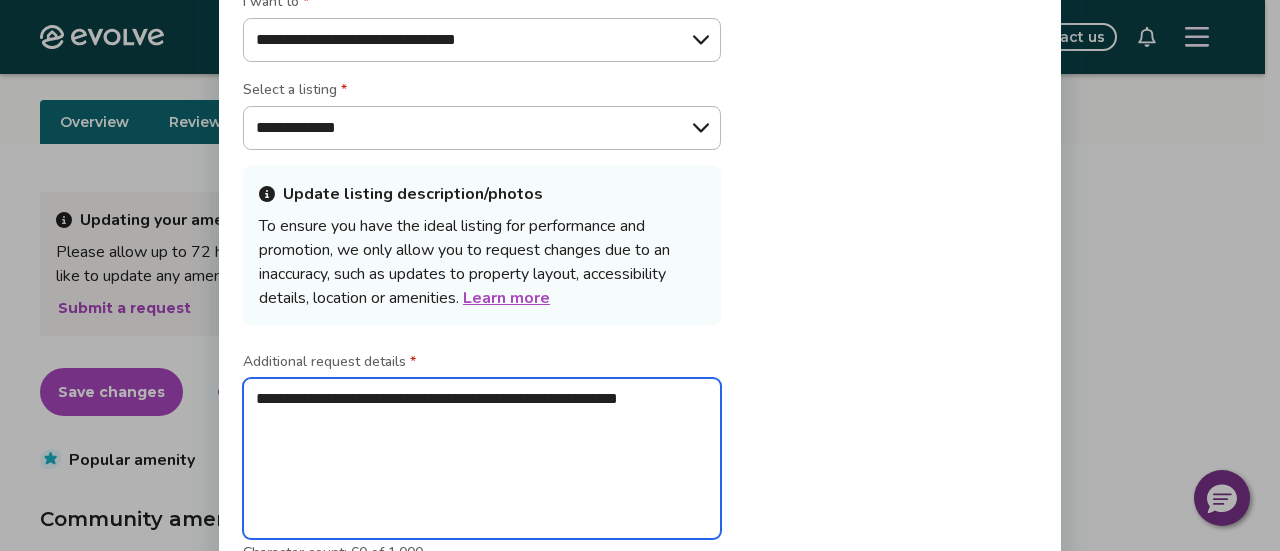 type on "**********" 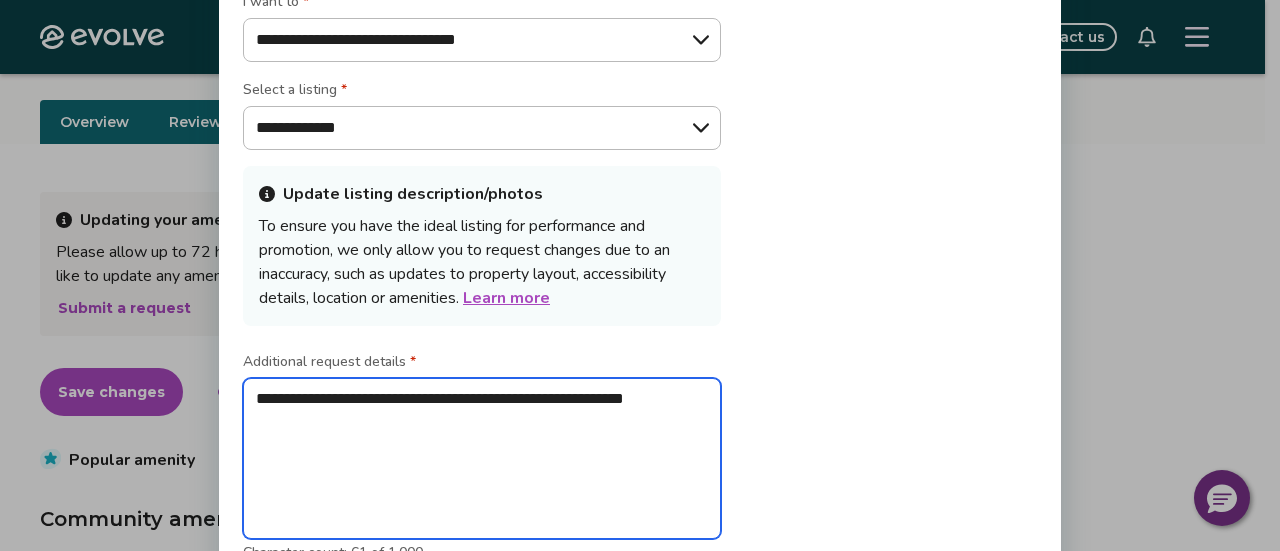 type on "**********" 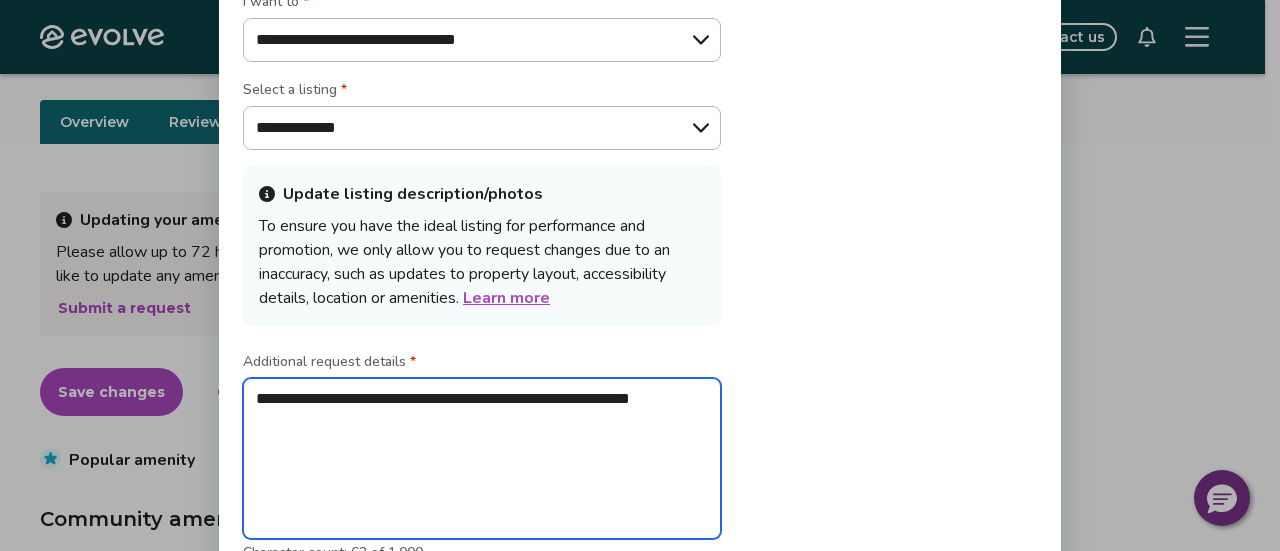 type on "**********" 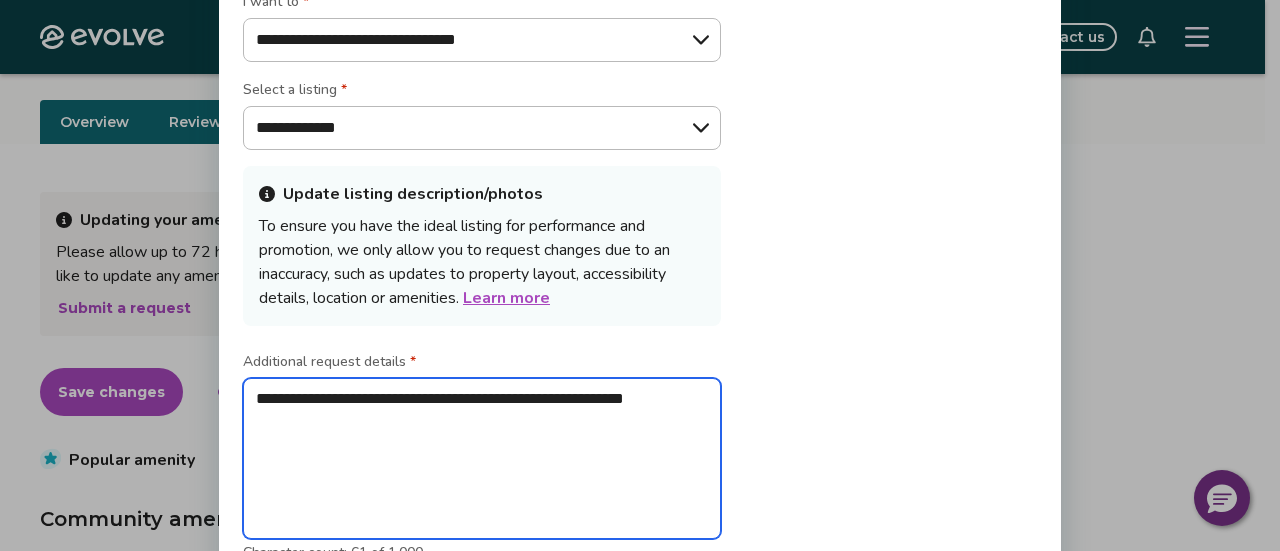 type on "**********" 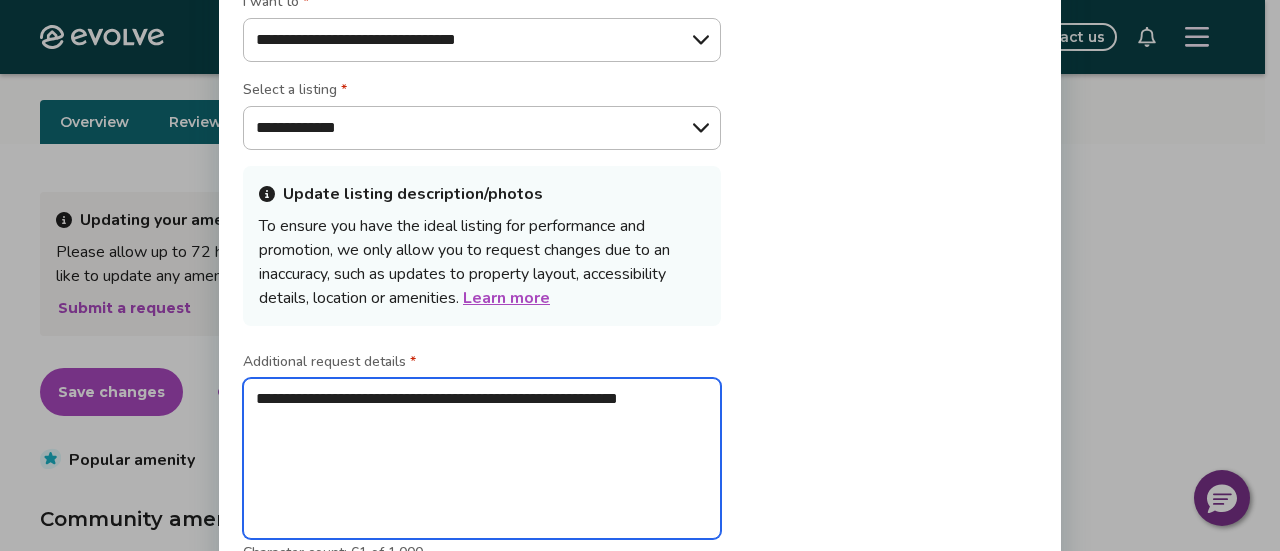 type on "**********" 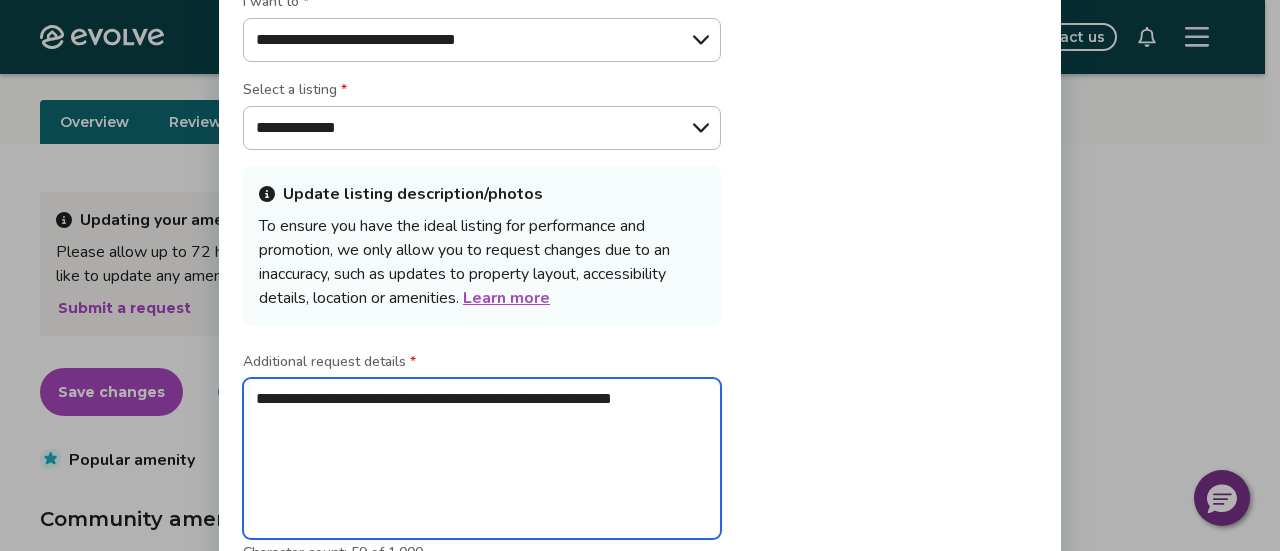 type on "**********" 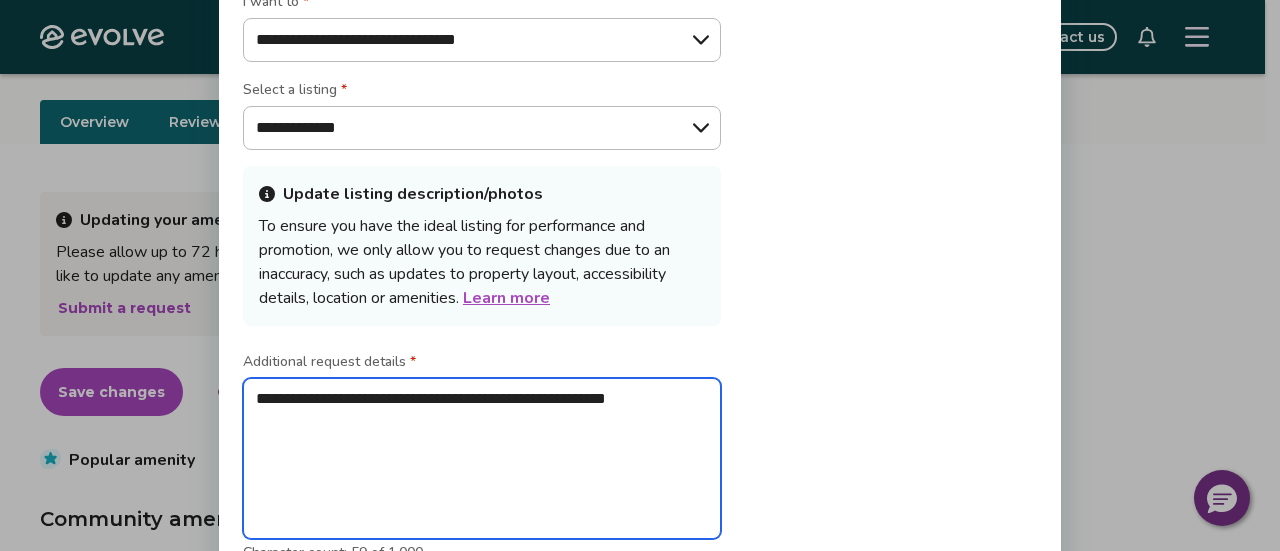 type on "**********" 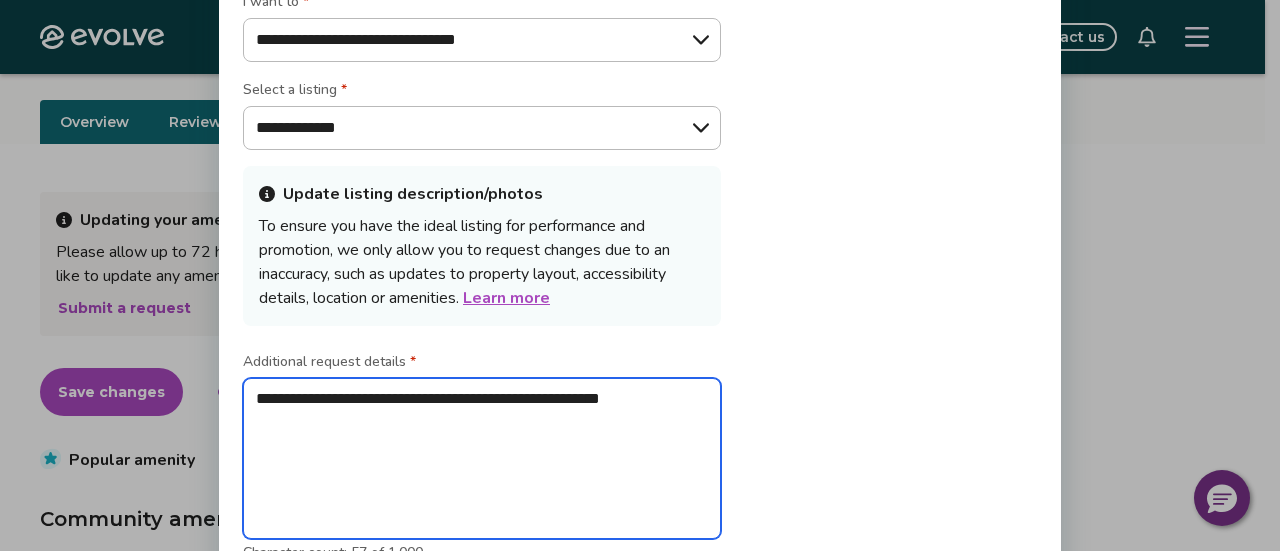 type on "**********" 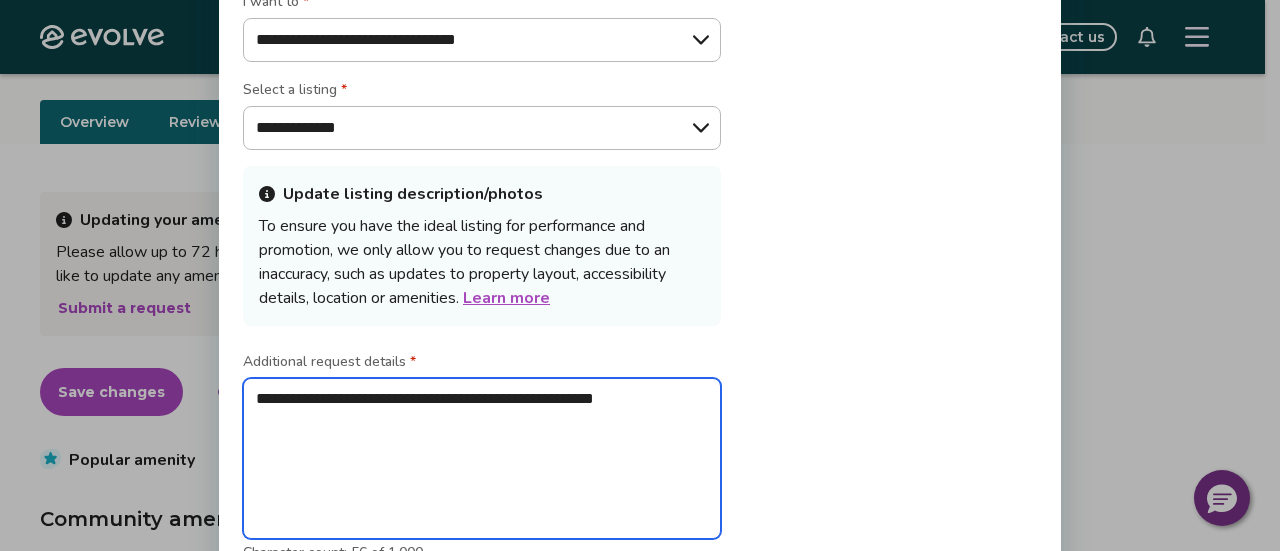 type on "**********" 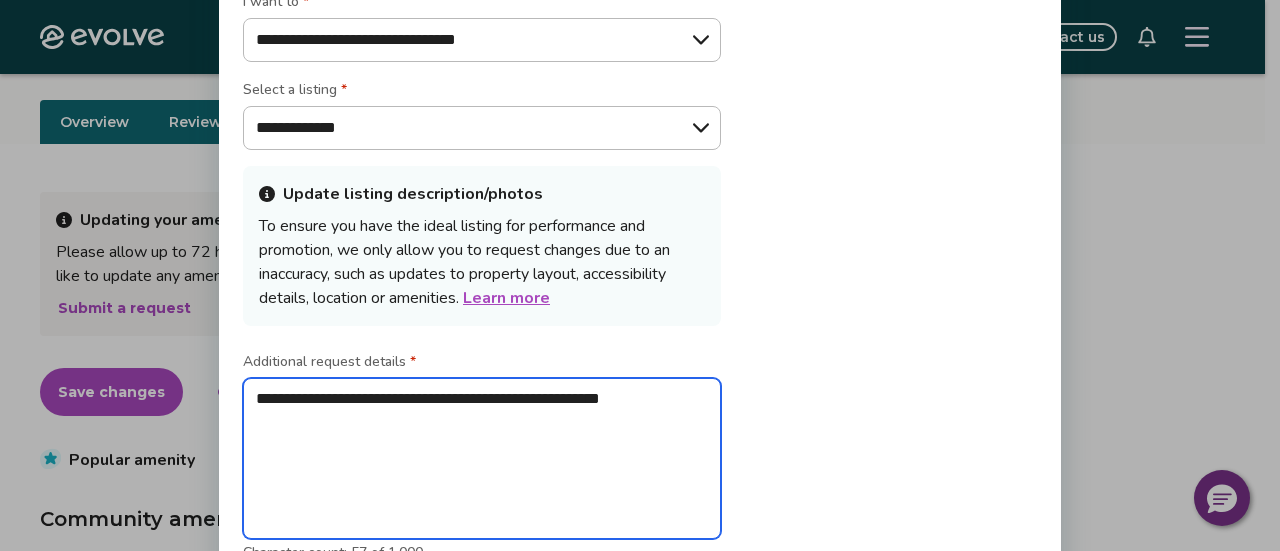 type on "**********" 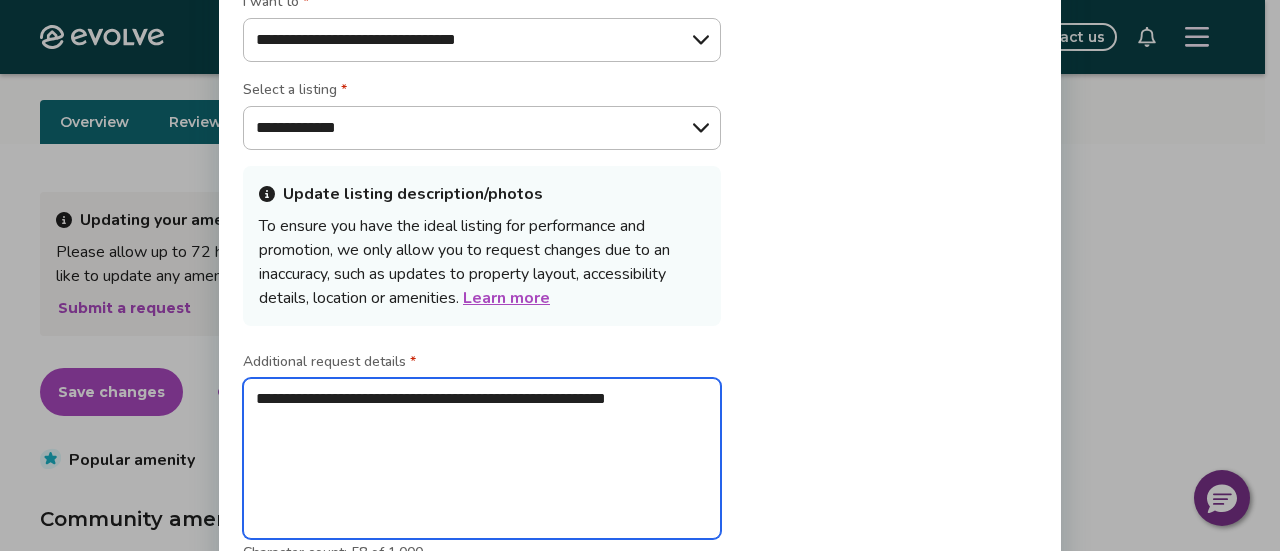 type on "**********" 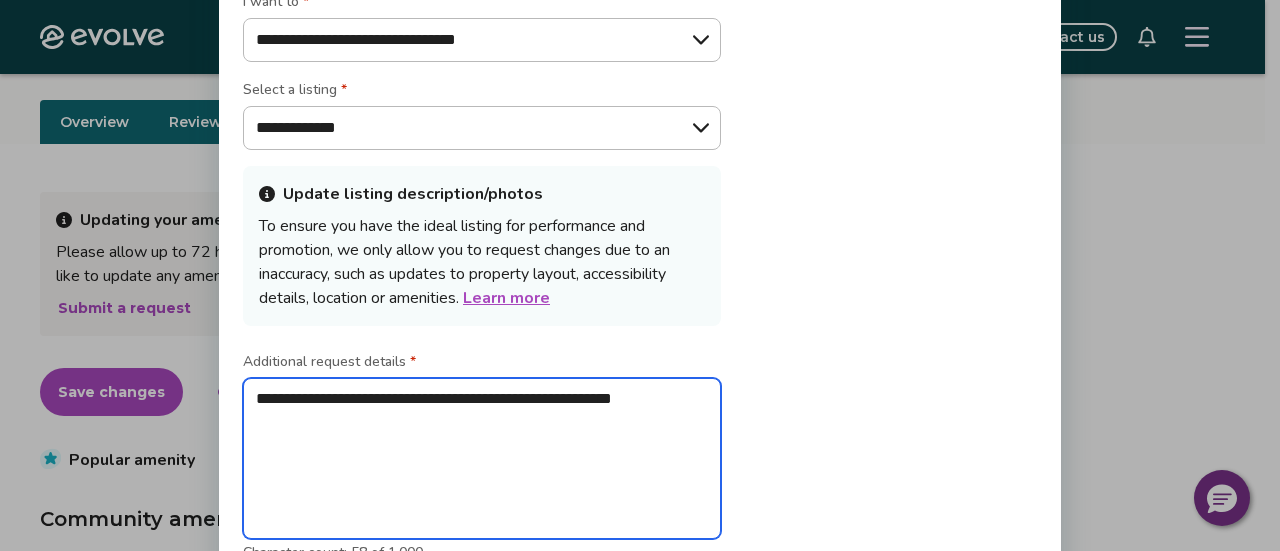 type on "**********" 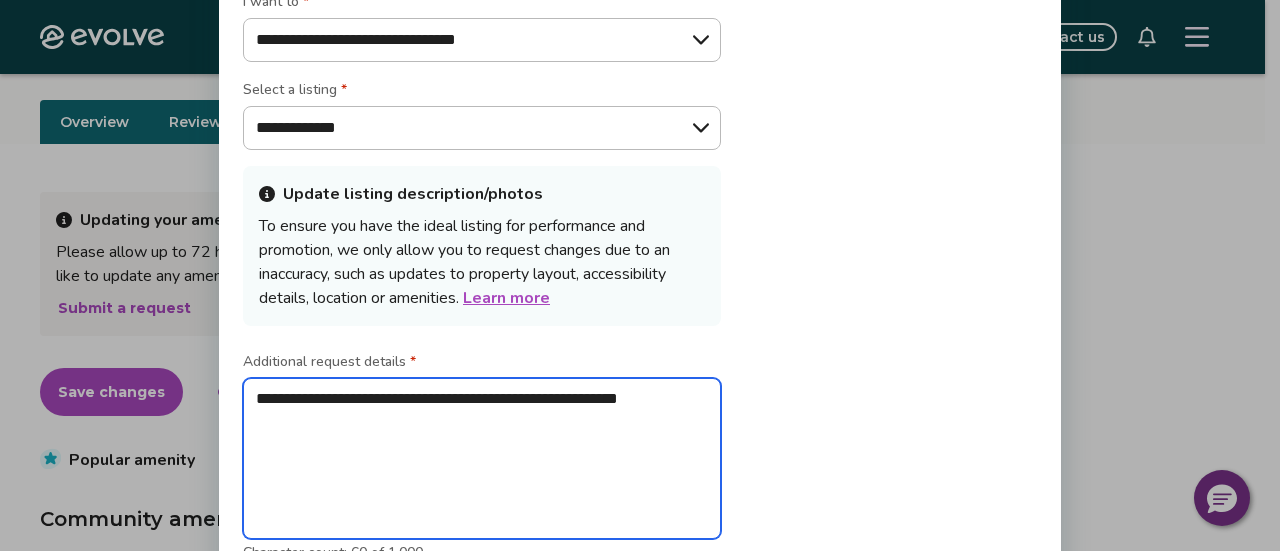 type on "**********" 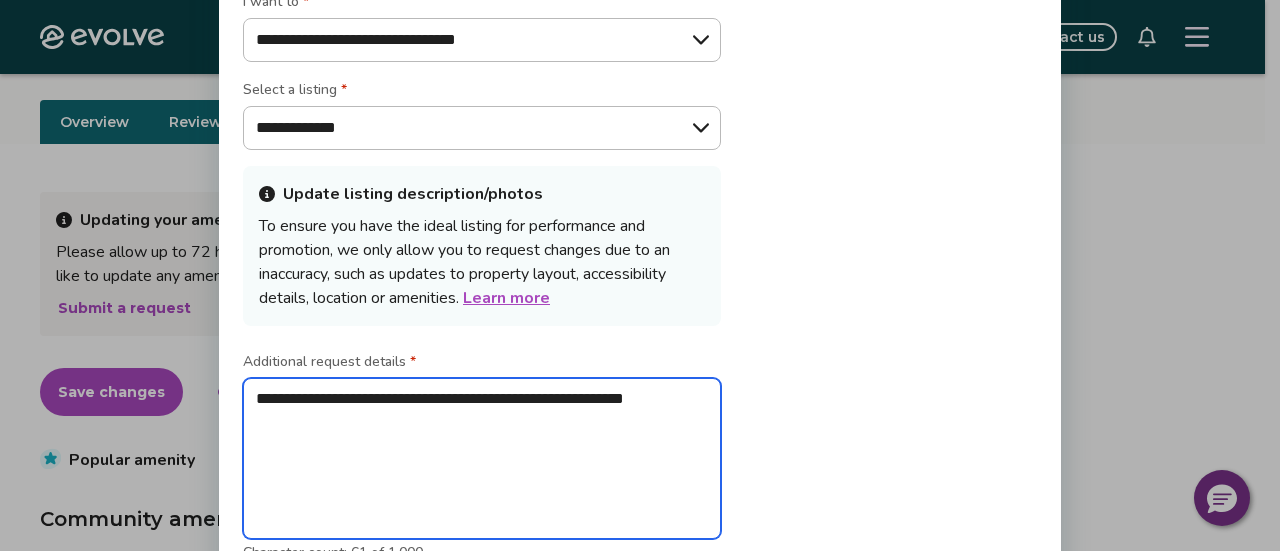 type on "**********" 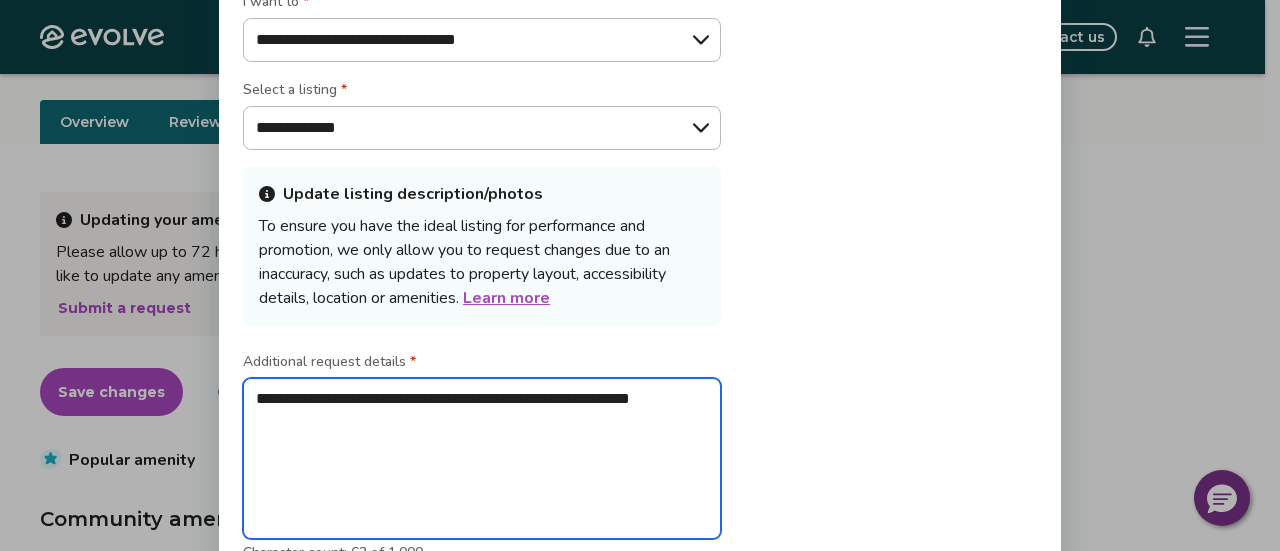 type on "**********" 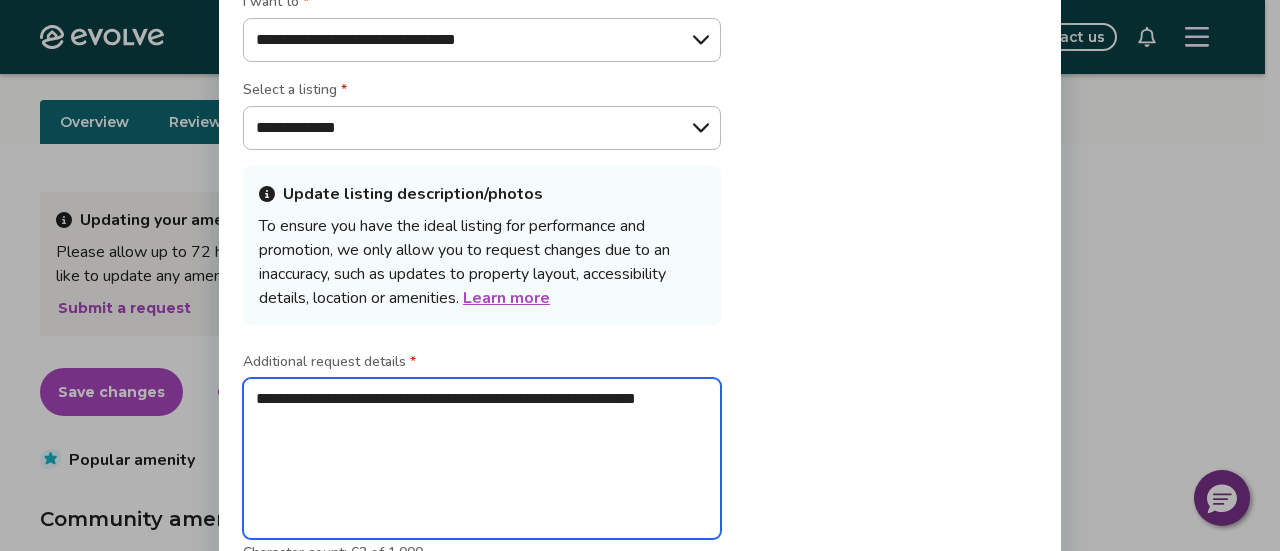 click on "**********" at bounding box center [482, 458] 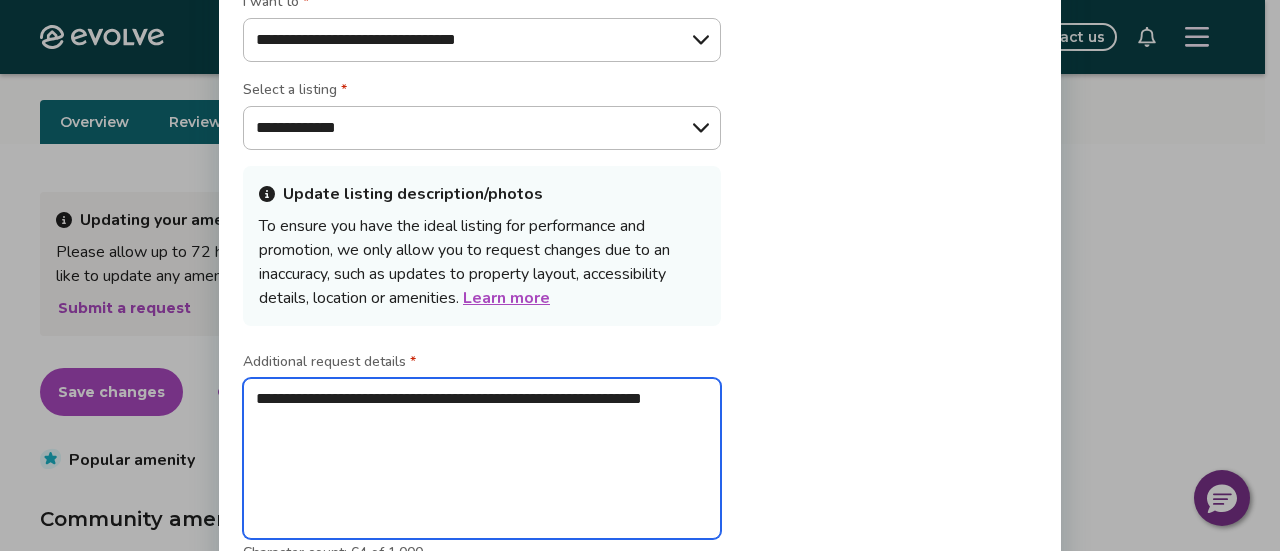 type on "**********" 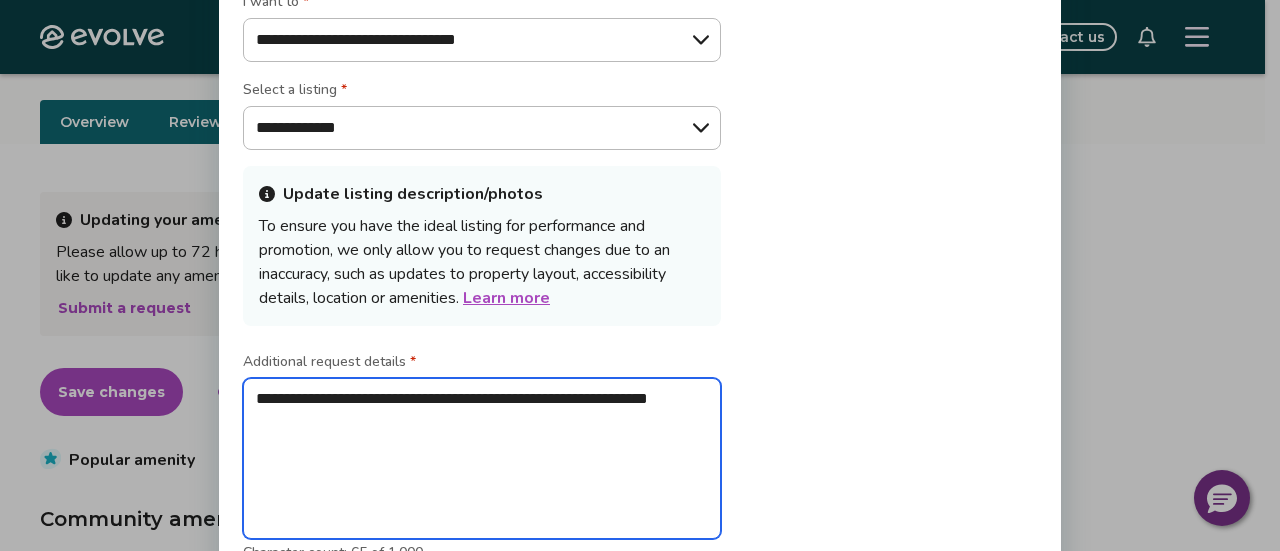 type on "**********" 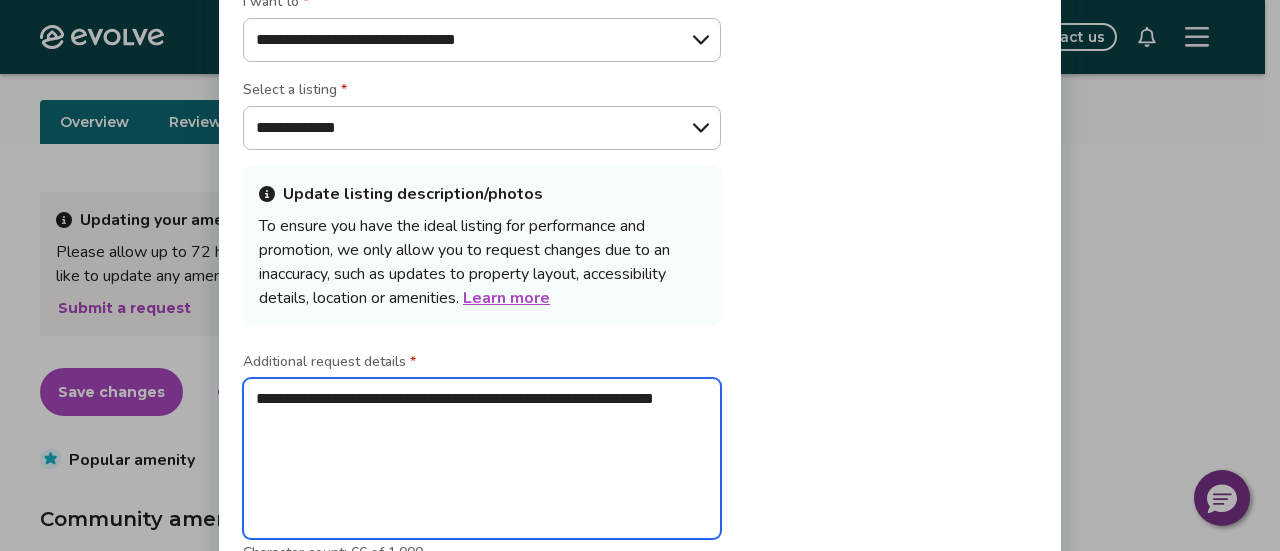 type on "**********" 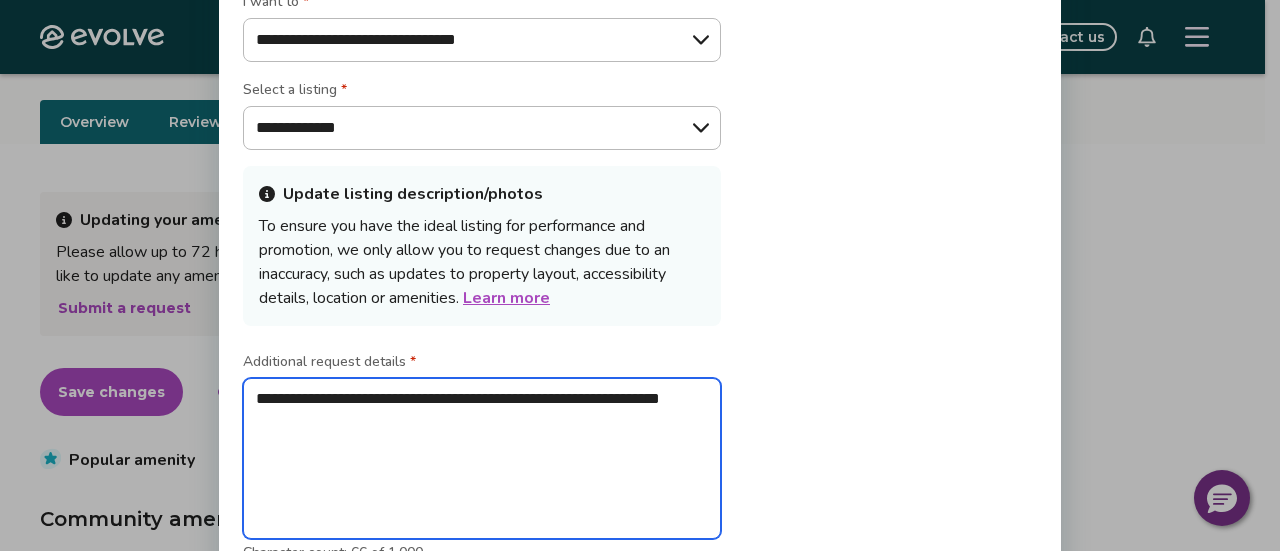 type on "*" 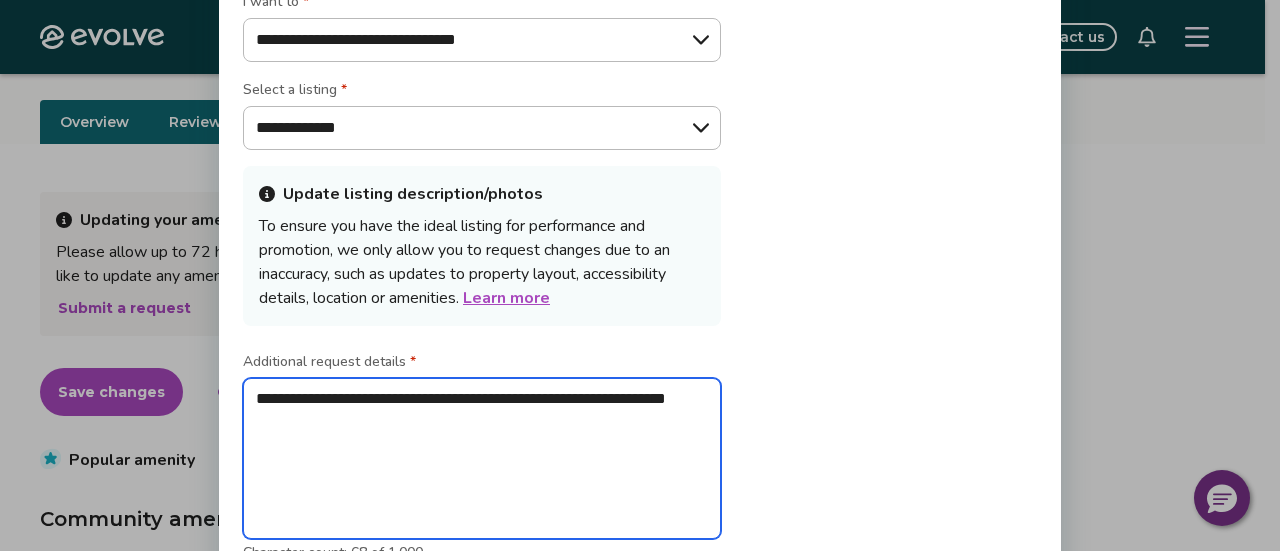 type on "**********" 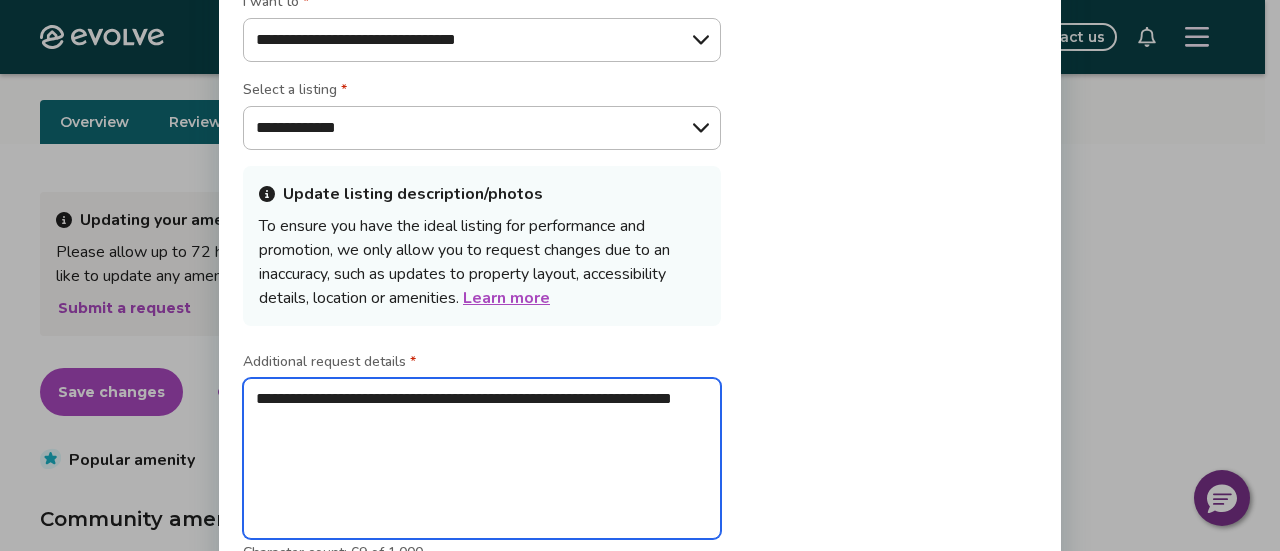 click on "**********" at bounding box center (482, 458) 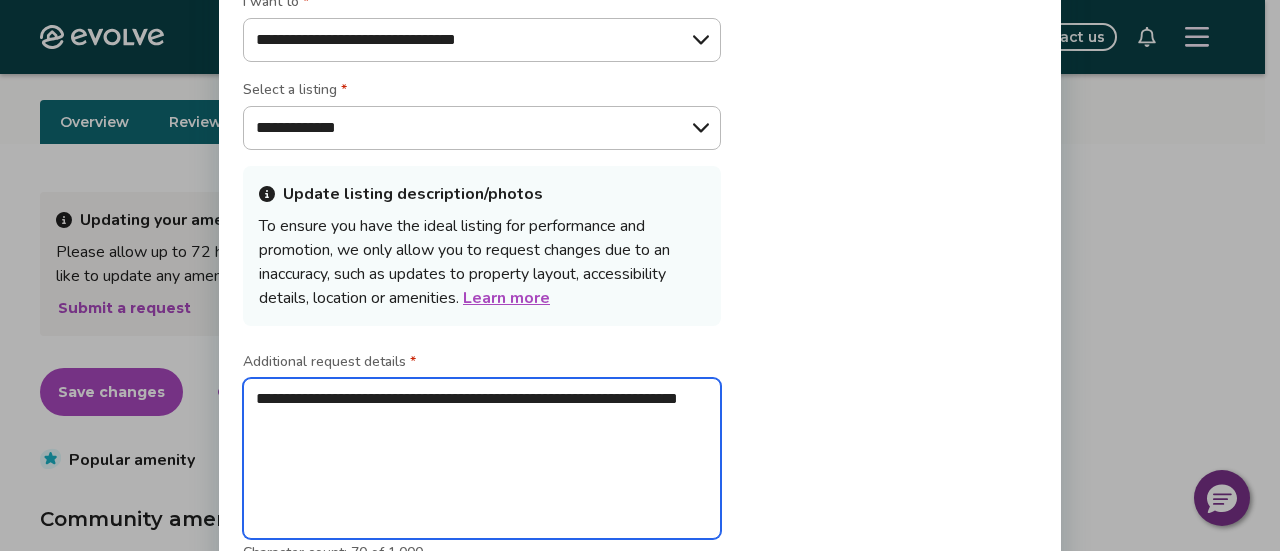 type on "**********" 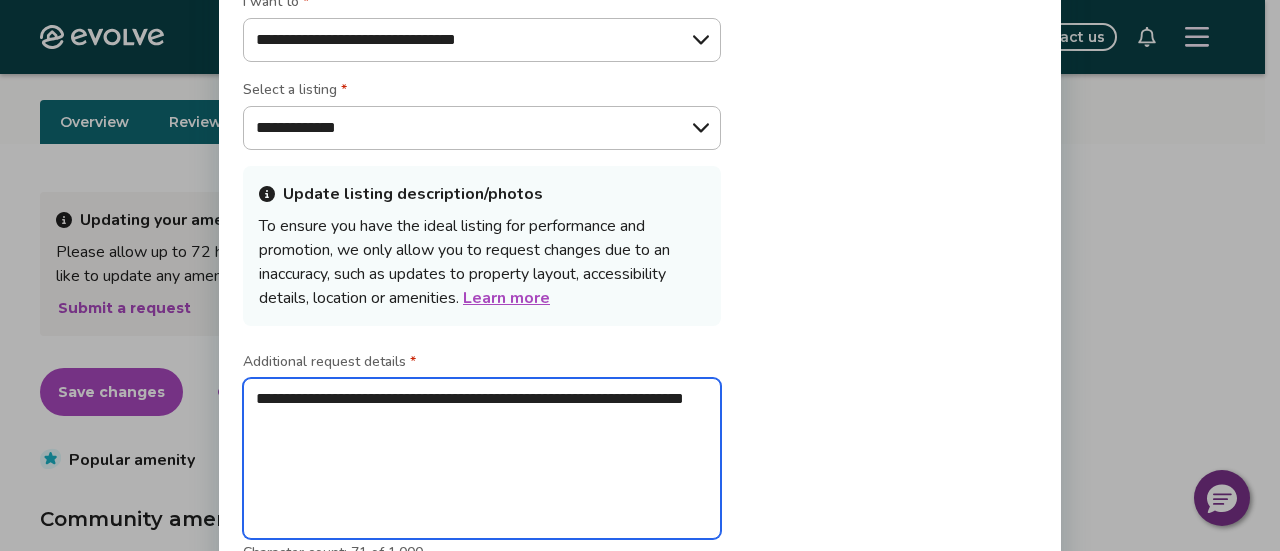 type on "**********" 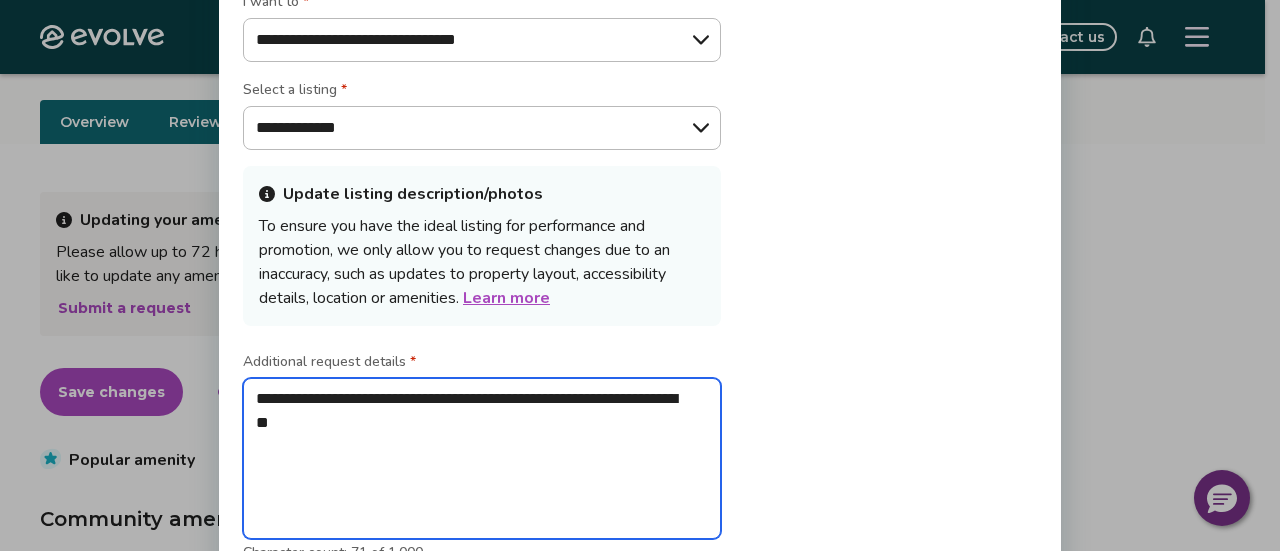 type on "**********" 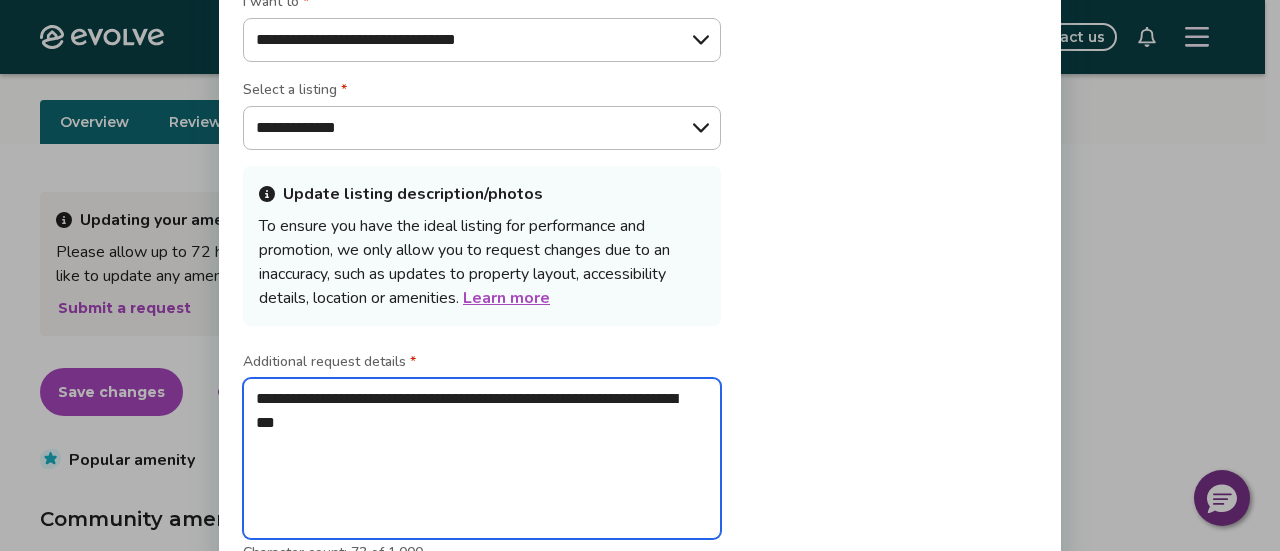 type on "**********" 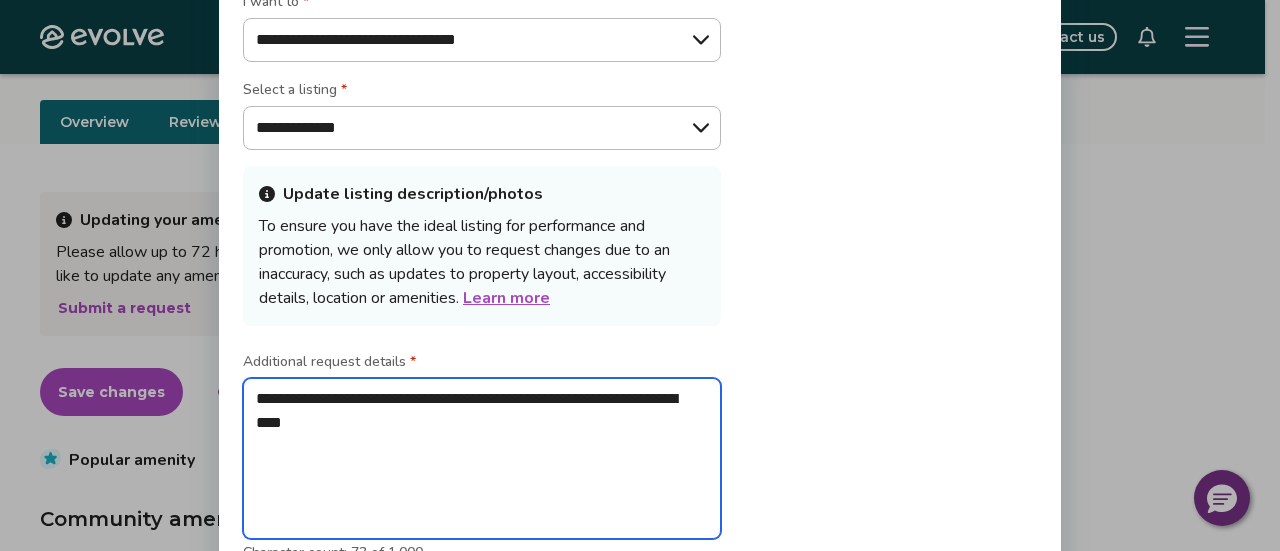 type on "**********" 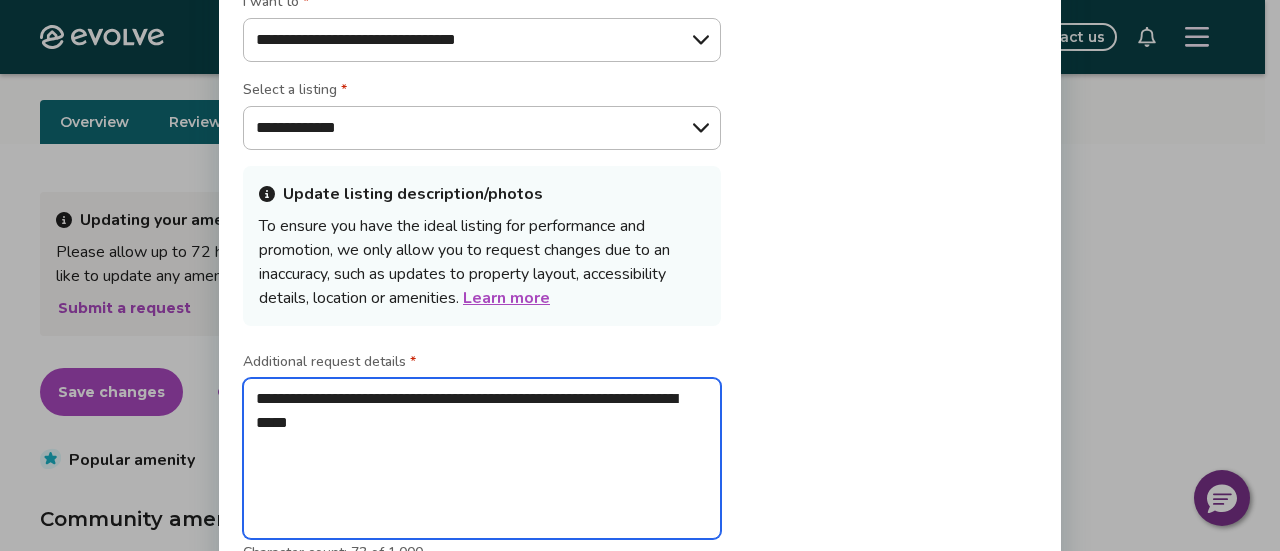type on "*" 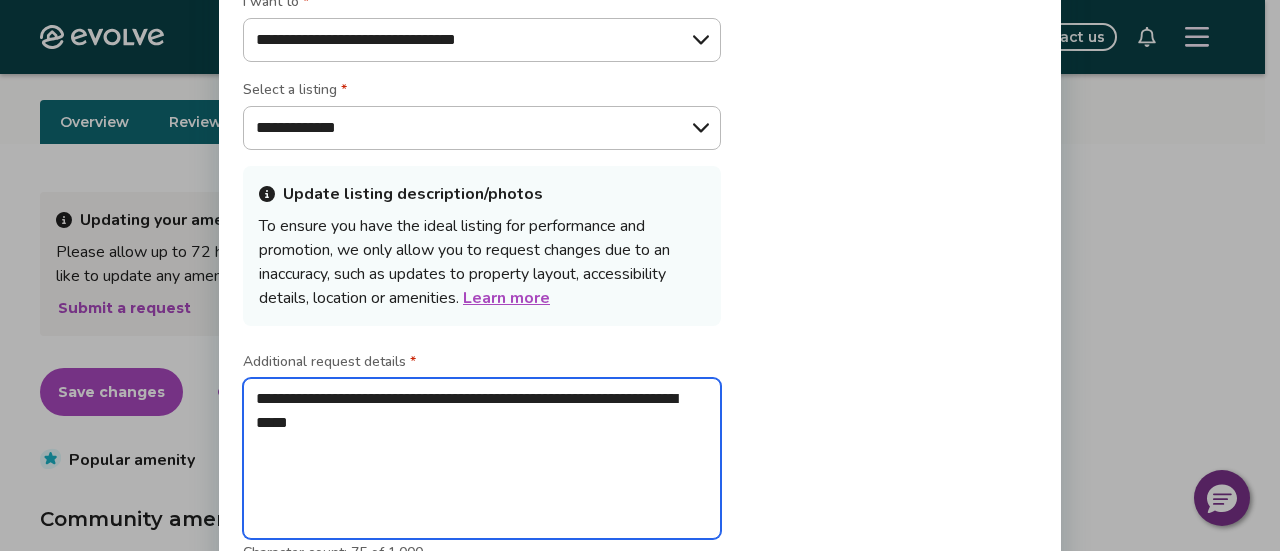 type on "**********" 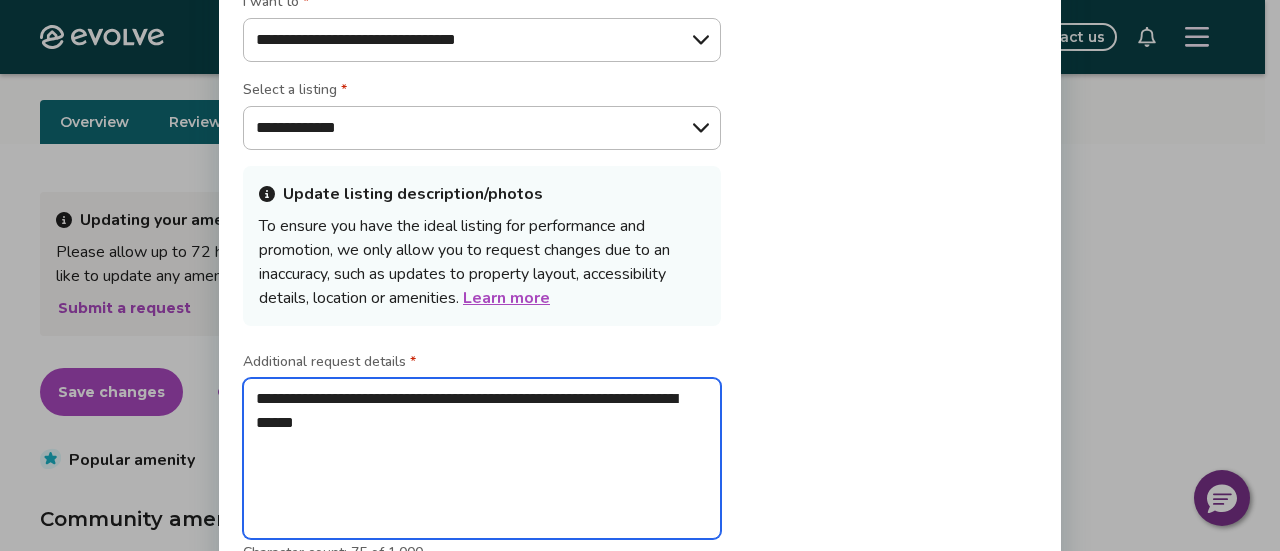 type on "**********" 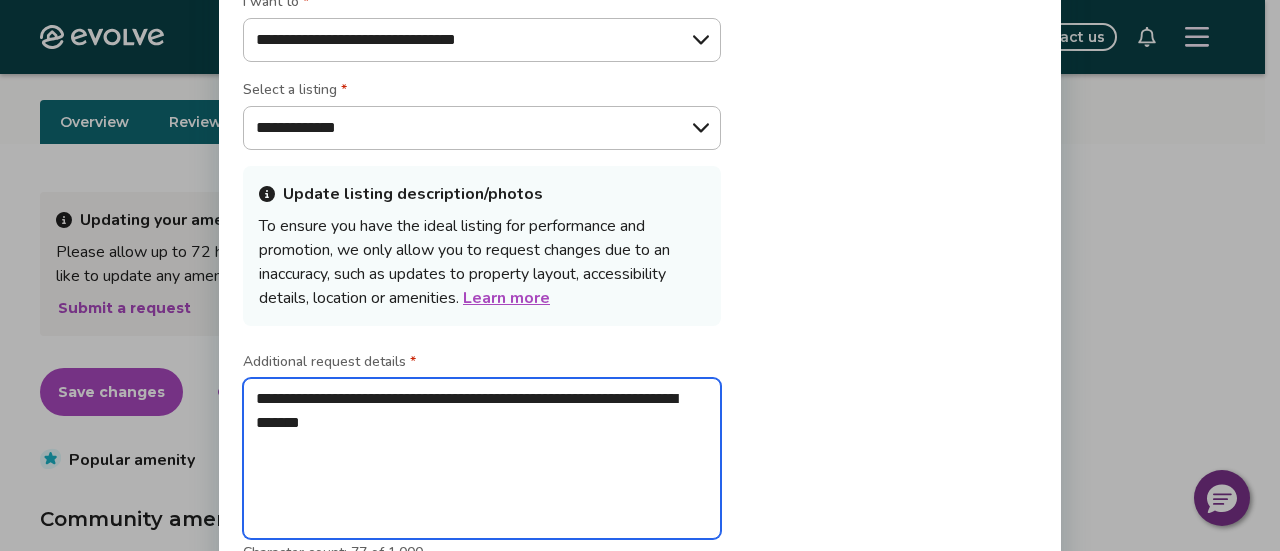 type on "**********" 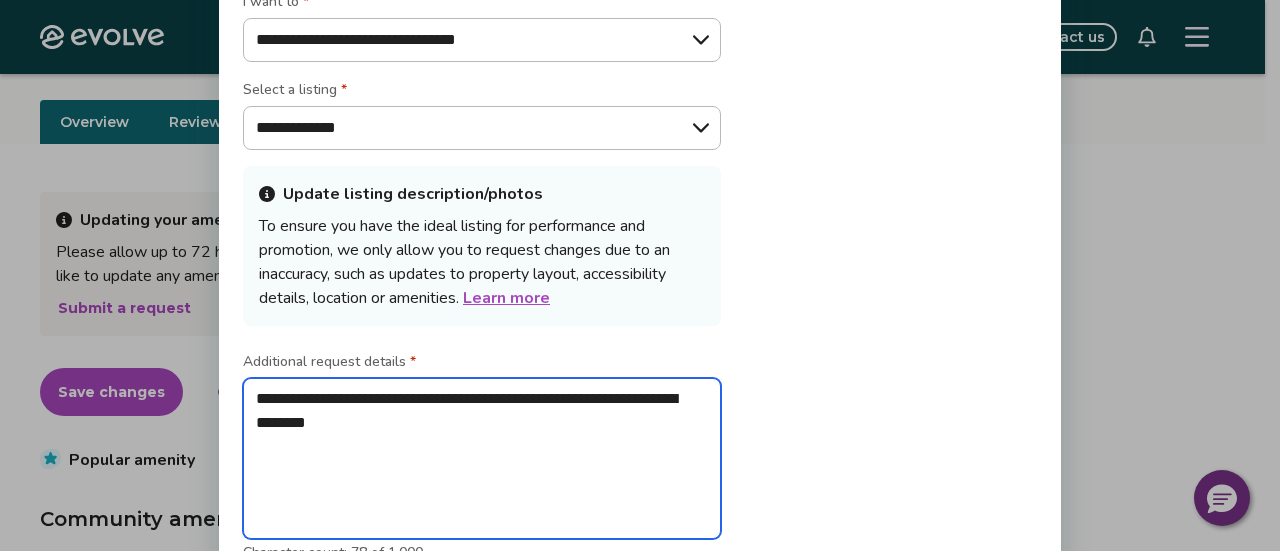 click on "**********" at bounding box center [482, 458] 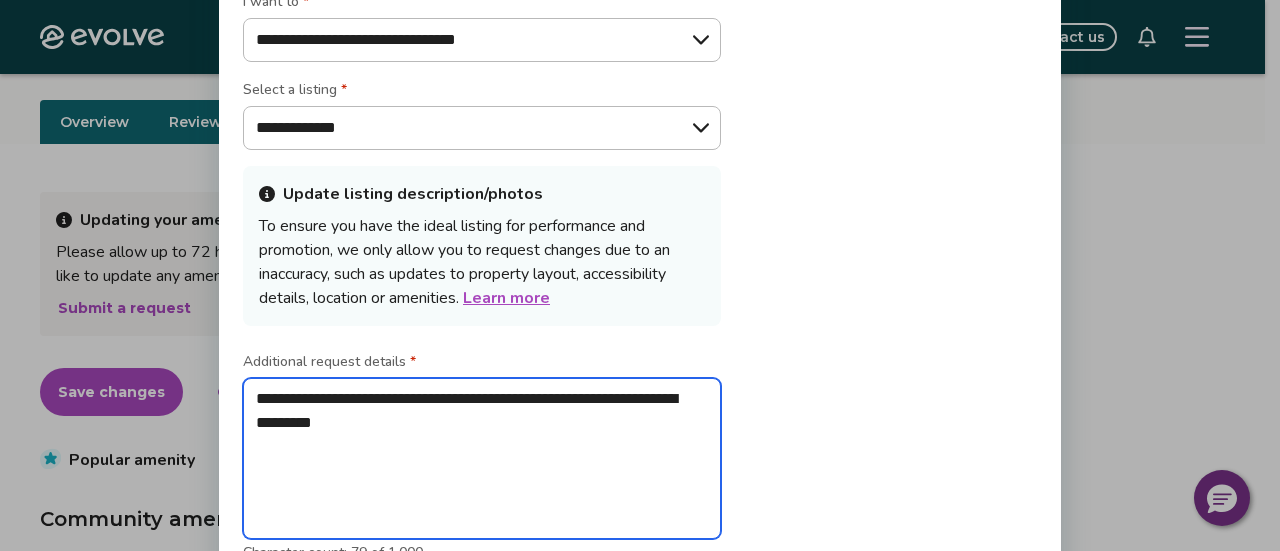 type on "**********" 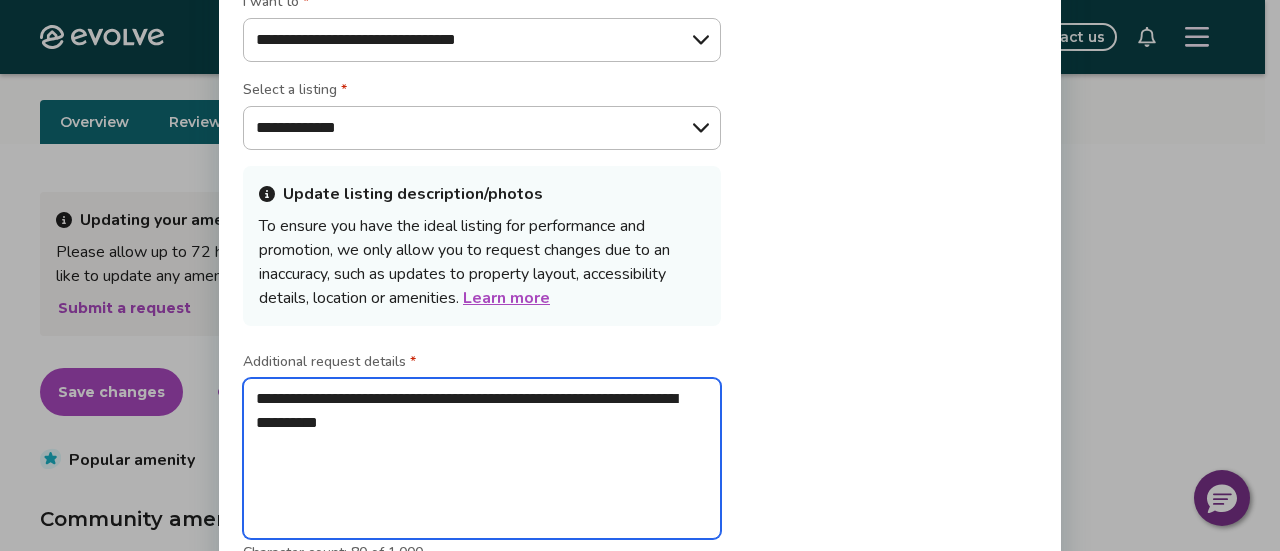 type on "**********" 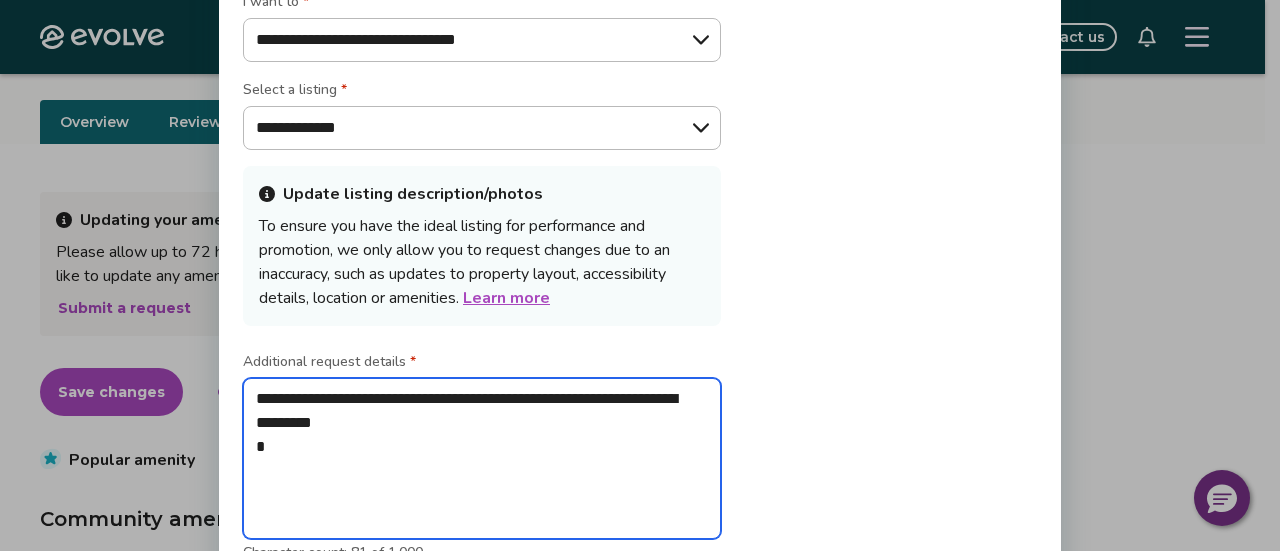 type on "**********" 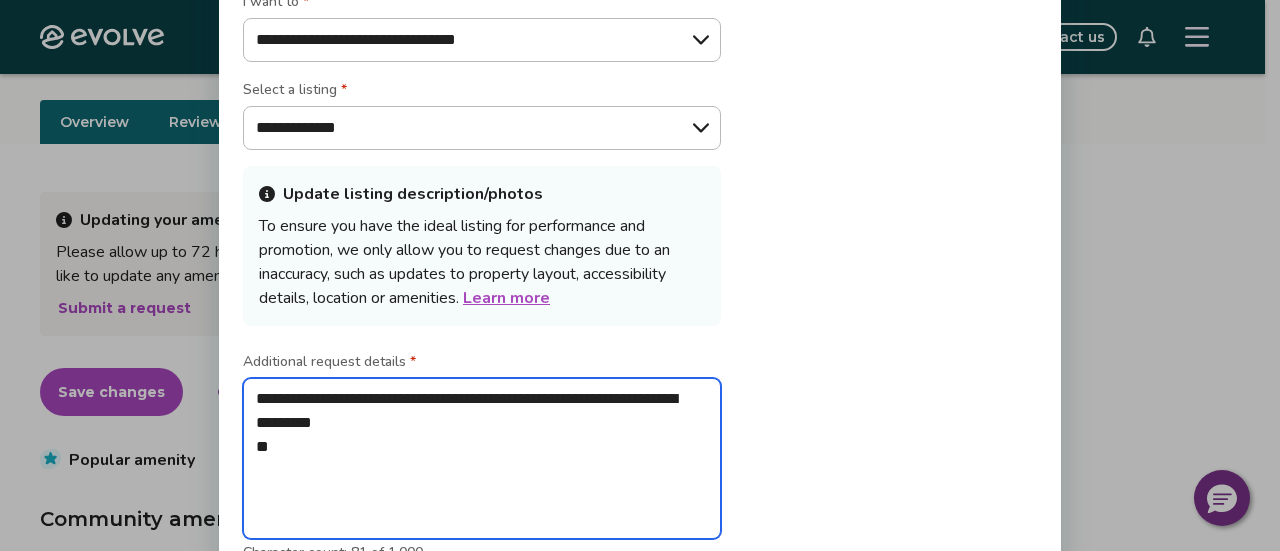 type on "**********" 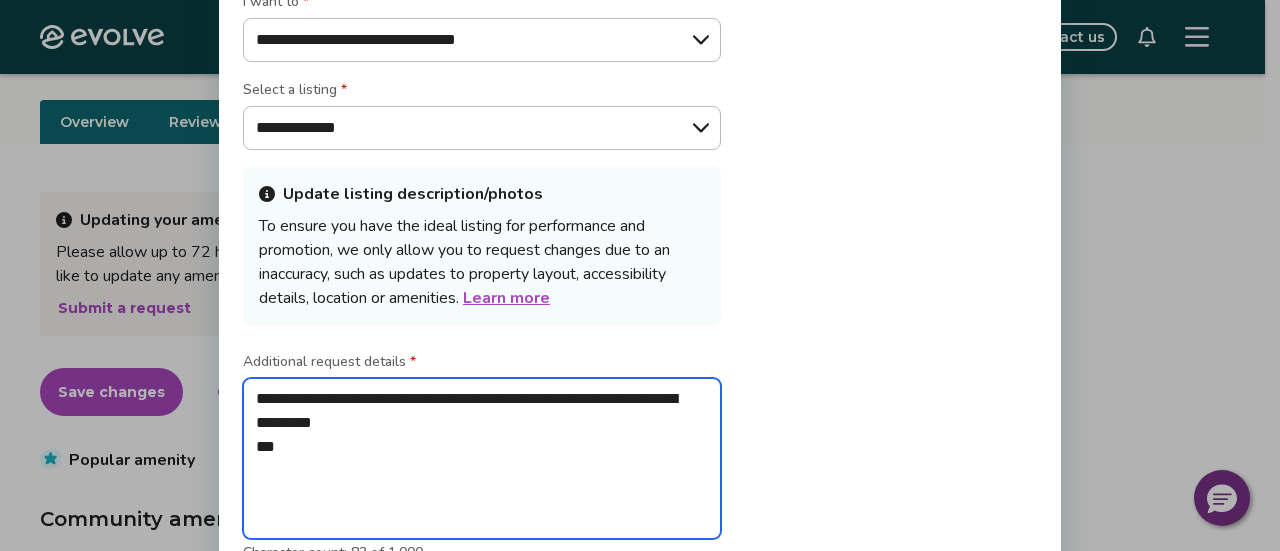 type on "**********" 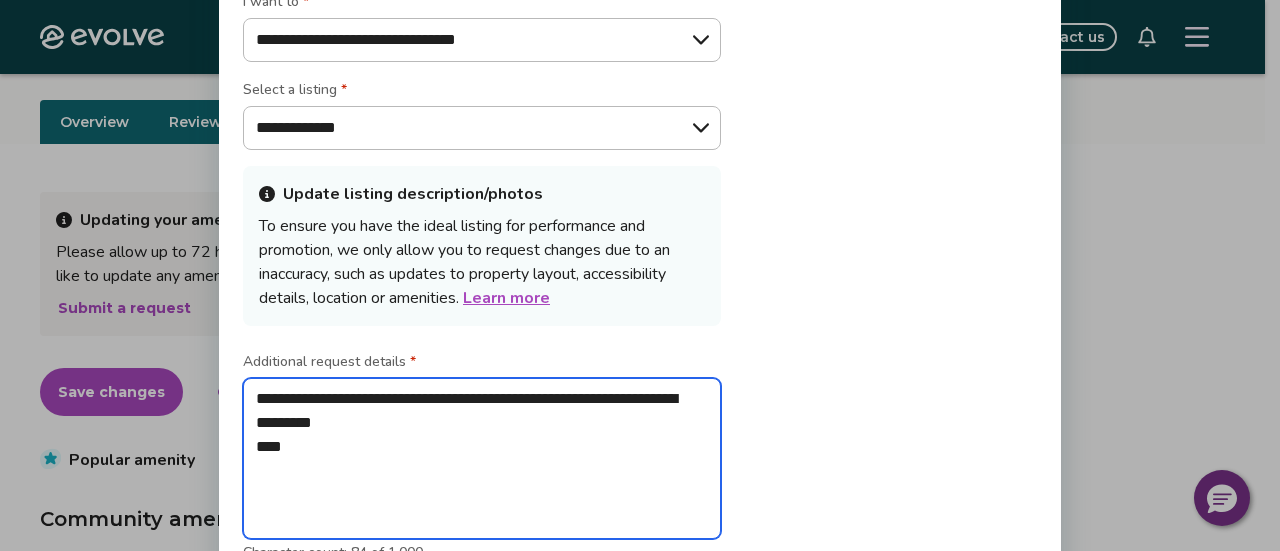 type on "**********" 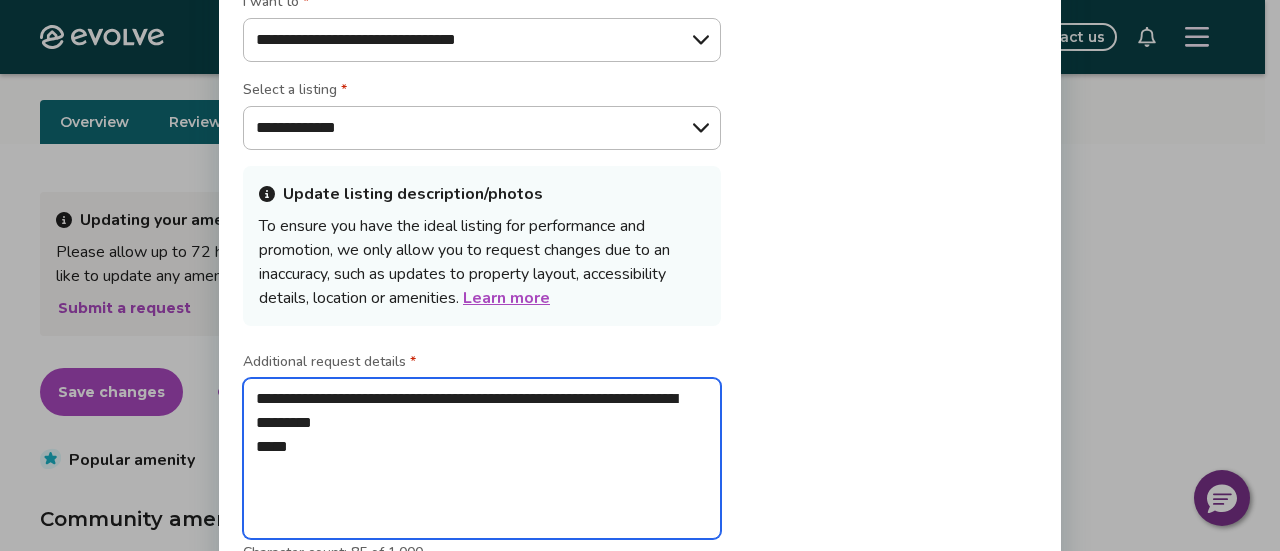 type on "**********" 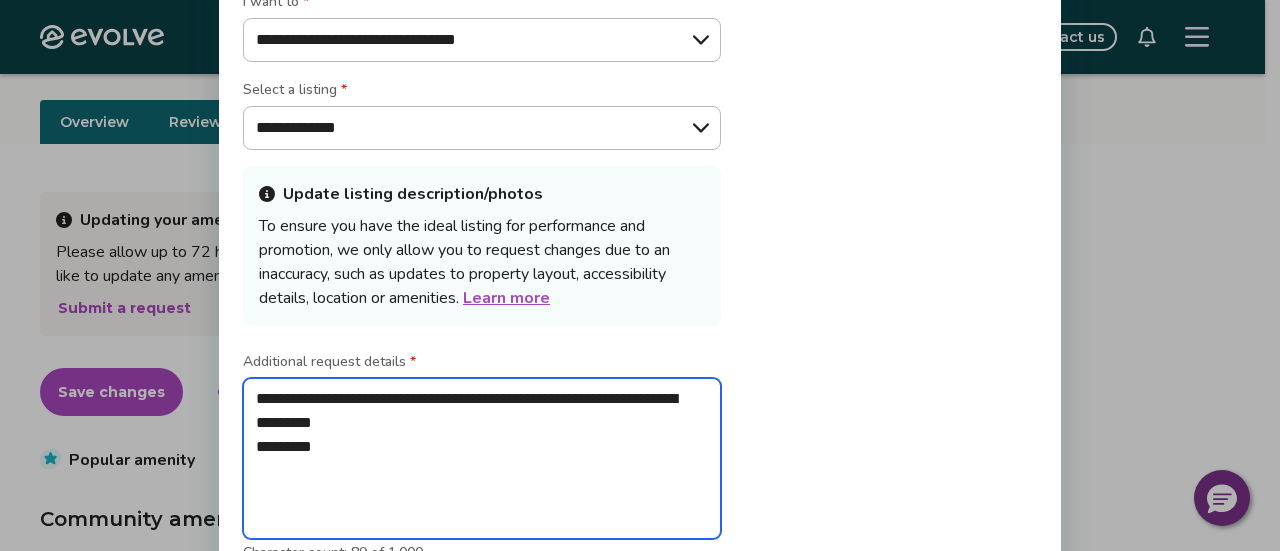 click on "**********" at bounding box center [482, 458] 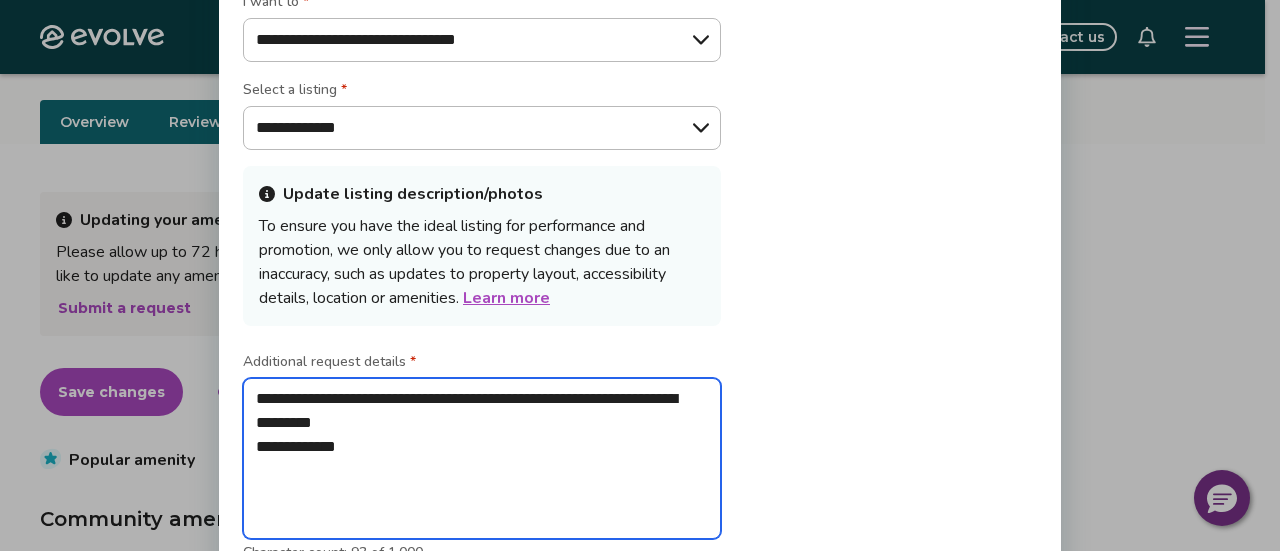 click on "**********" at bounding box center (482, 458) 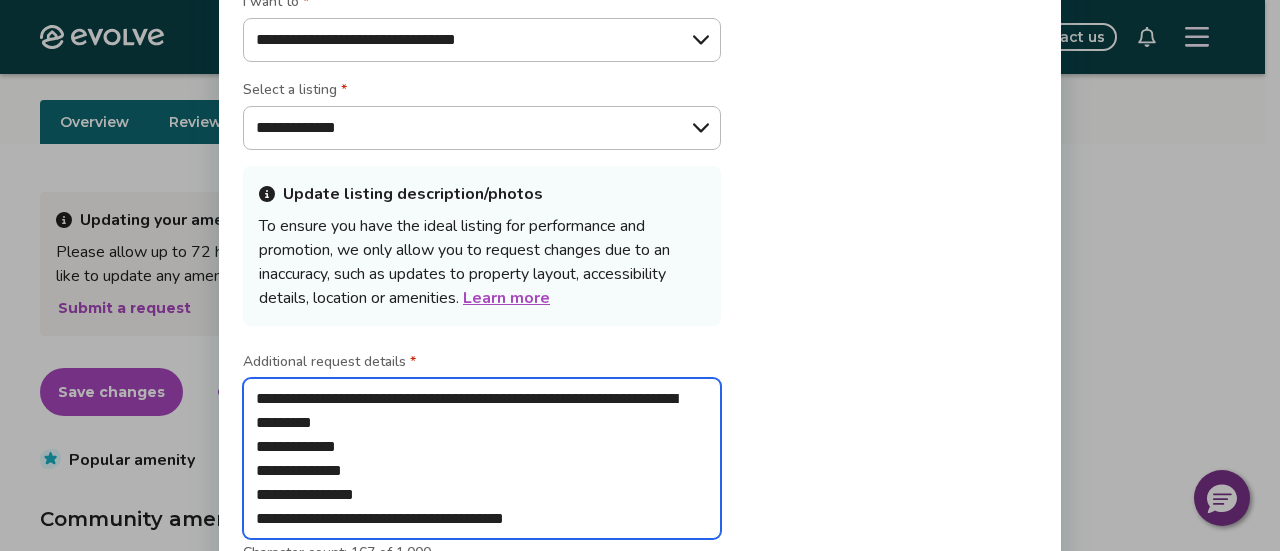 click on "**********" at bounding box center (482, 458) 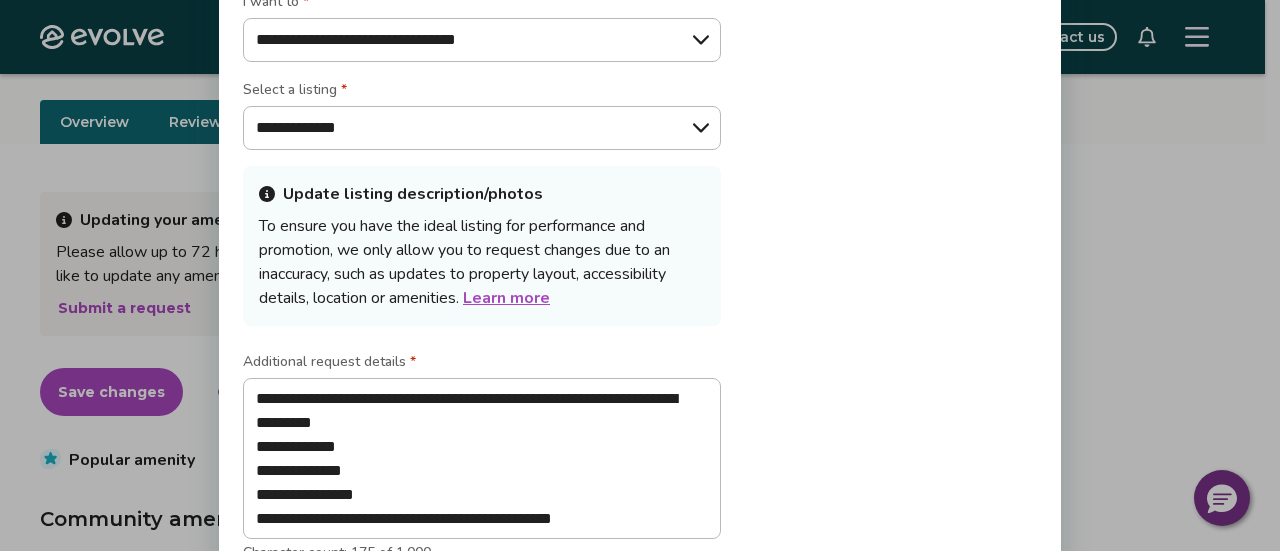 click on "**********" at bounding box center (640, 286) 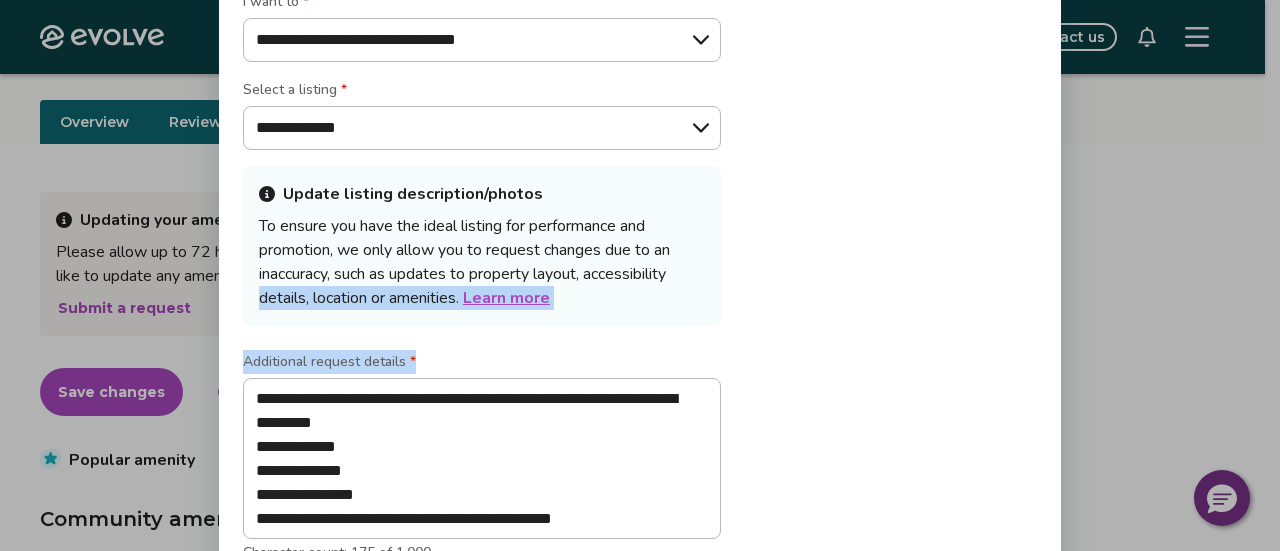 drag, startPoint x: 997, startPoint y: 386, endPoint x: 1004, endPoint y: 277, distance: 109.22454 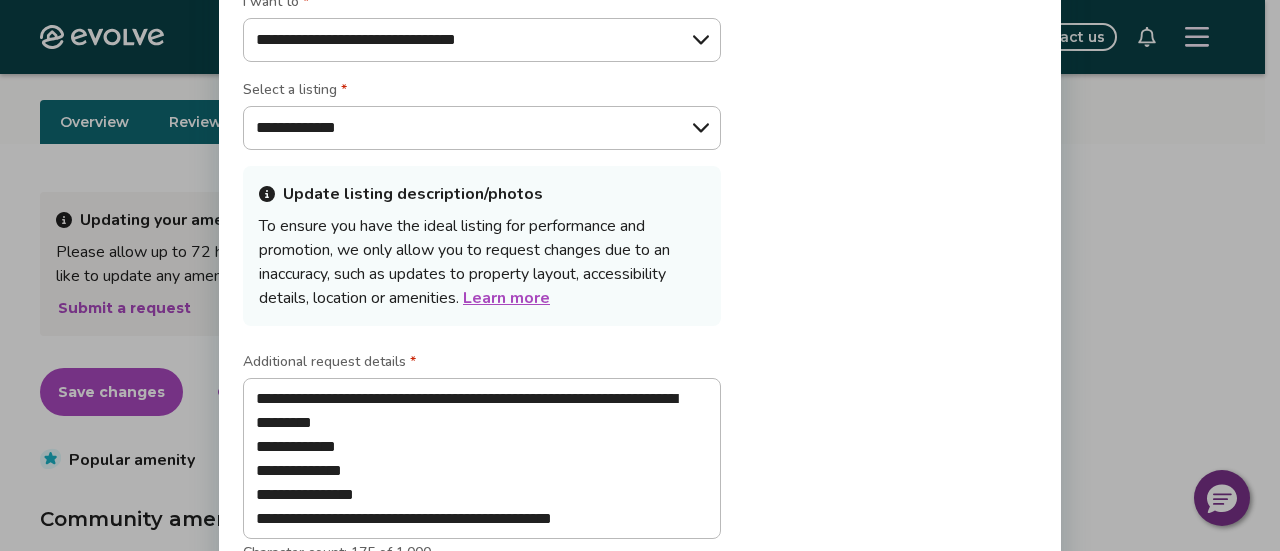 click on "**********" at bounding box center [640, 286] 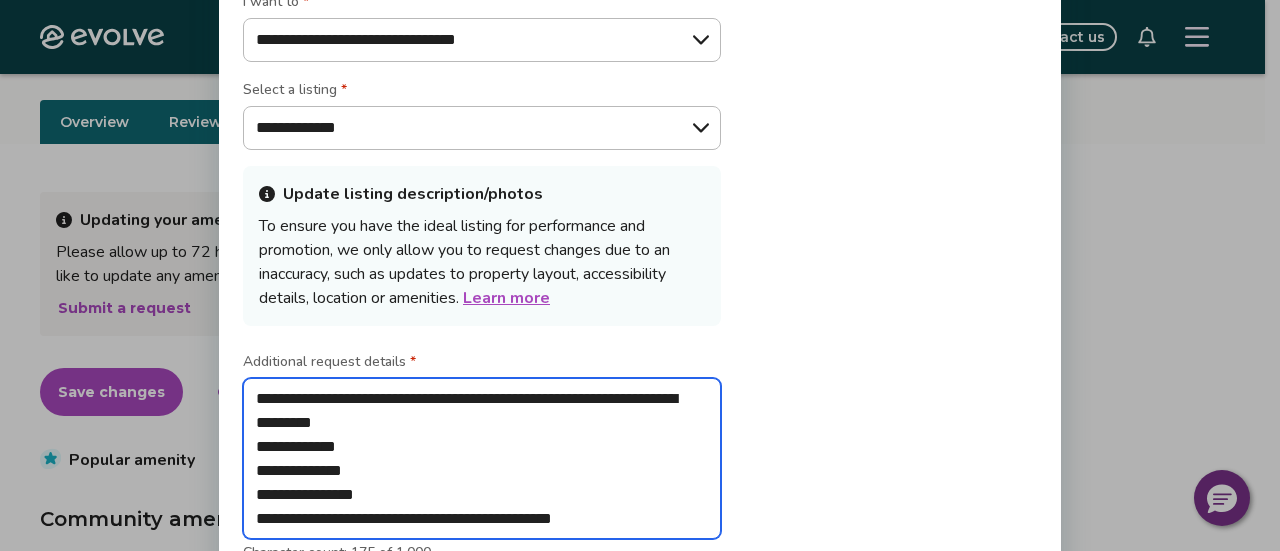 click on "**********" at bounding box center (482, 458) 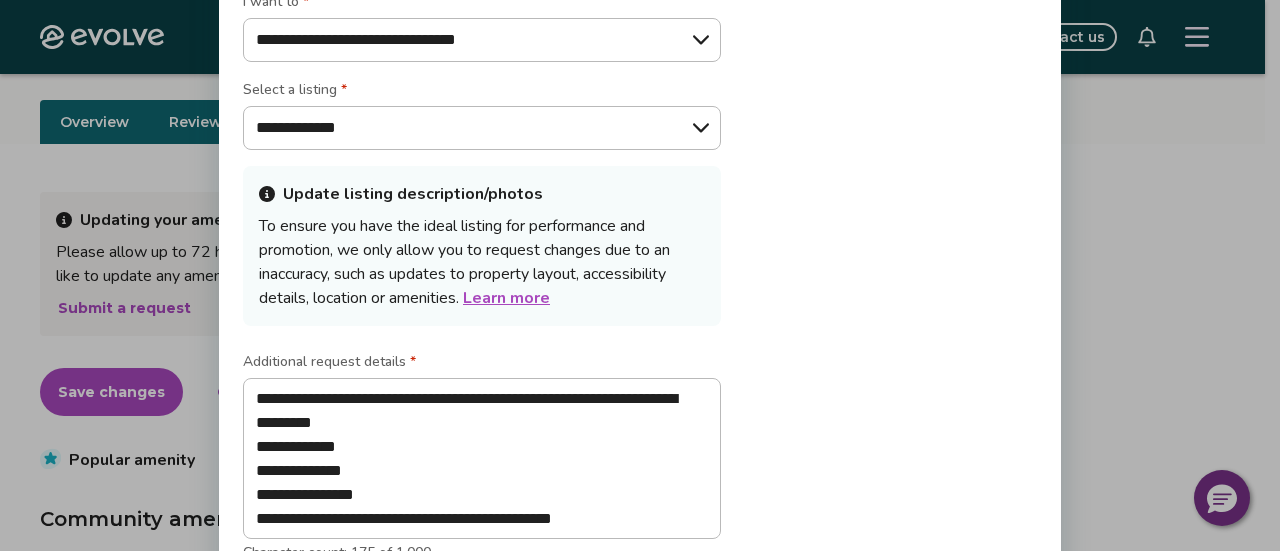 click on "**********" at bounding box center (640, 286) 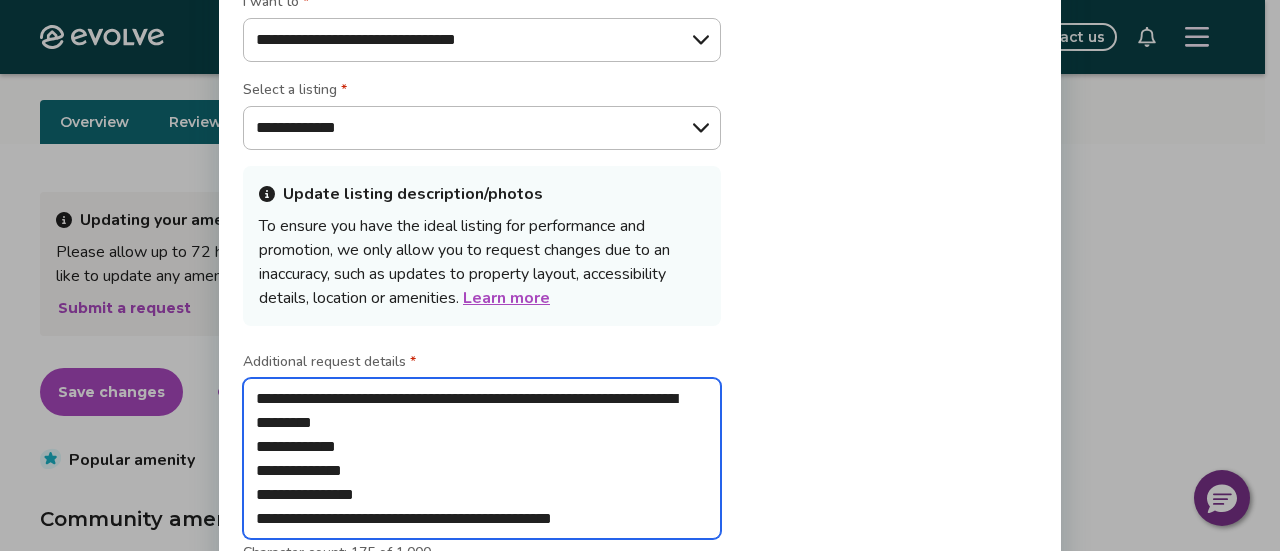 click on "**********" at bounding box center (482, 458) 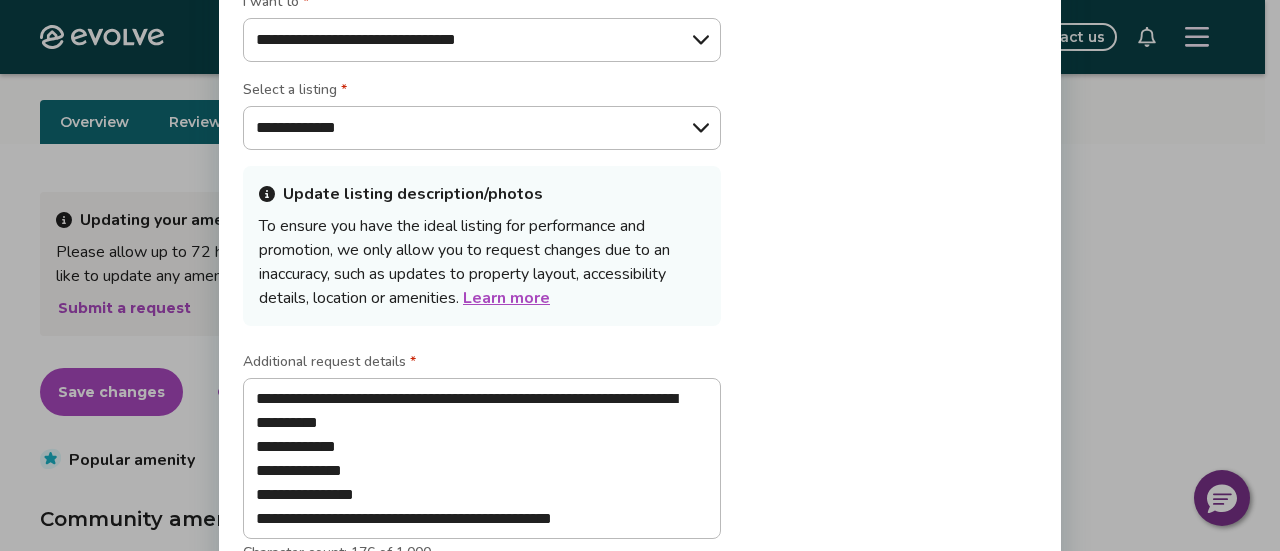 click on "**********" at bounding box center (640, 286) 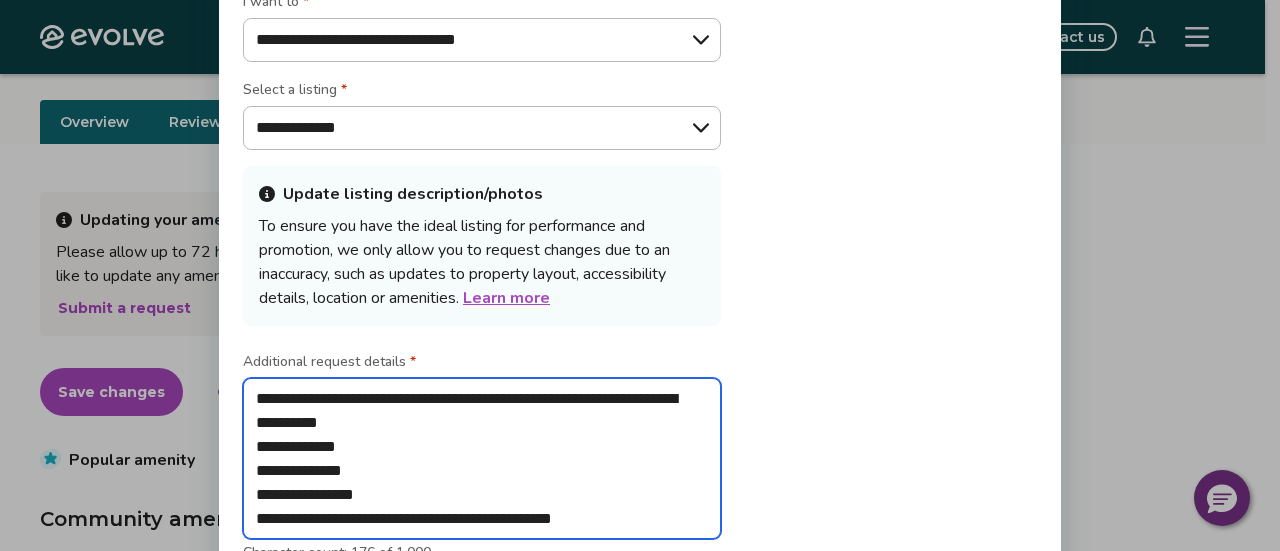 click on "**********" at bounding box center (482, 458) 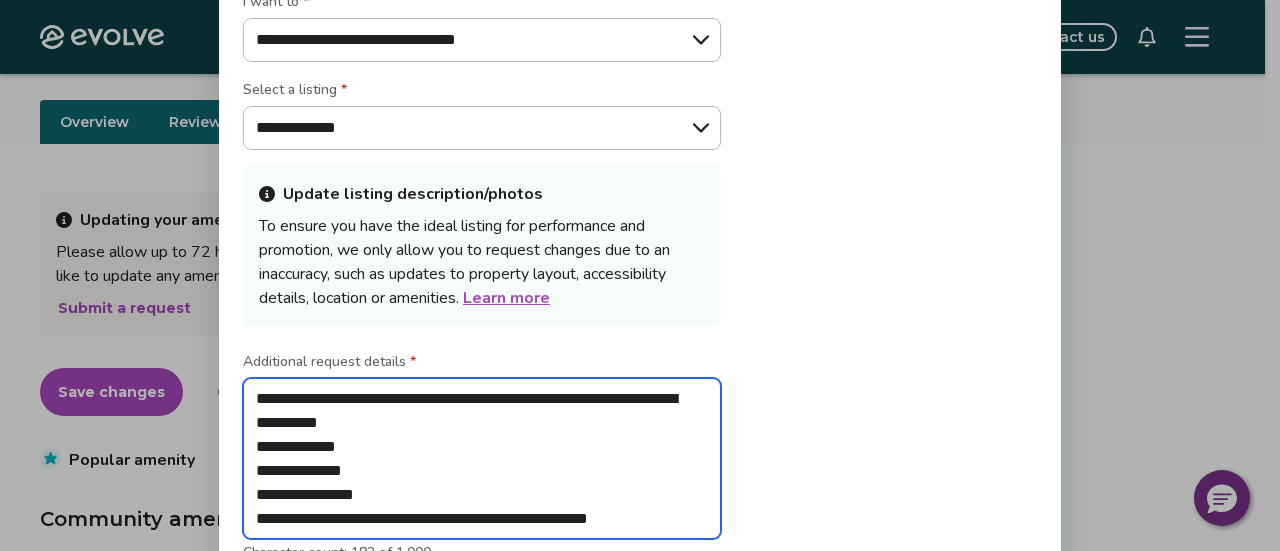 click on "**********" at bounding box center (482, 458) 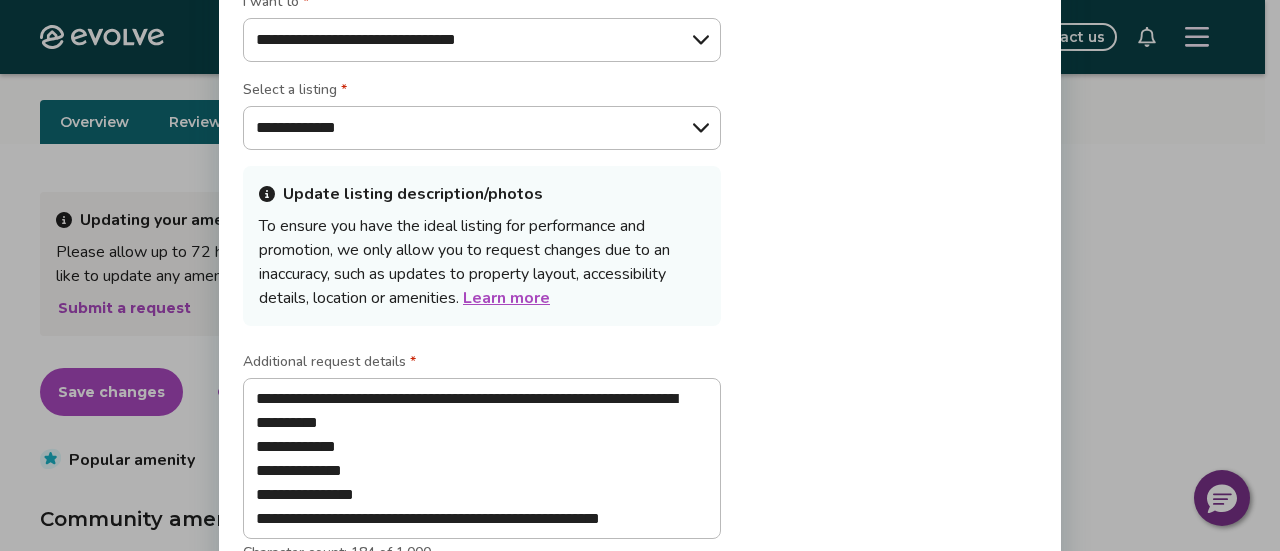click on "**********" at bounding box center (640, 286) 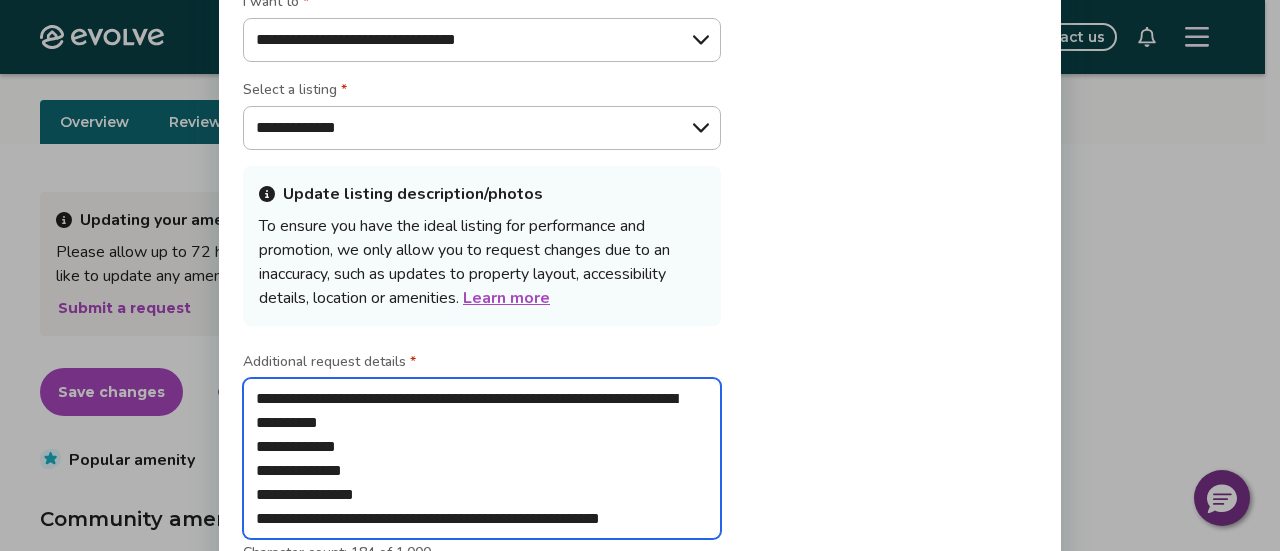 click on "**********" at bounding box center [482, 458] 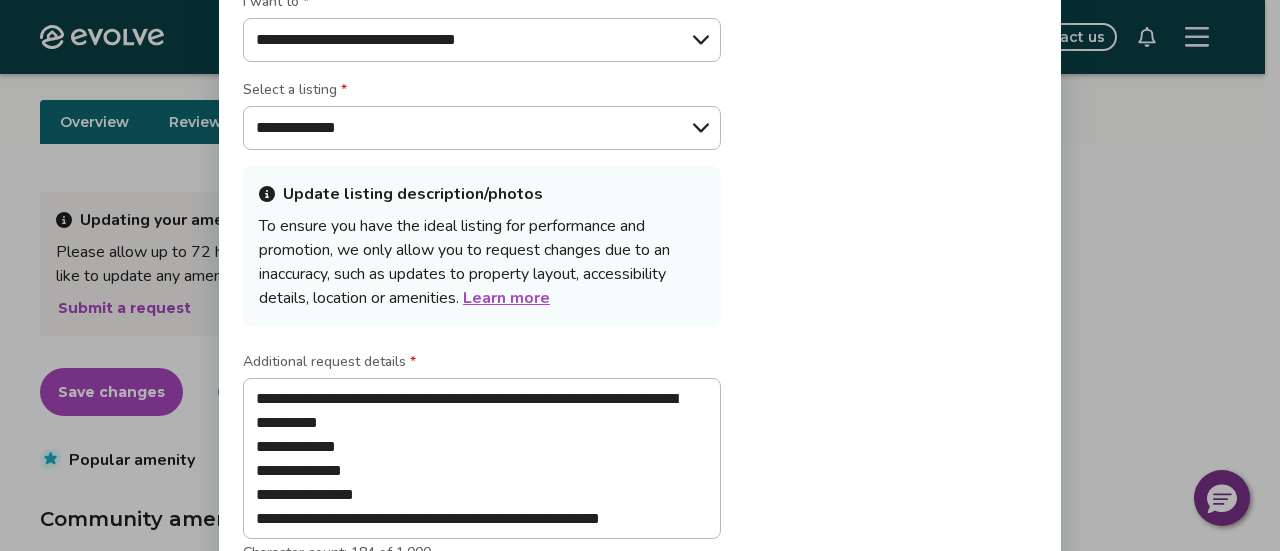 click on "**********" at bounding box center (640, 275) 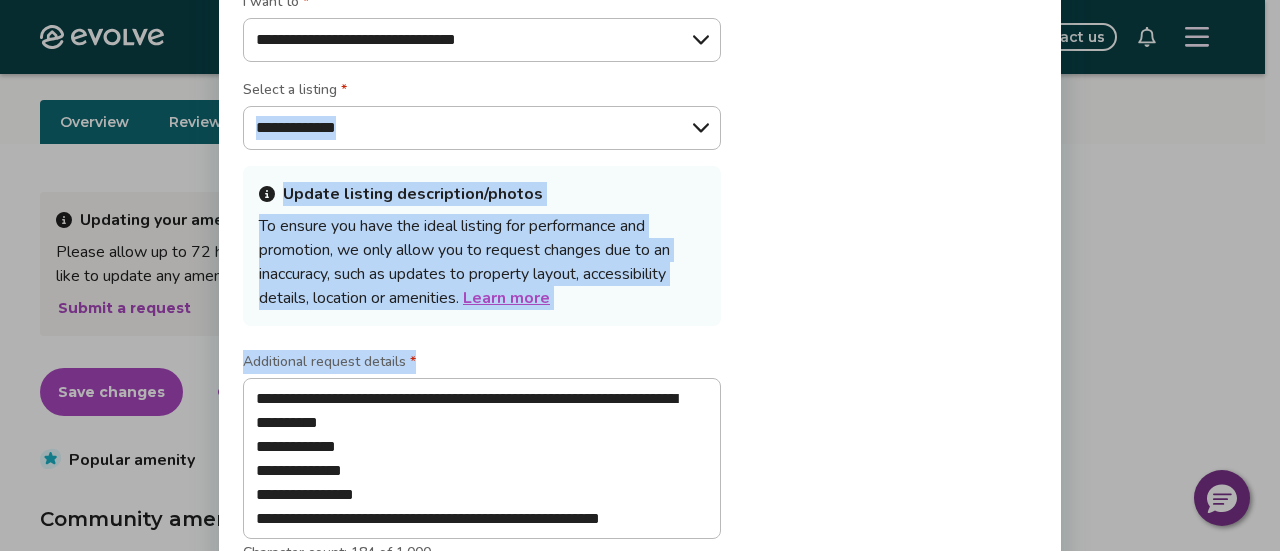drag, startPoint x: 1268, startPoint y: 83, endPoint x: 1278, endPoint y: 369, distance: 286.17477 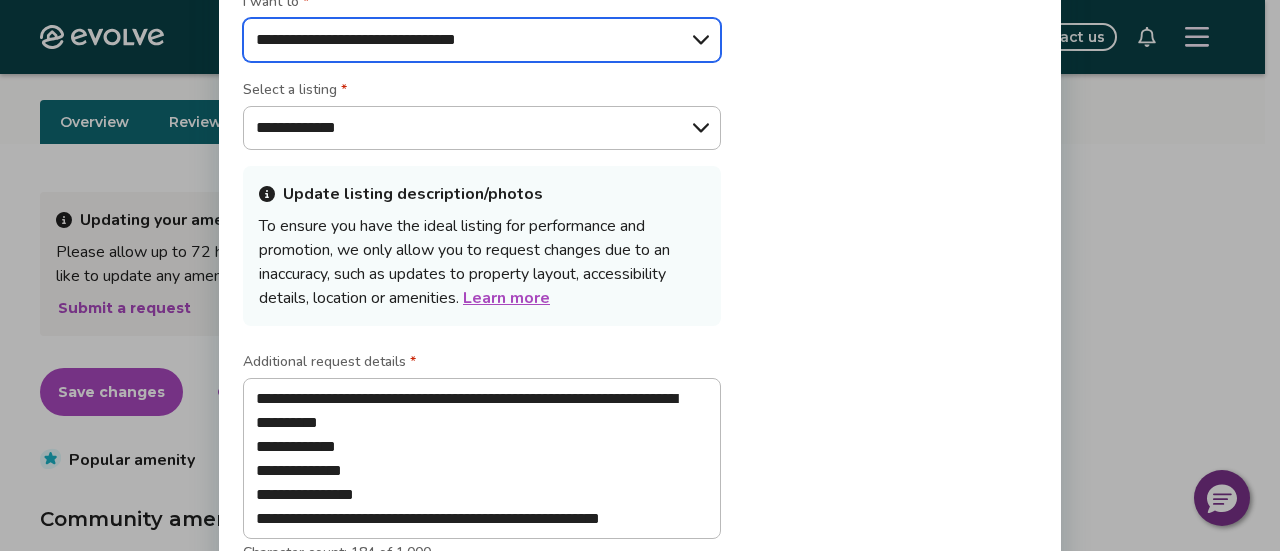 click on "**********" at bounding box center (482, 40) 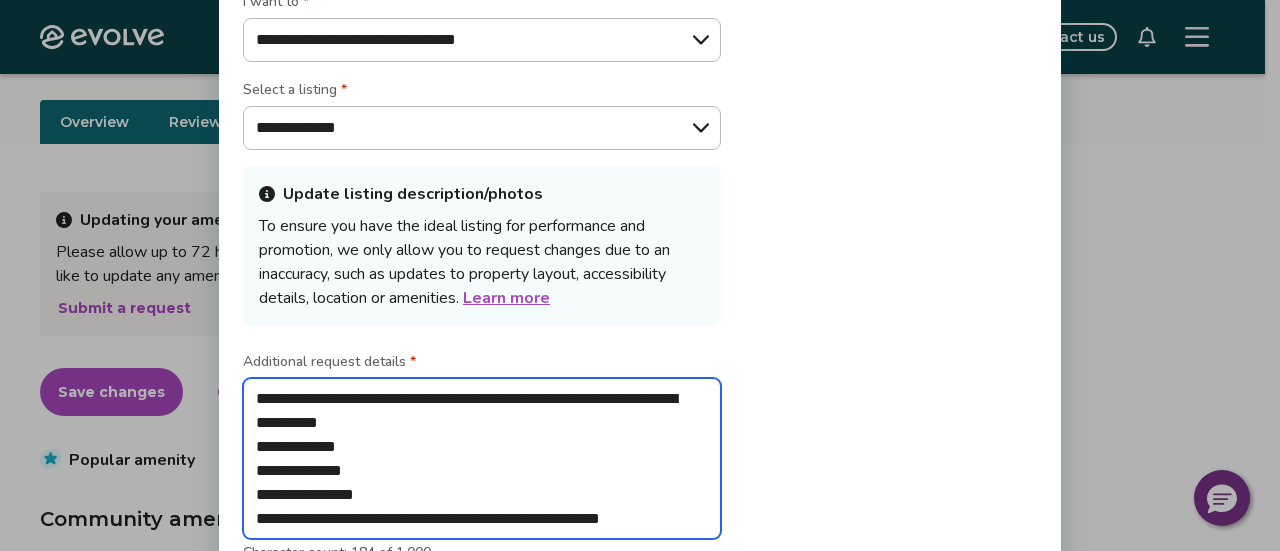 click on "**********" at bounding box center (482, 458) 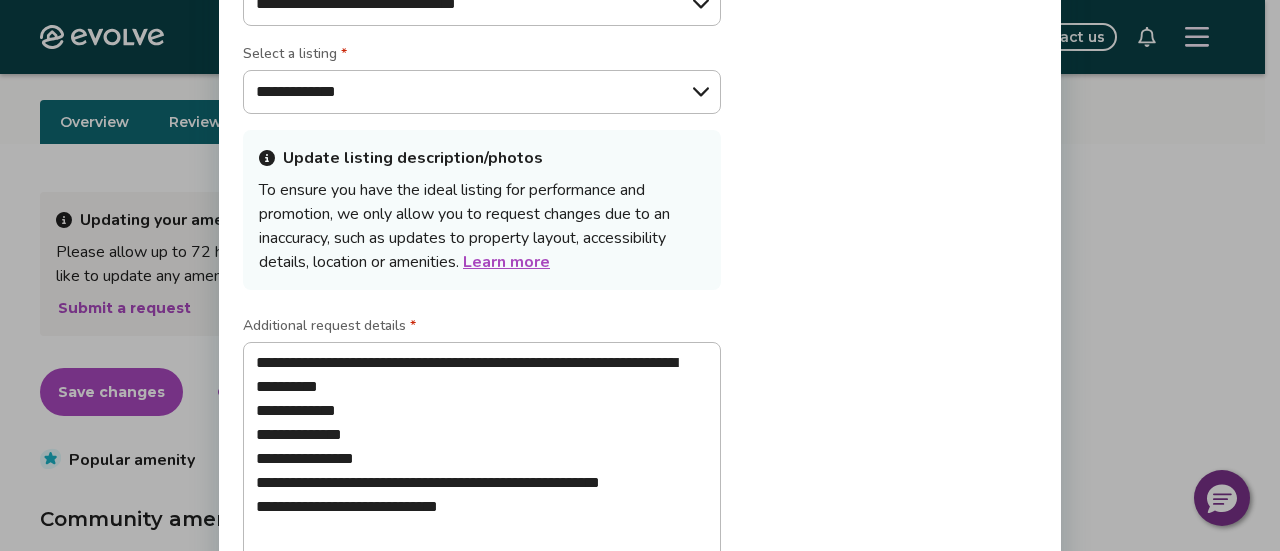click on "**********" at bounding box center [640, 275] 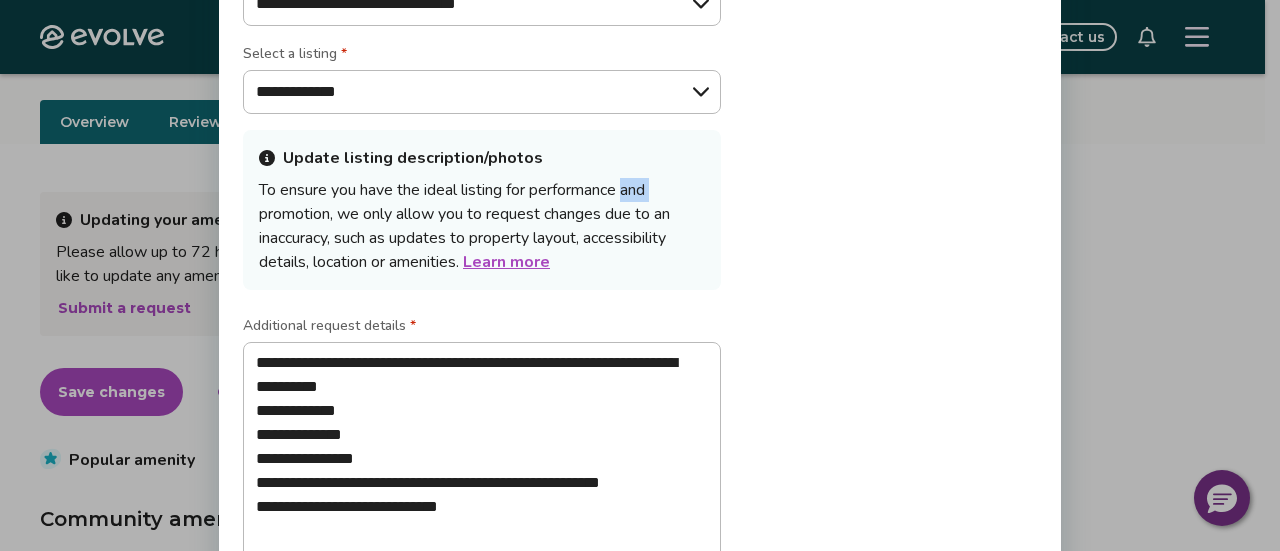 click on "**********" at bounding box center [640, 286] 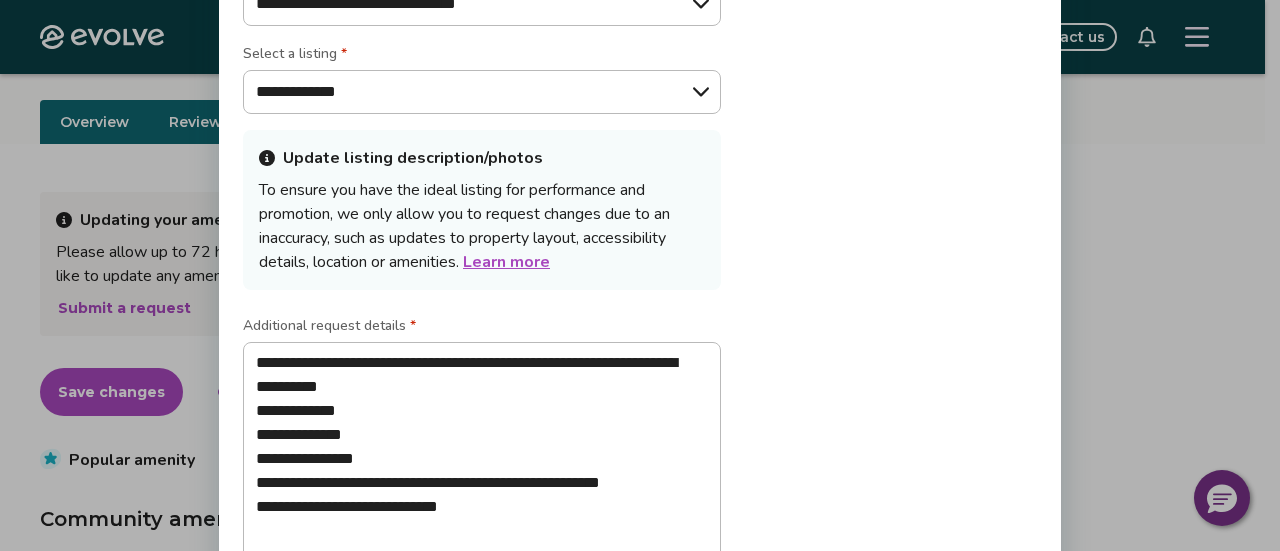 click on "**********" at bounding box center (640, 286) 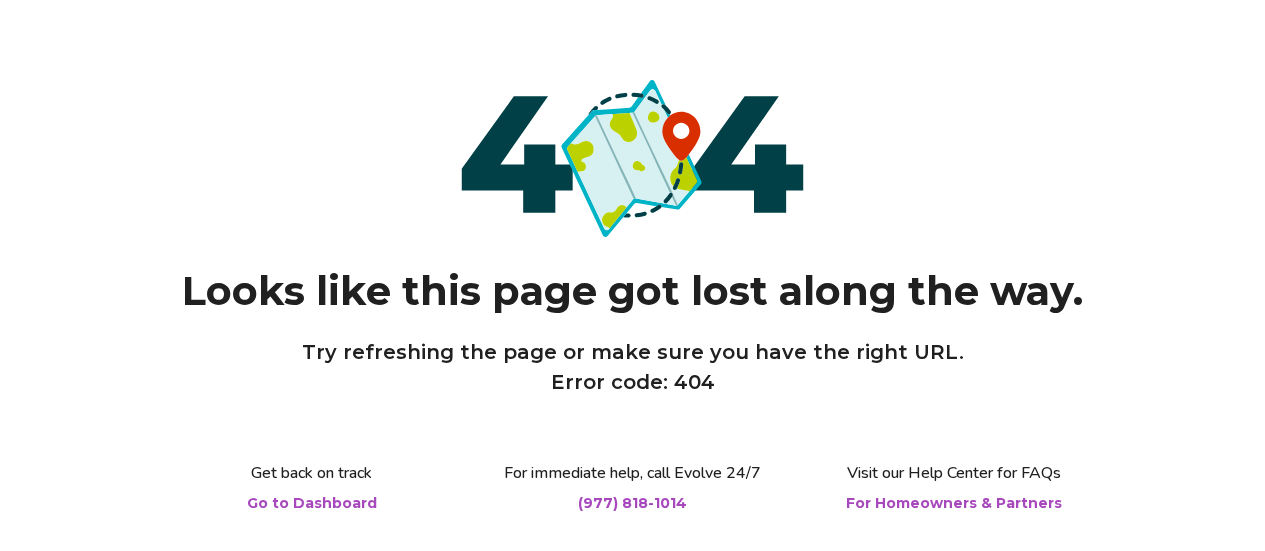 scroll, scrollTop: 0, scrollLeft: 0, axis: both 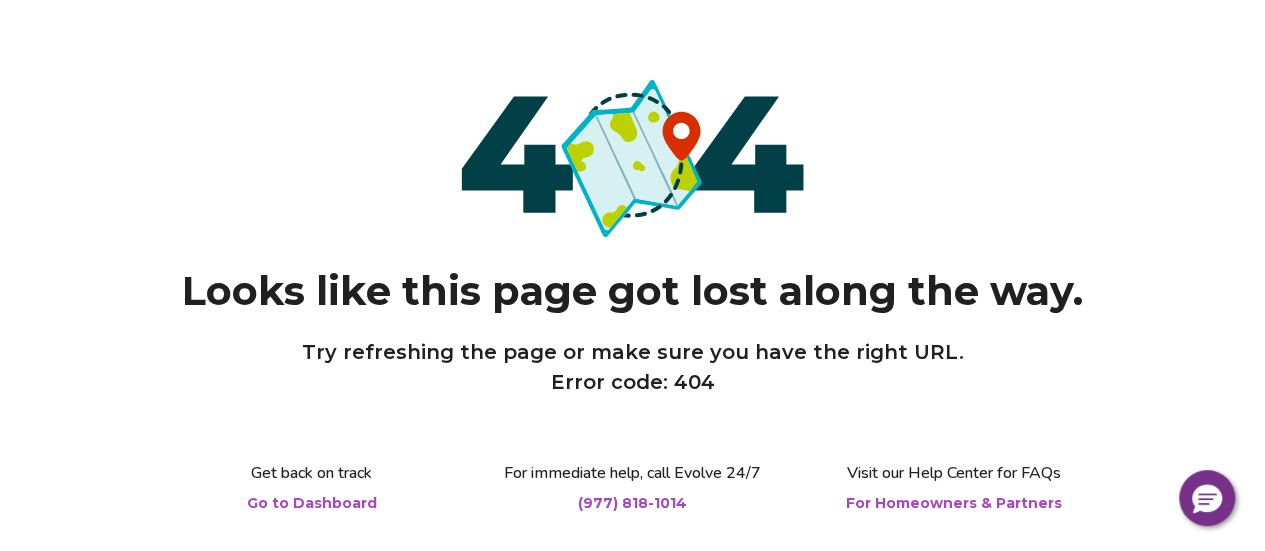 click on "Go to Dashboard" at bounding box center [312, 503] 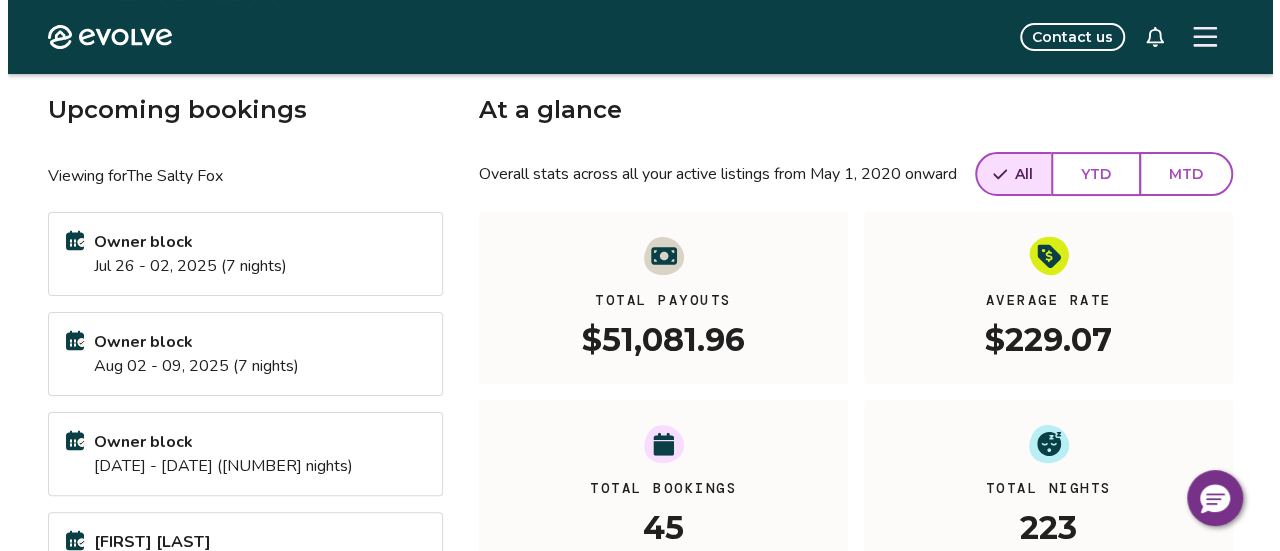 scroll, scrollTop: 0, scrollLeft: 0, axis: both 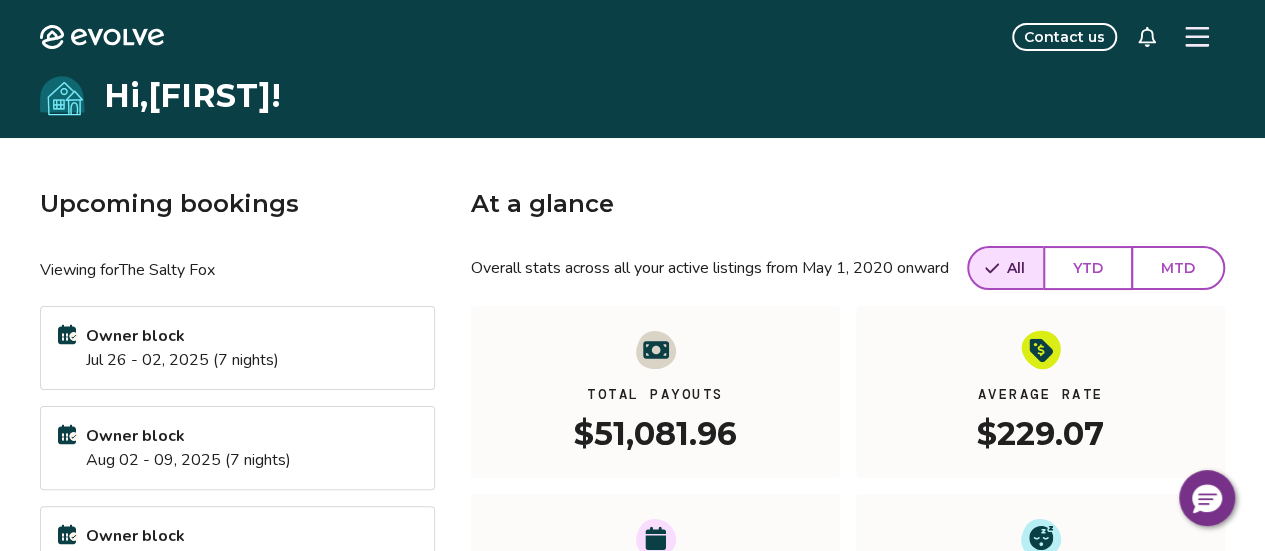 click at bounding box center (1197, 37) 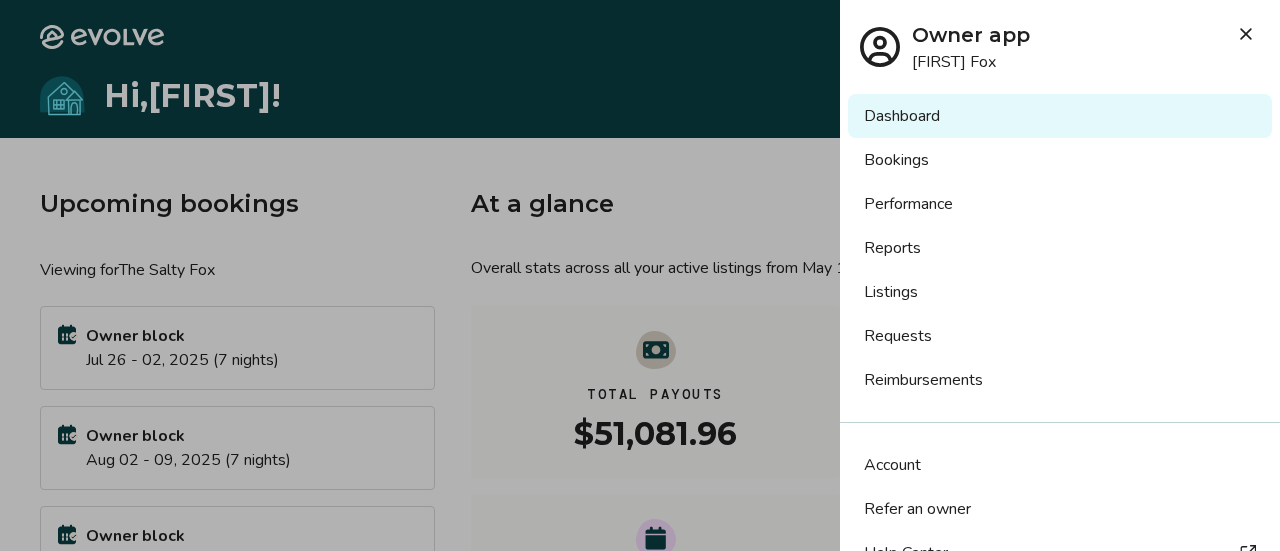 click on "Requests" at bounding box center (1060, 336) 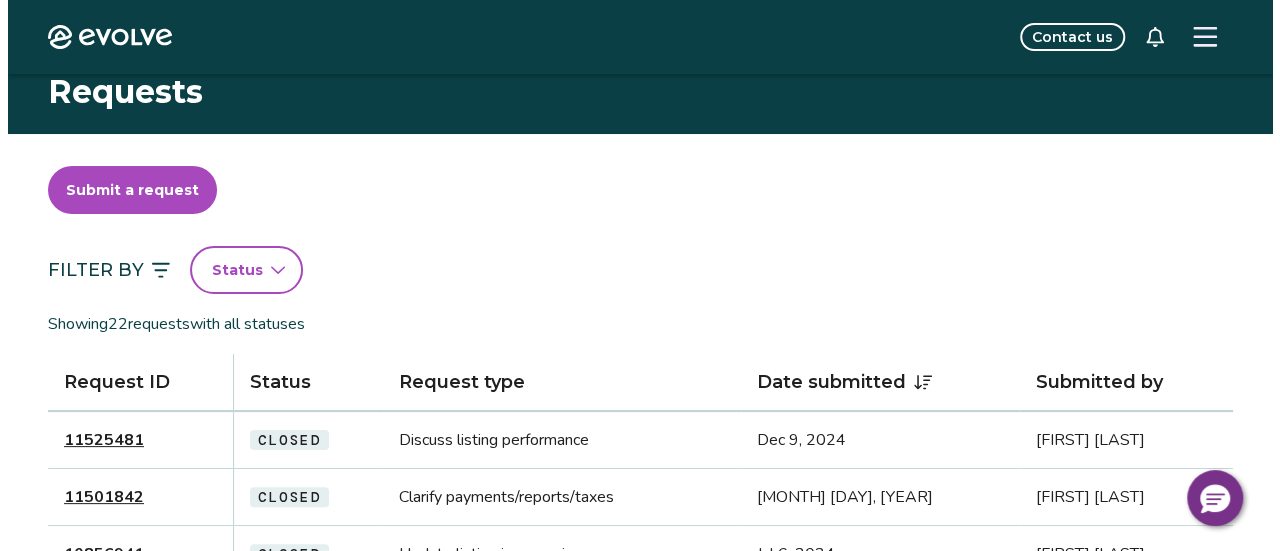 scroll, scrollTop: 0, scrollLeft: 0, axis: both 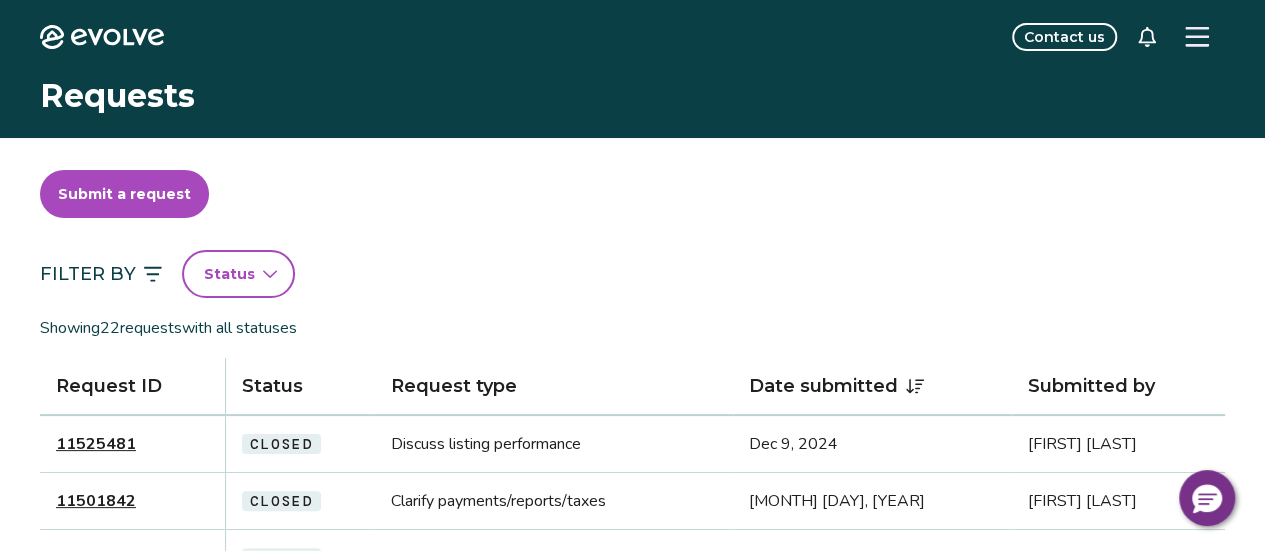 click on "Submit a request" at bounding box center [124, 194] 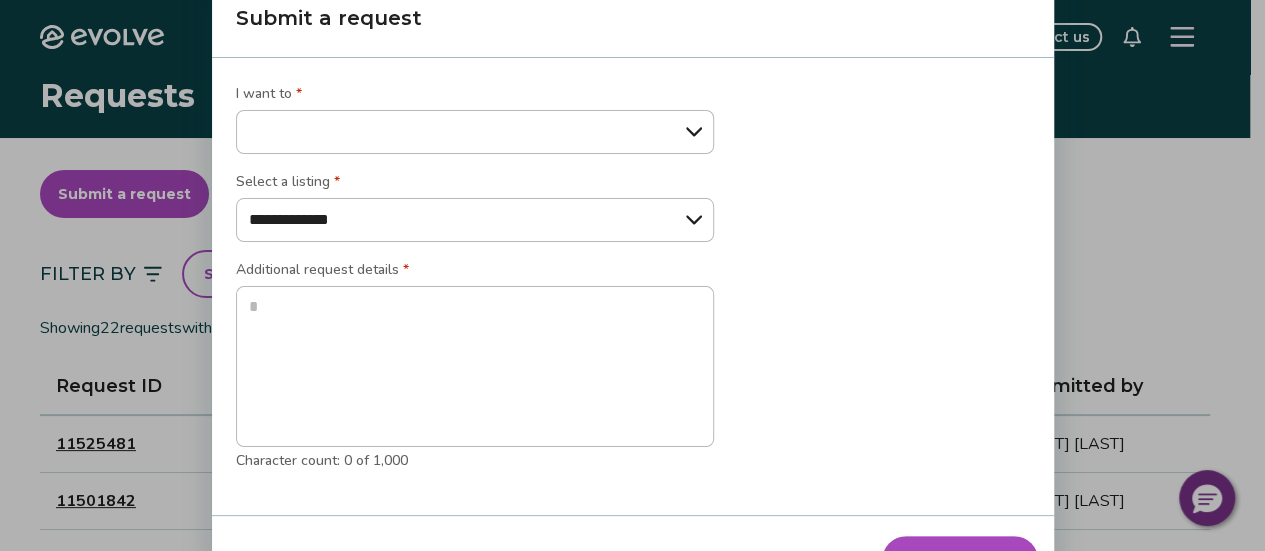 type on "*" 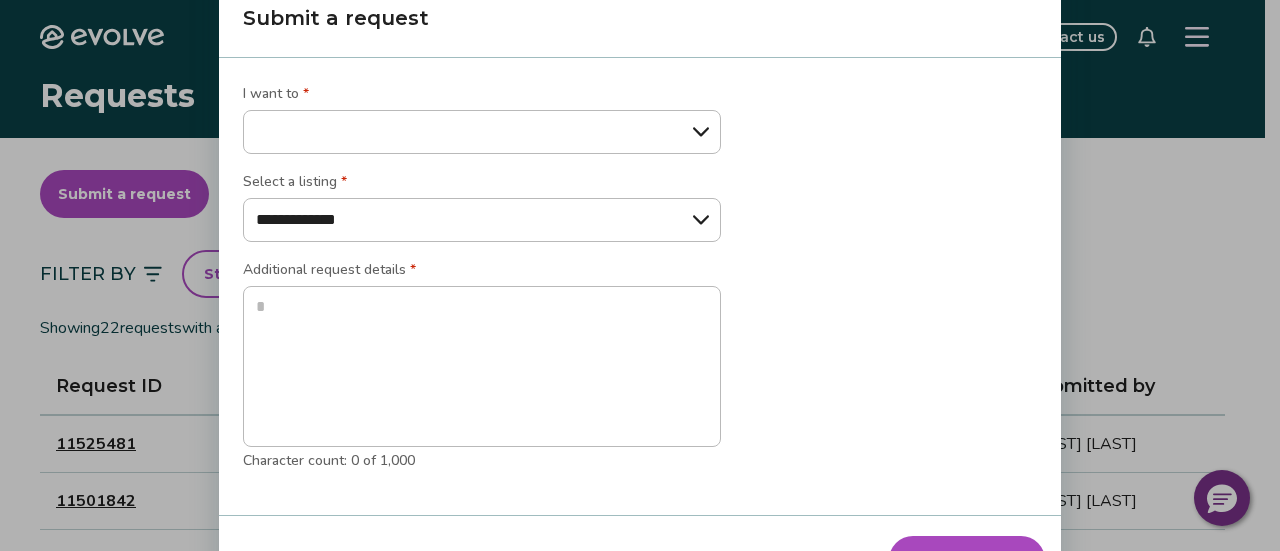 click on "**********" at bounding box center [482, 132] 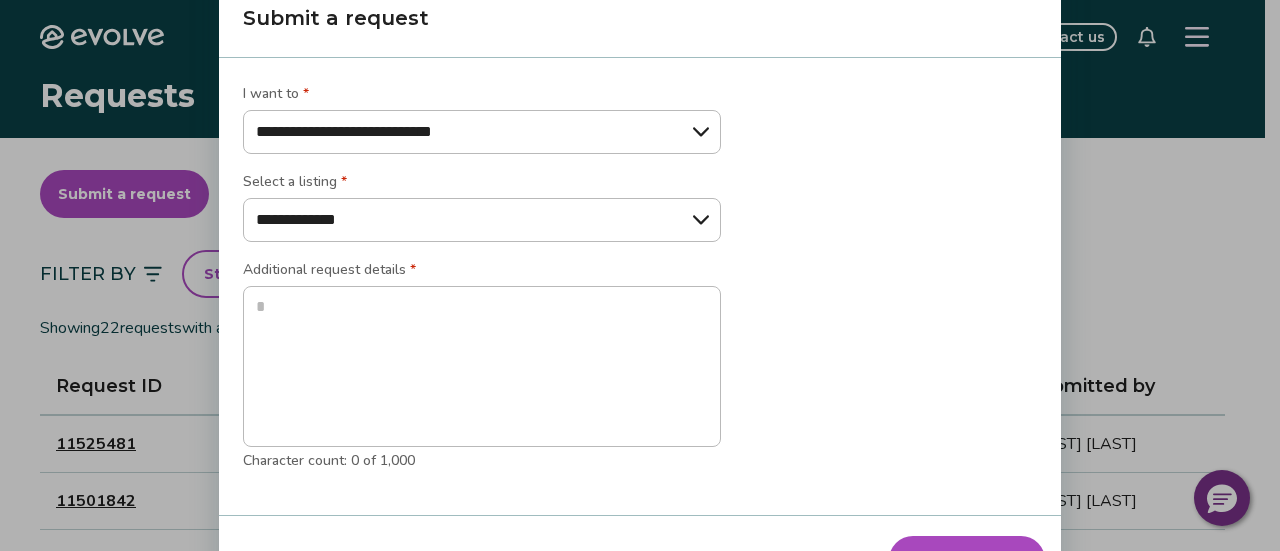 click on "**********" at bounding box center [482, 132] 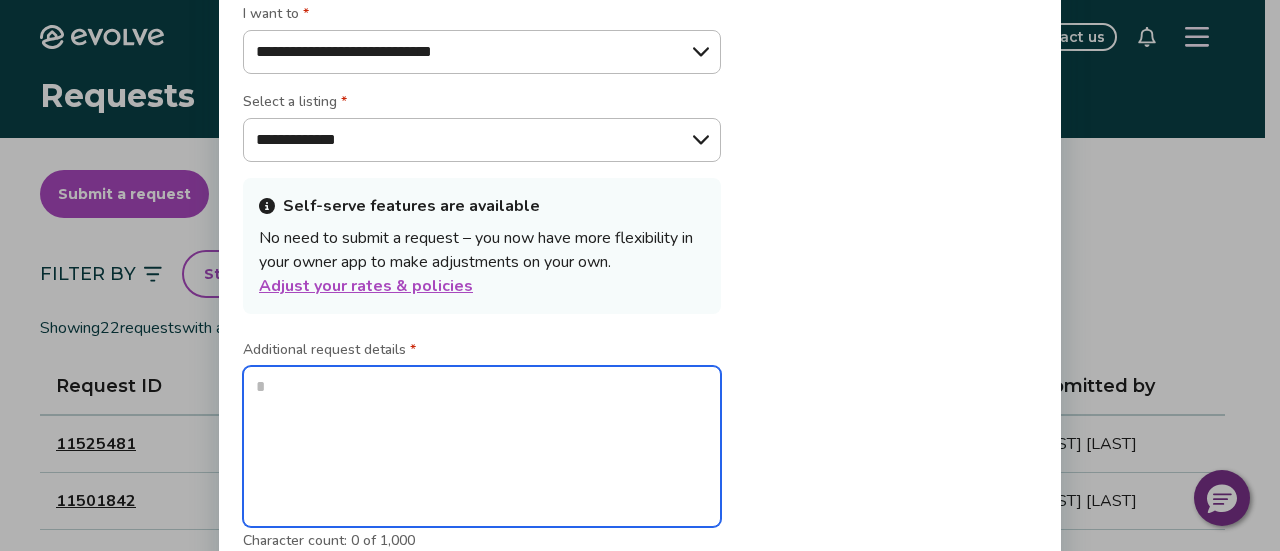 click at bounding box center (482, 446) 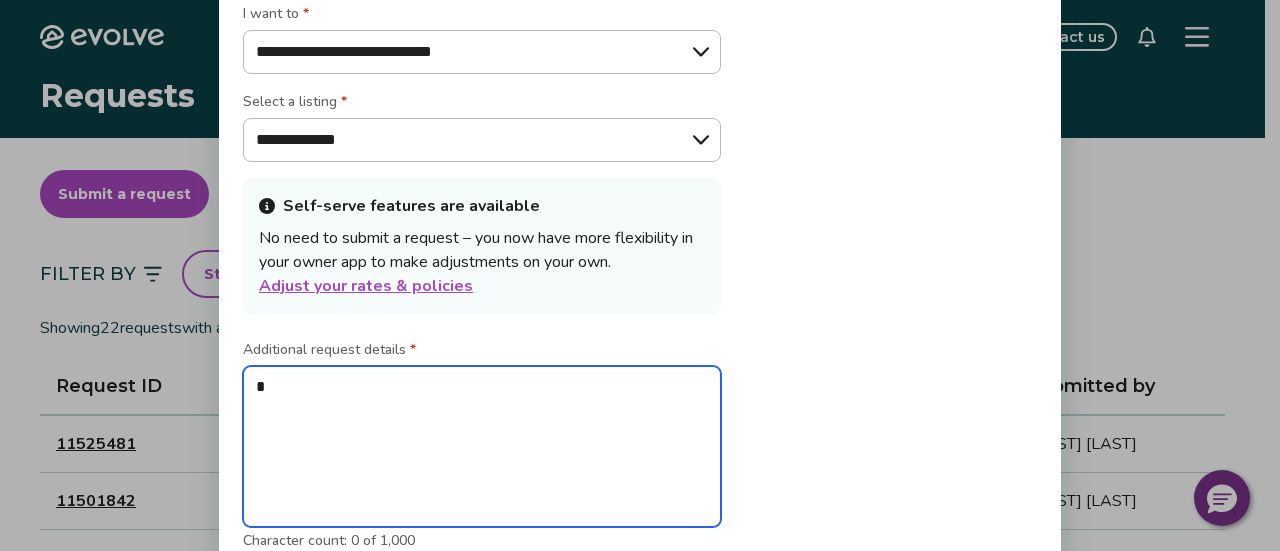 type on "**" 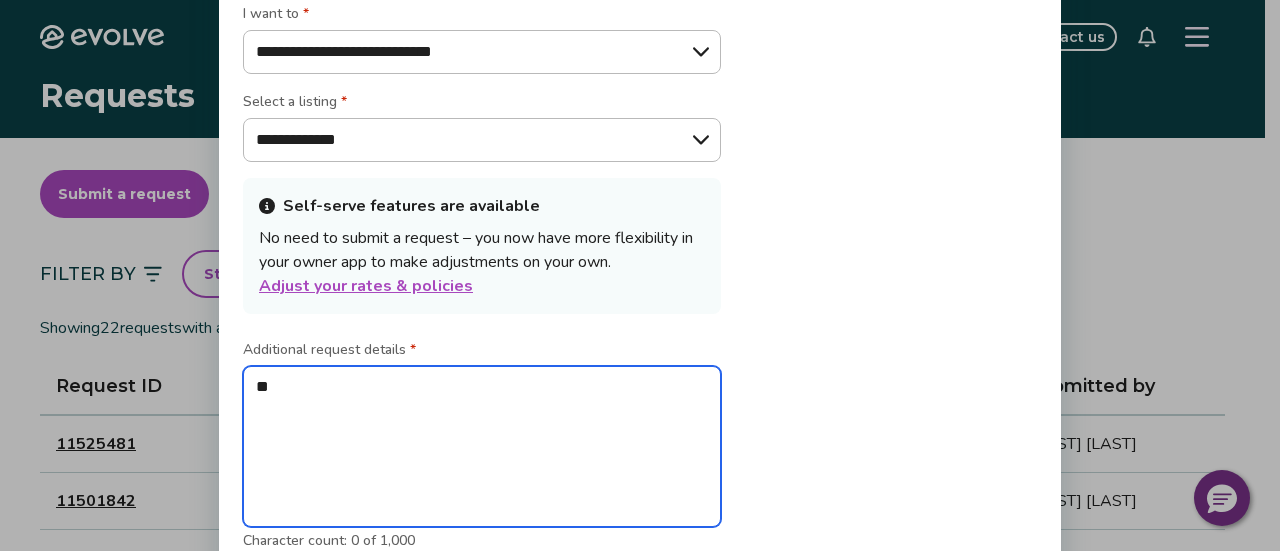 type on "***" 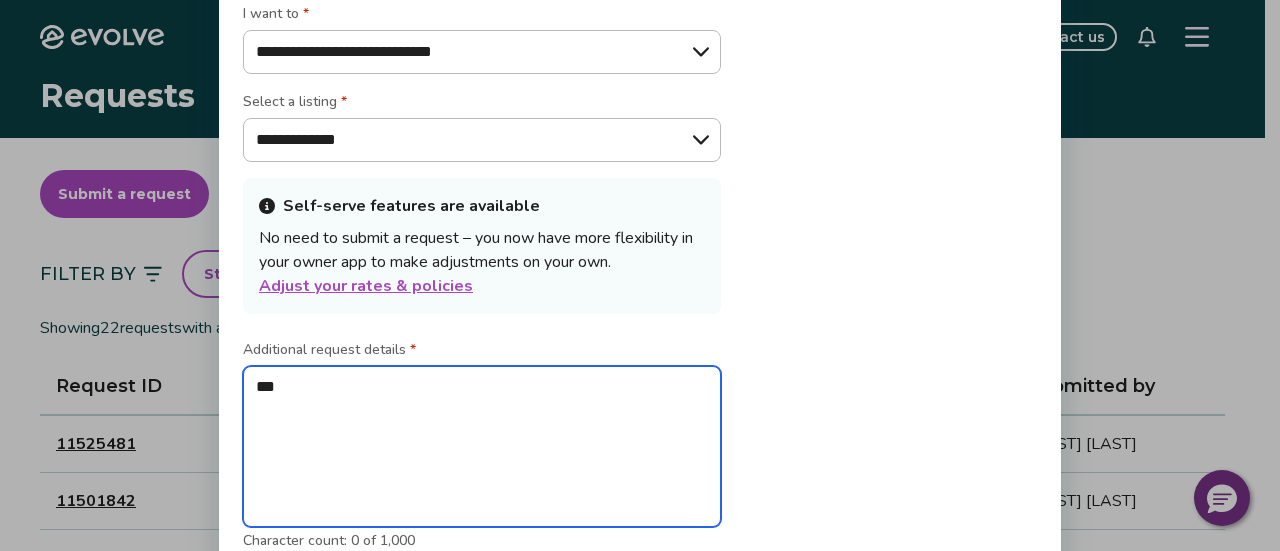 type on "*" 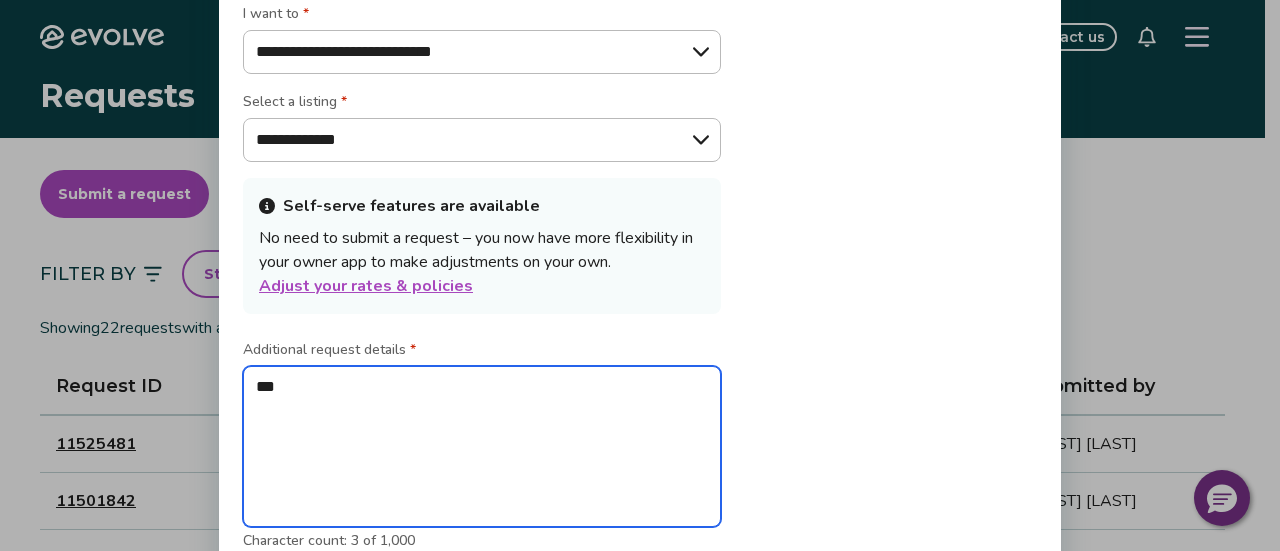 type on "****" 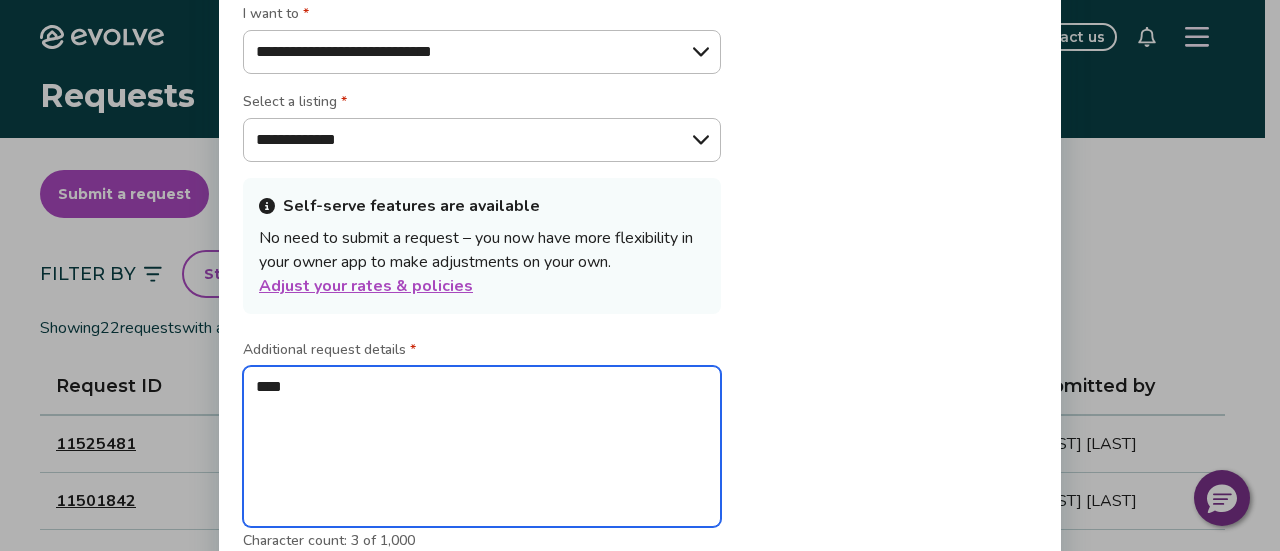 type on "*****" 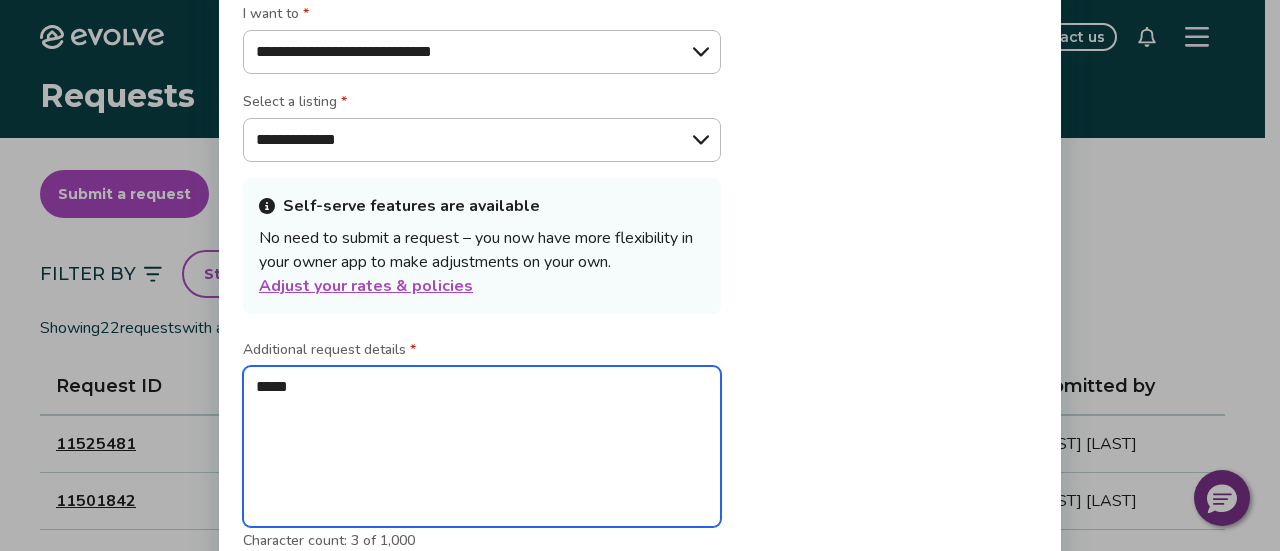 type on "*" 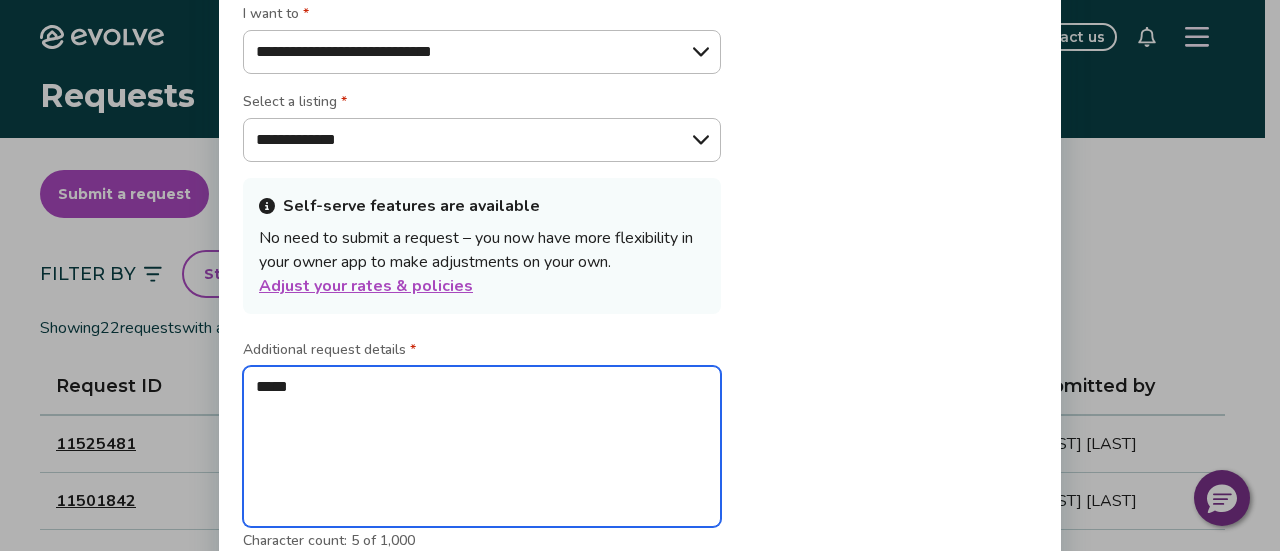 type on "******" 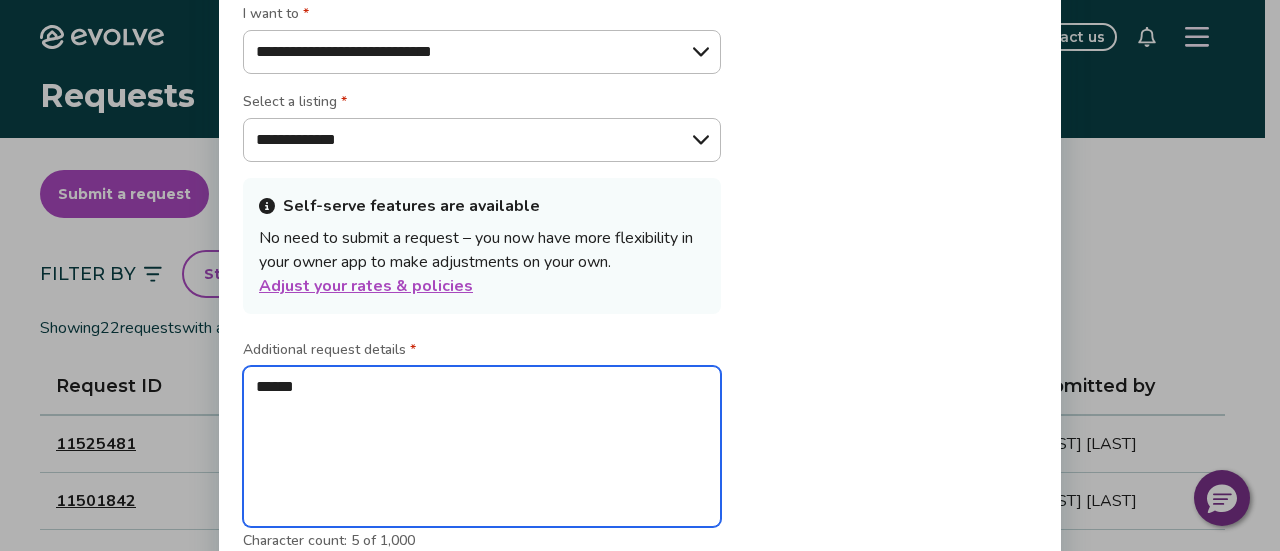 type on "******" 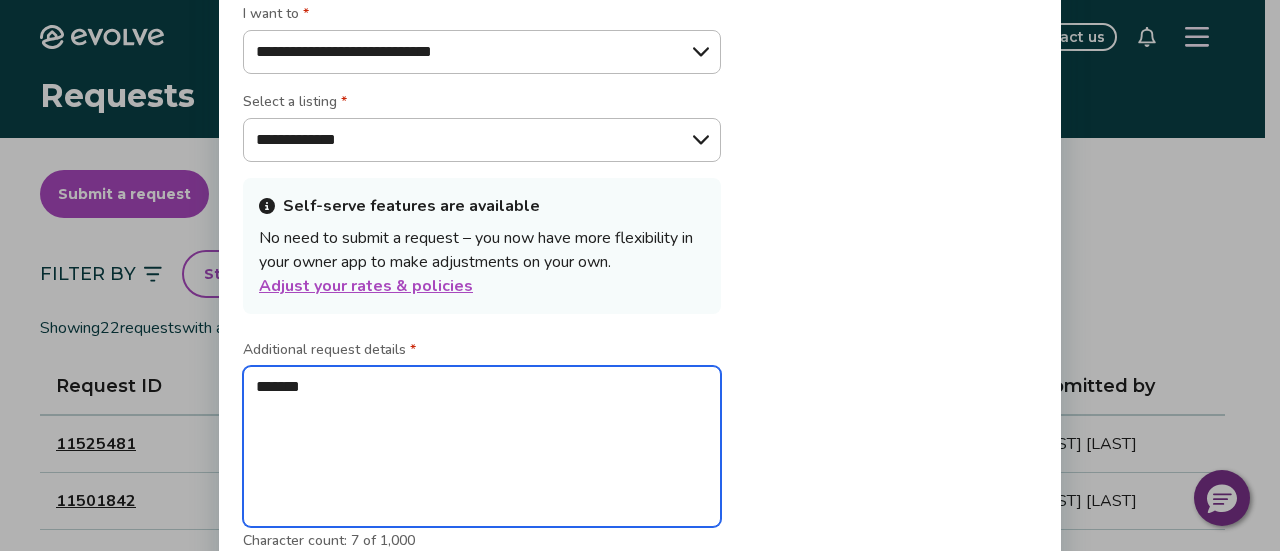 type on "********" 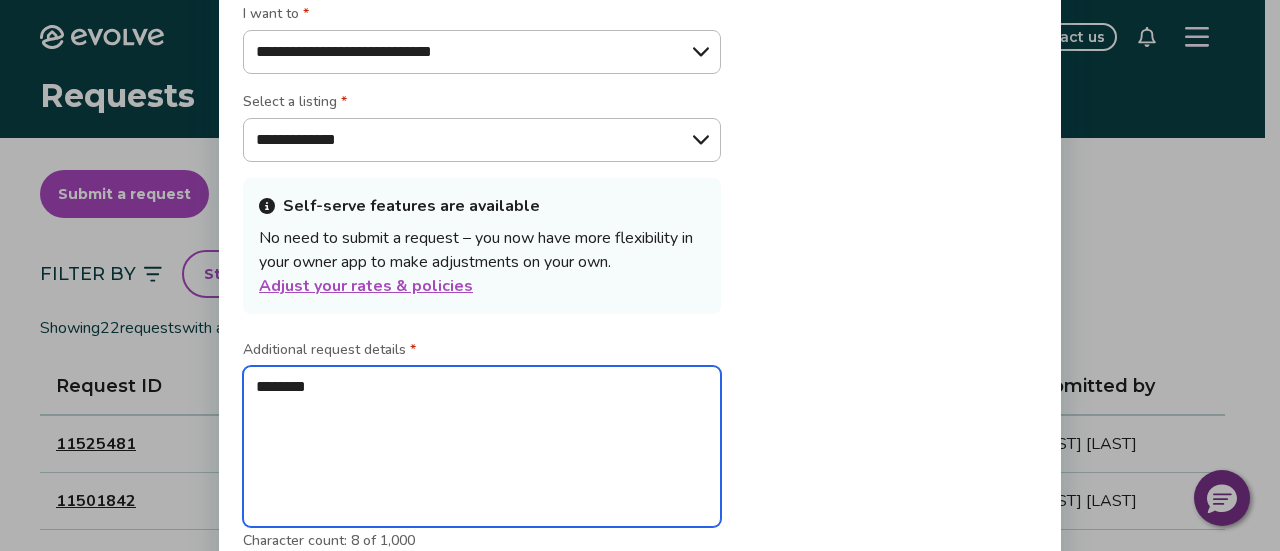 type on "*********" 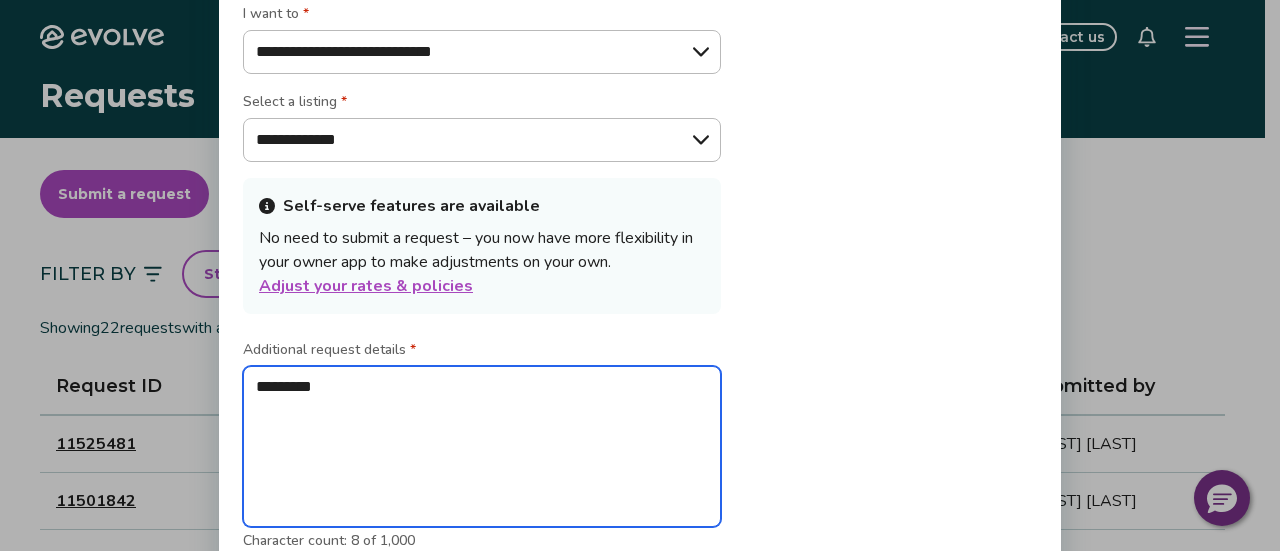 type on "*" 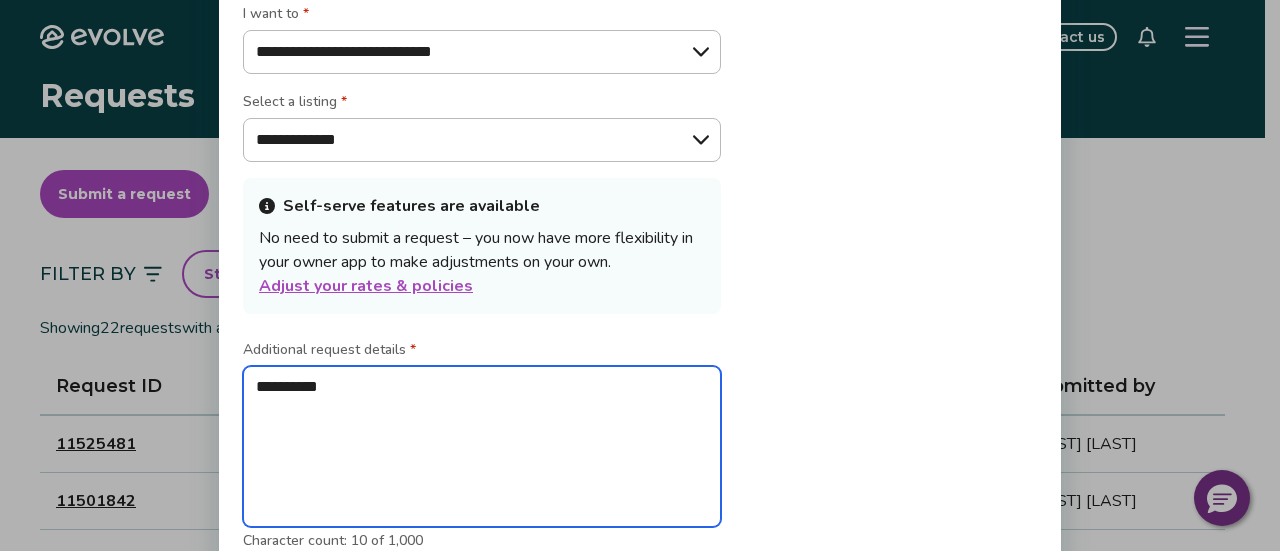 type on "**********" 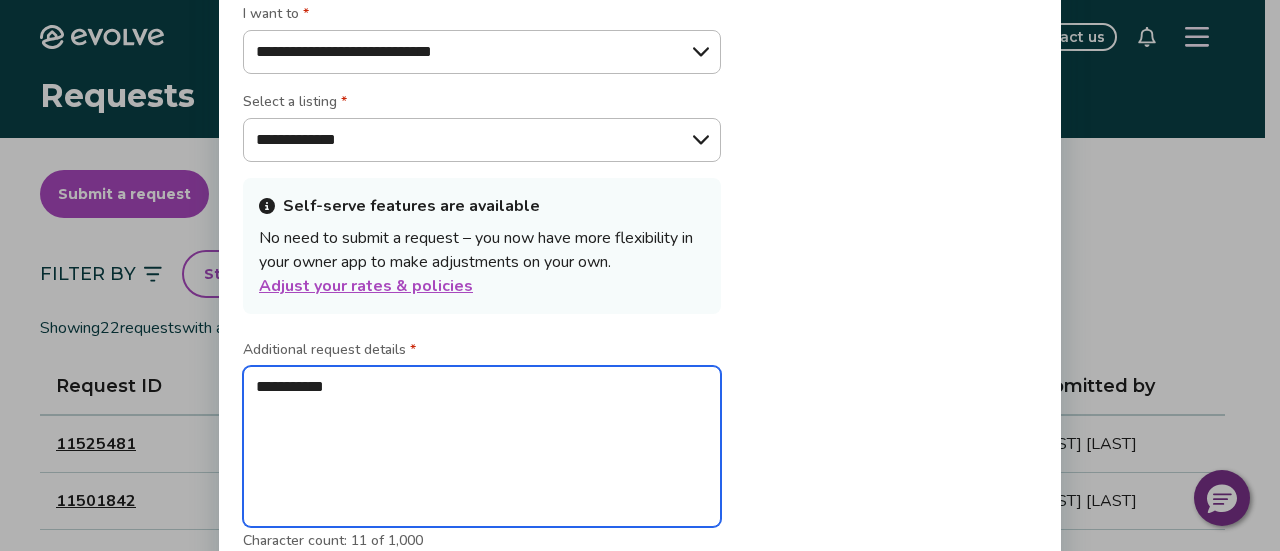 type on "**********" 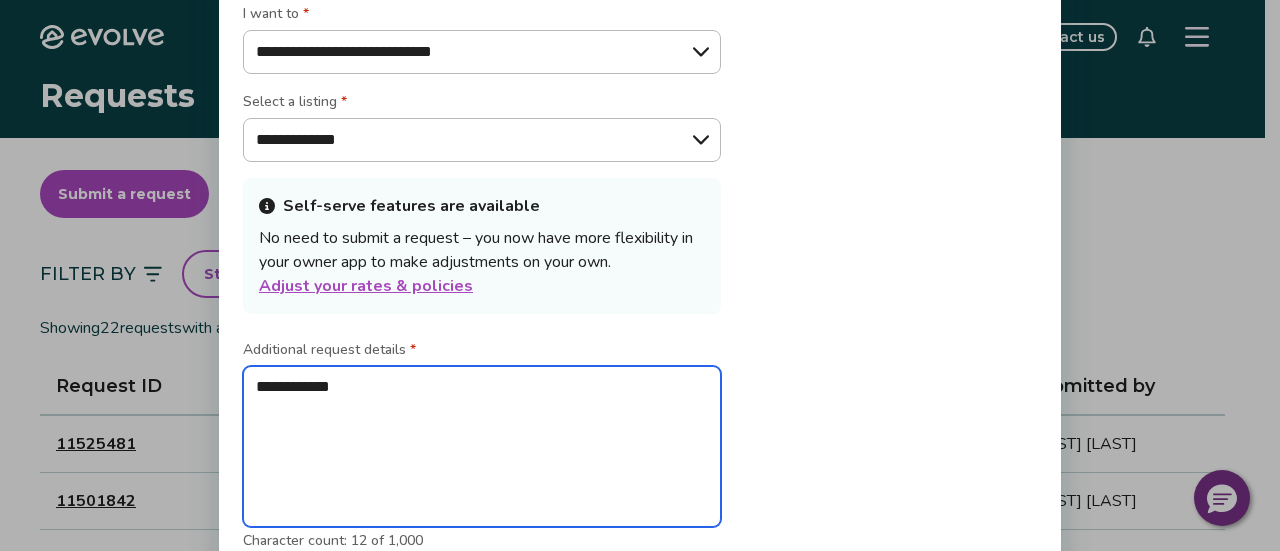 type on "**********" 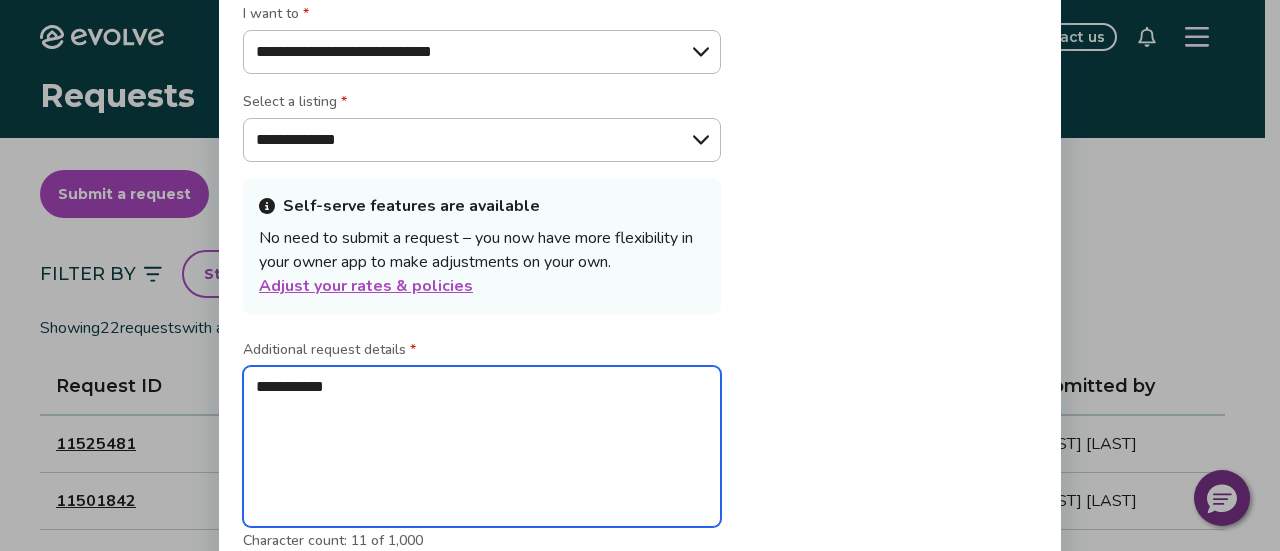 type on "*********" 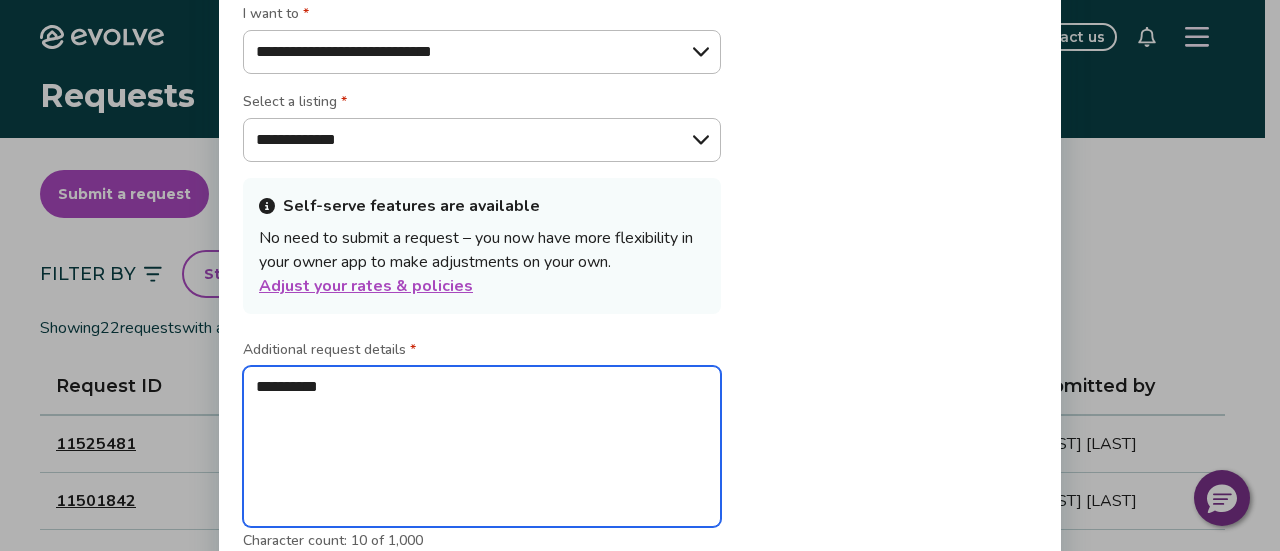 type on "*********" 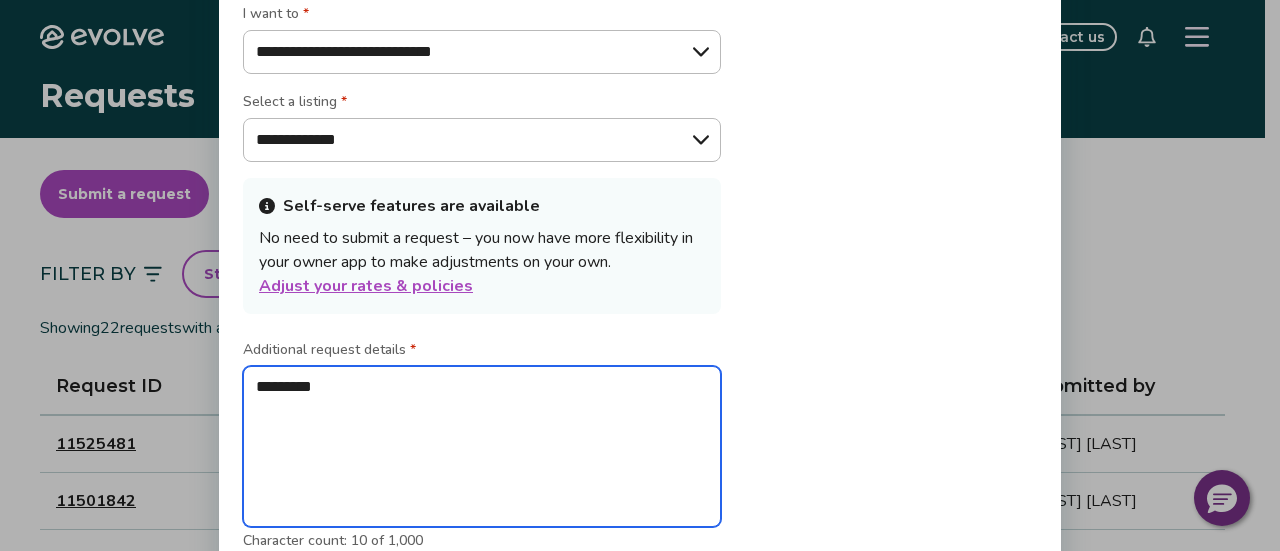 type on "********" 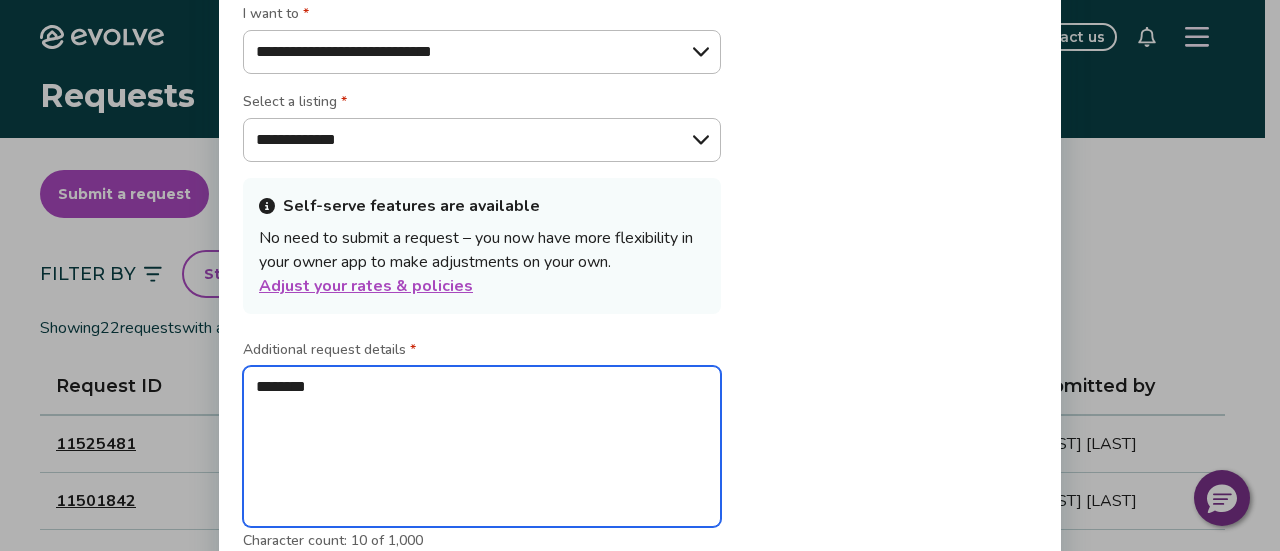 type on "******" 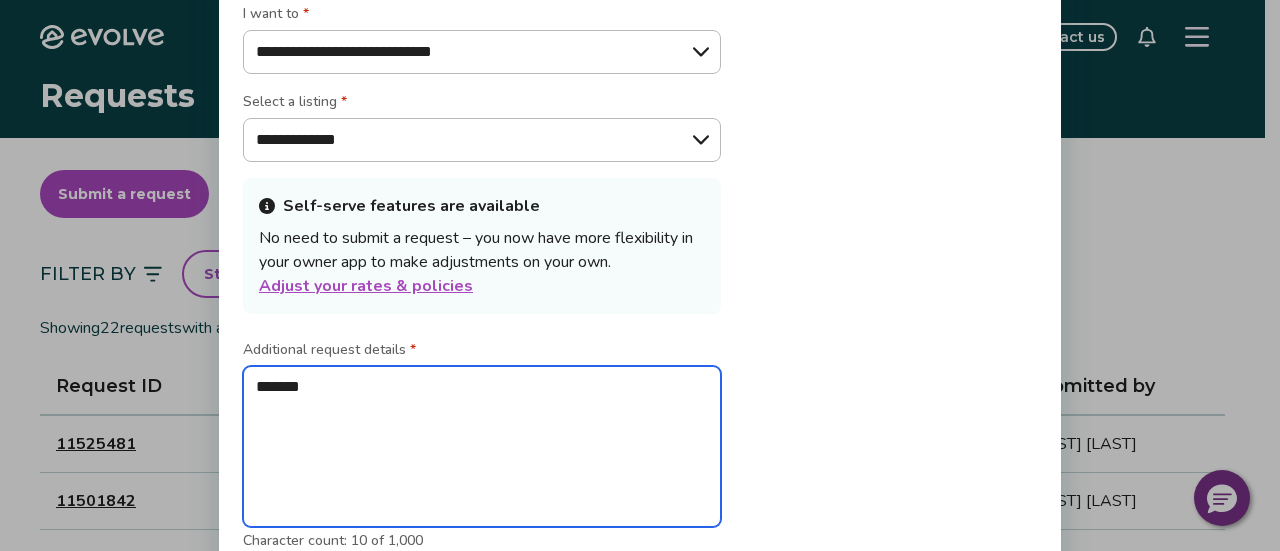 type on "******" 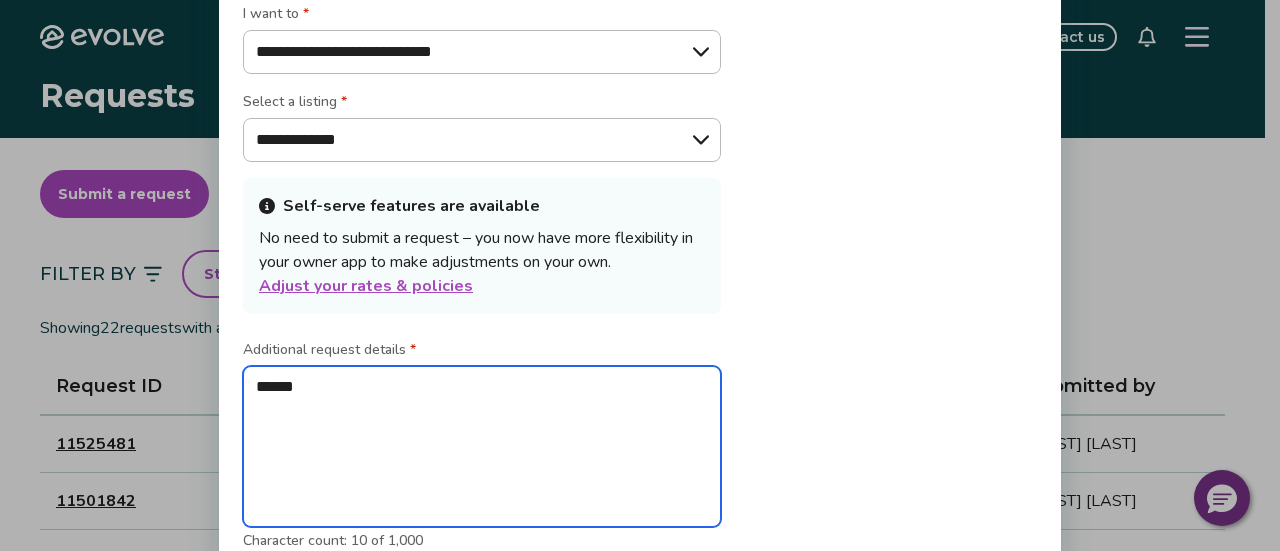 type on "*****" 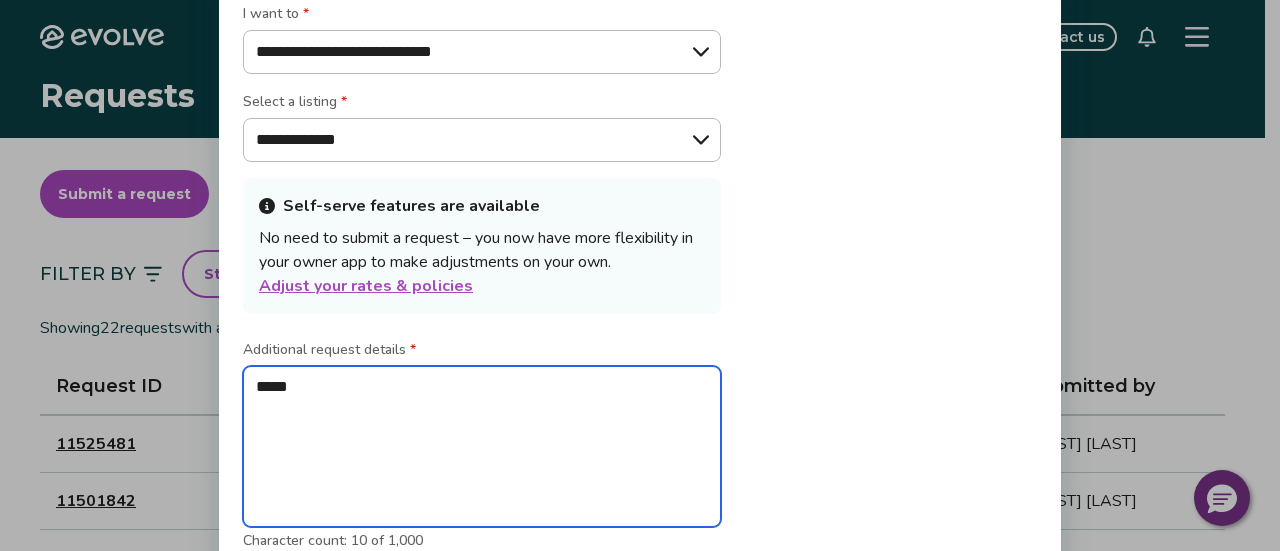 type on "****" 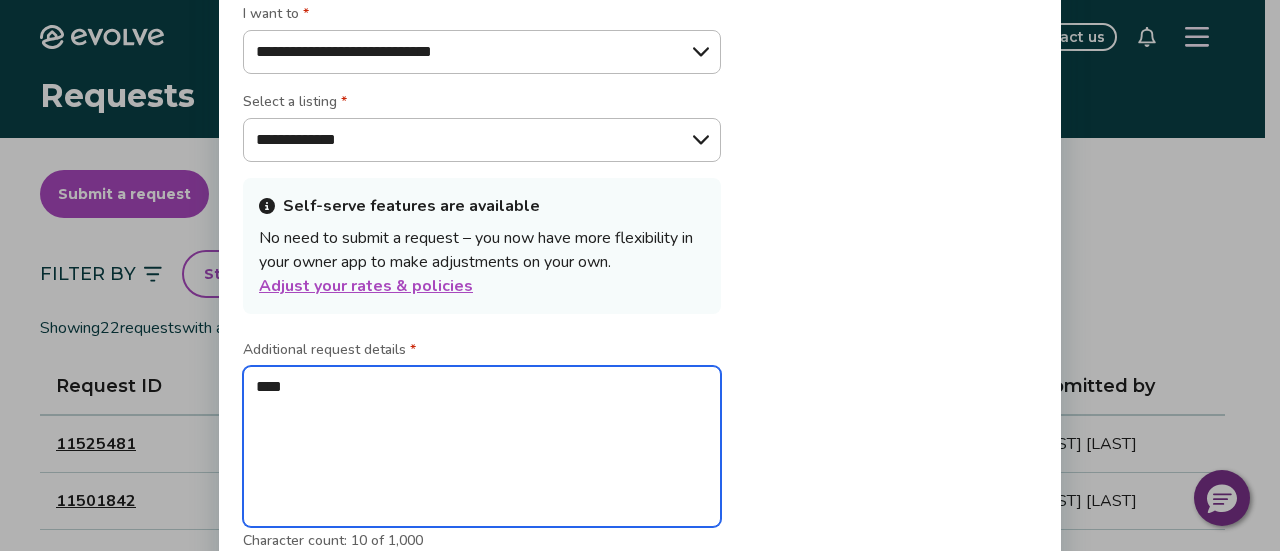 type on "***" 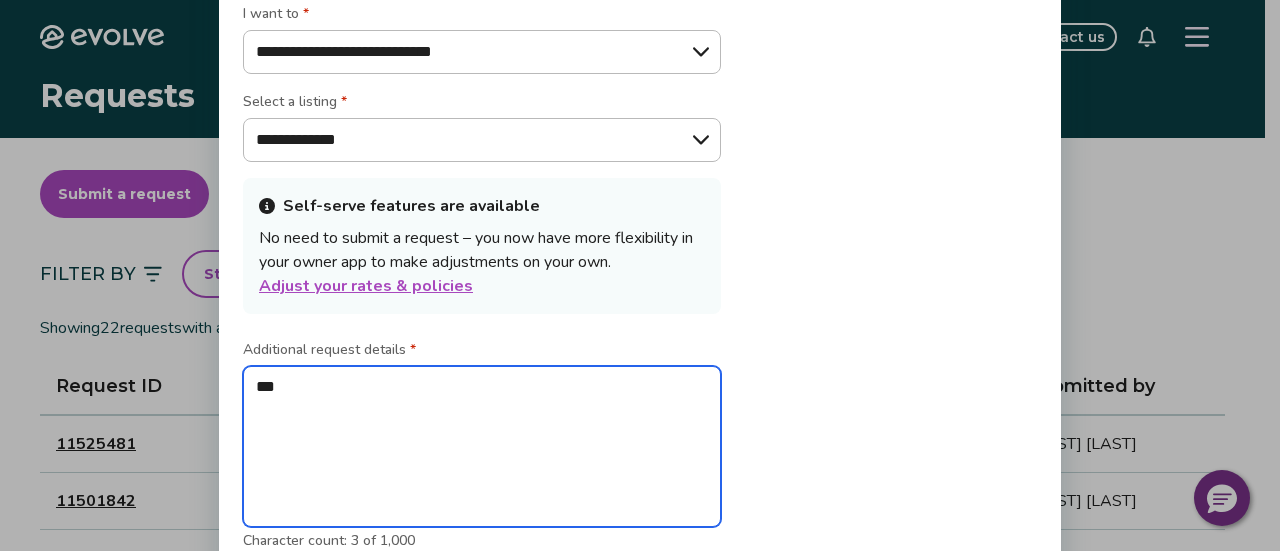 type on "**" 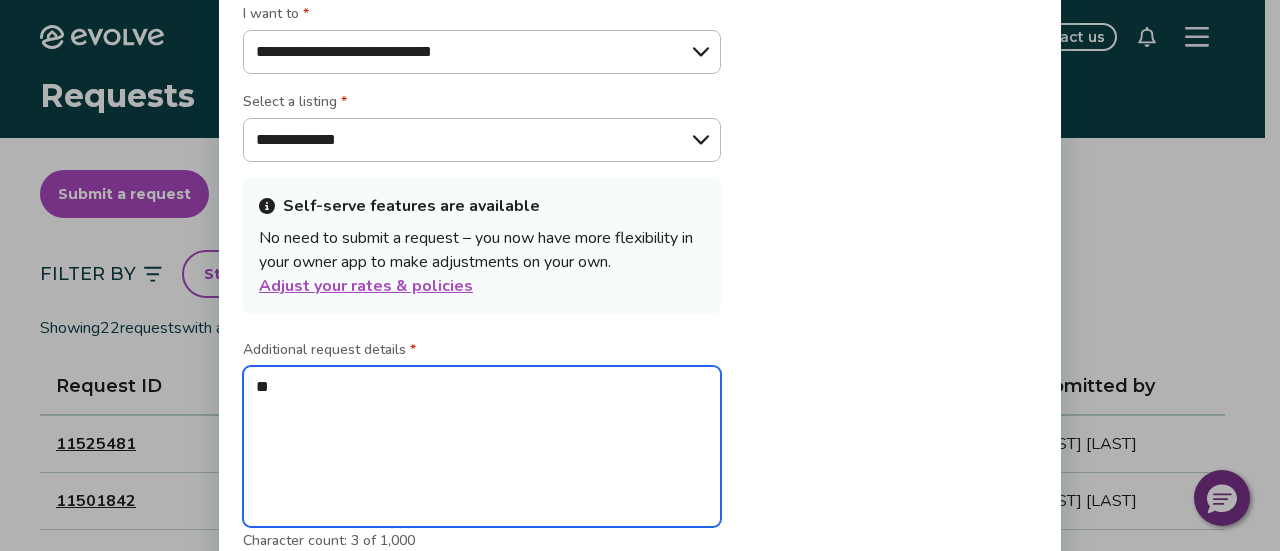 type on "*" 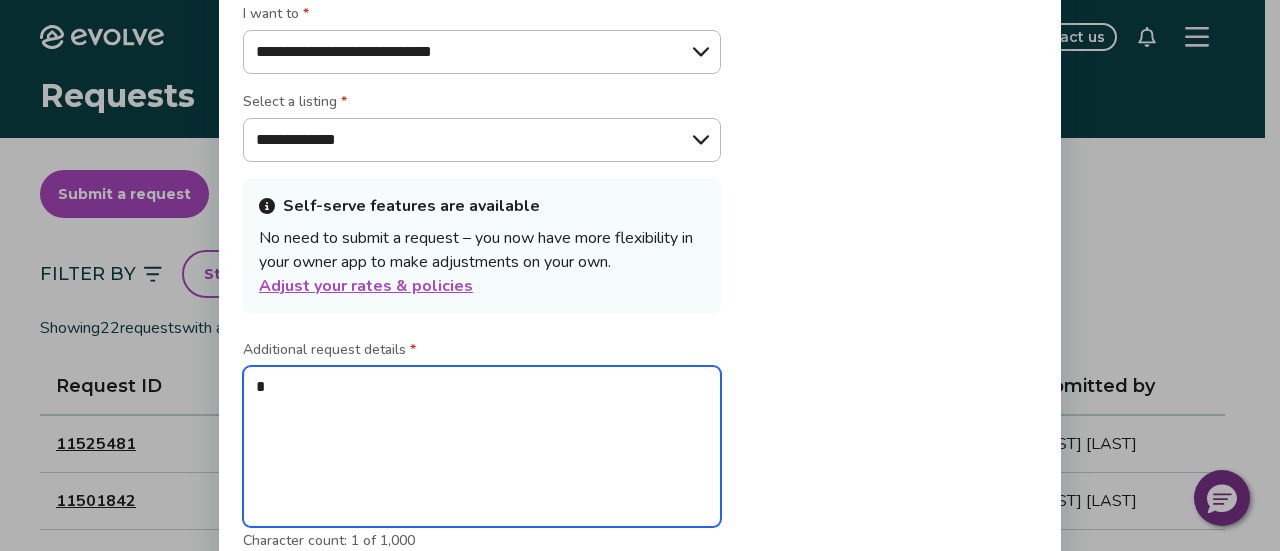 type 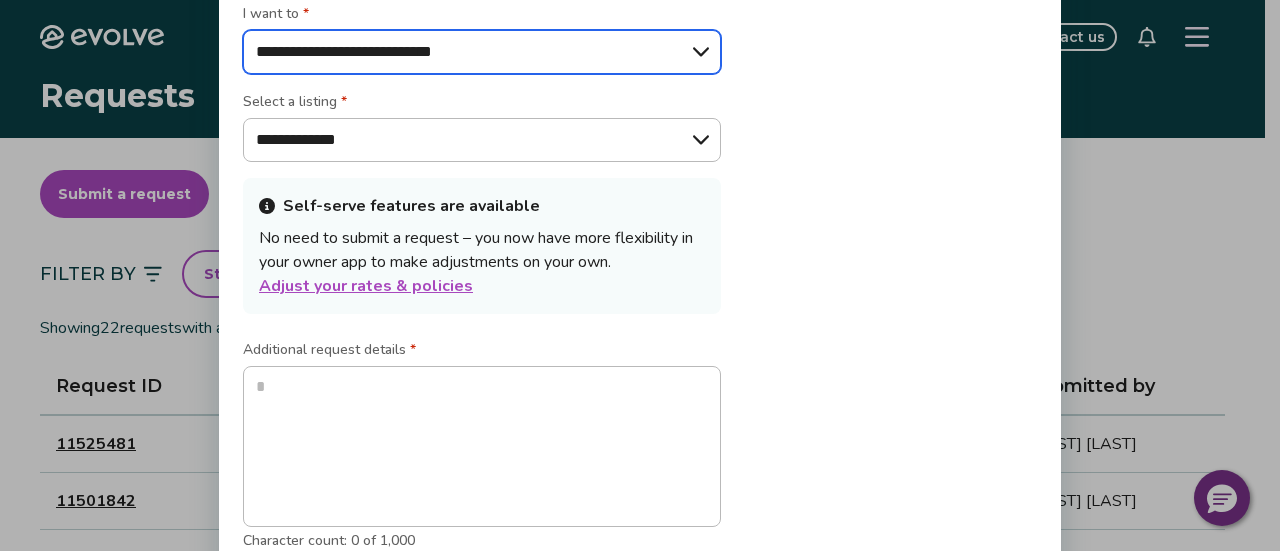 click on "**********" at bounding box center [482, 52] 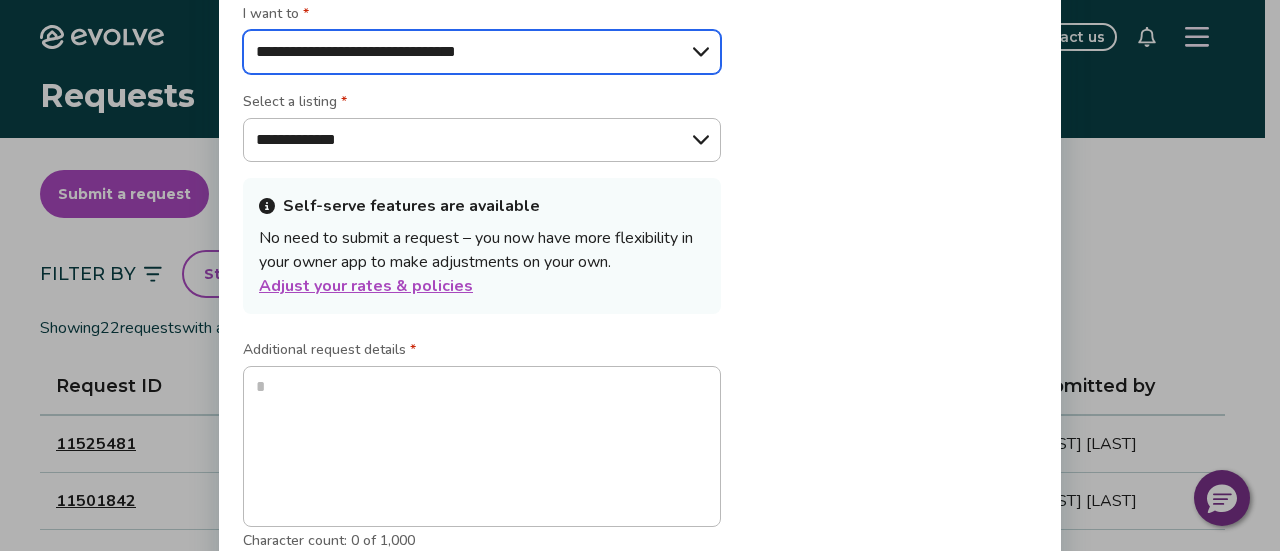 click on "**********" at bounding box center [482, 52] 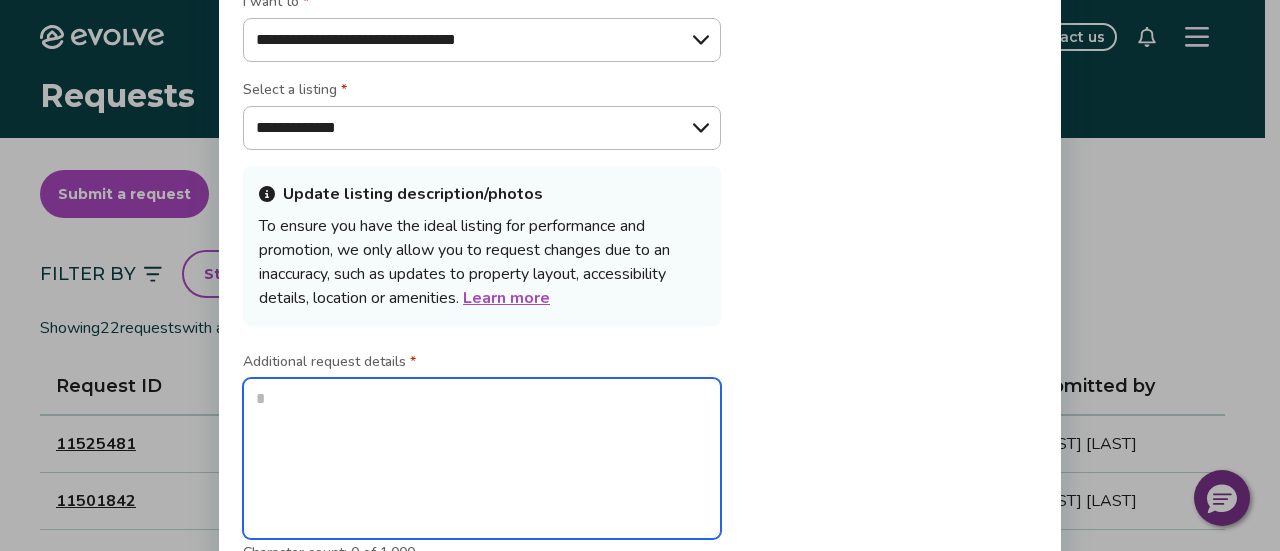 click at bounding box center [482, 458] 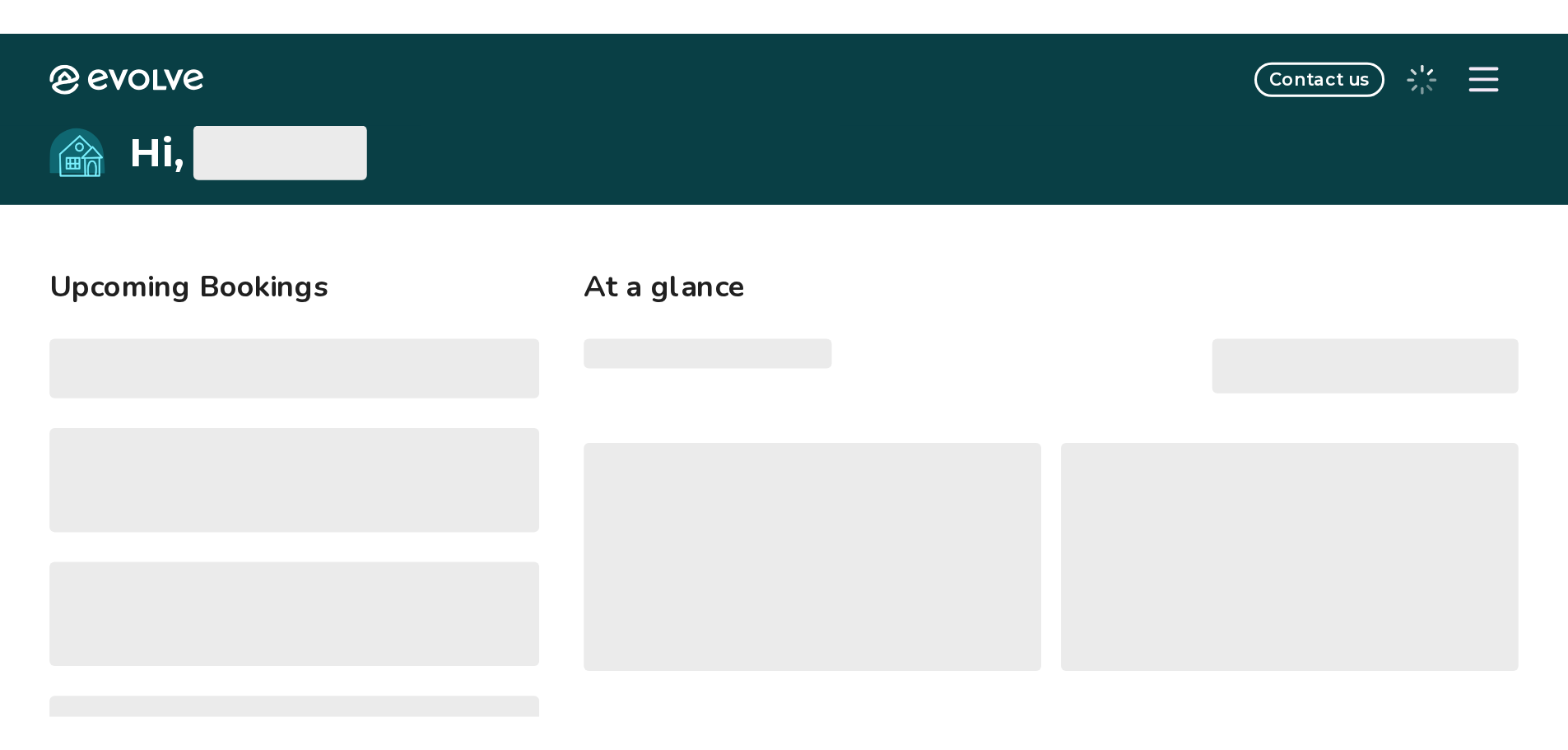 scroll, scrollTop: 0, scrollLeft: 0, axis: both 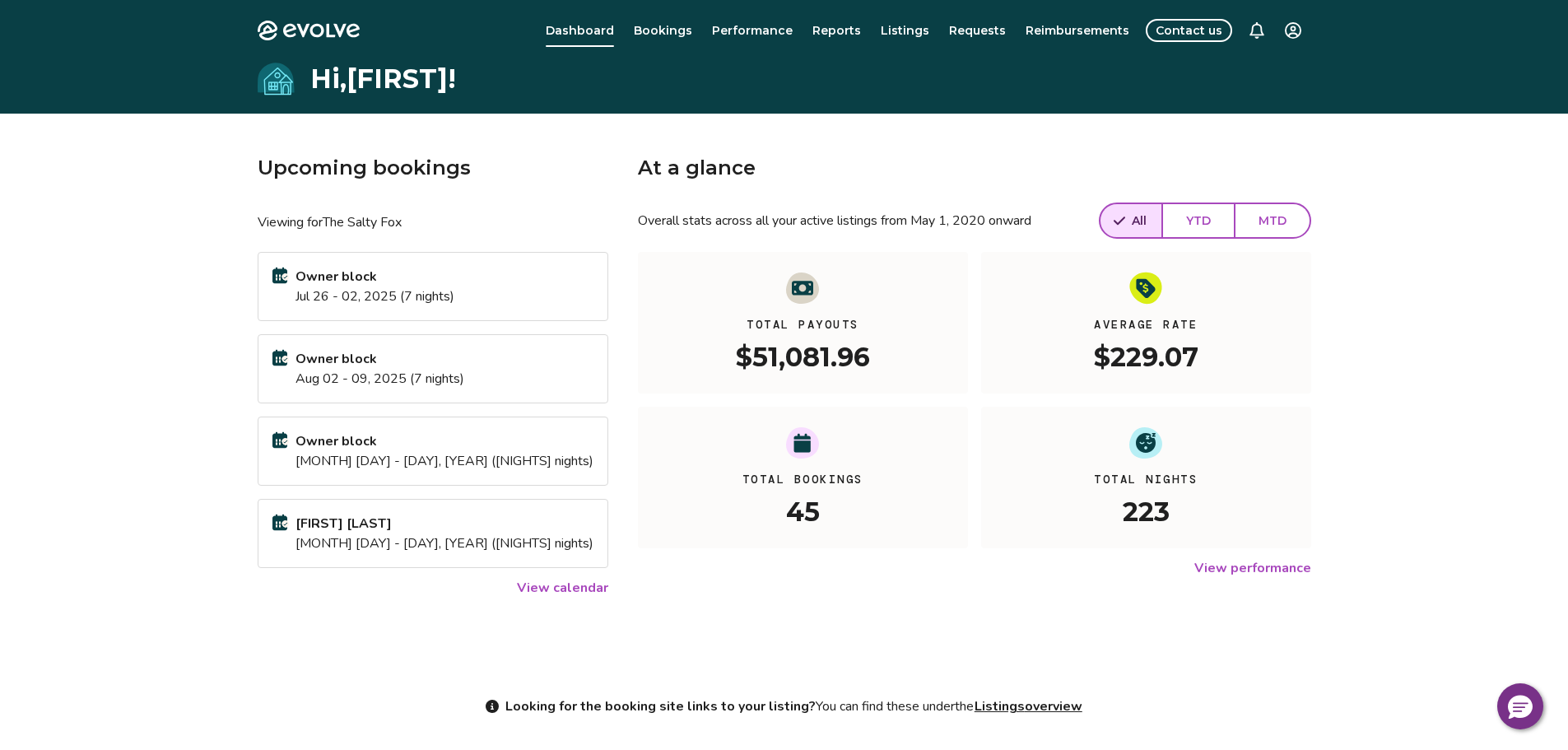 click on "Contact us" at bounding box center [1189, 30] 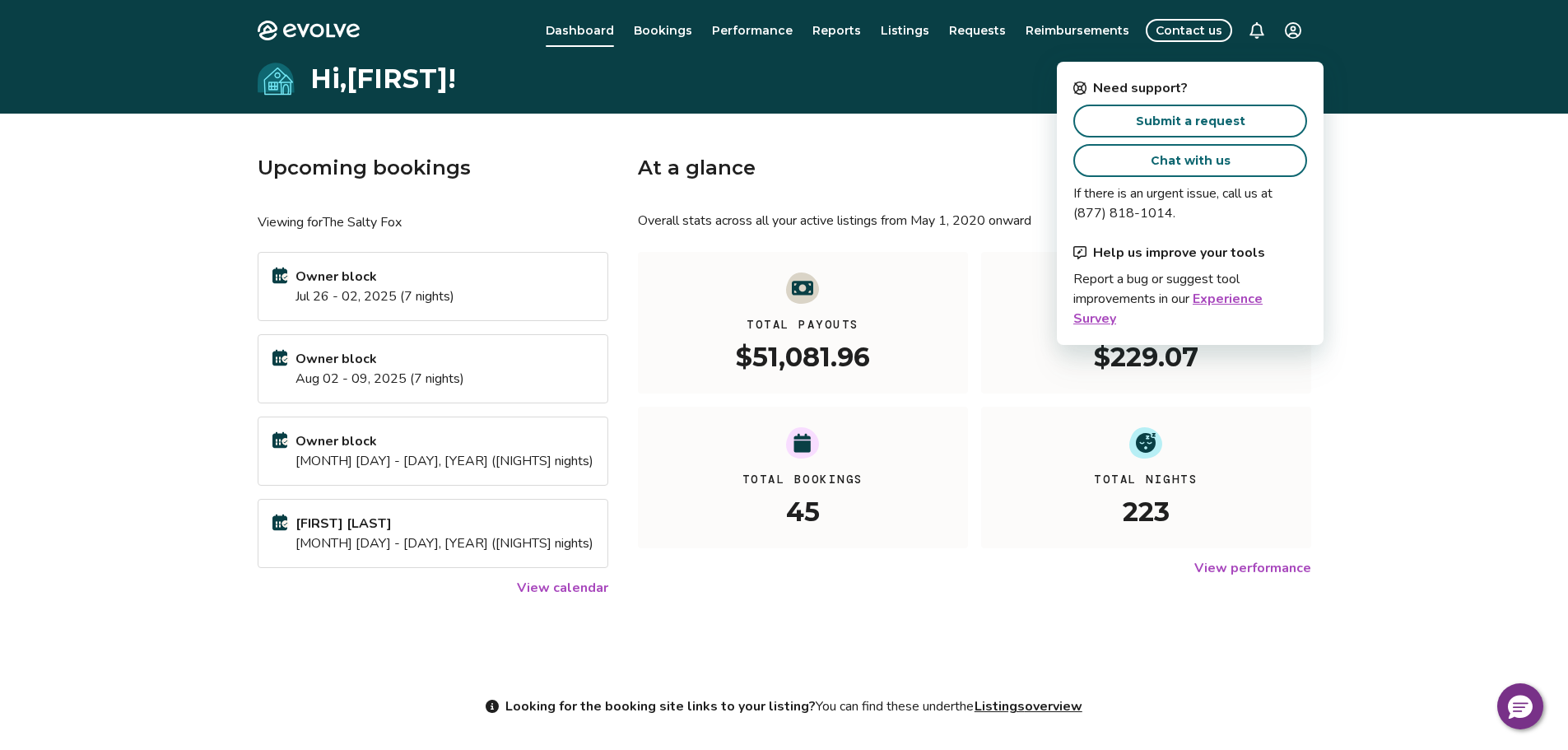 click on "Submit a request" at bounding box center (1190, 121) 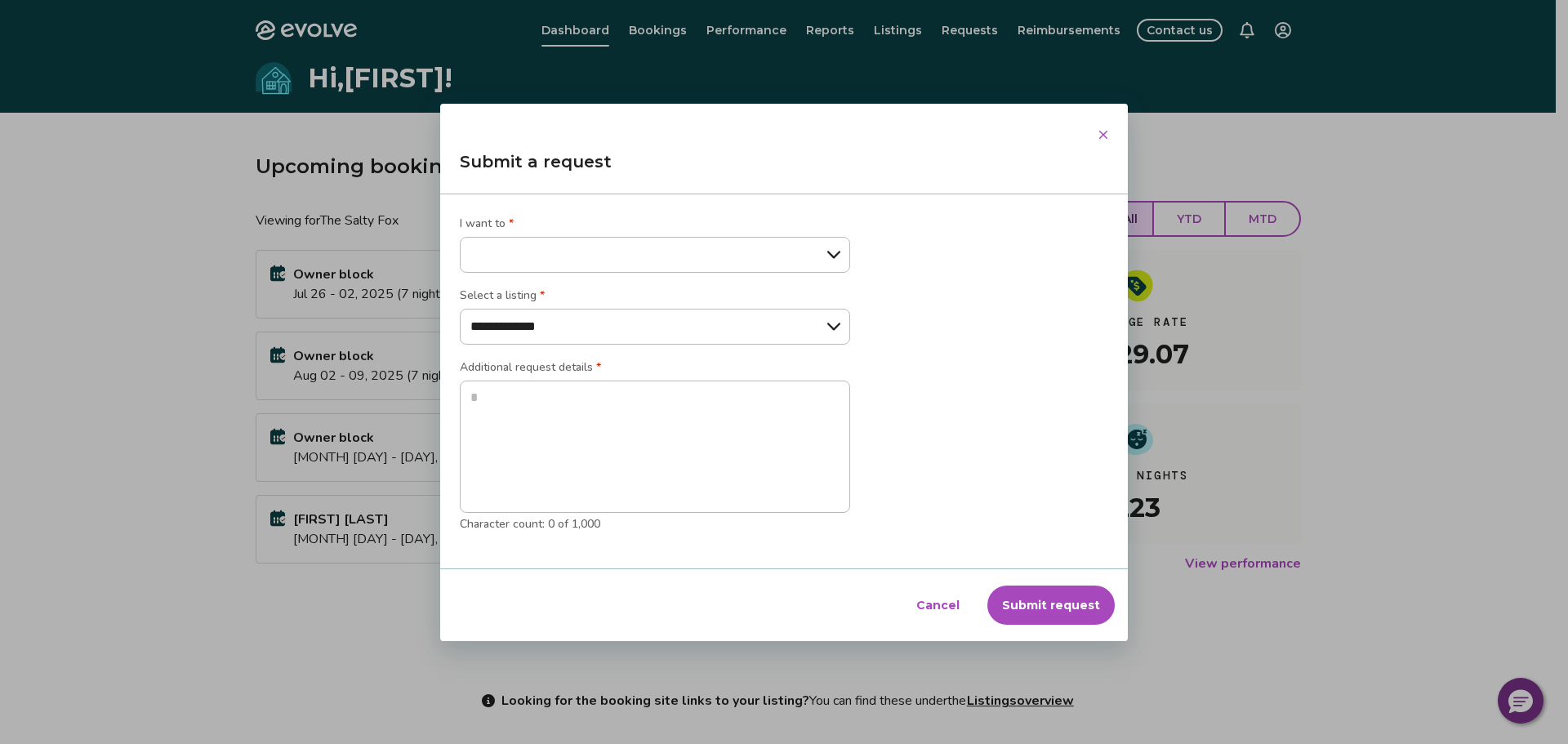 click on "**********" at bounding box center [655, 255] 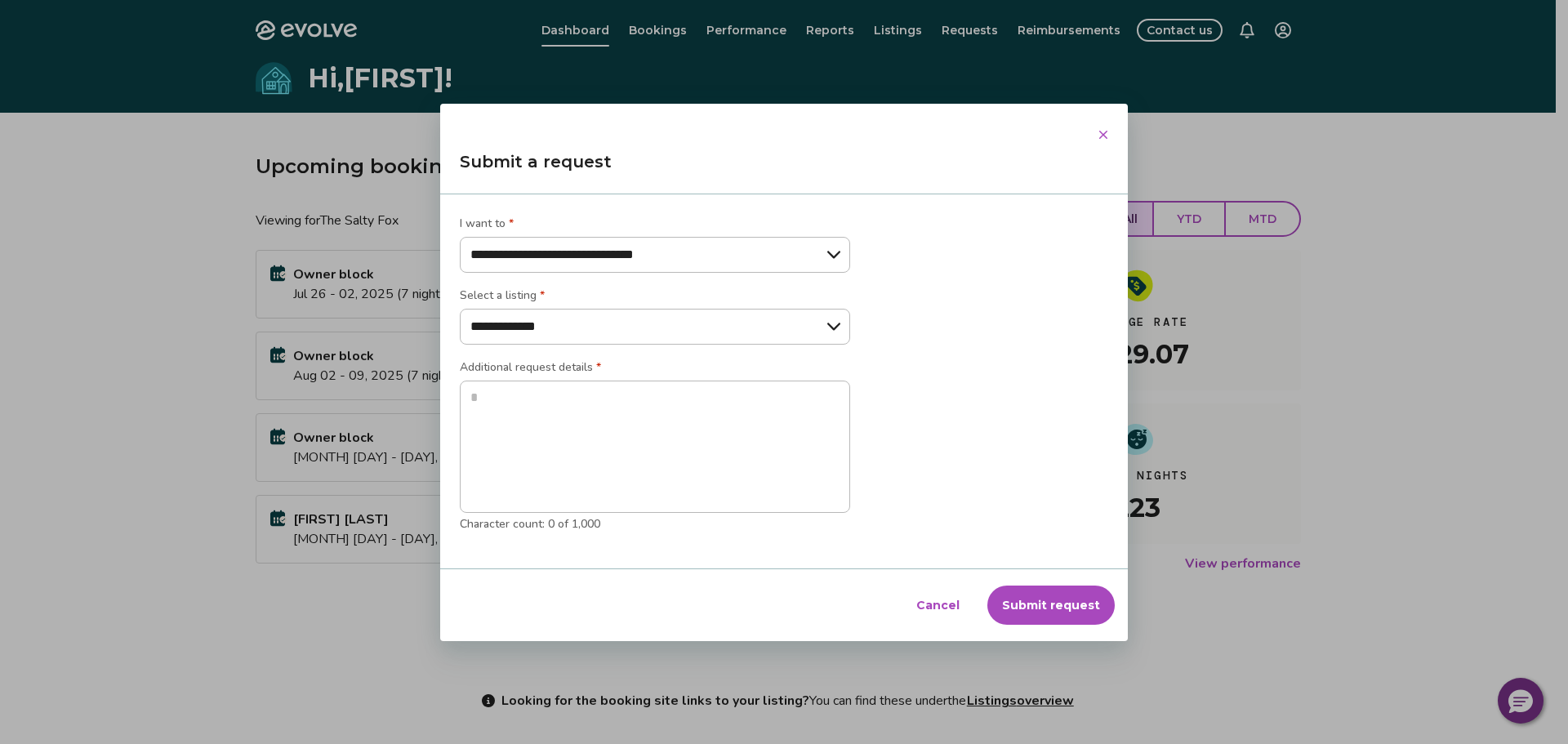 click on "**********" at bounding box center [655, 255] 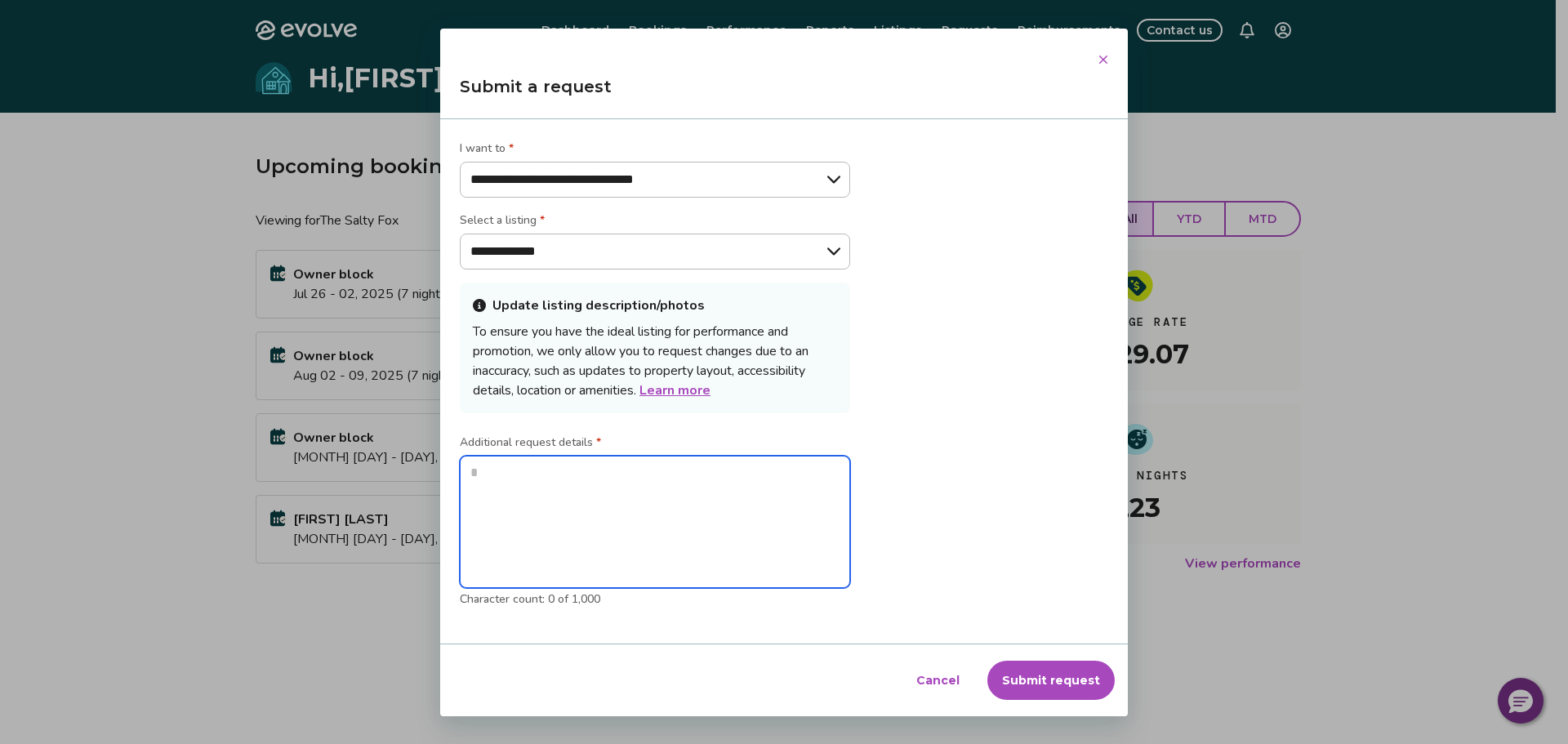 click at bounding box center (655, 522) 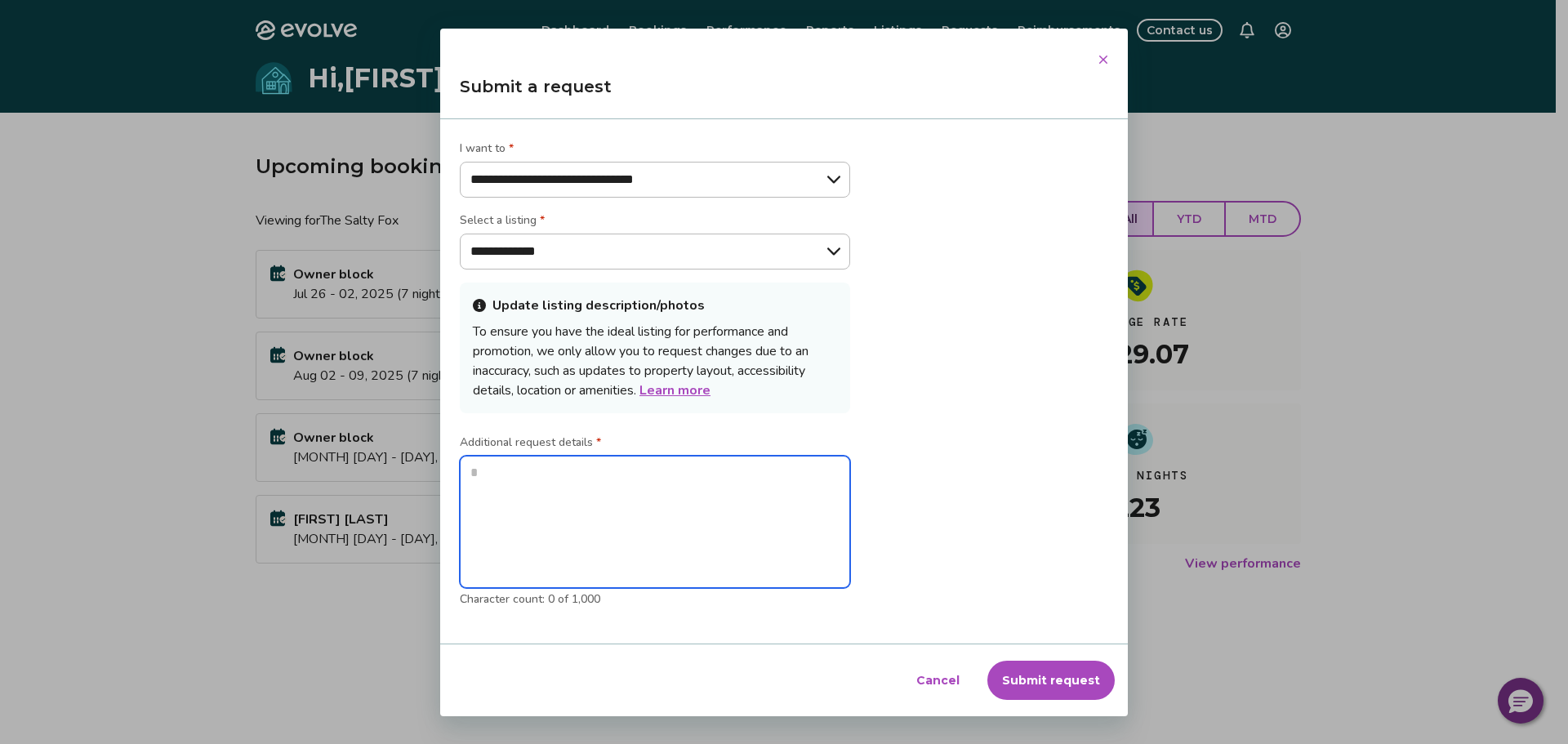 type on "*" 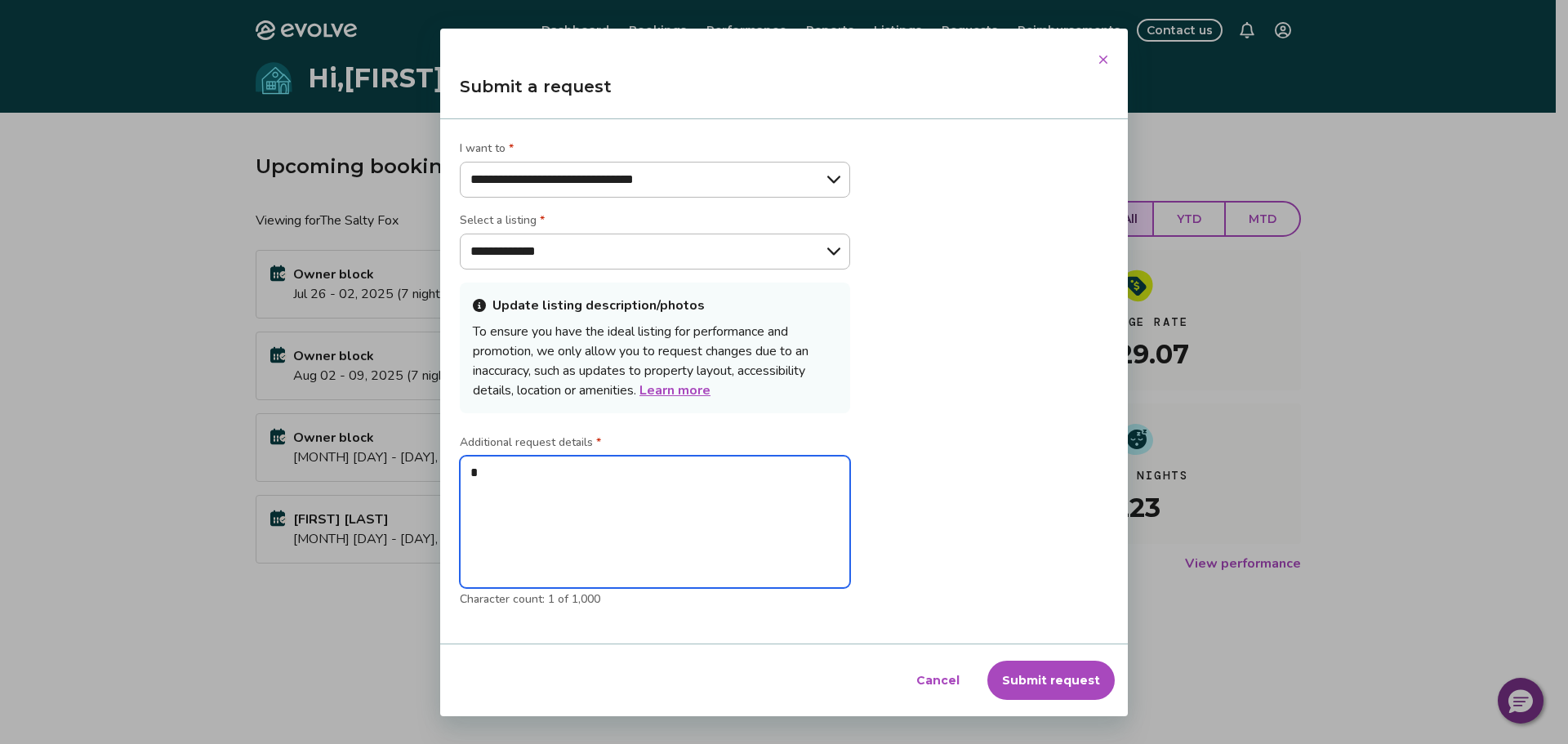type on "**" 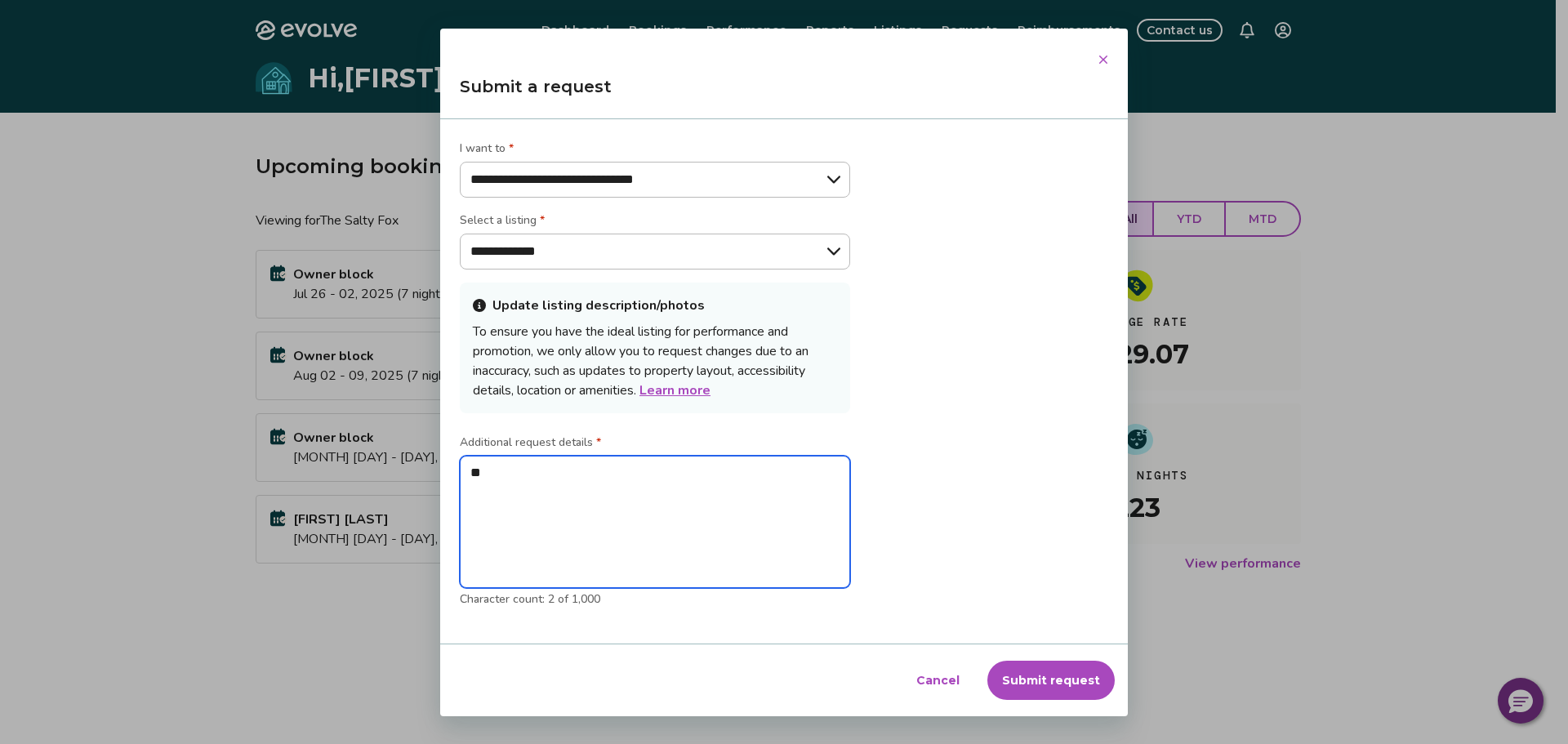 type on "***" 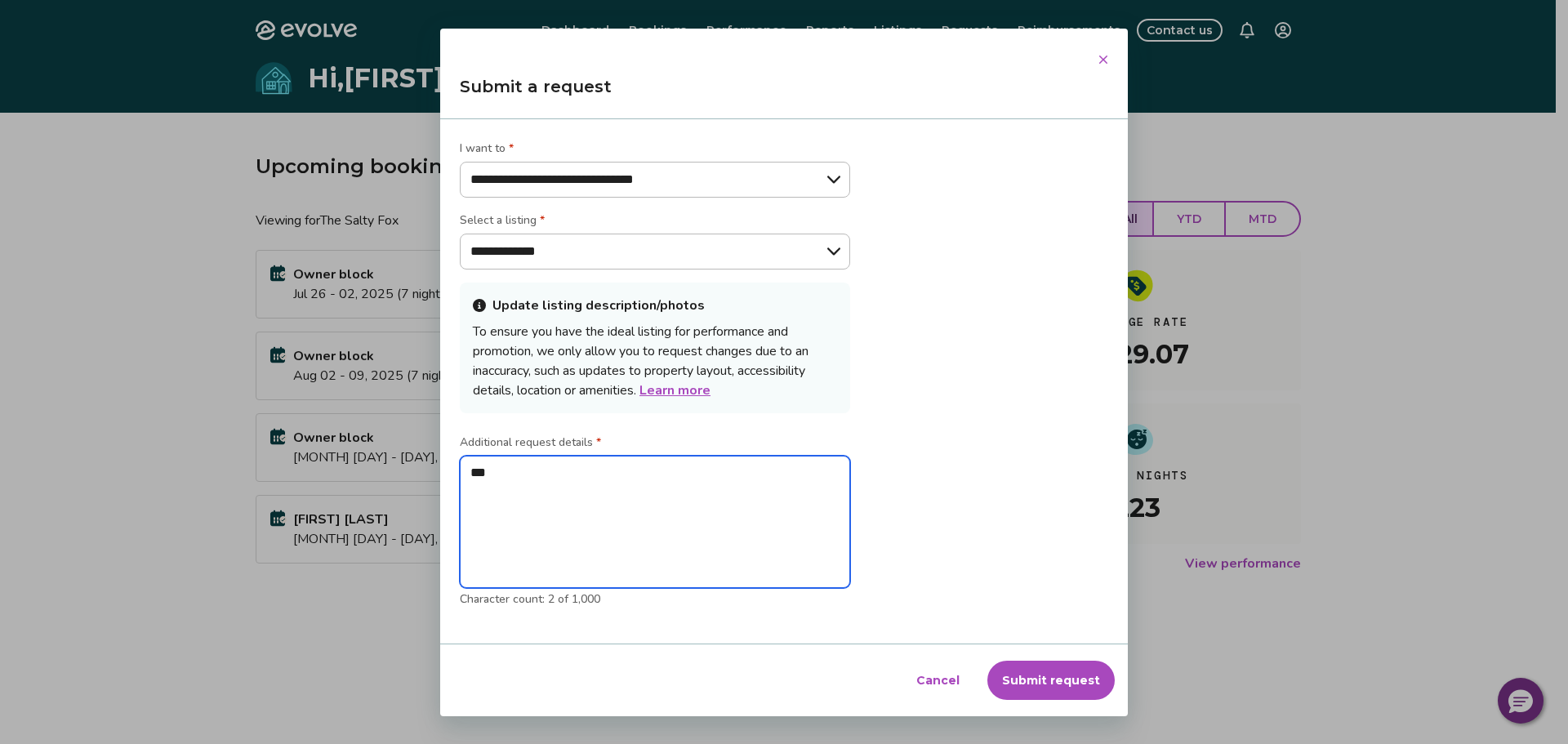 type on "****" 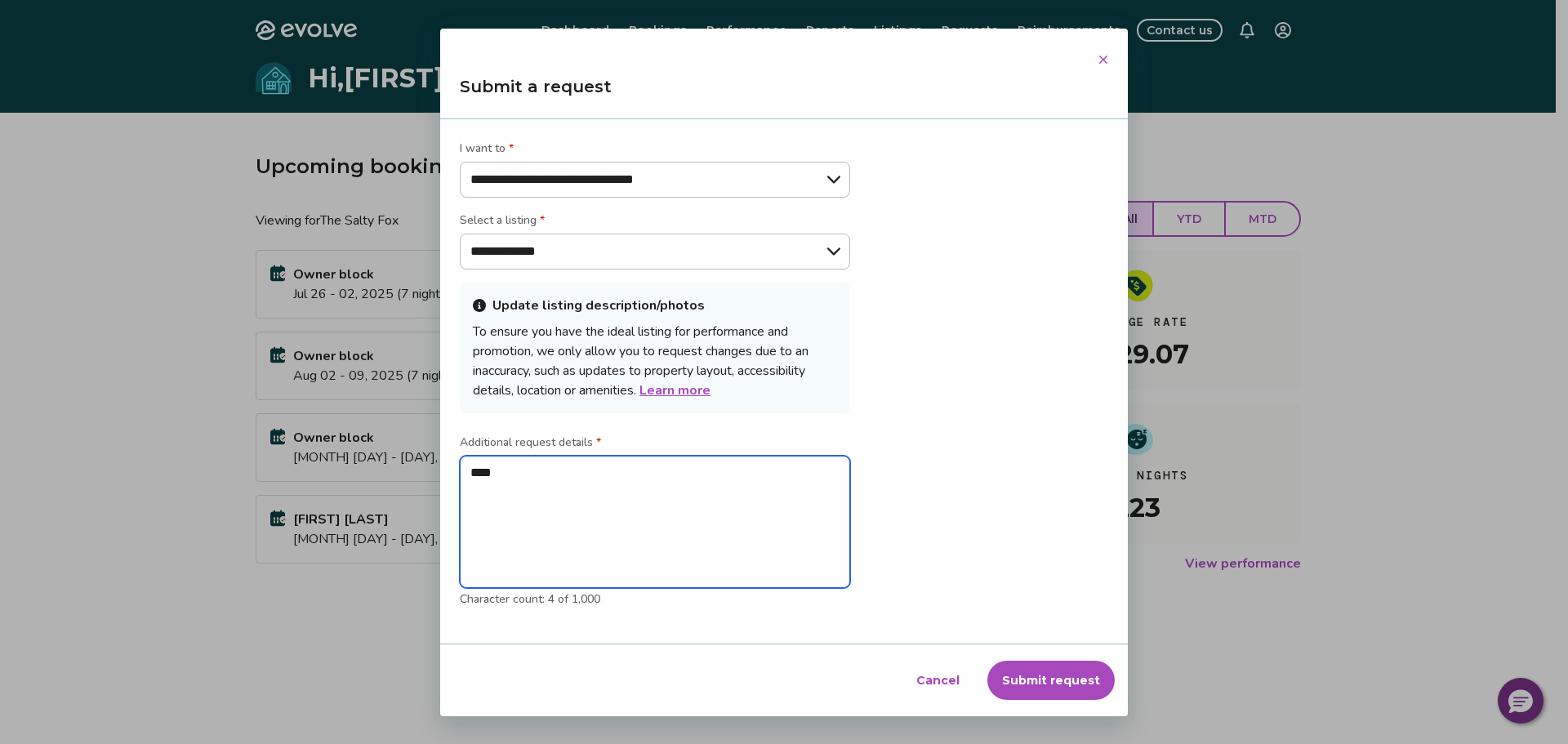 type on "****" 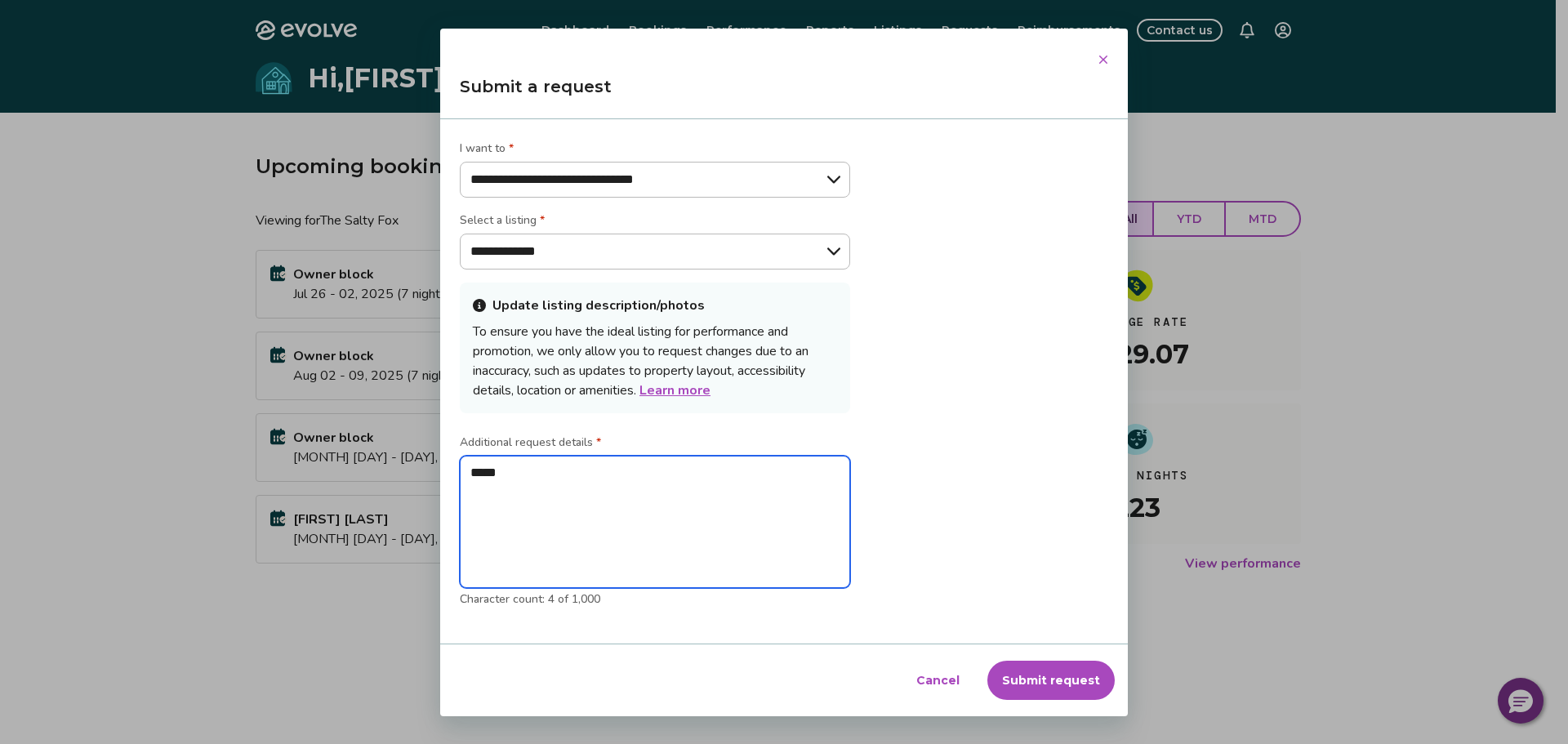 type on "******" 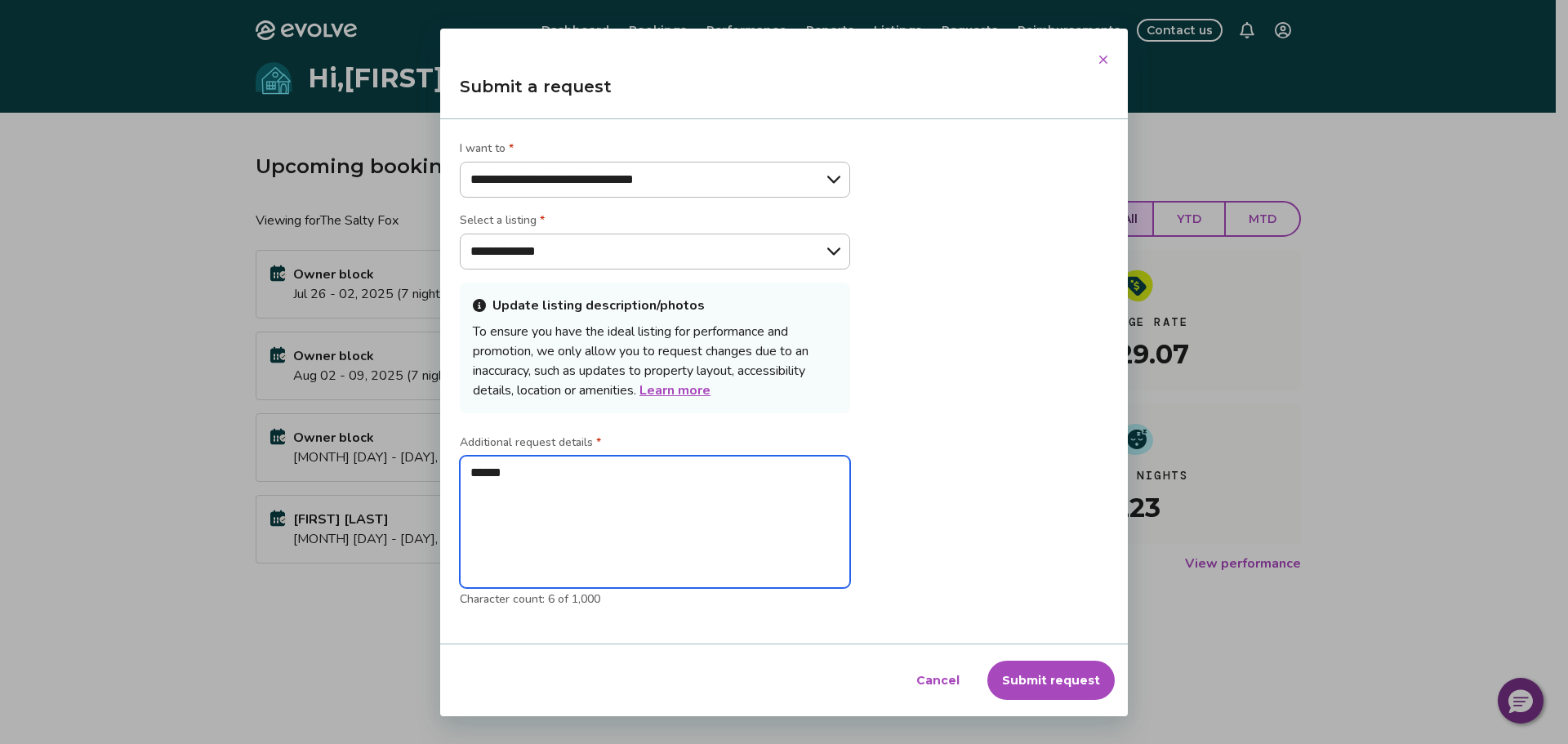 type on "*******" 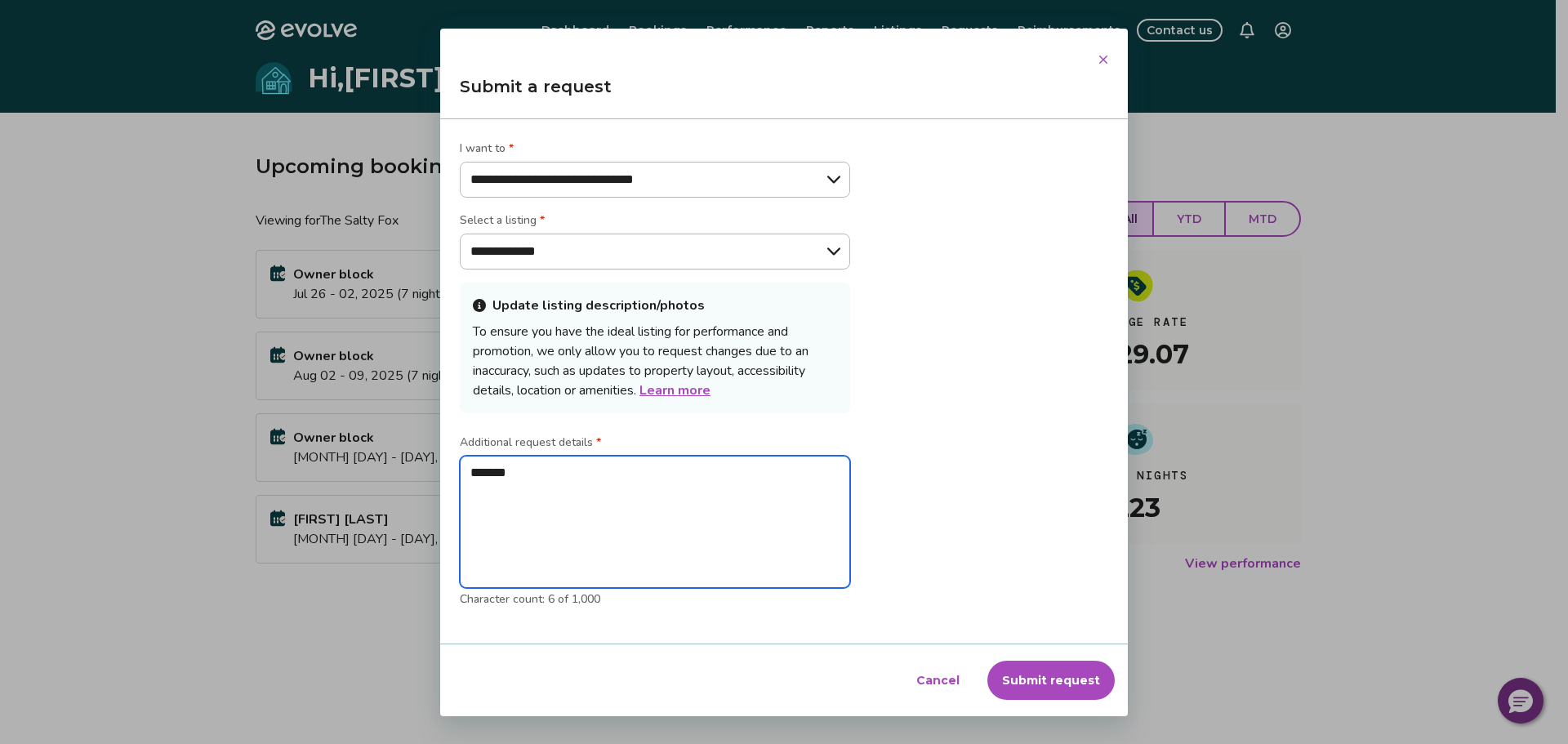 type on "********" 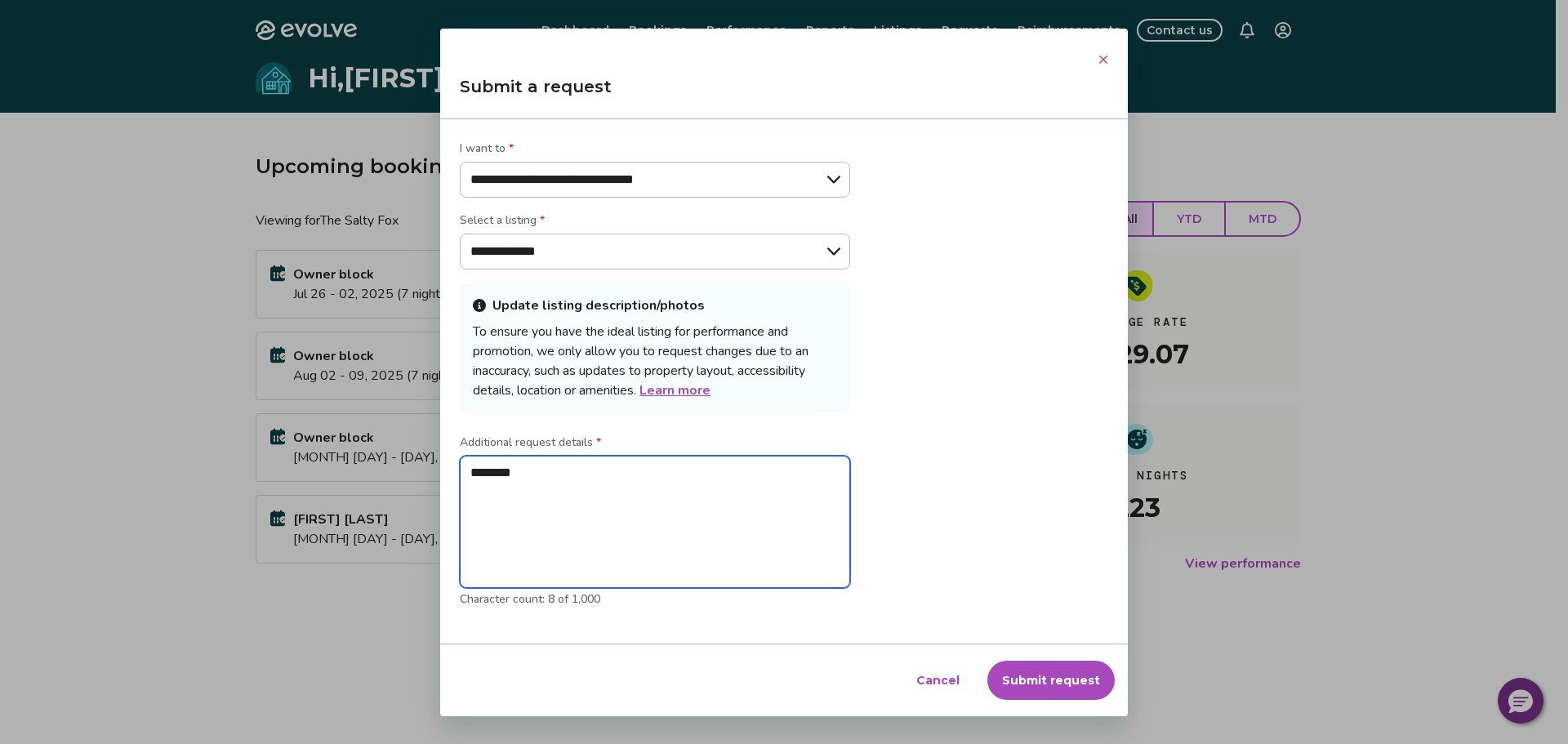 type on "********" 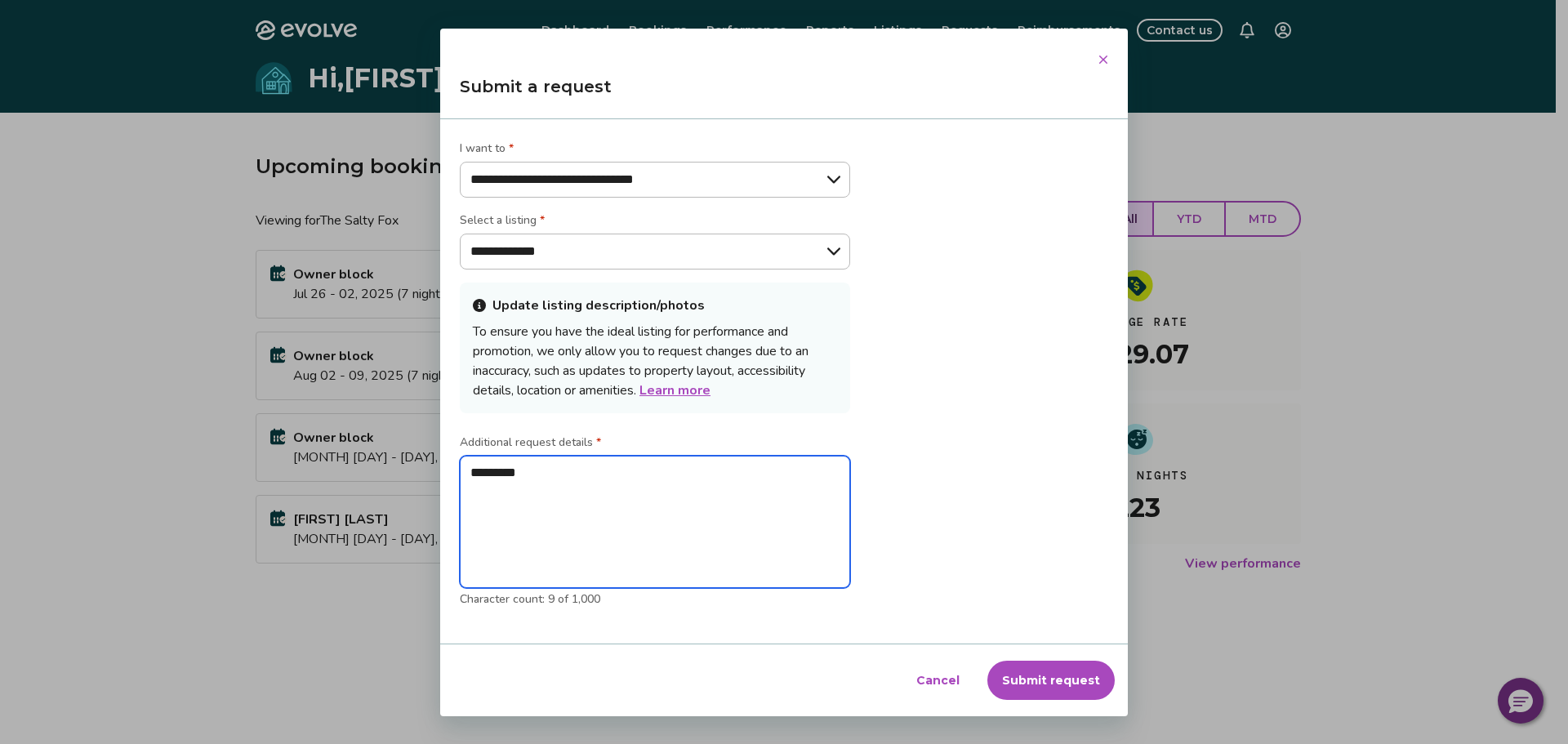 type on "**********" 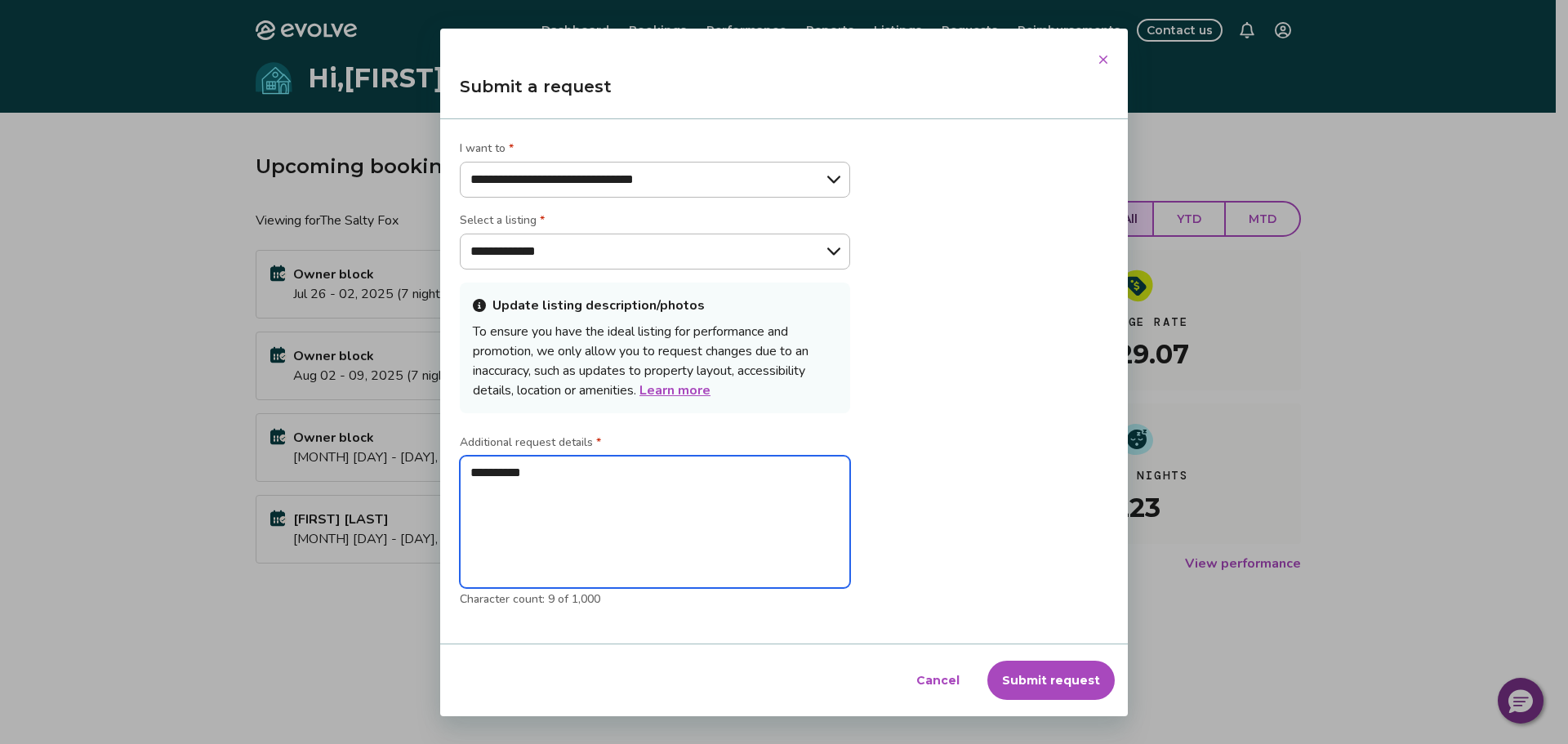 type on "**********" 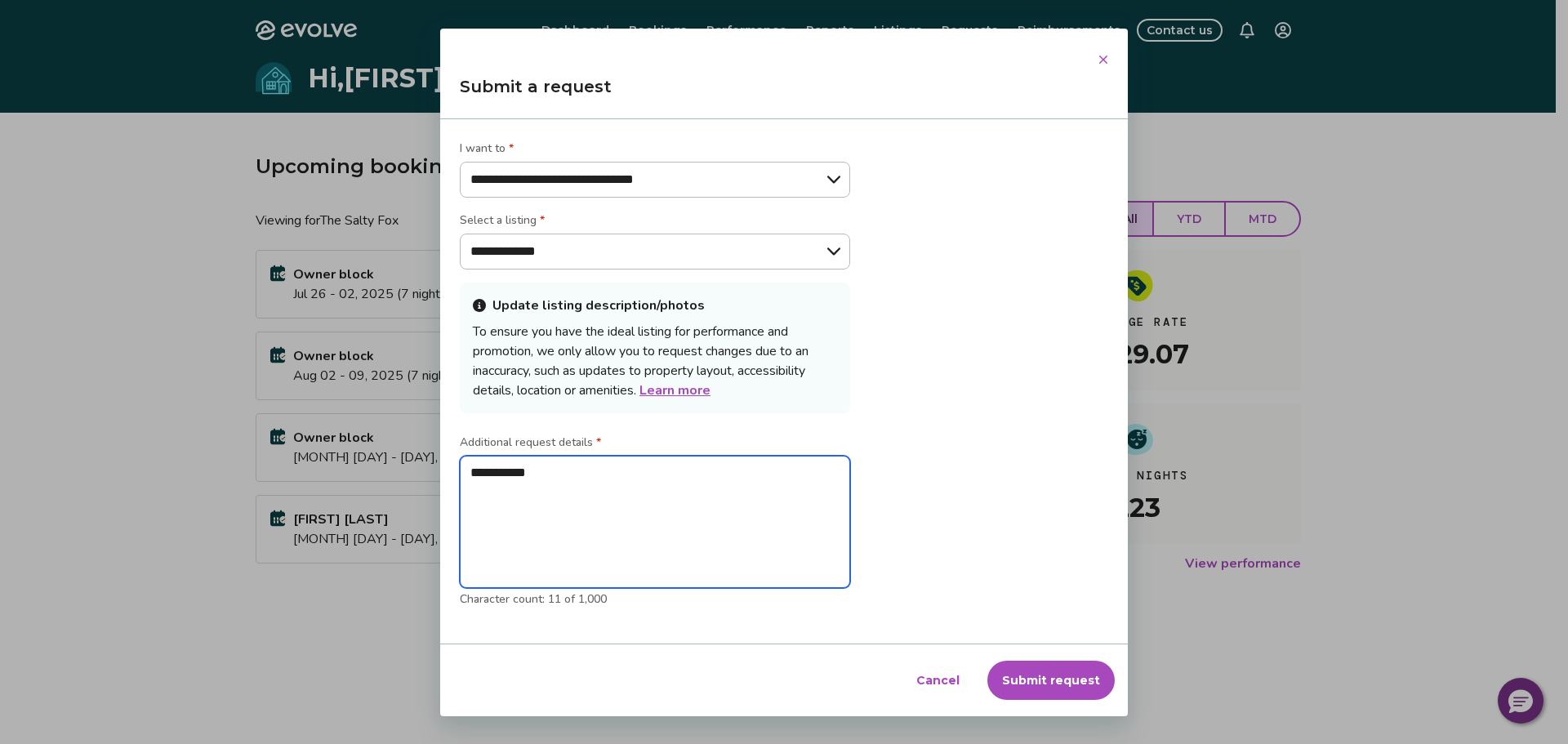 type on "**********" 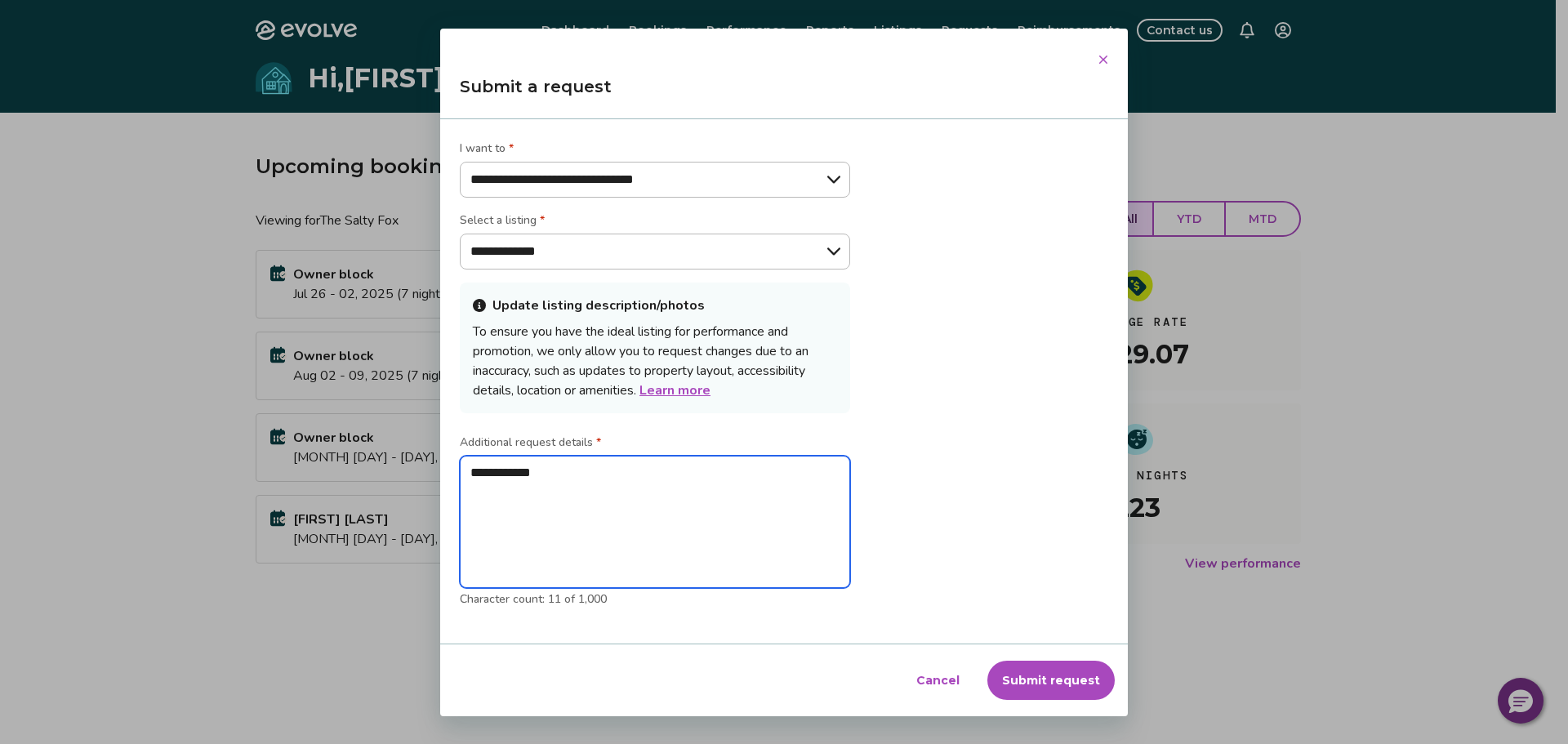 type on "**********" 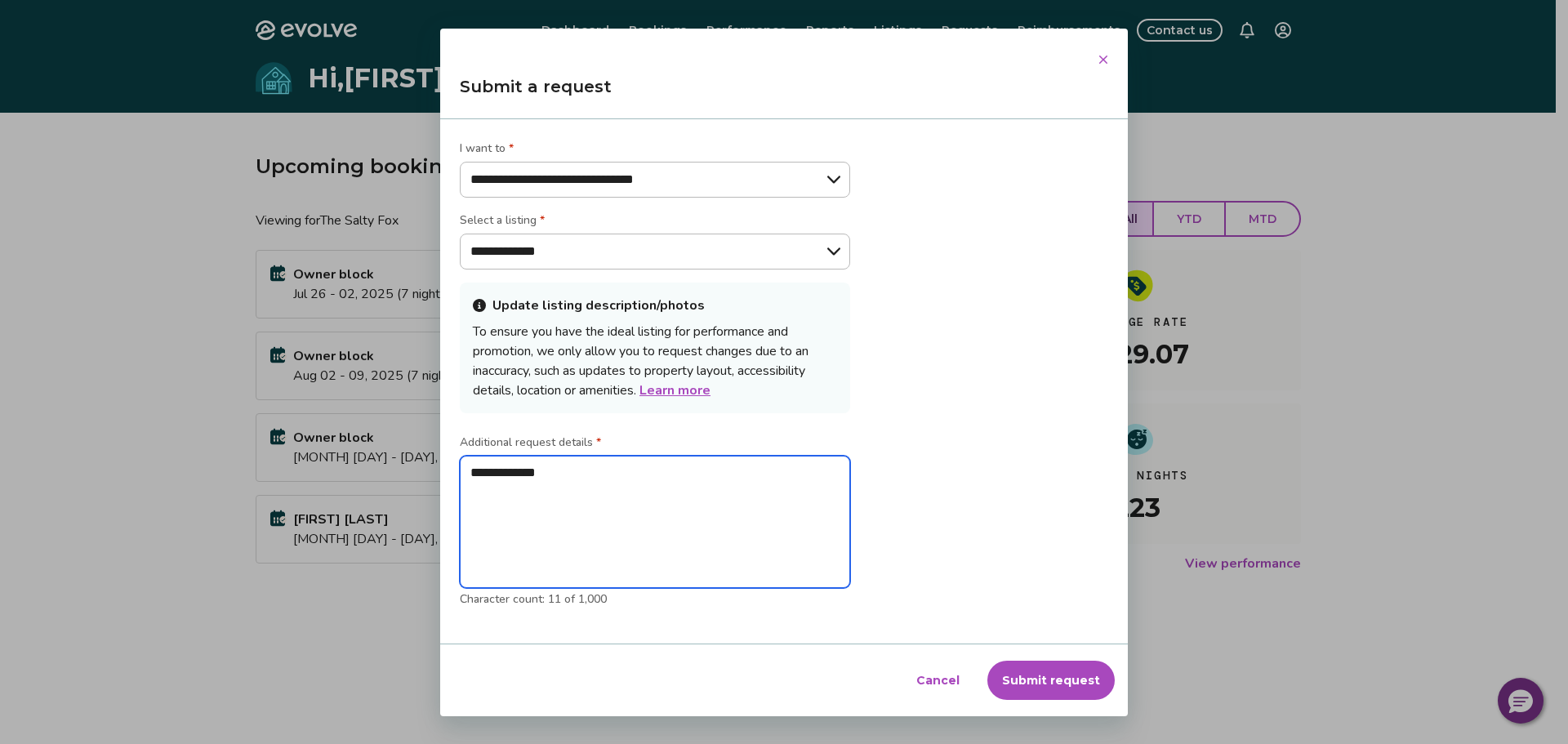 type on "**********" 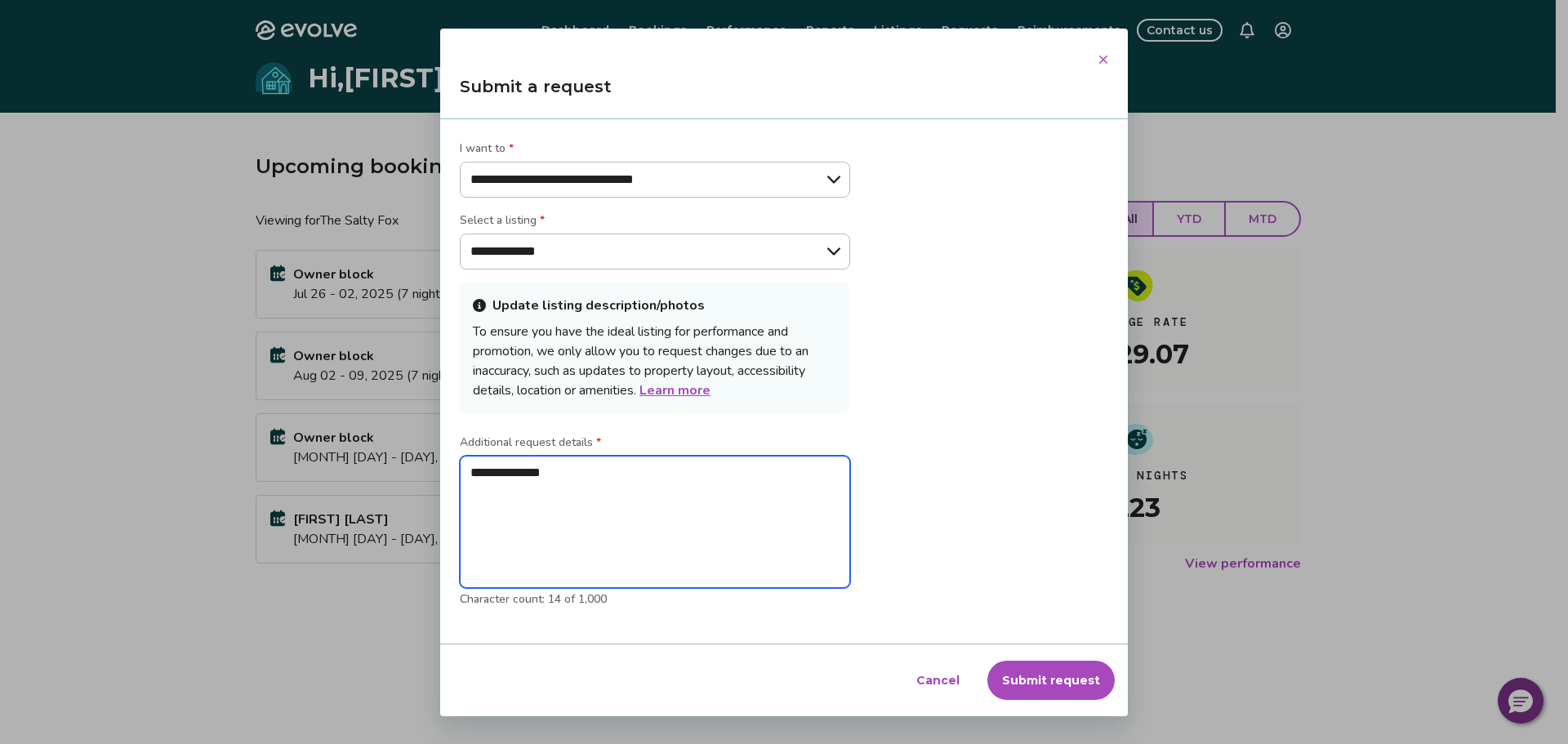 type on "**********" 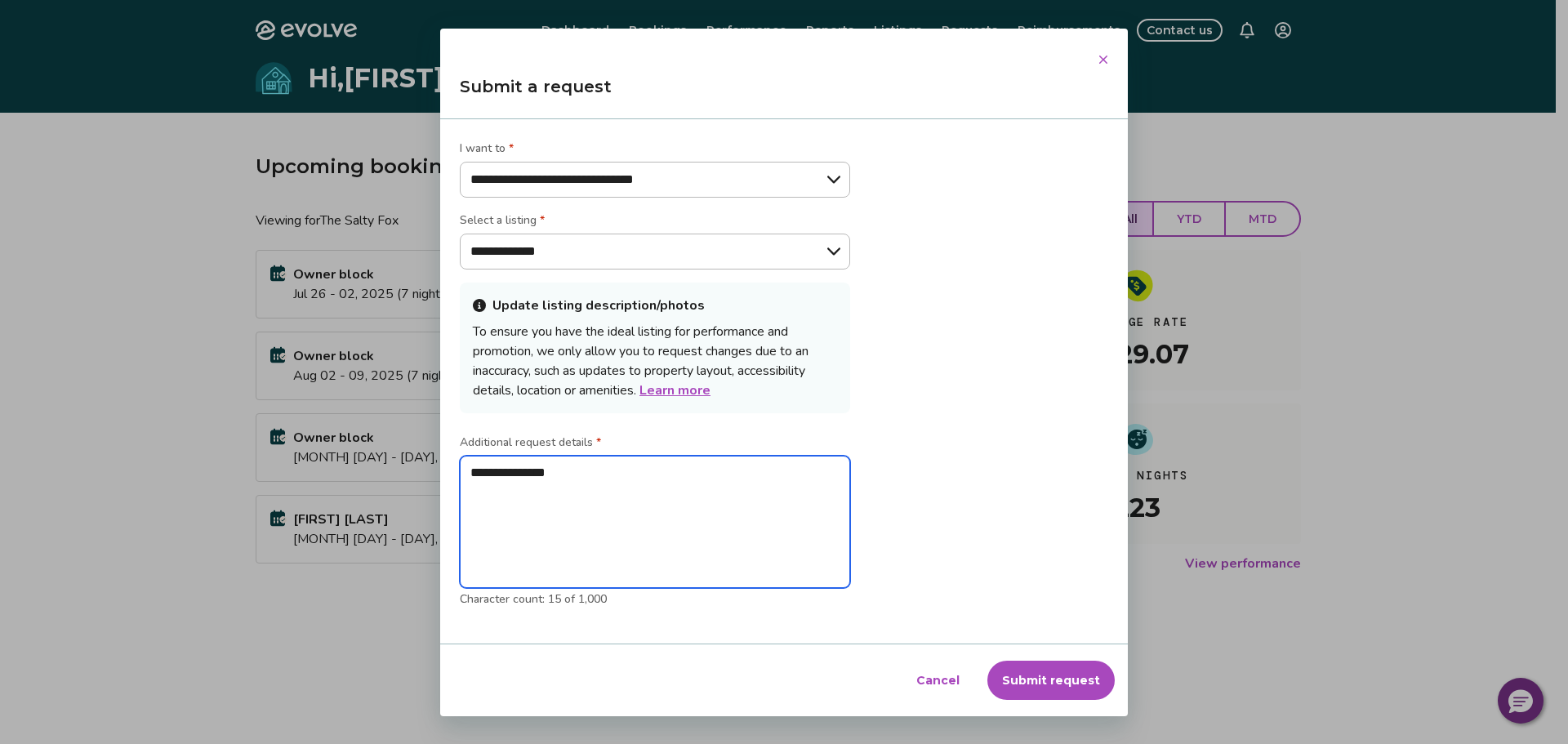 type on "**********" 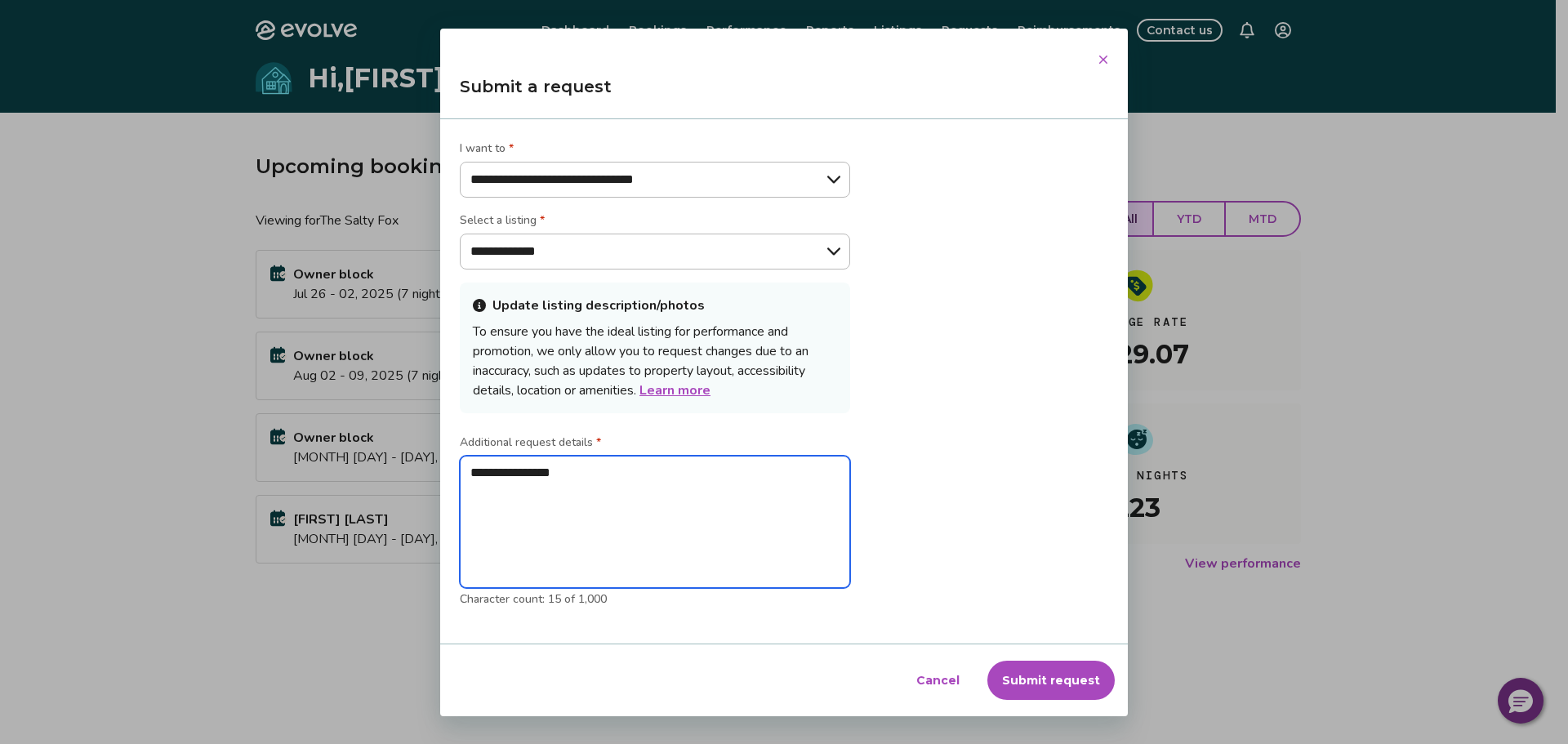 type on "**********" 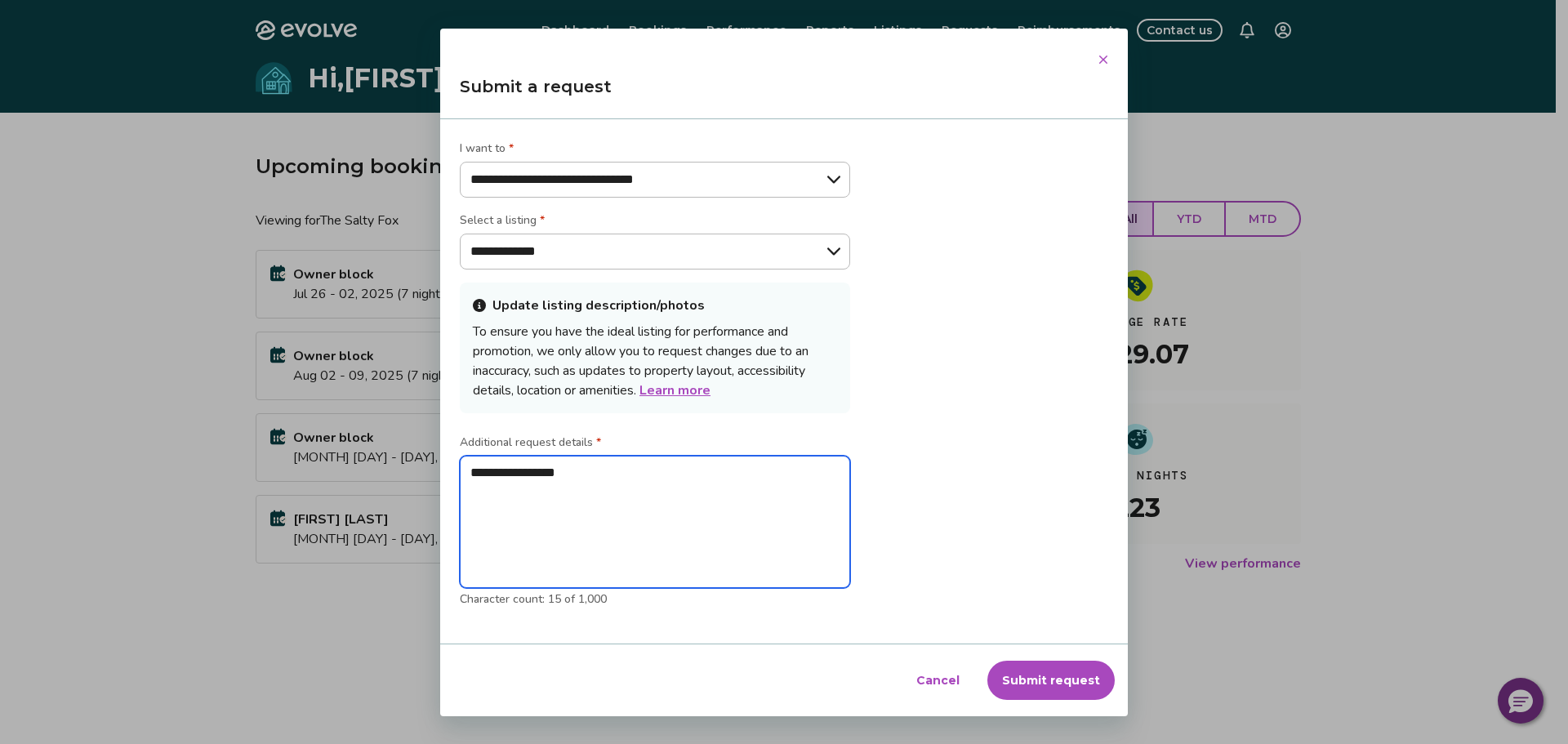 type on "*" 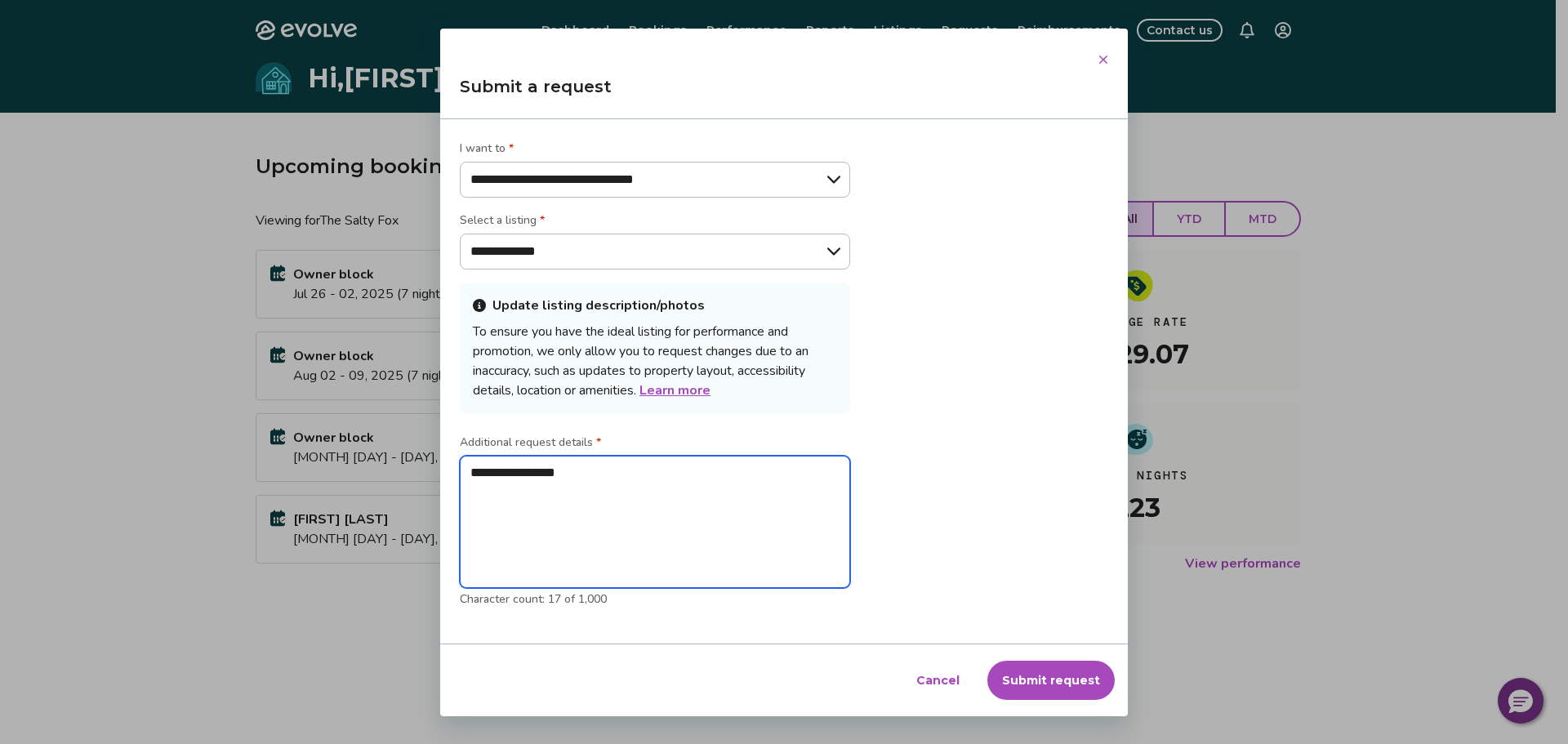 type on "**********" 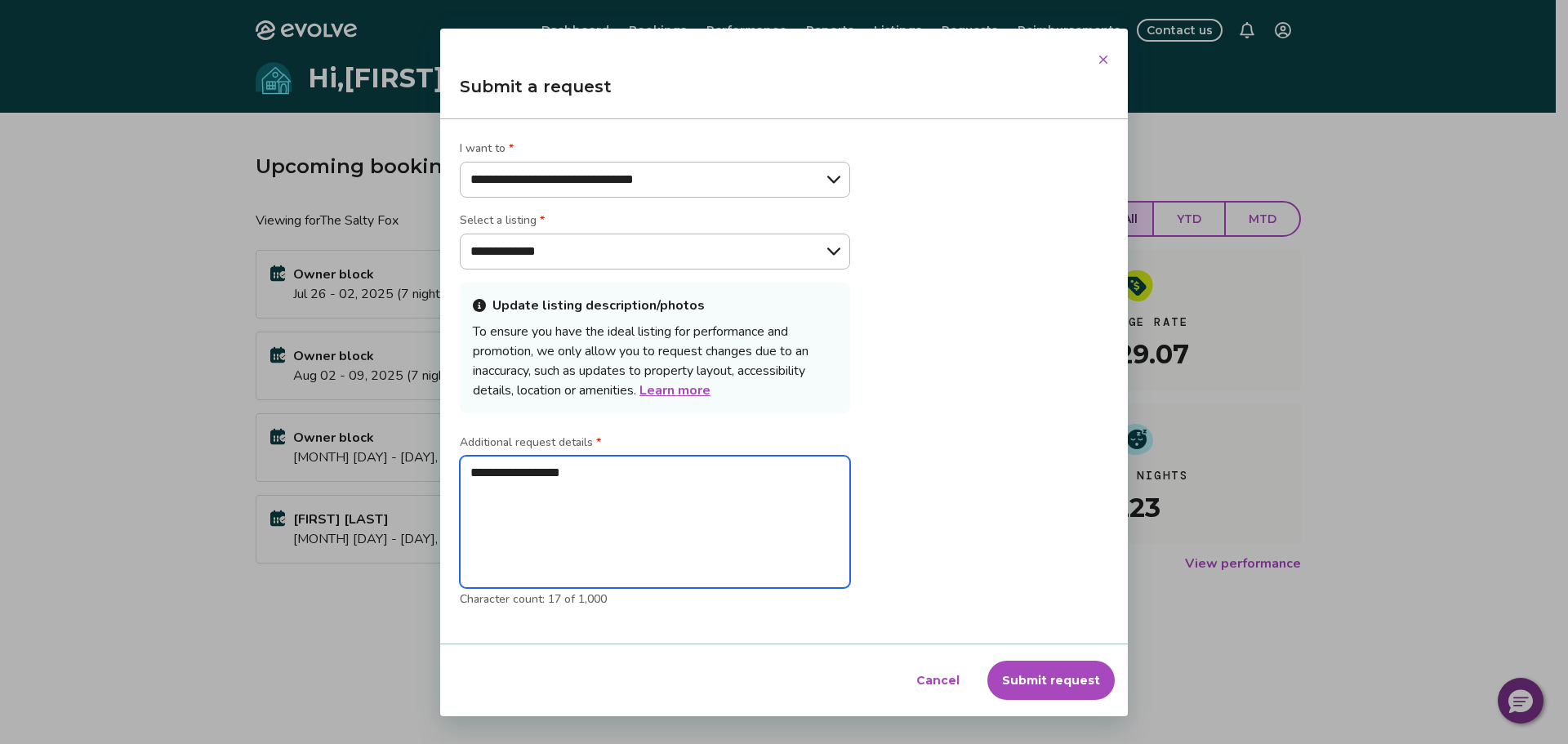 type on "**********" 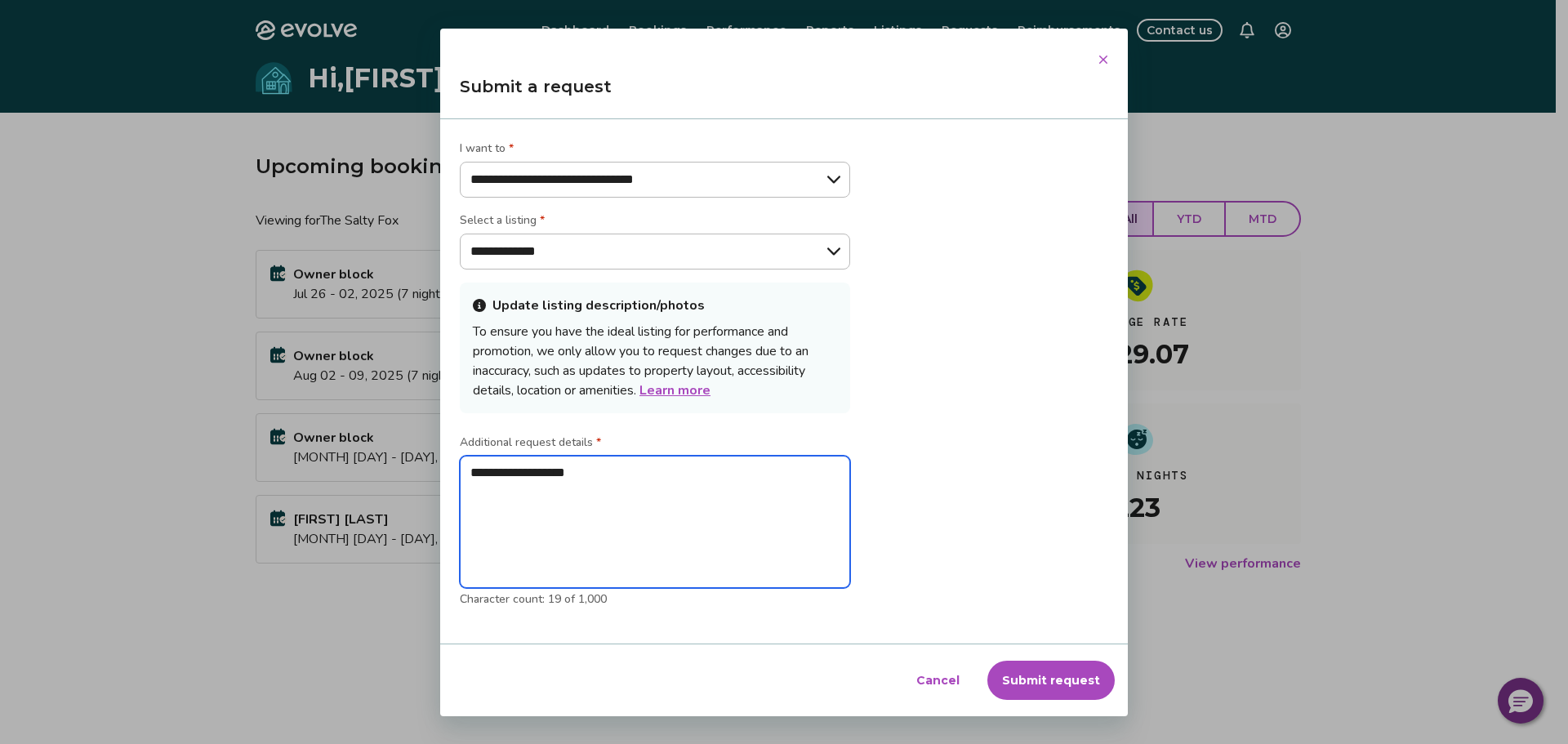 type on "**********" 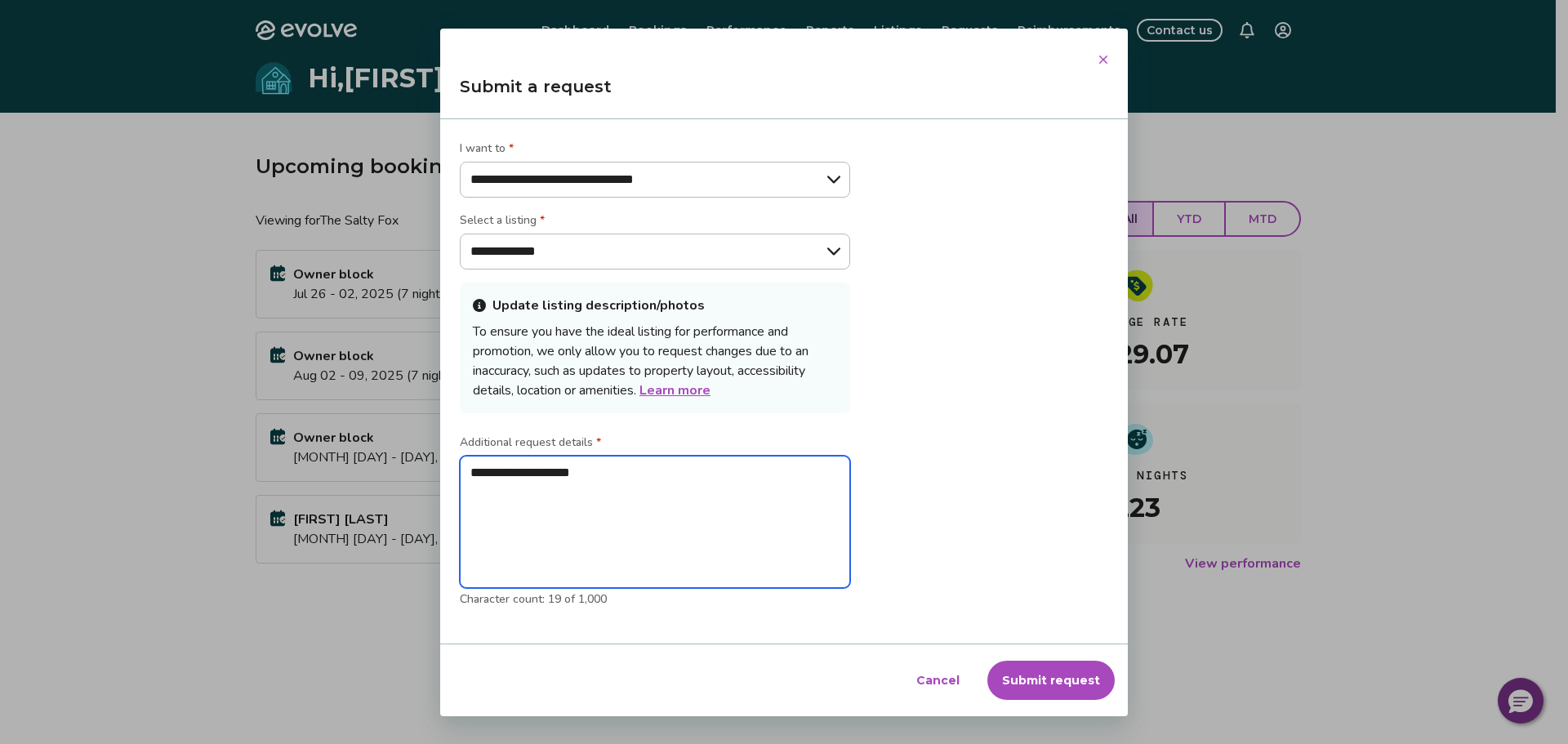 type on "**********" 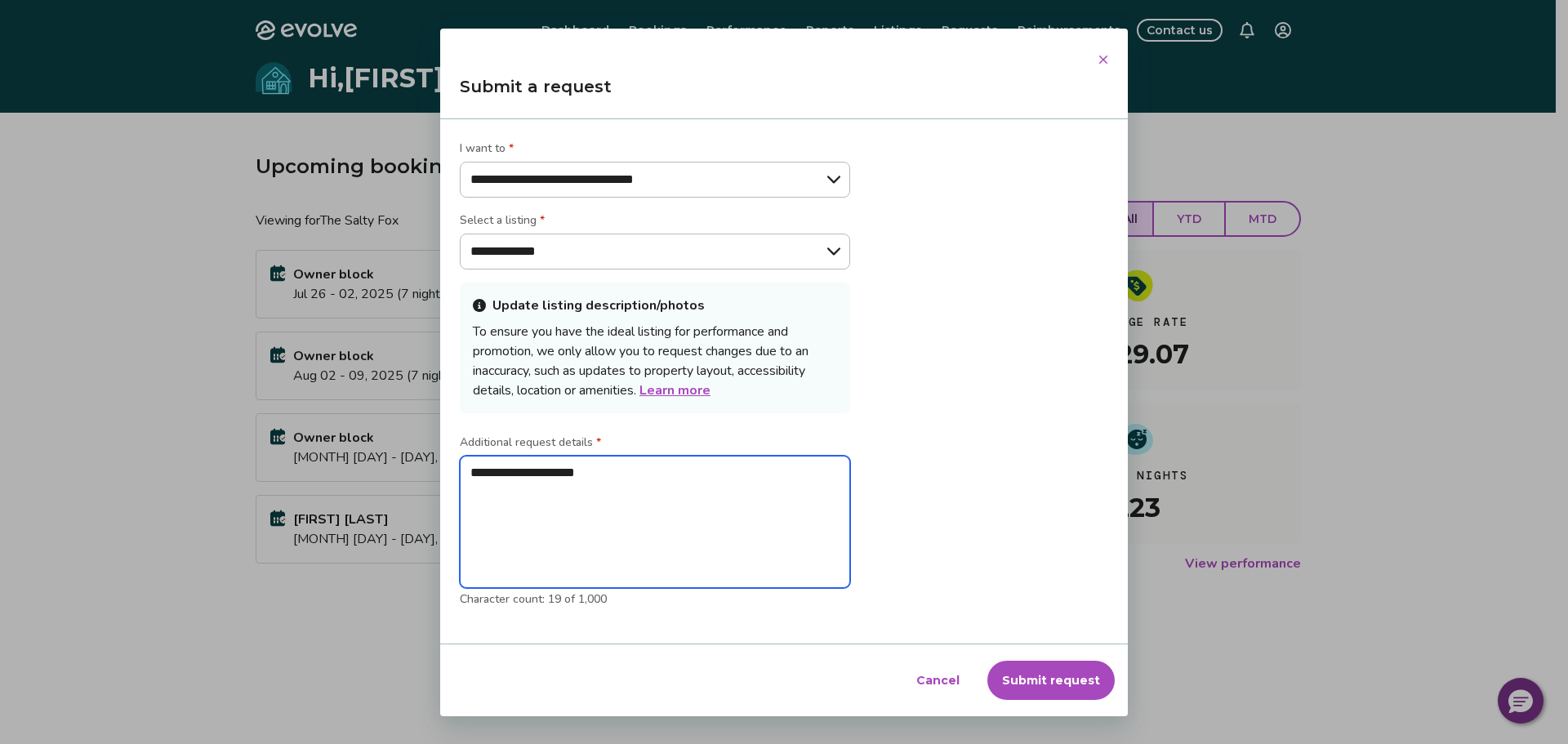 type on "**********" 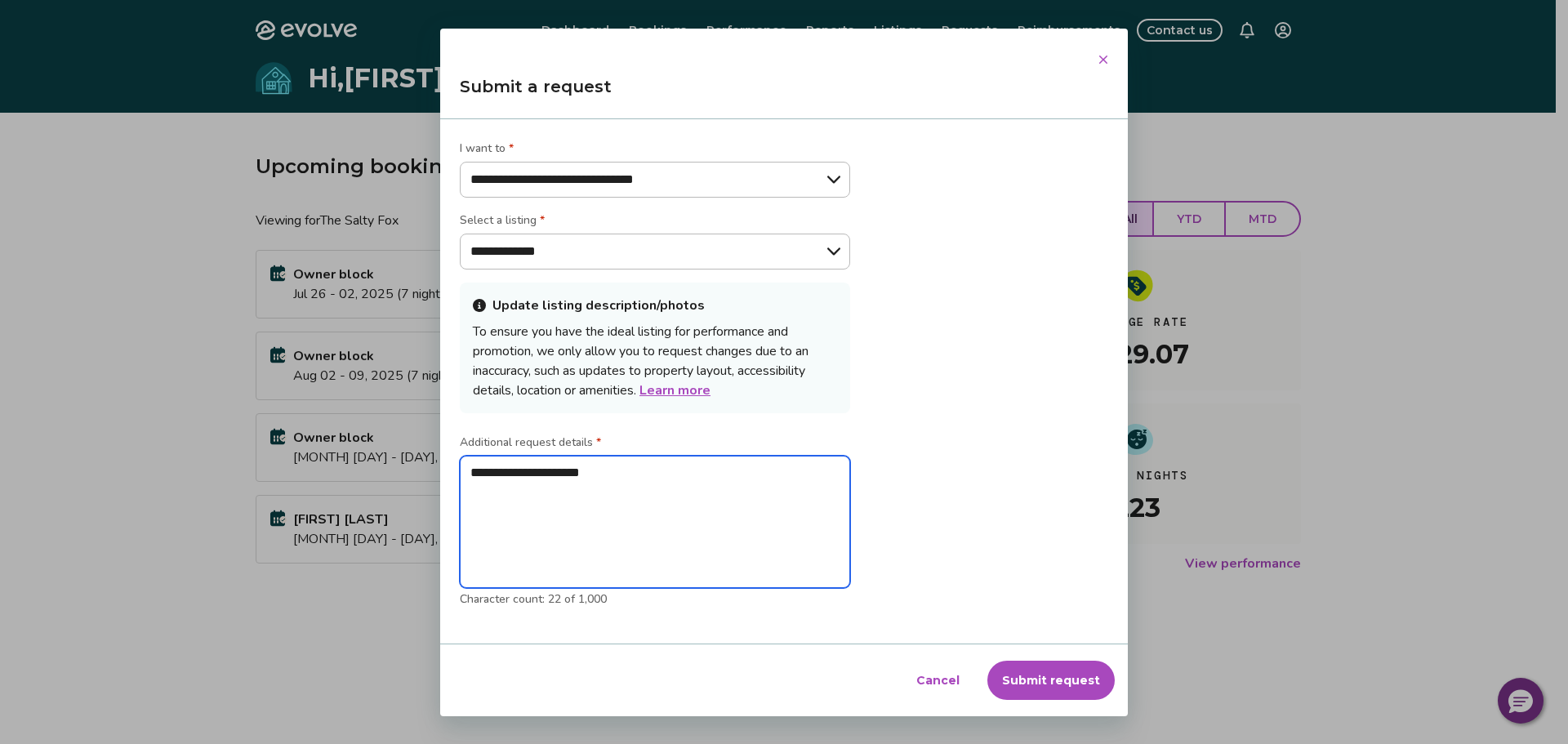 type on "**********" 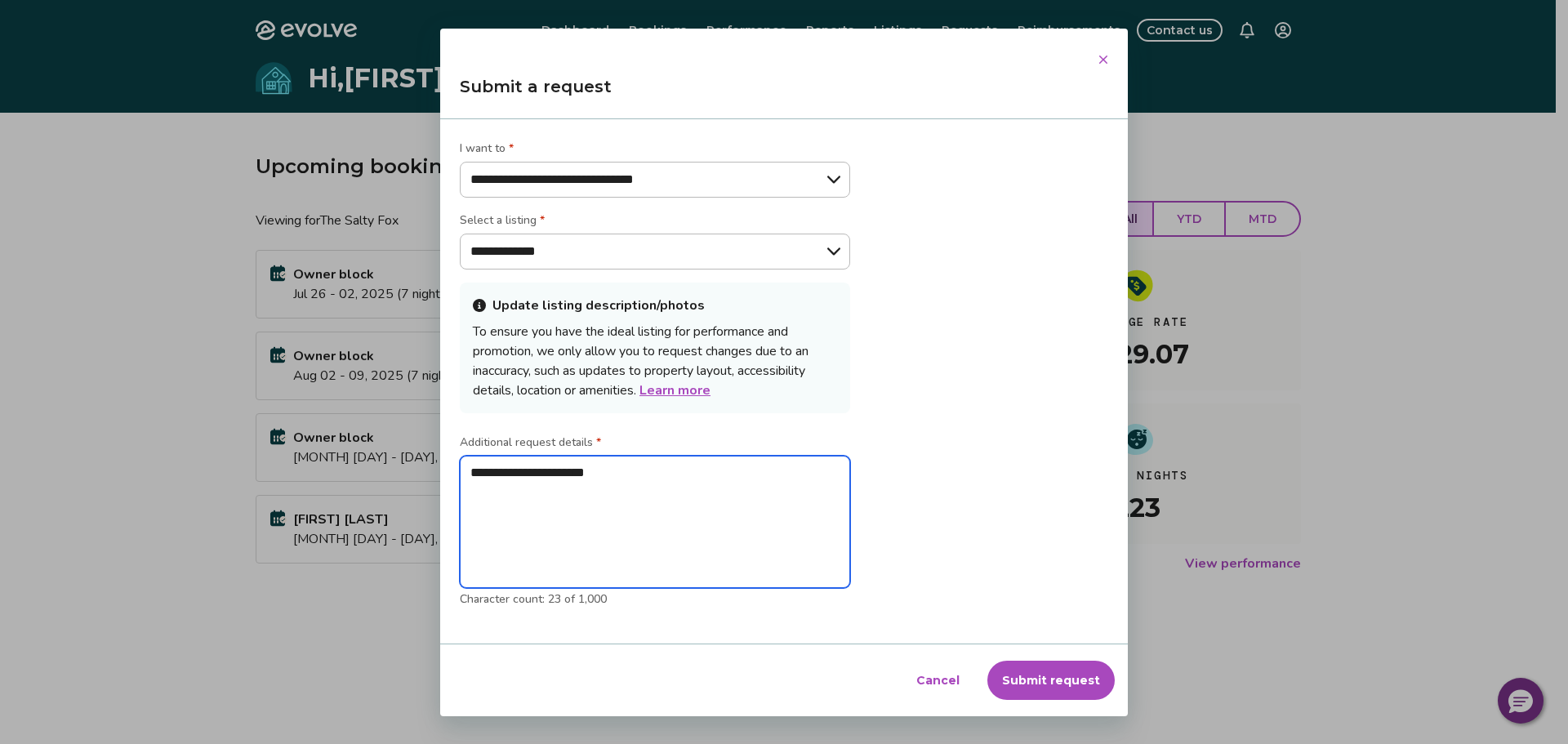 type on "**********" 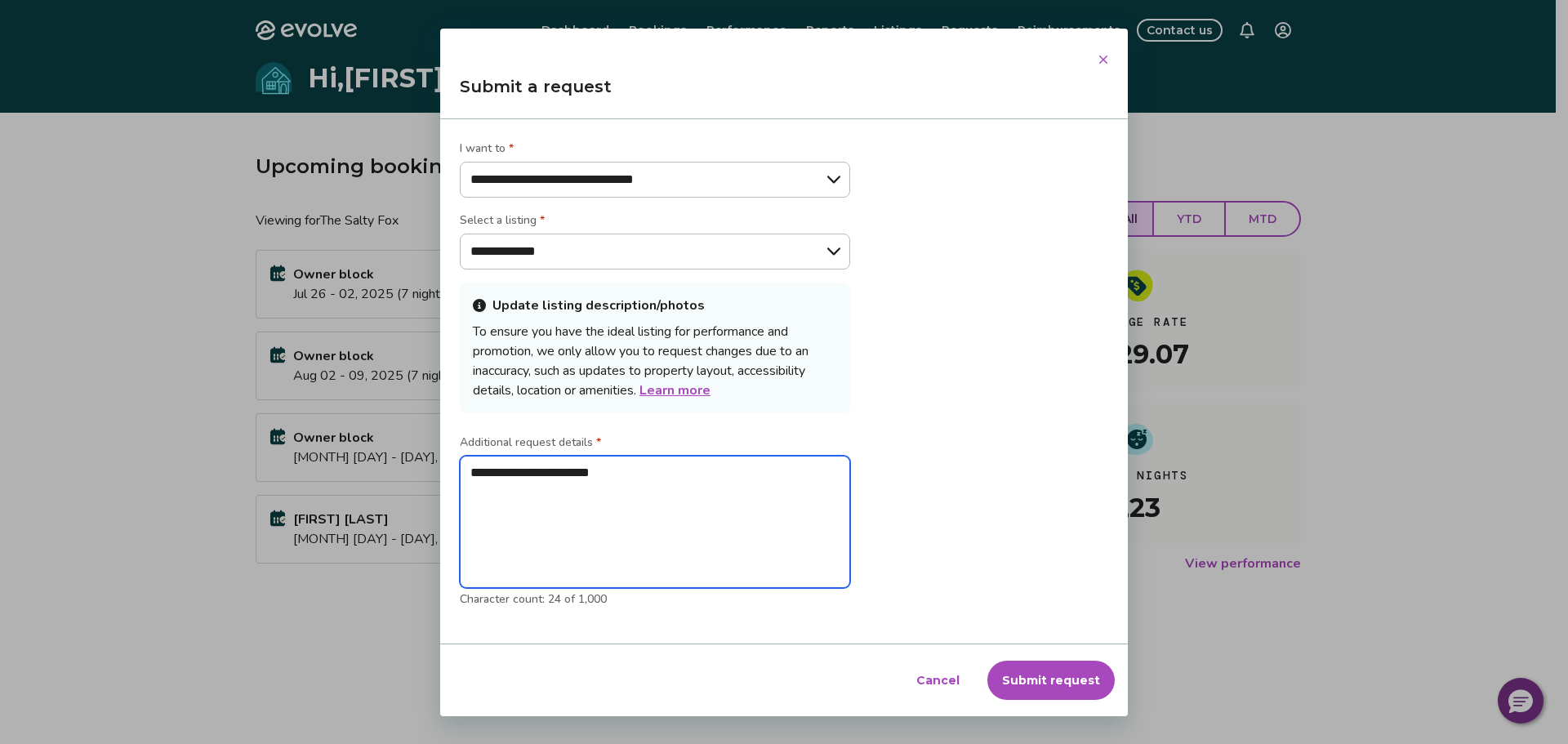 type on "**********" 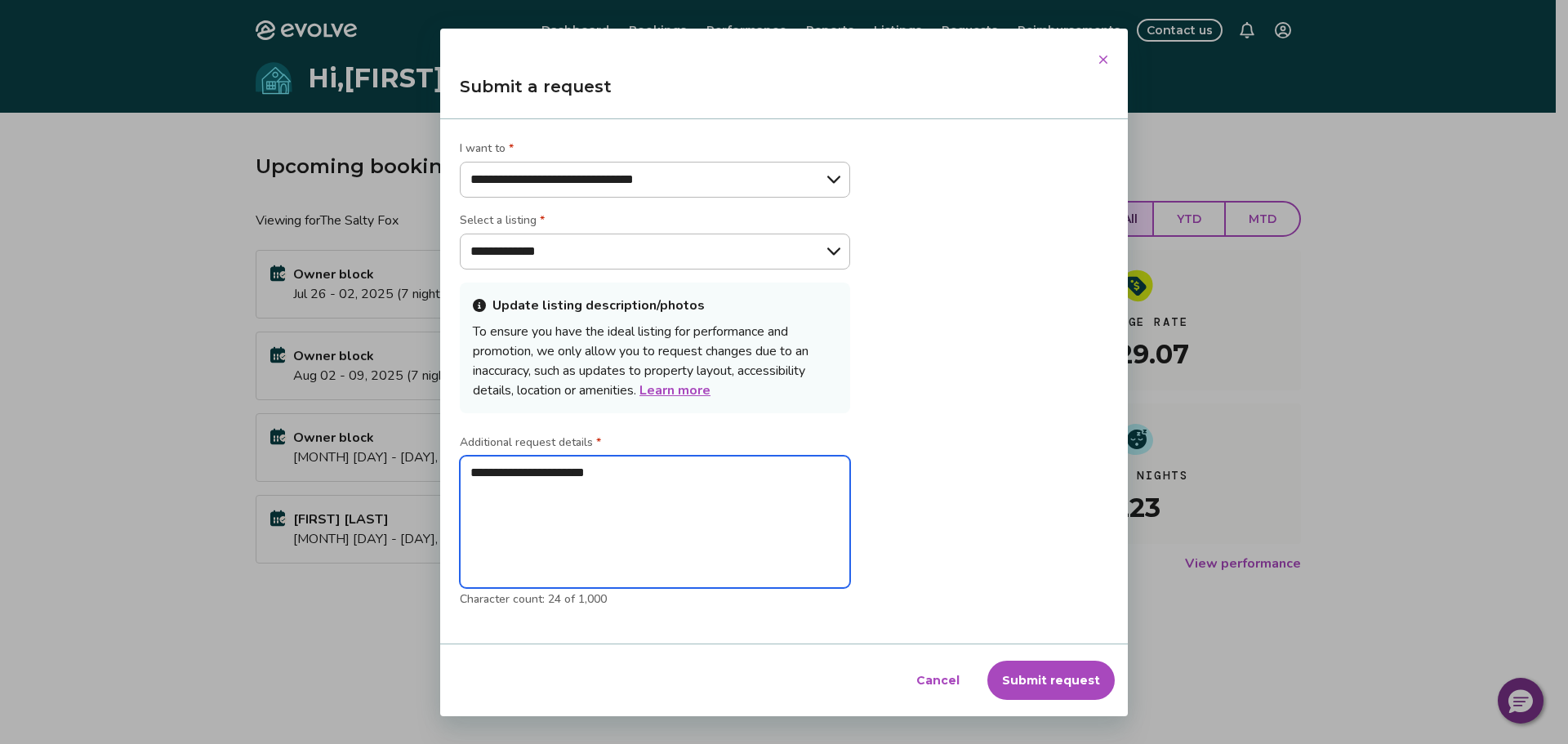 type on "**********" 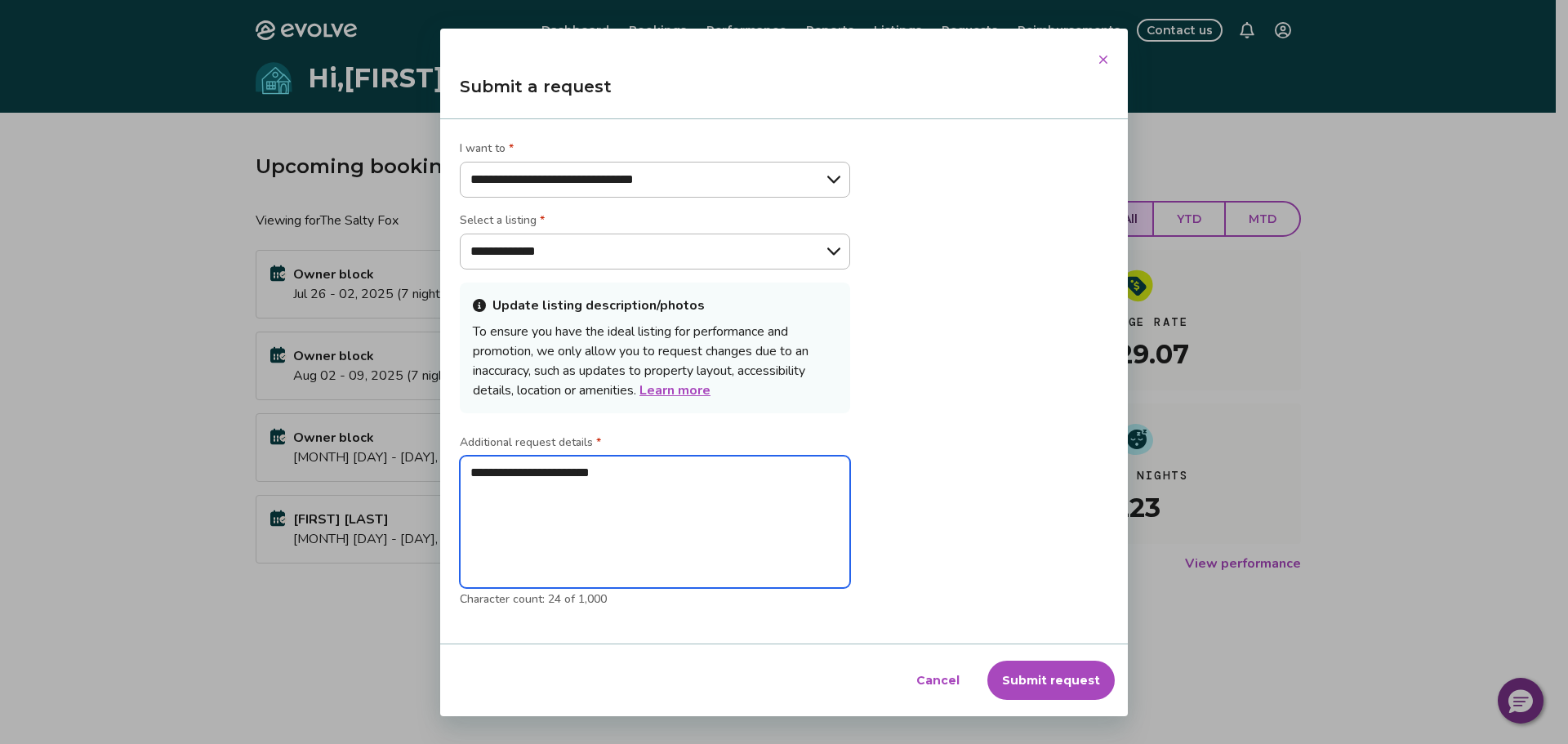 type on "**********" 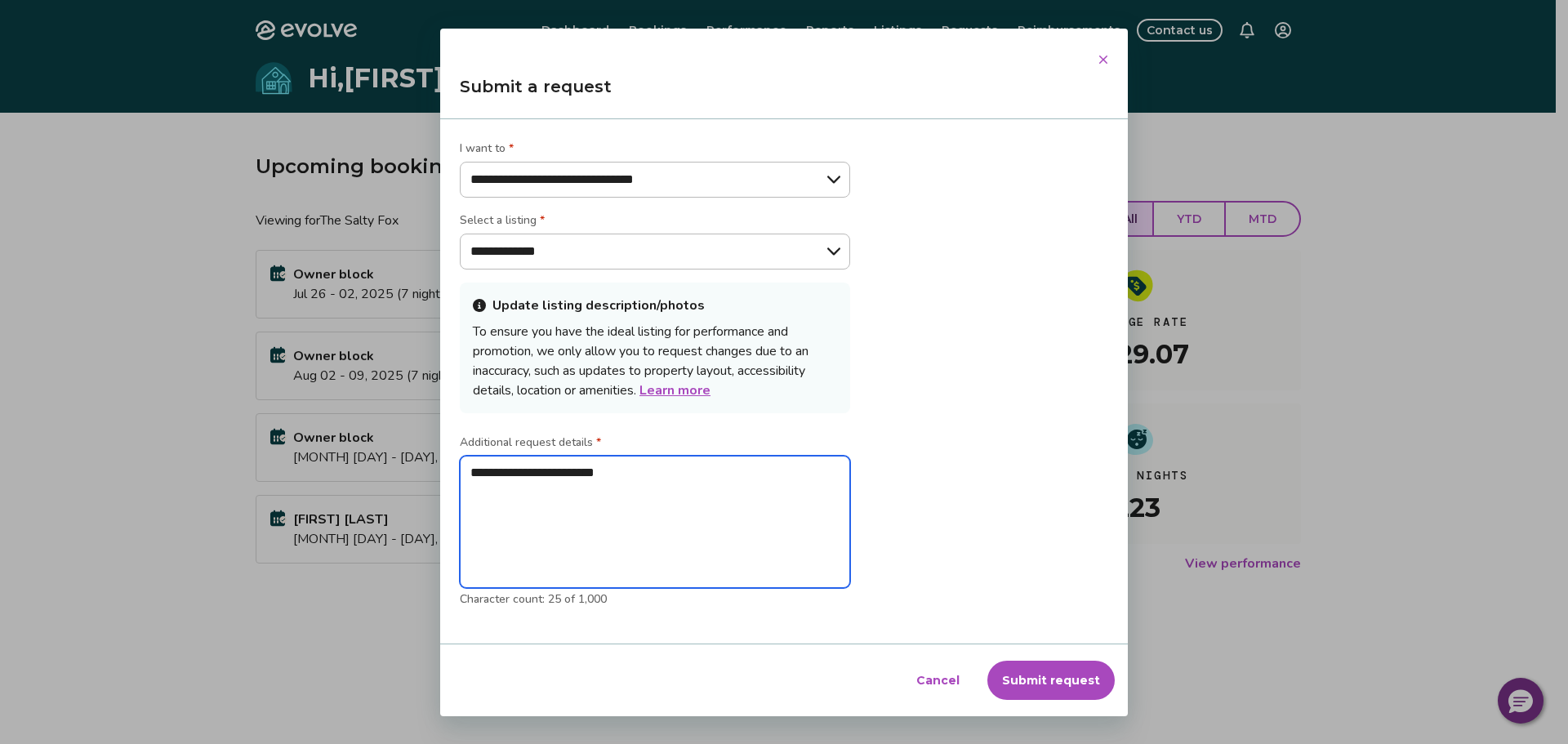 type on "**********" 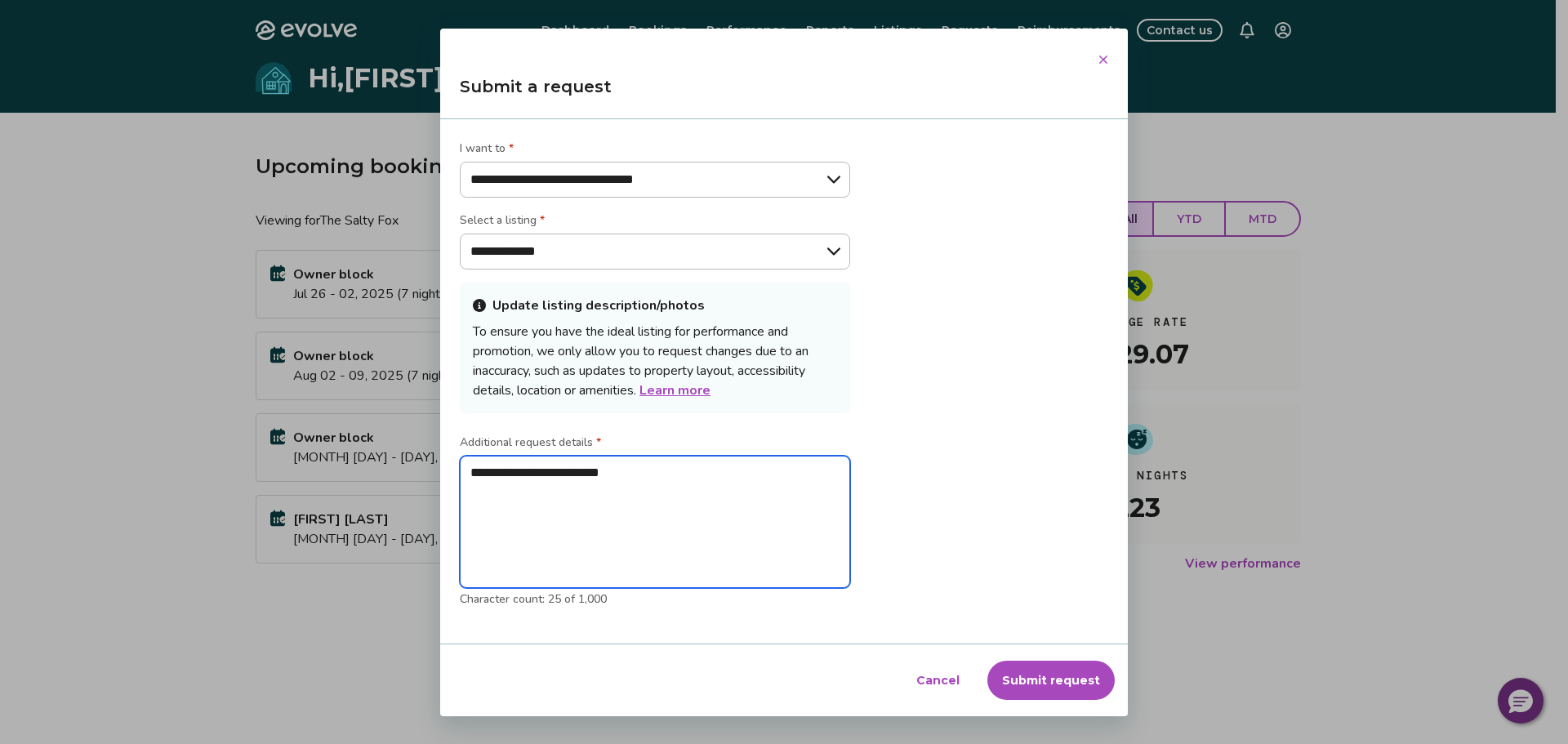 type on "*" 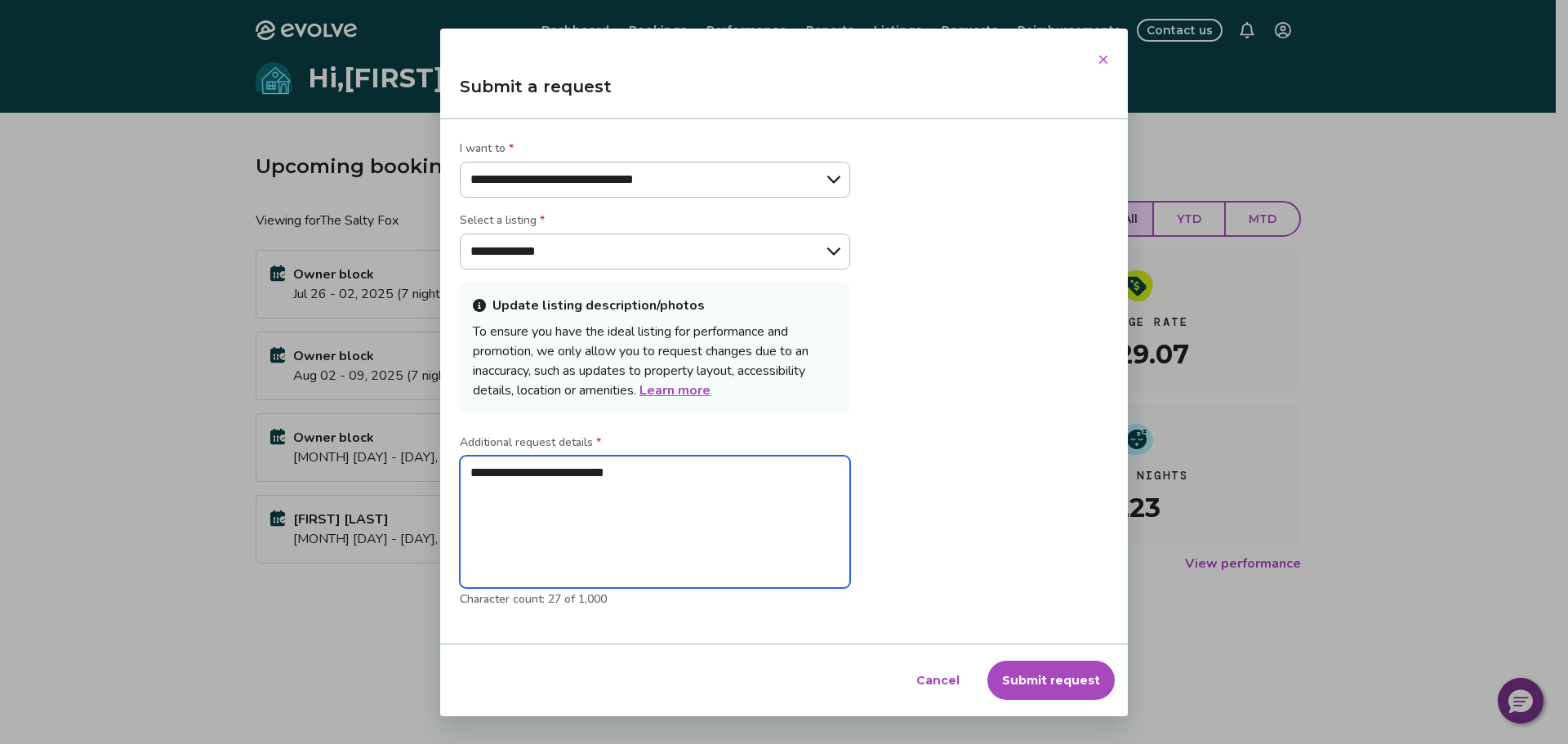 type on "**********" 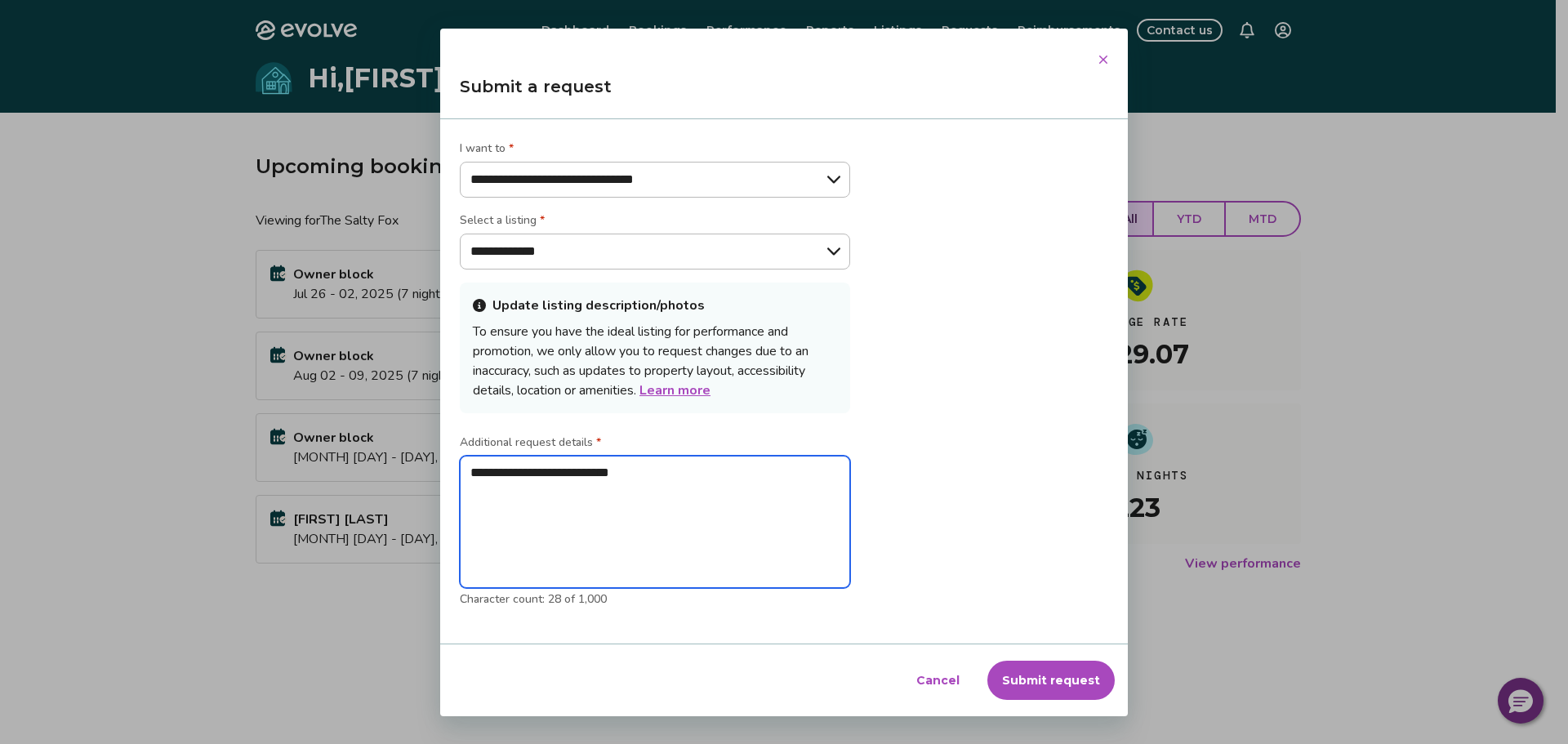 type on "**********" 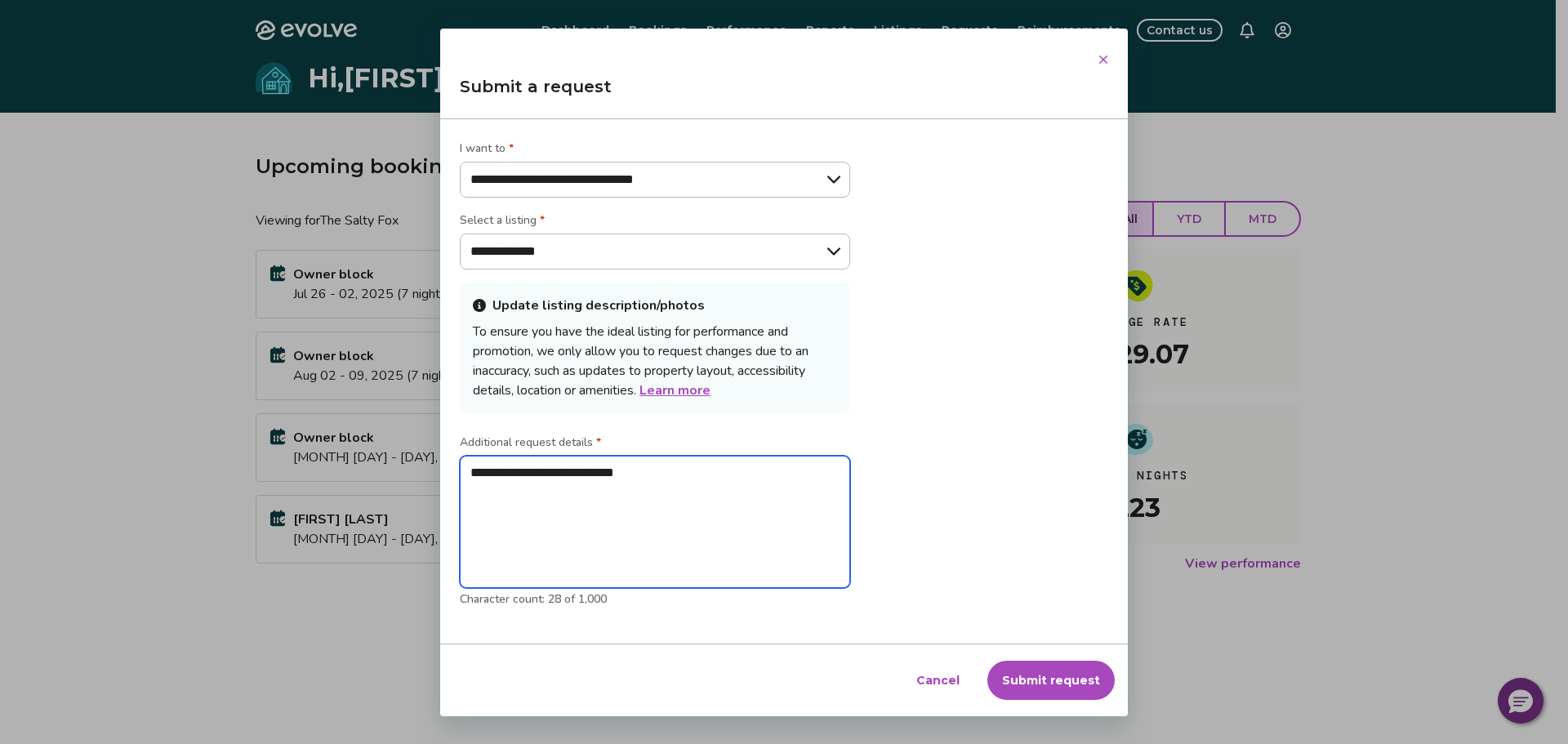 type on "*" 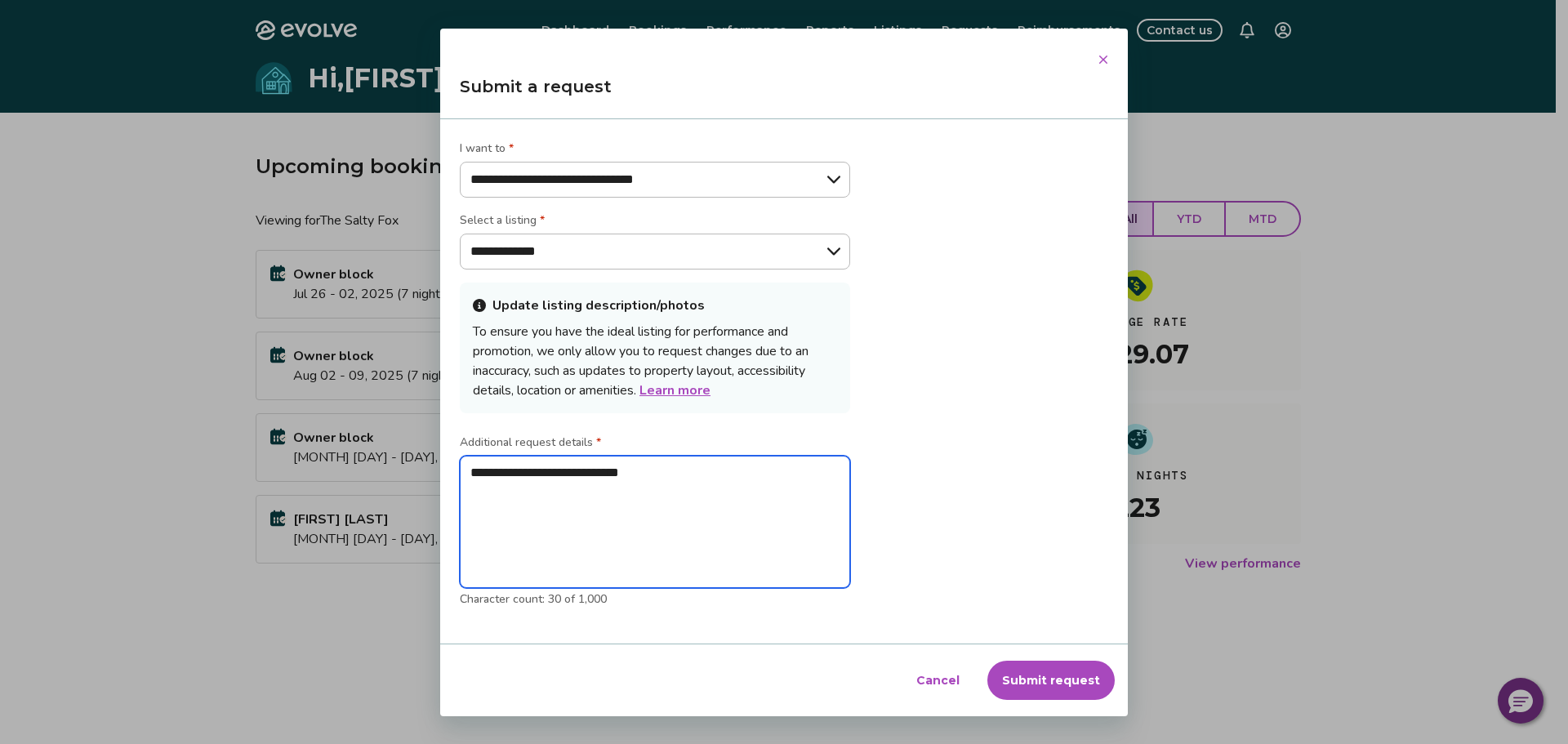 type on "**********" 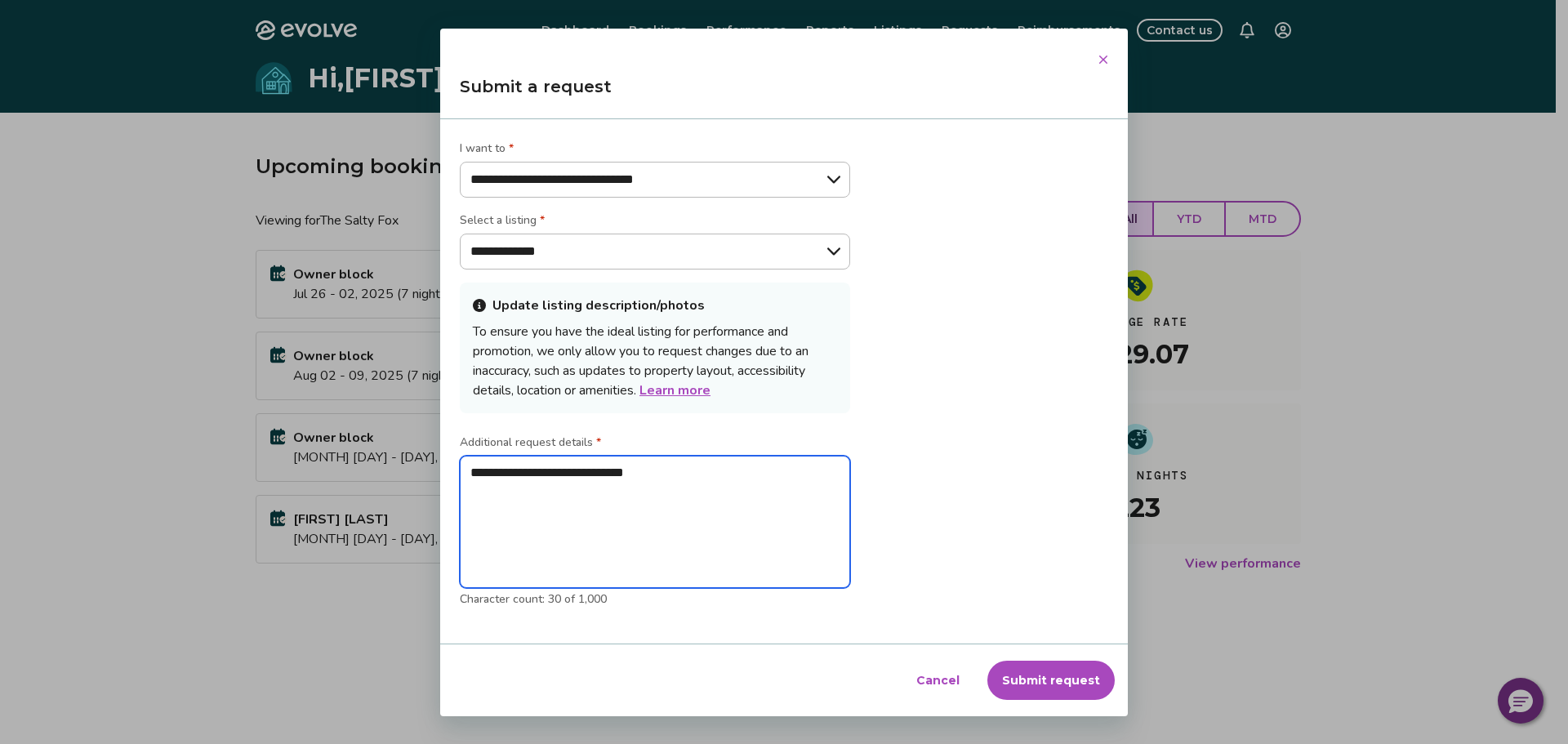 type on "**********" 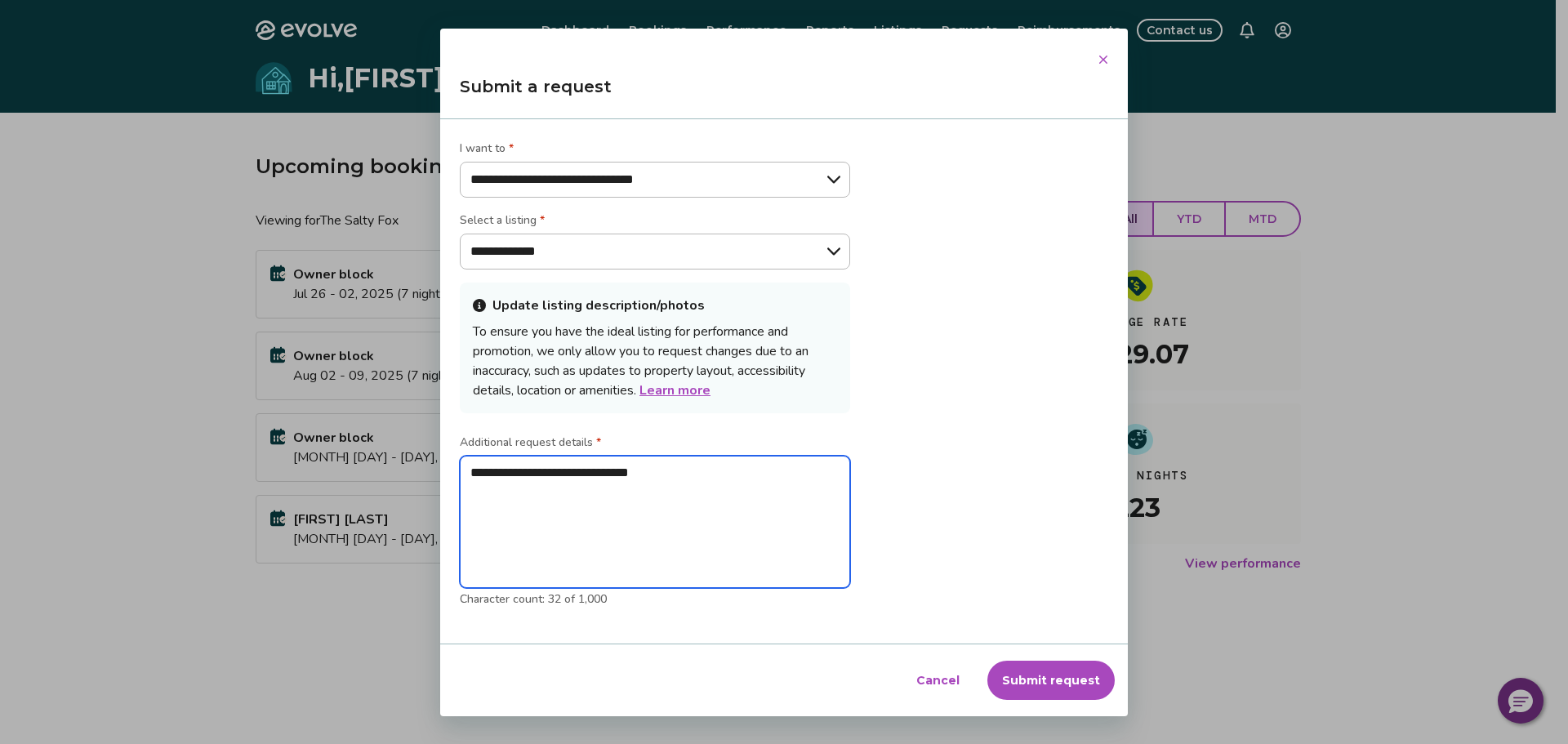 type on "**********" 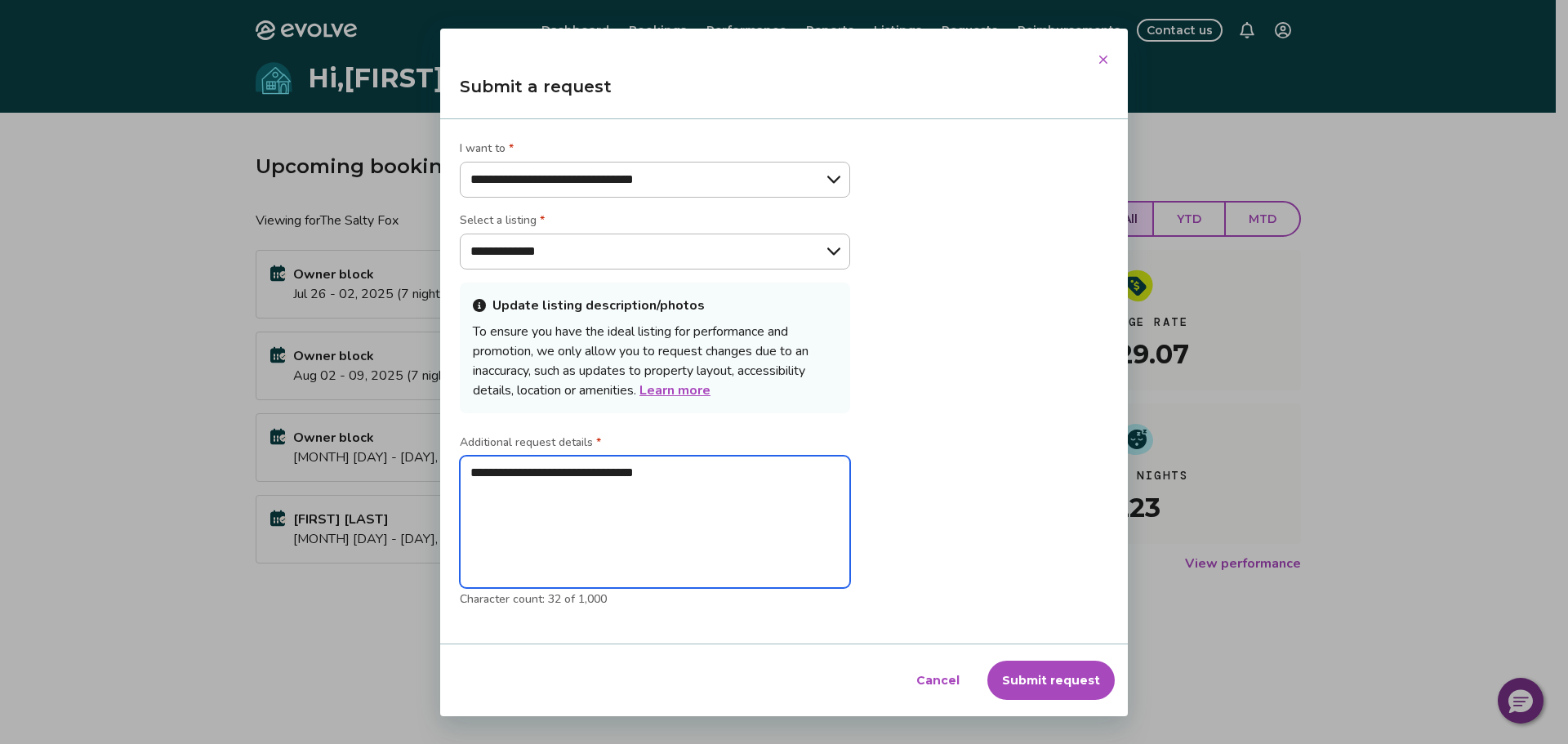 type on "**********" 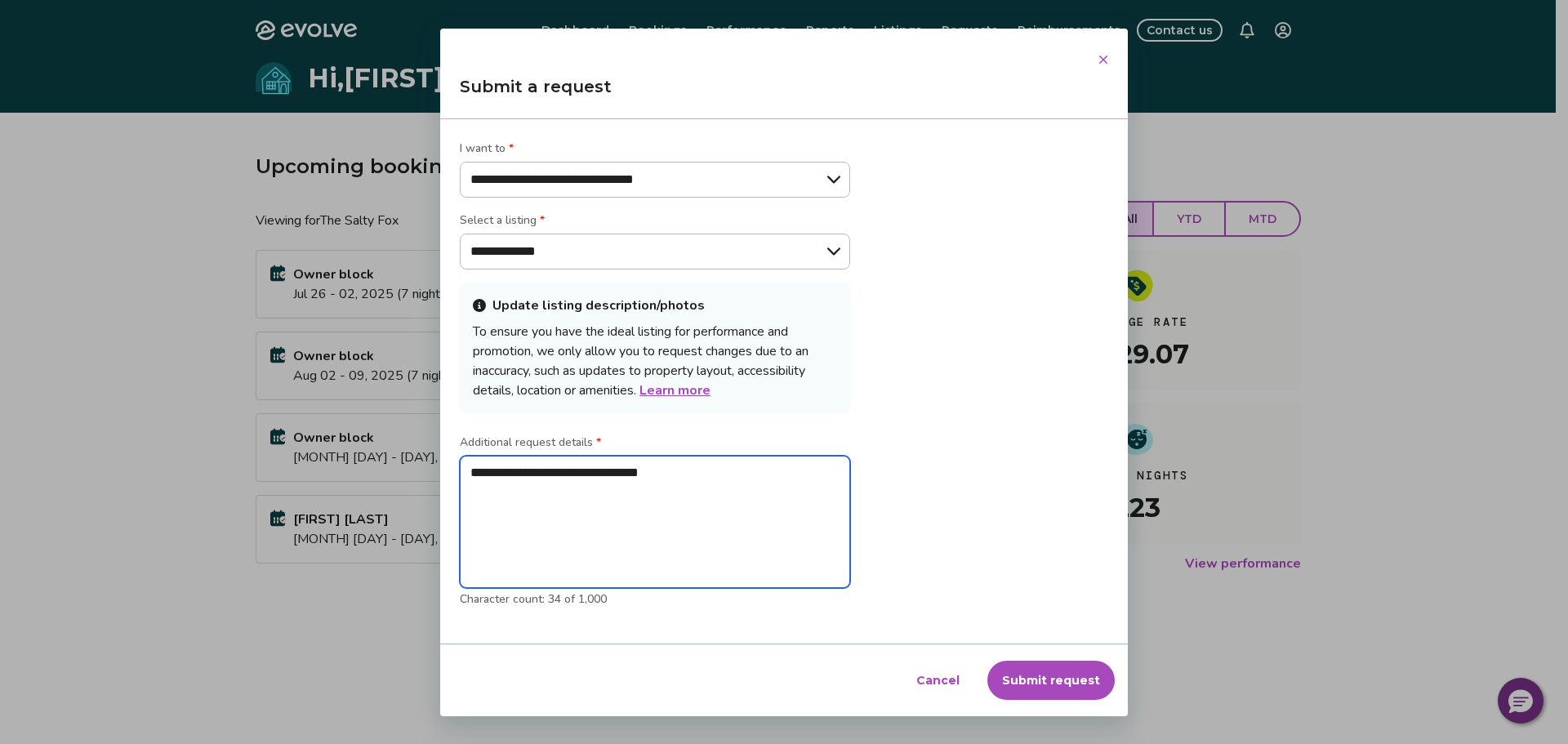 type on "**********" 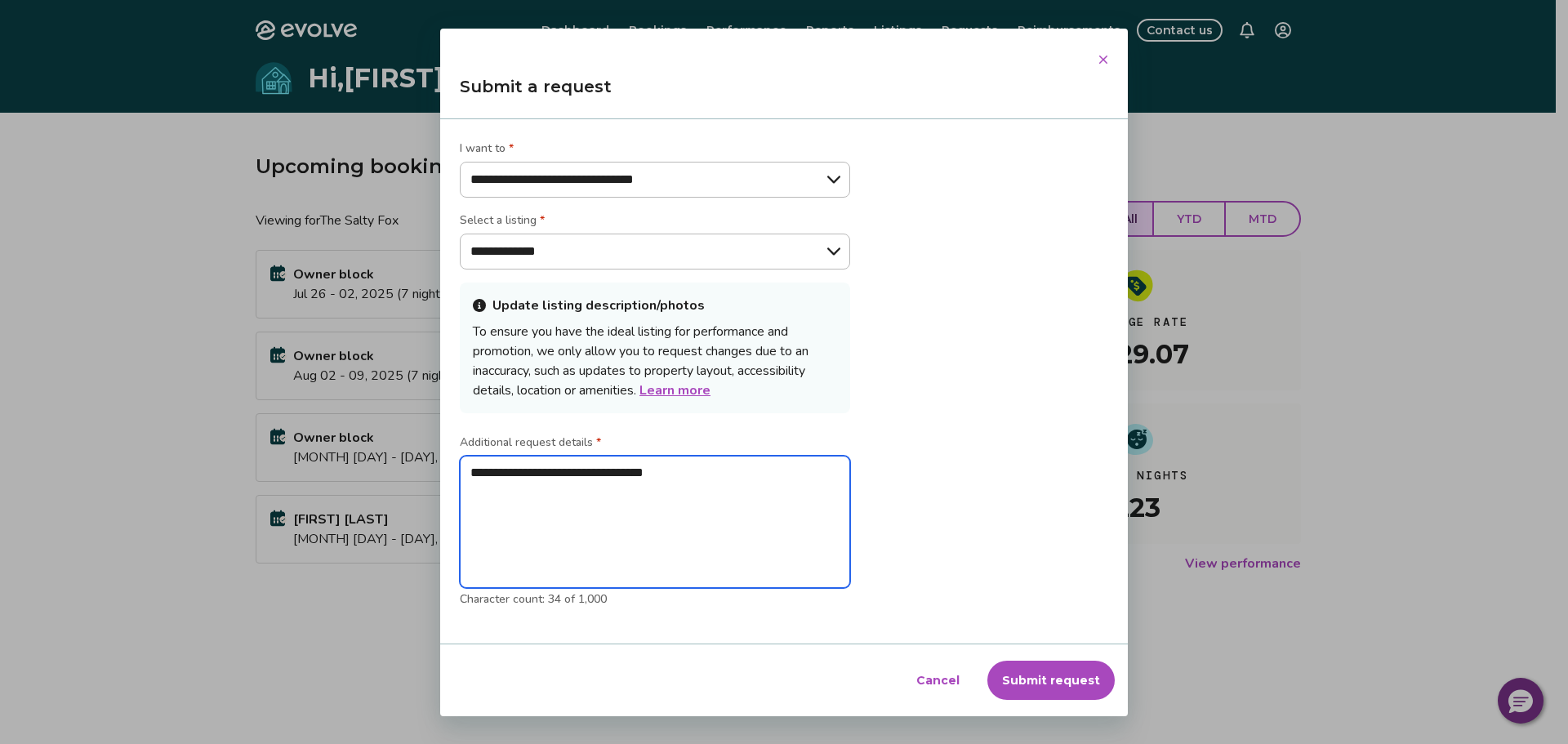 type on "**********" 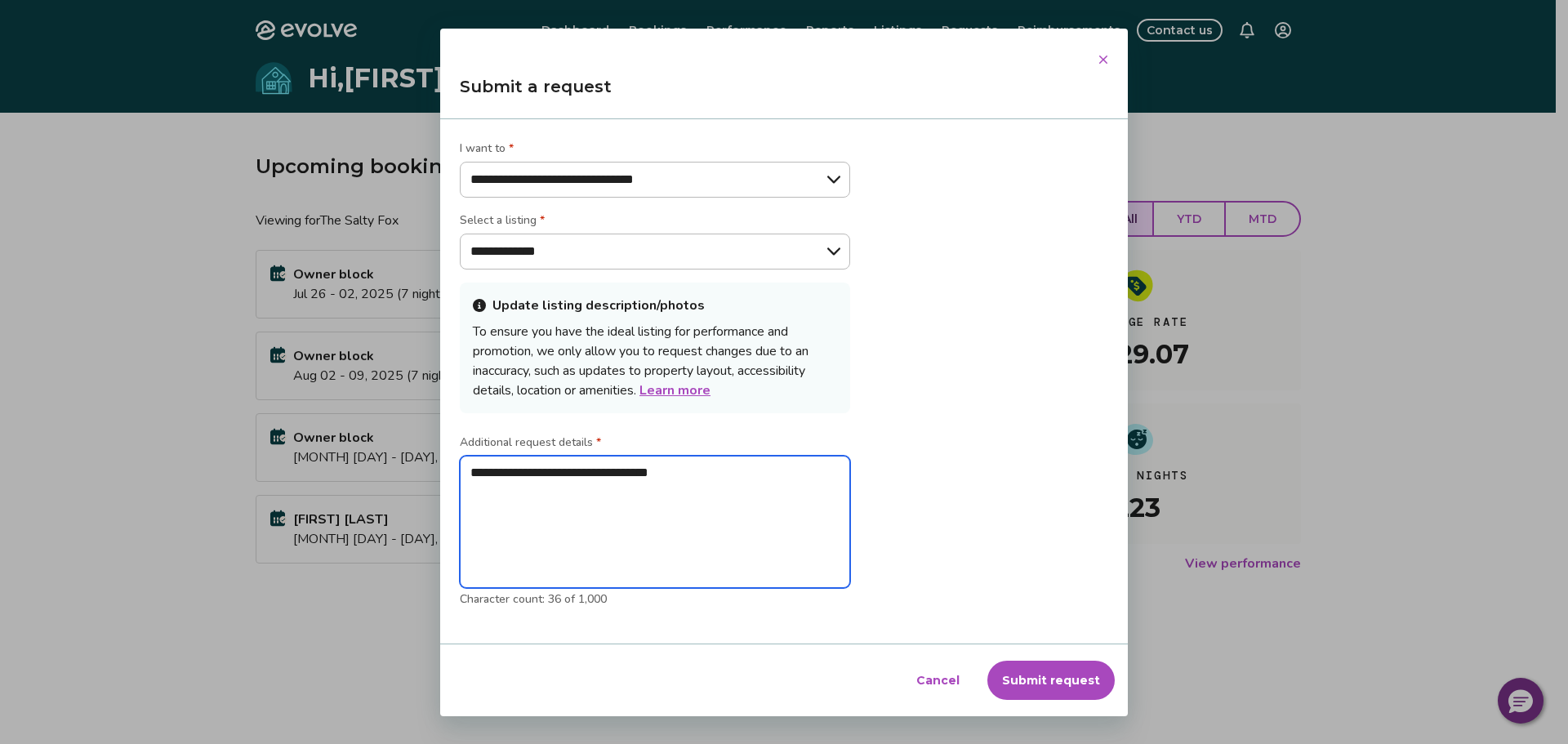 type on "**********" 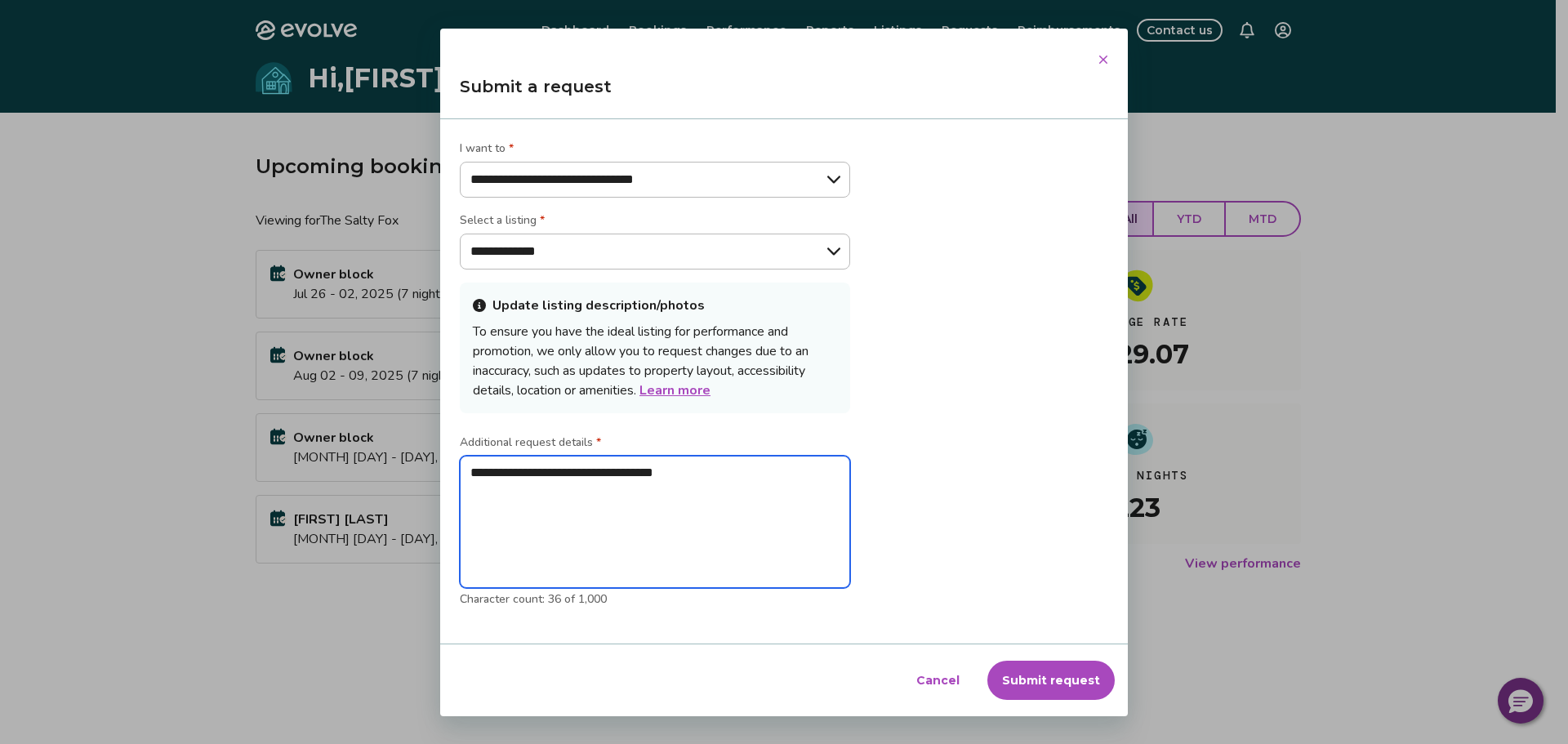 type on "**********" 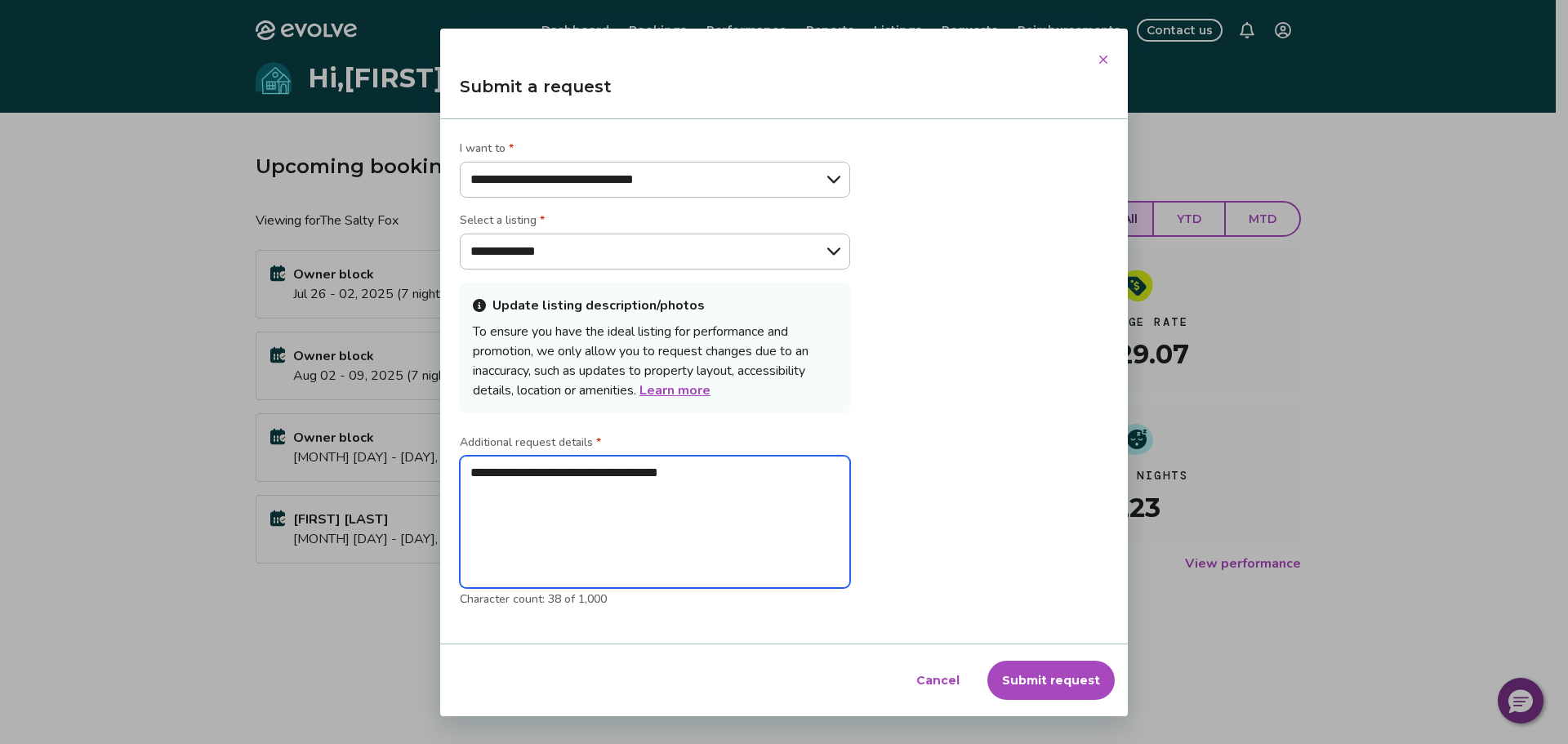 type on "**********" 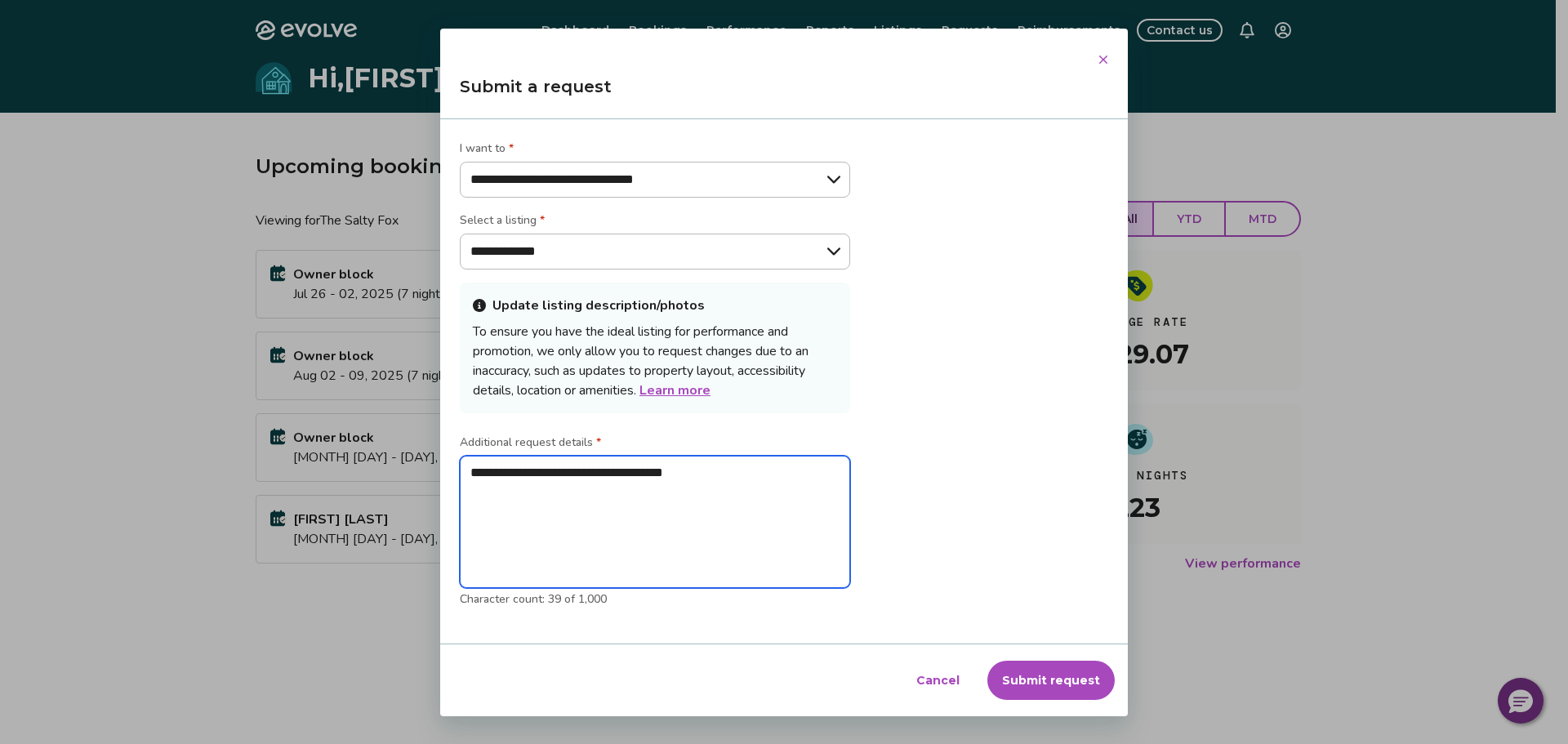 type on "**********" 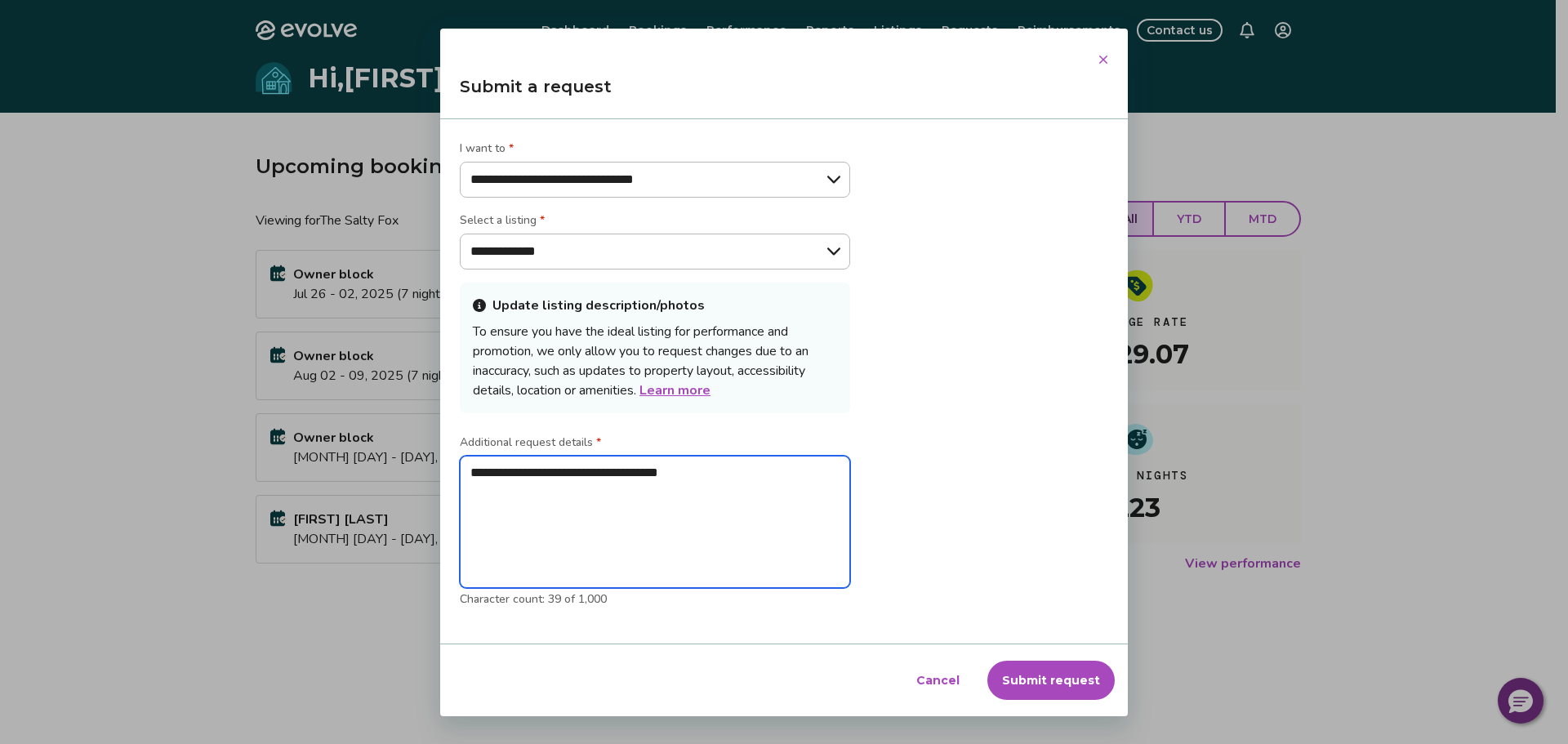 type on "**********" 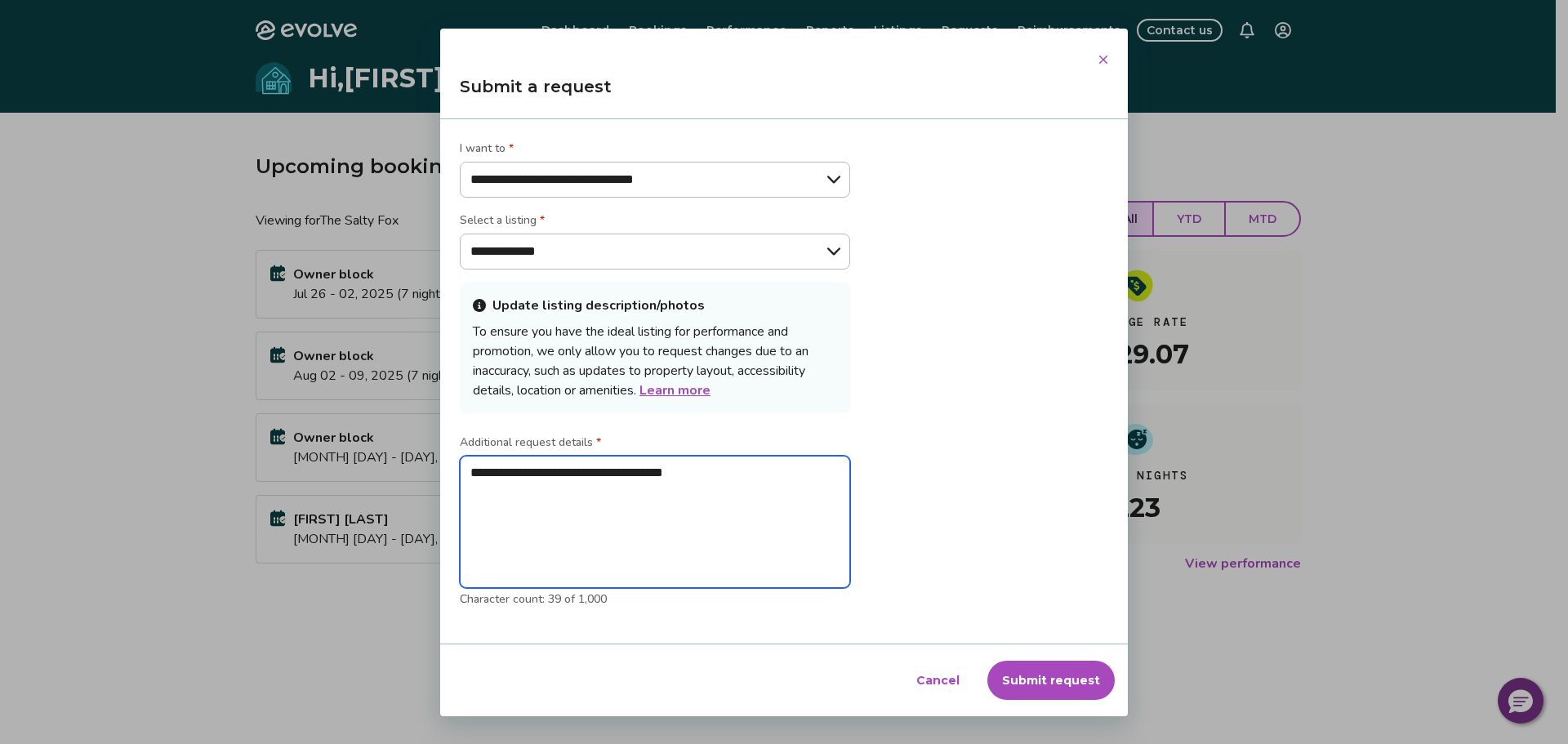 type on "**********" 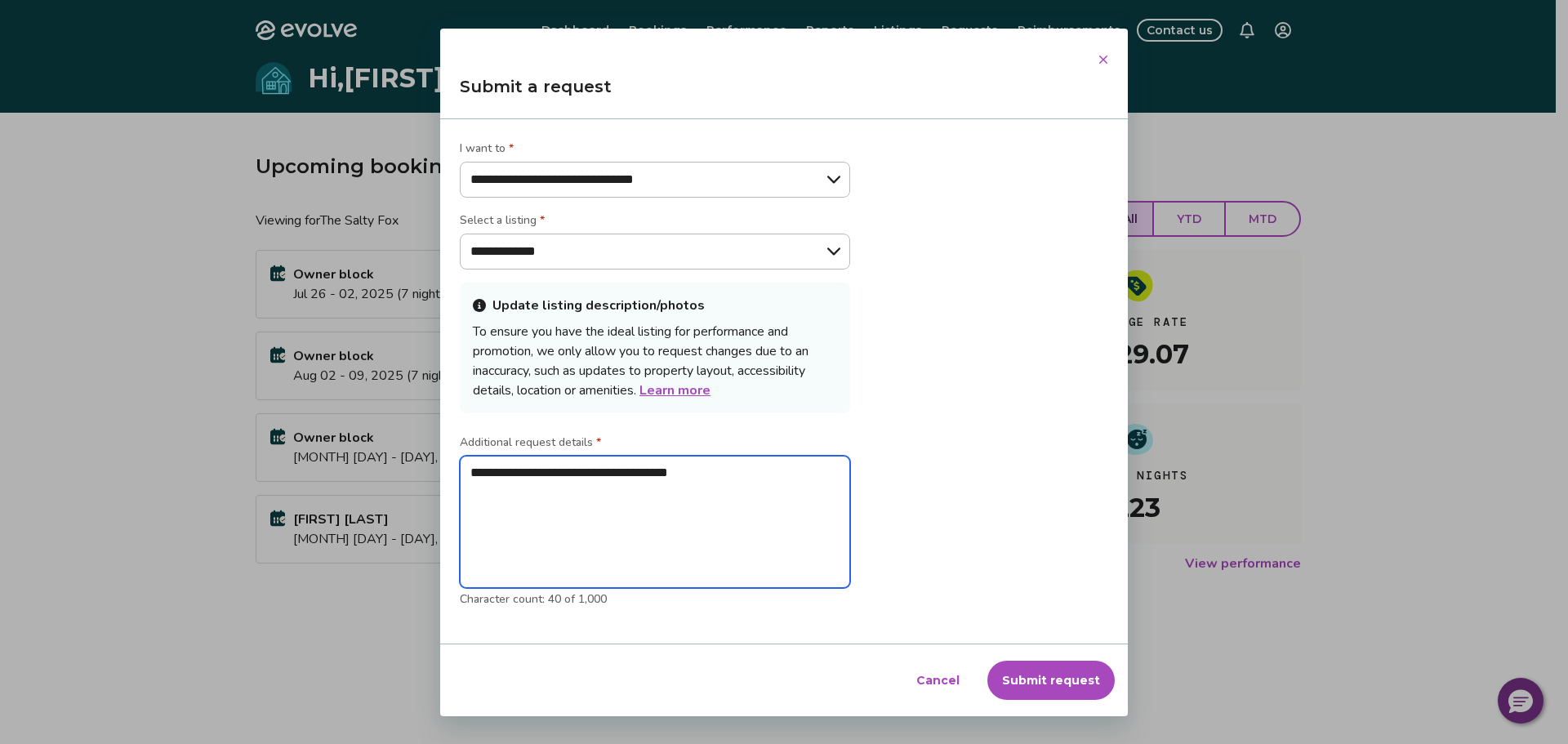 type on "**********" 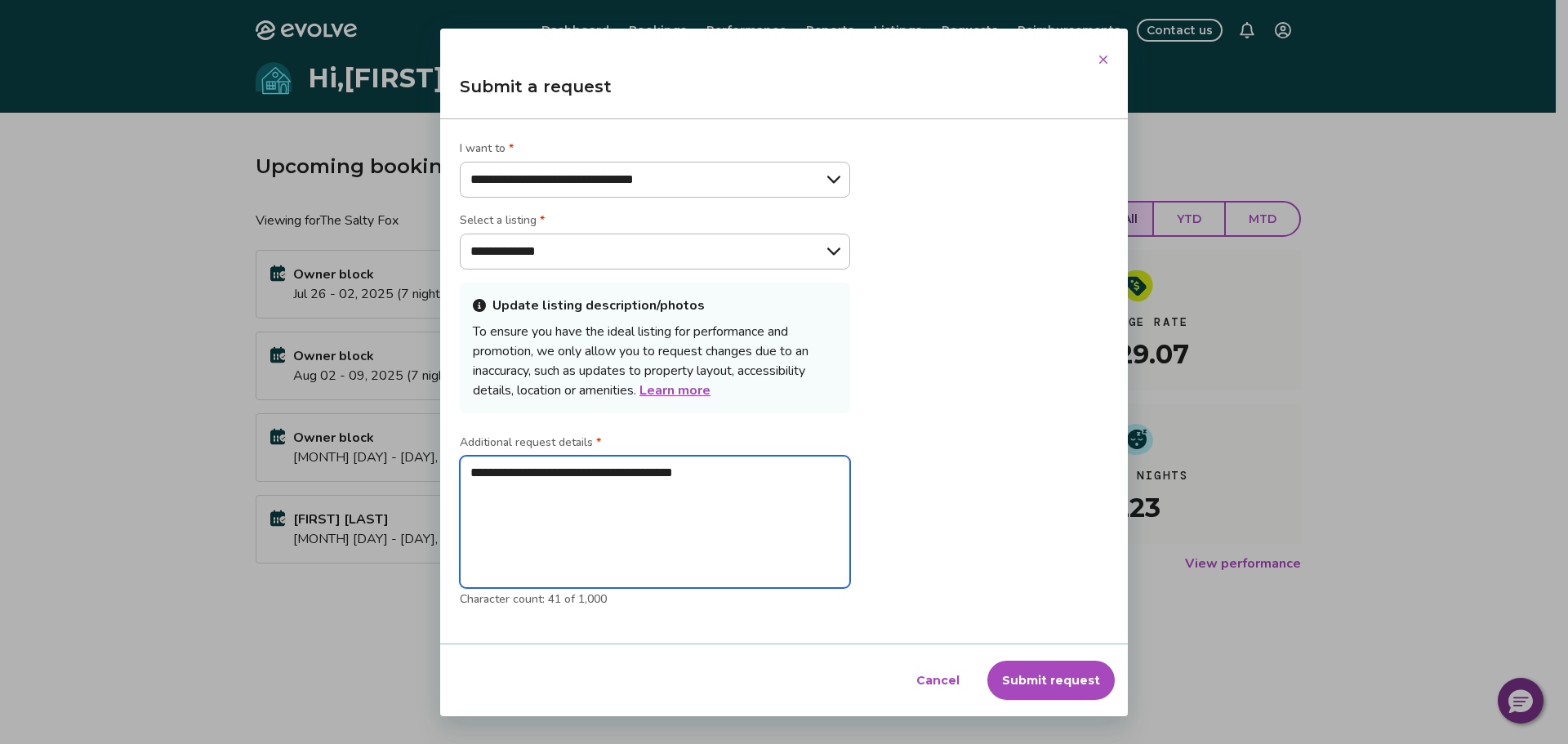type on "**********" 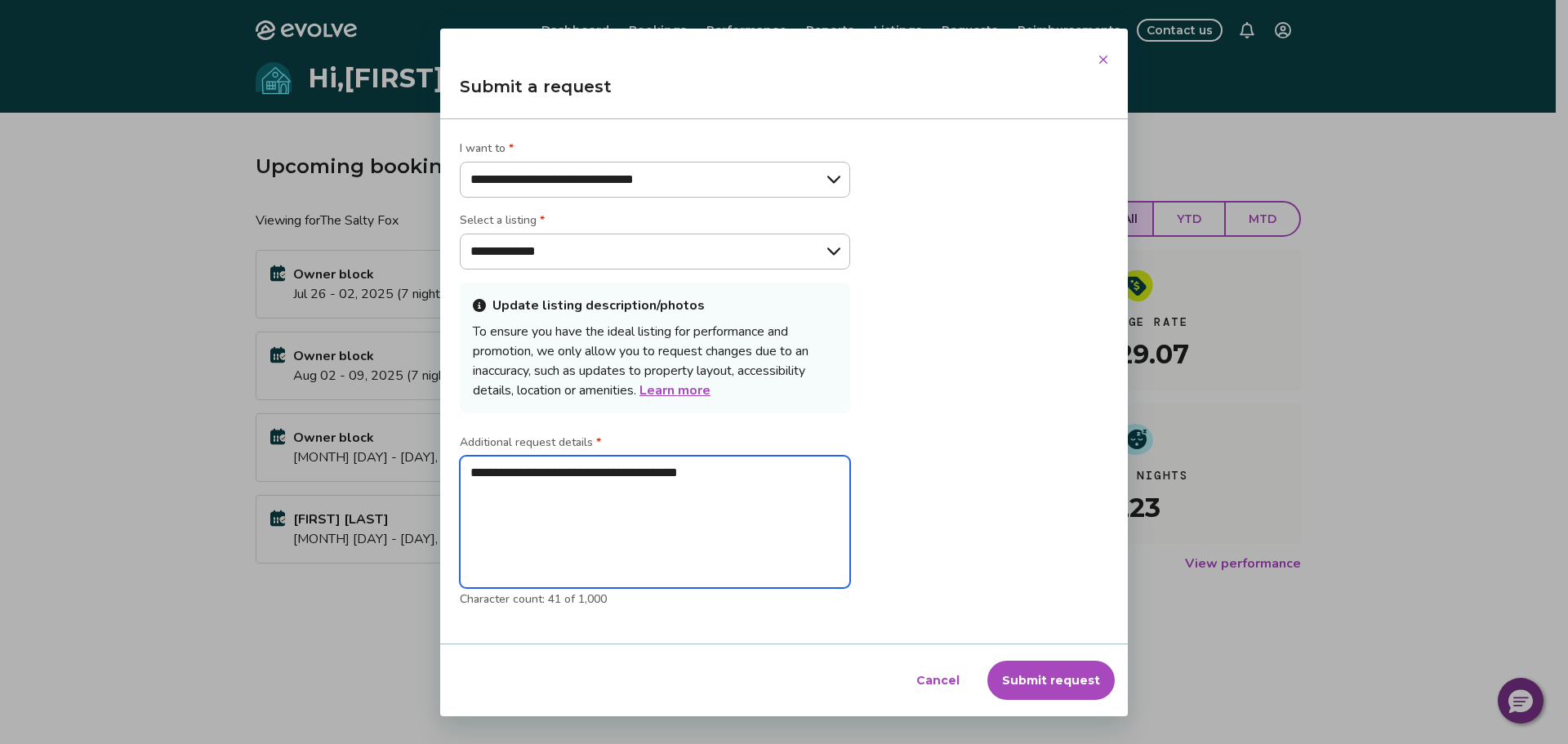 type on "**********" 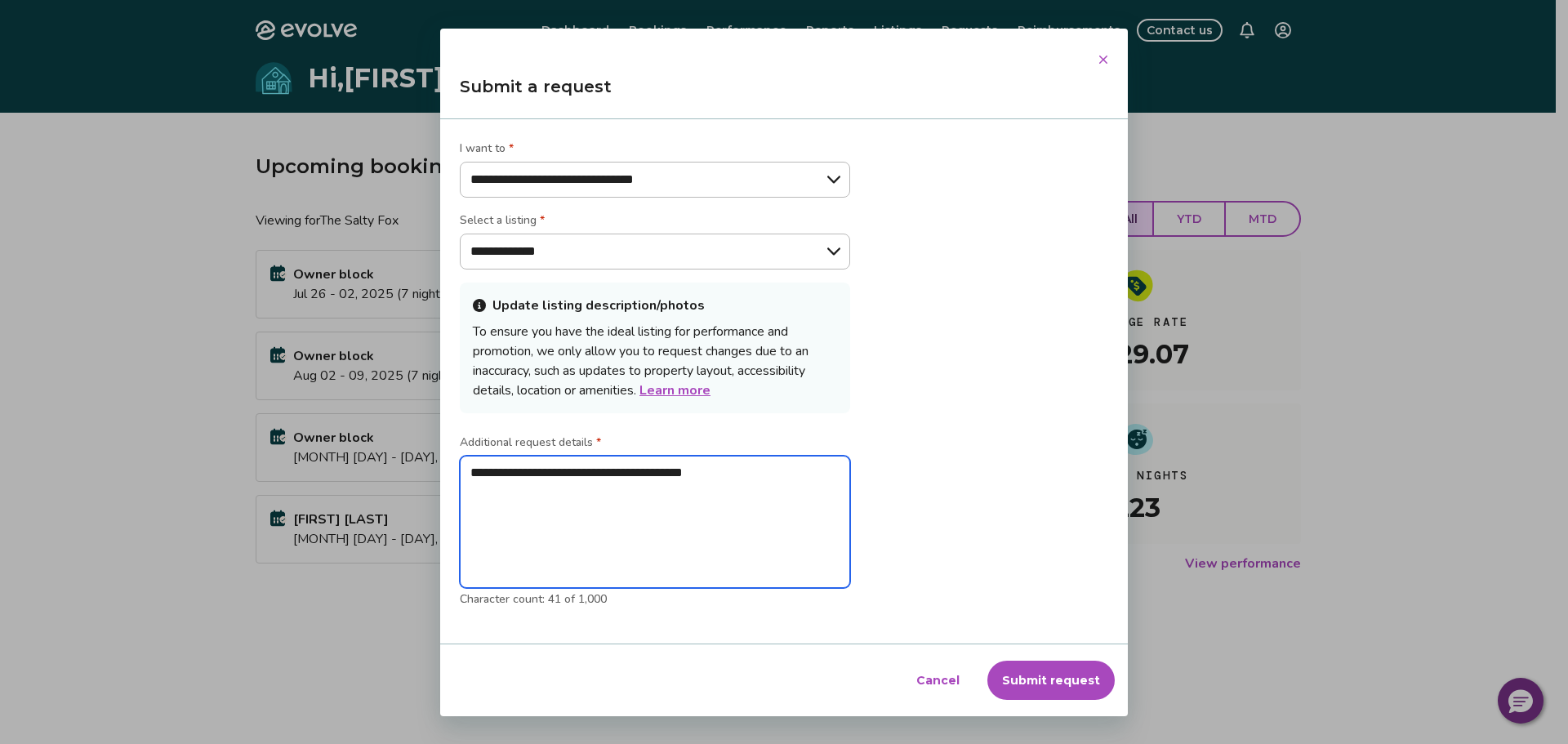 type on "**********" 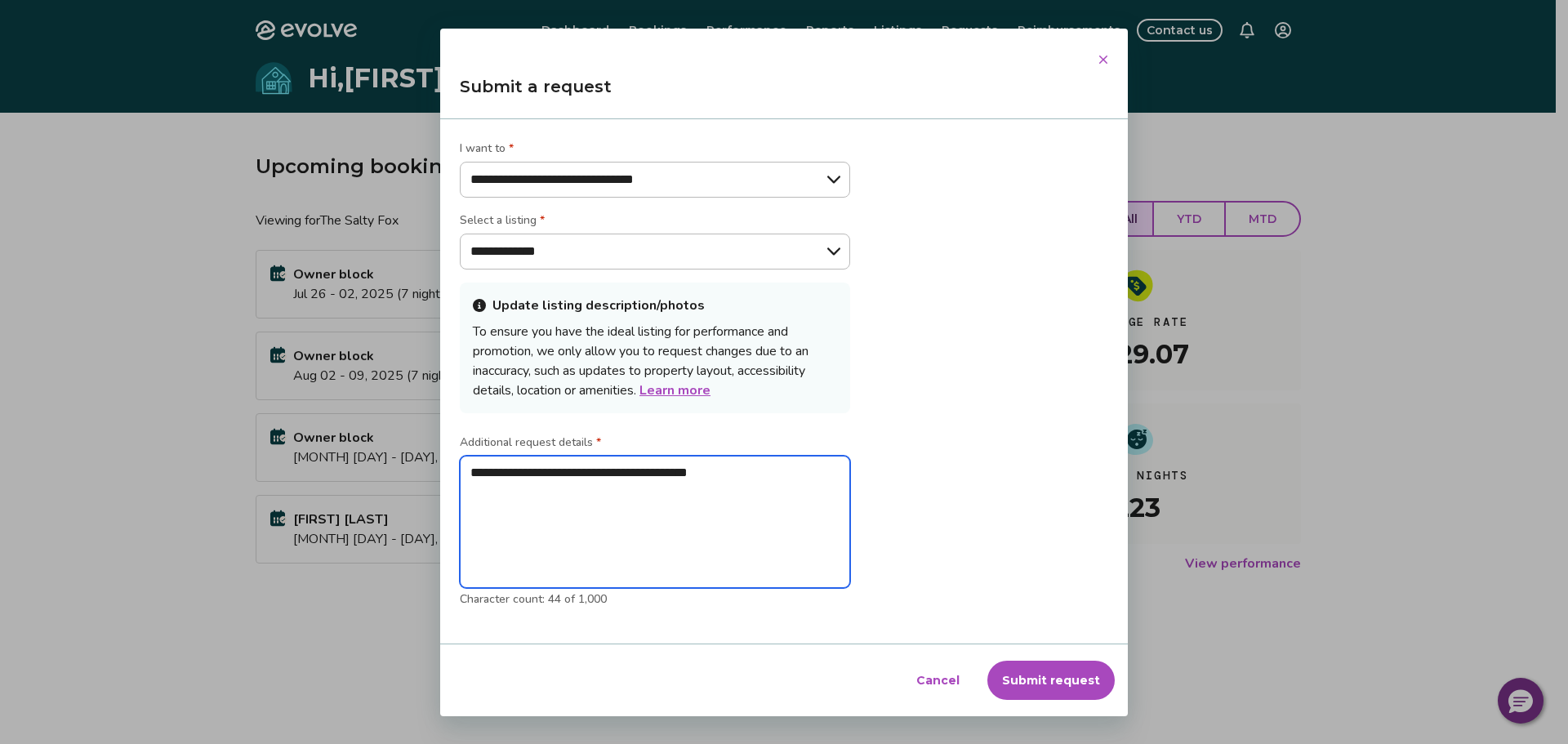 type on "**********" 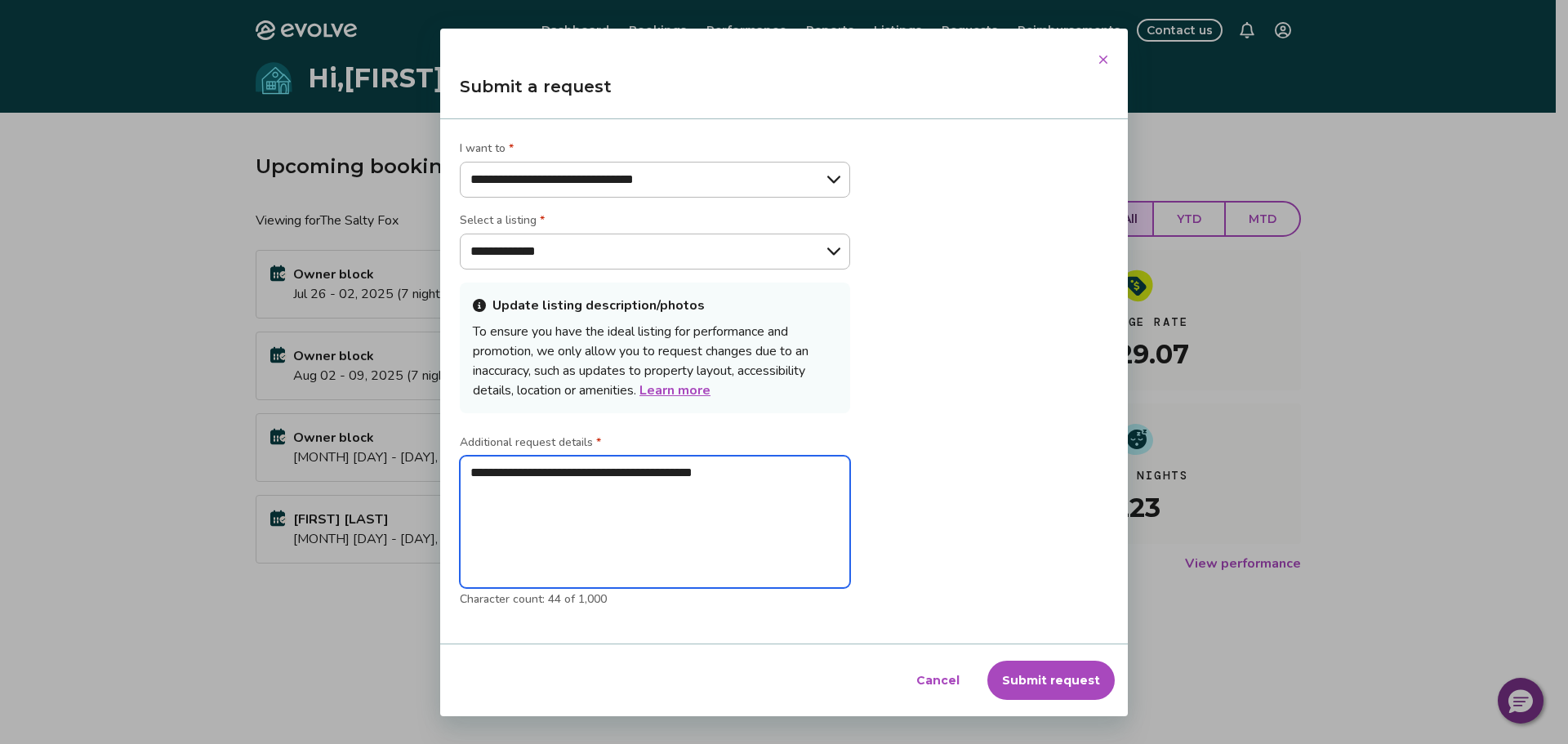 type on "**********" 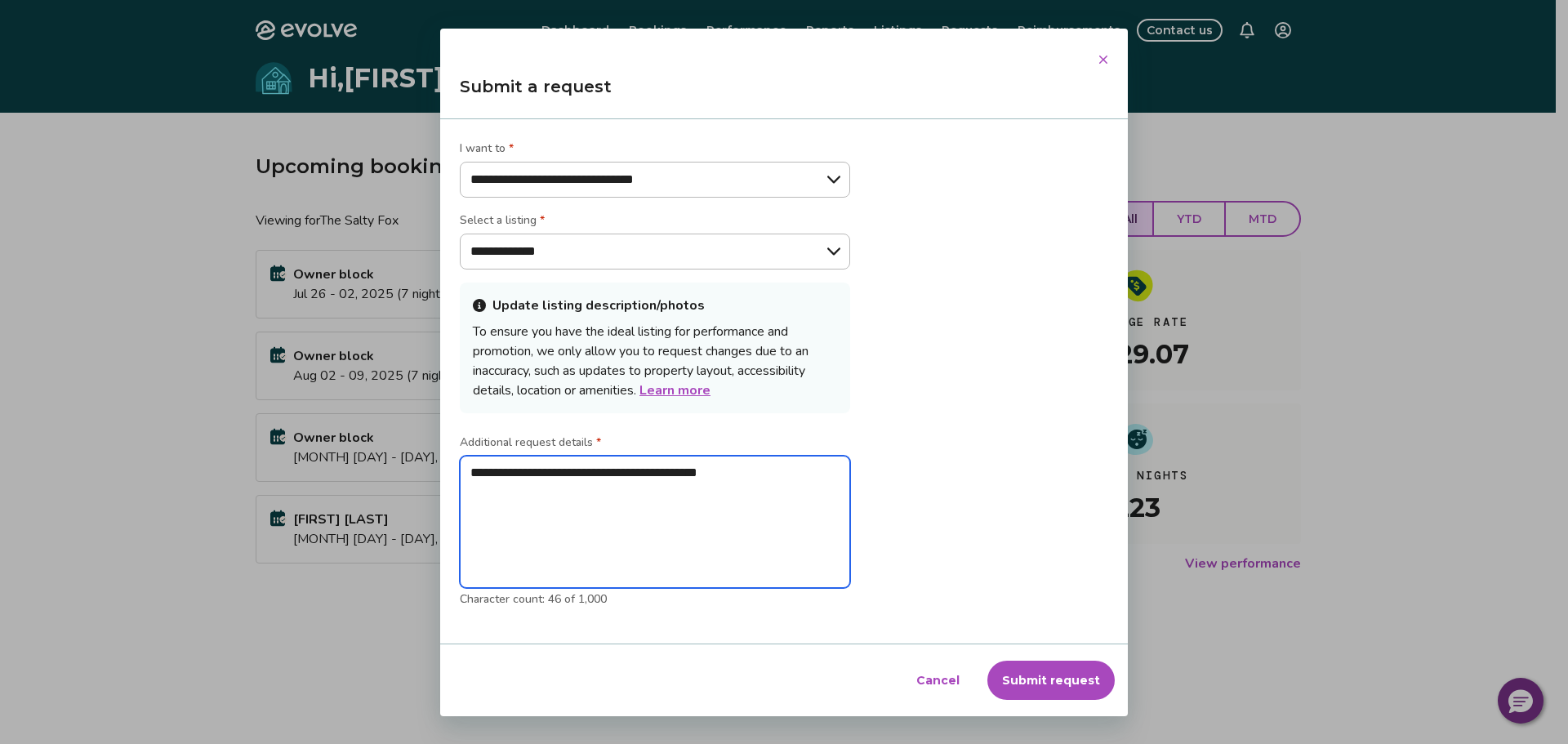 type on "**********" 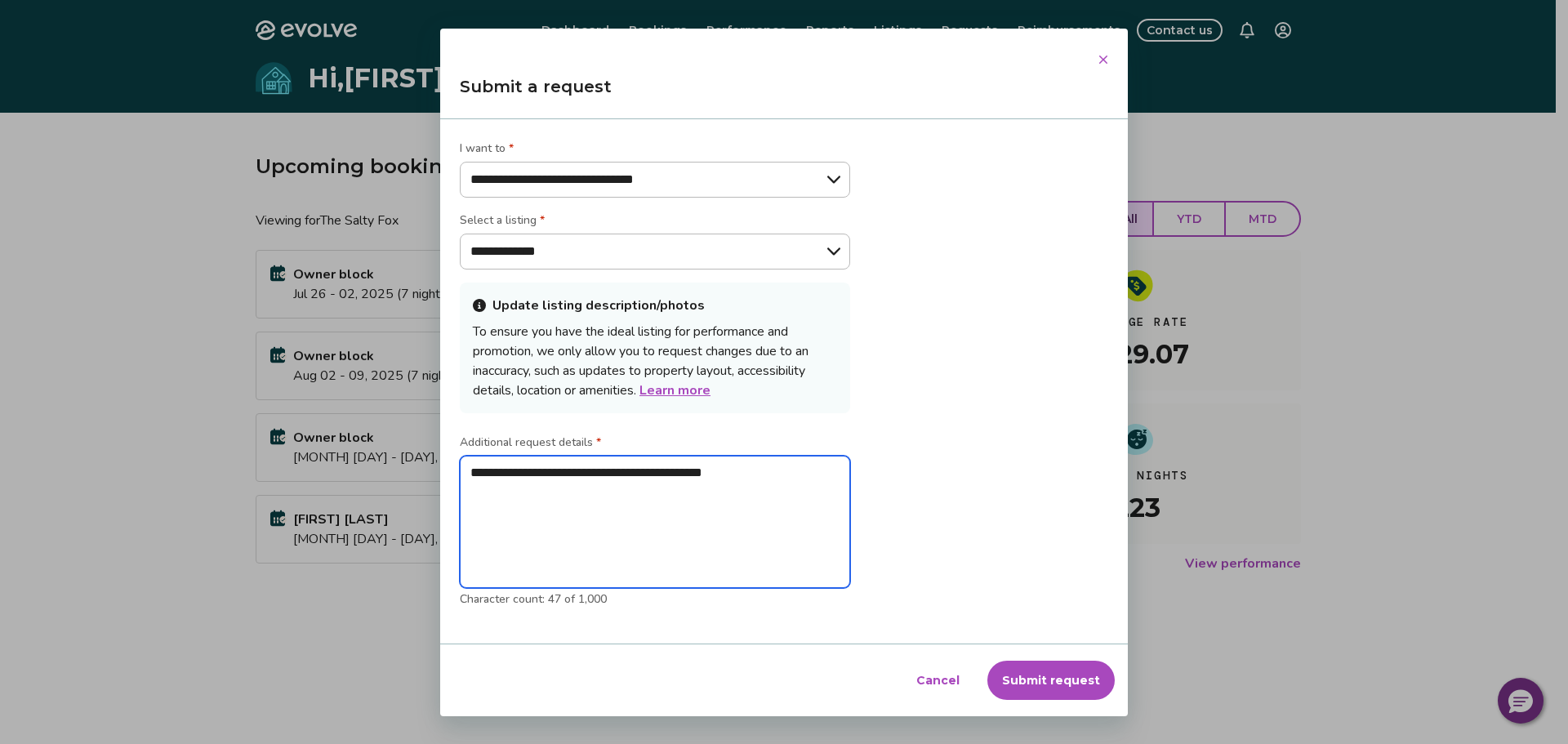 type on "**********" 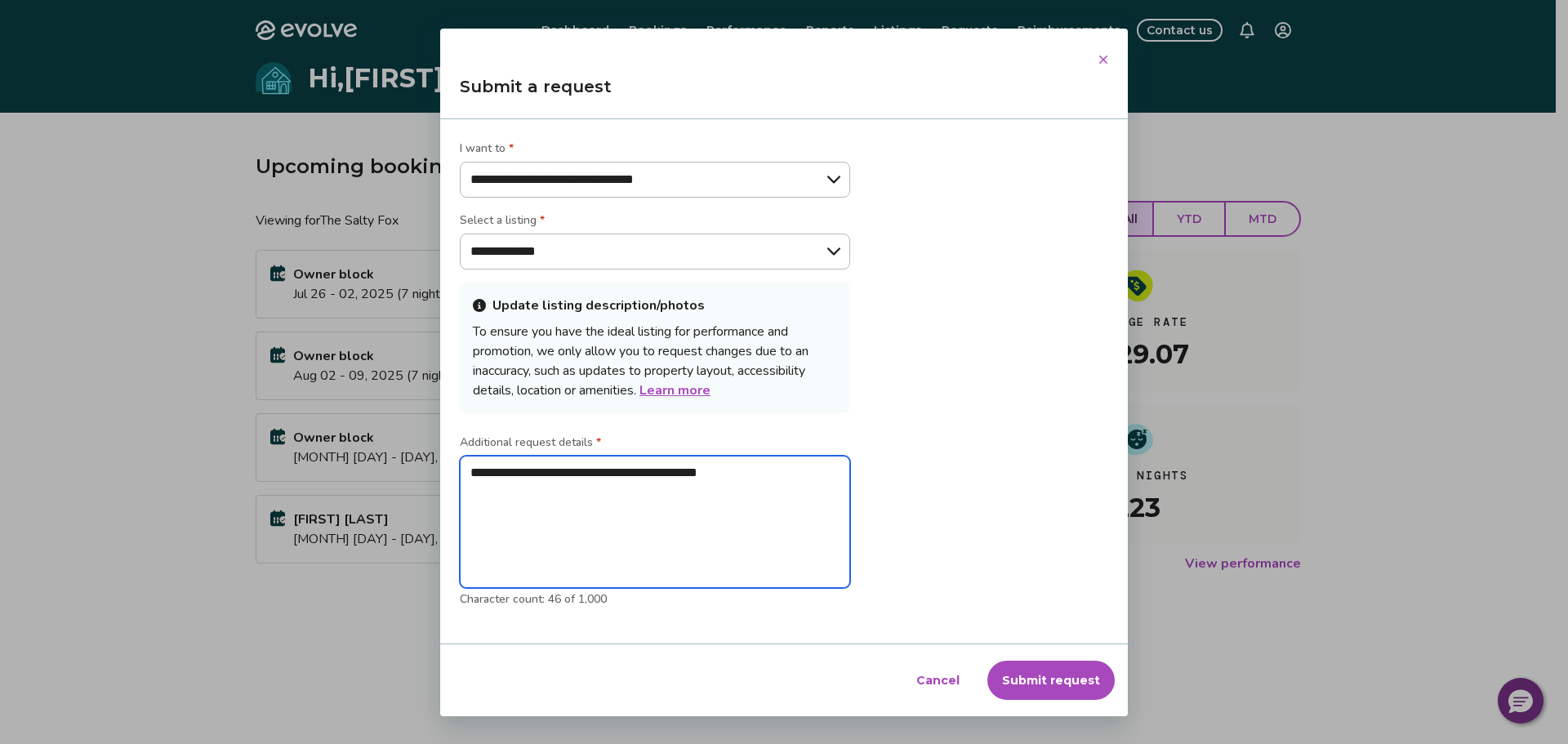 type on "**********" 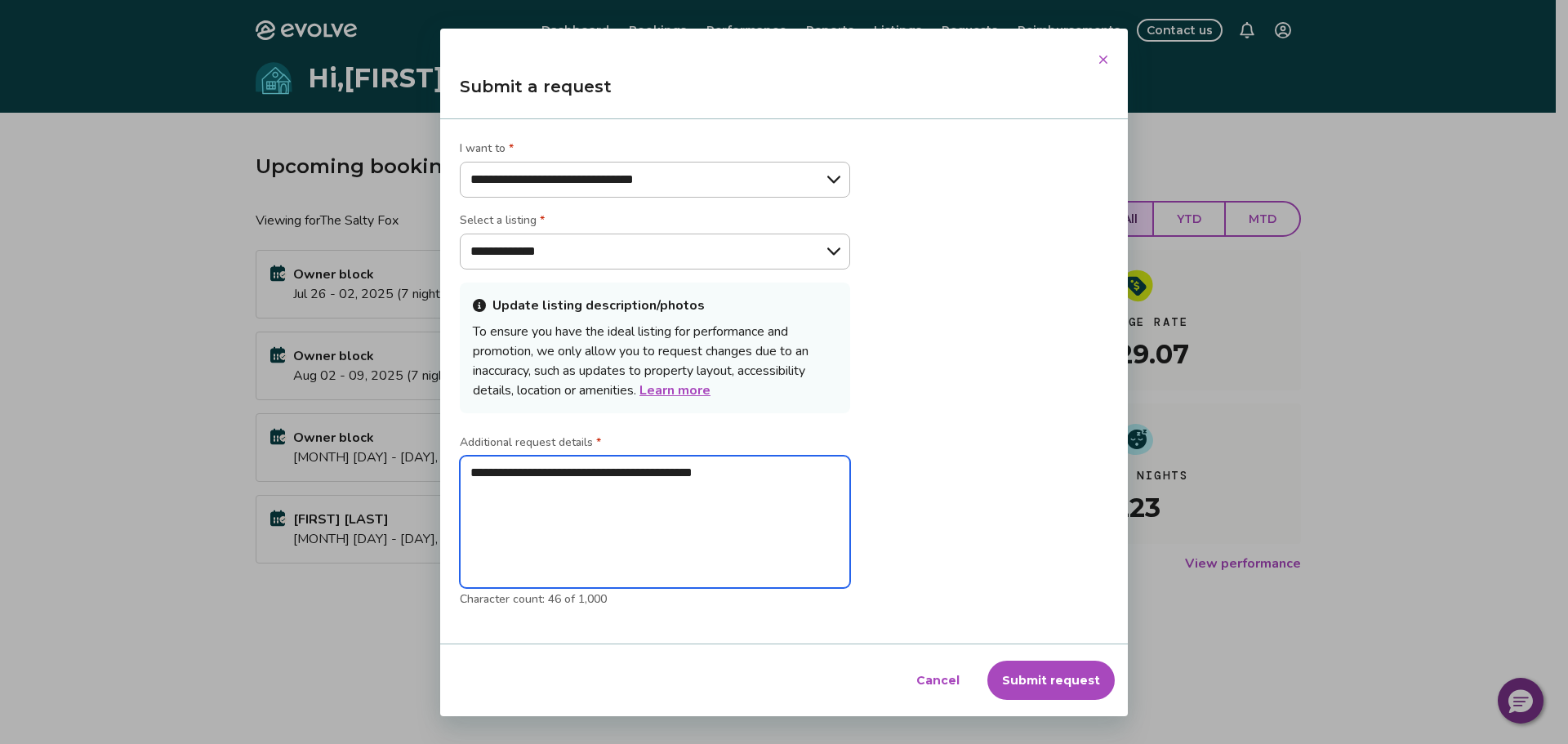 type on "*" 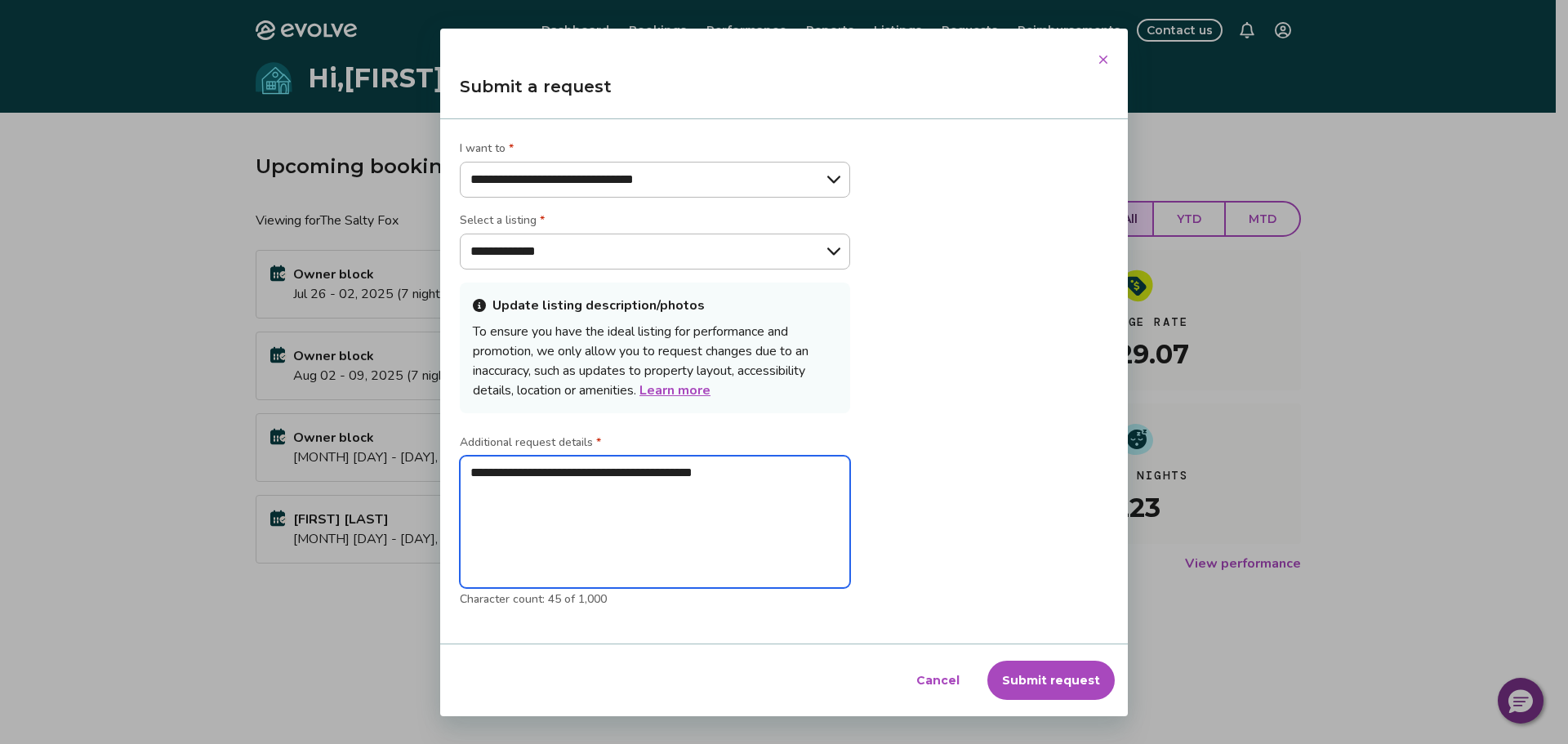 type on "**********" 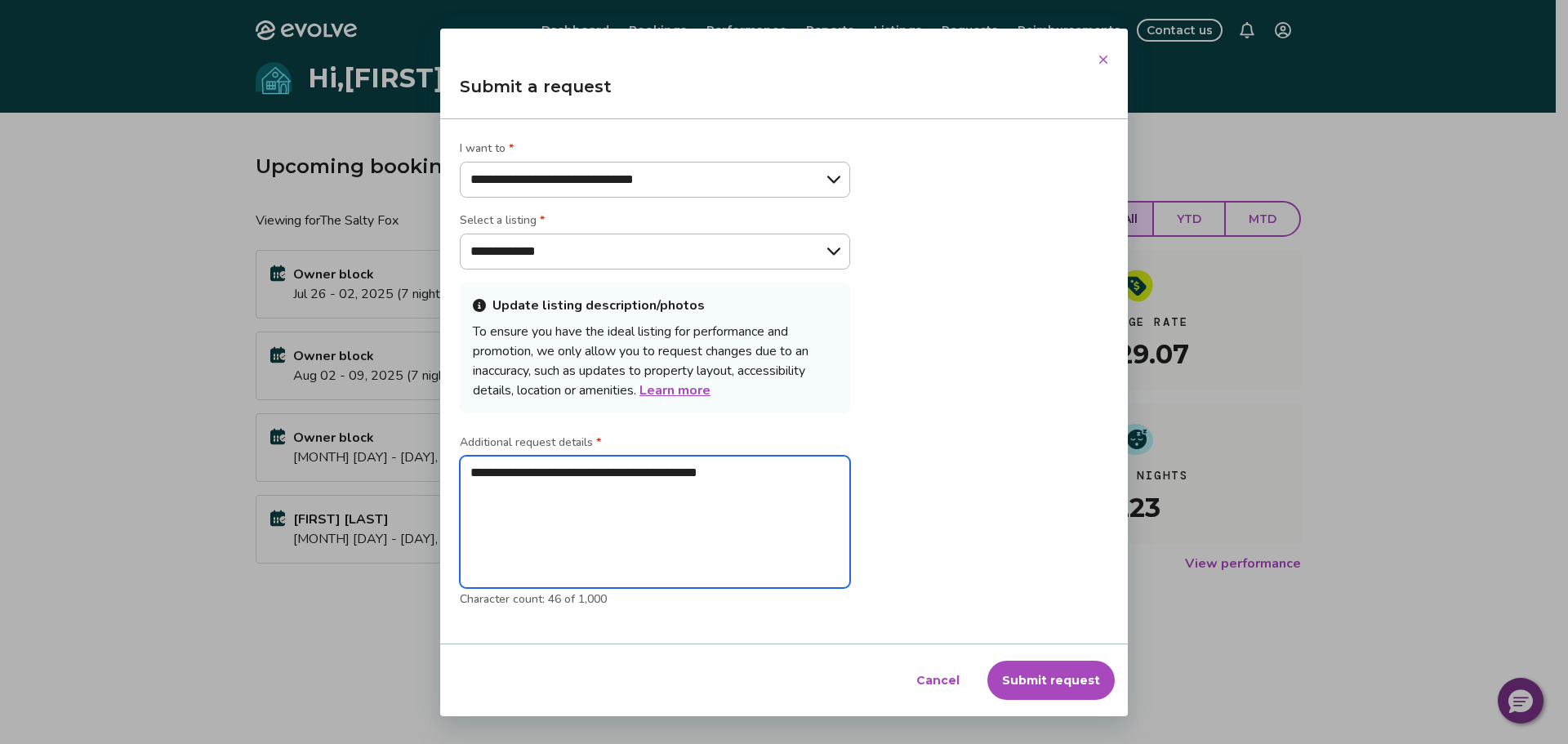 type on "**********" 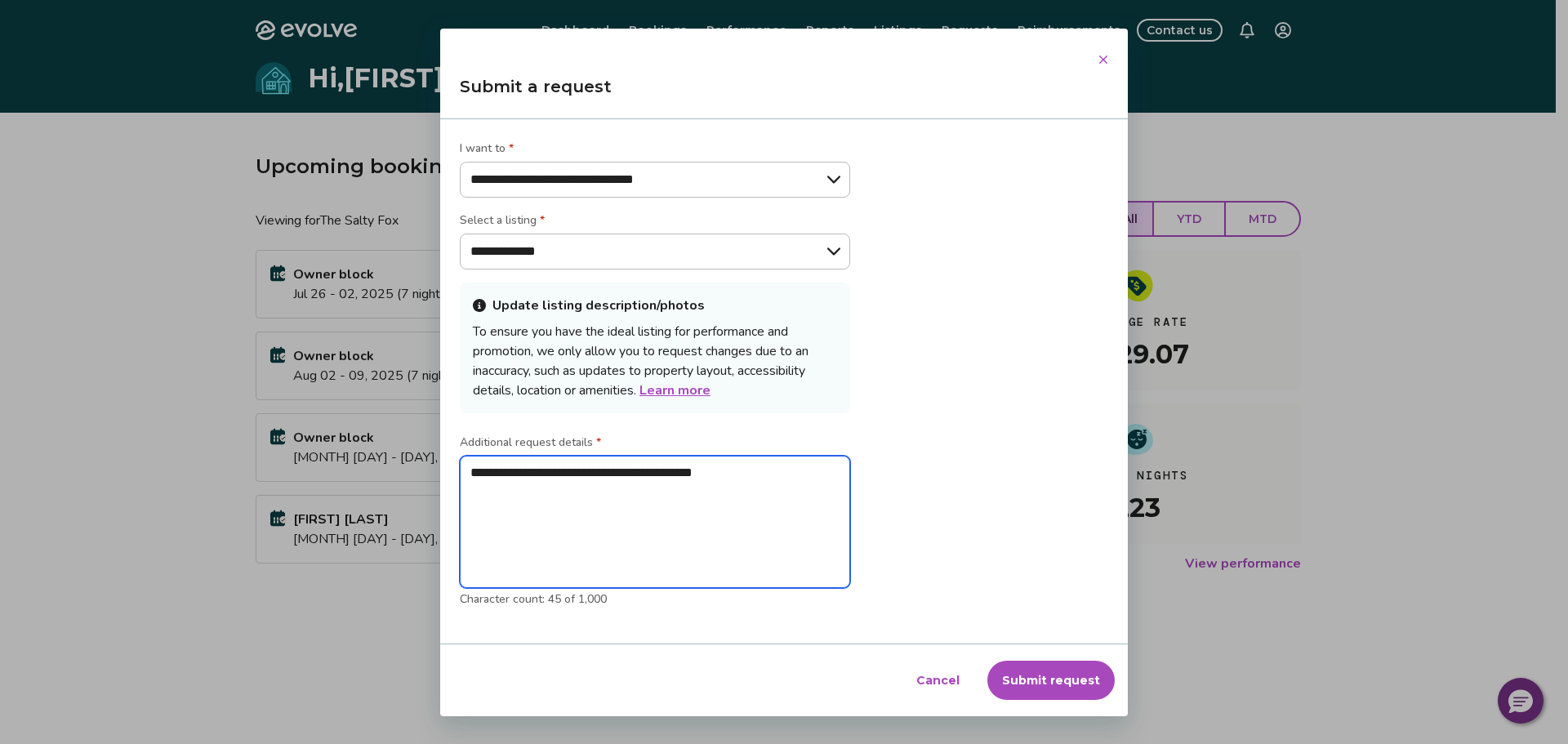type on "**********" 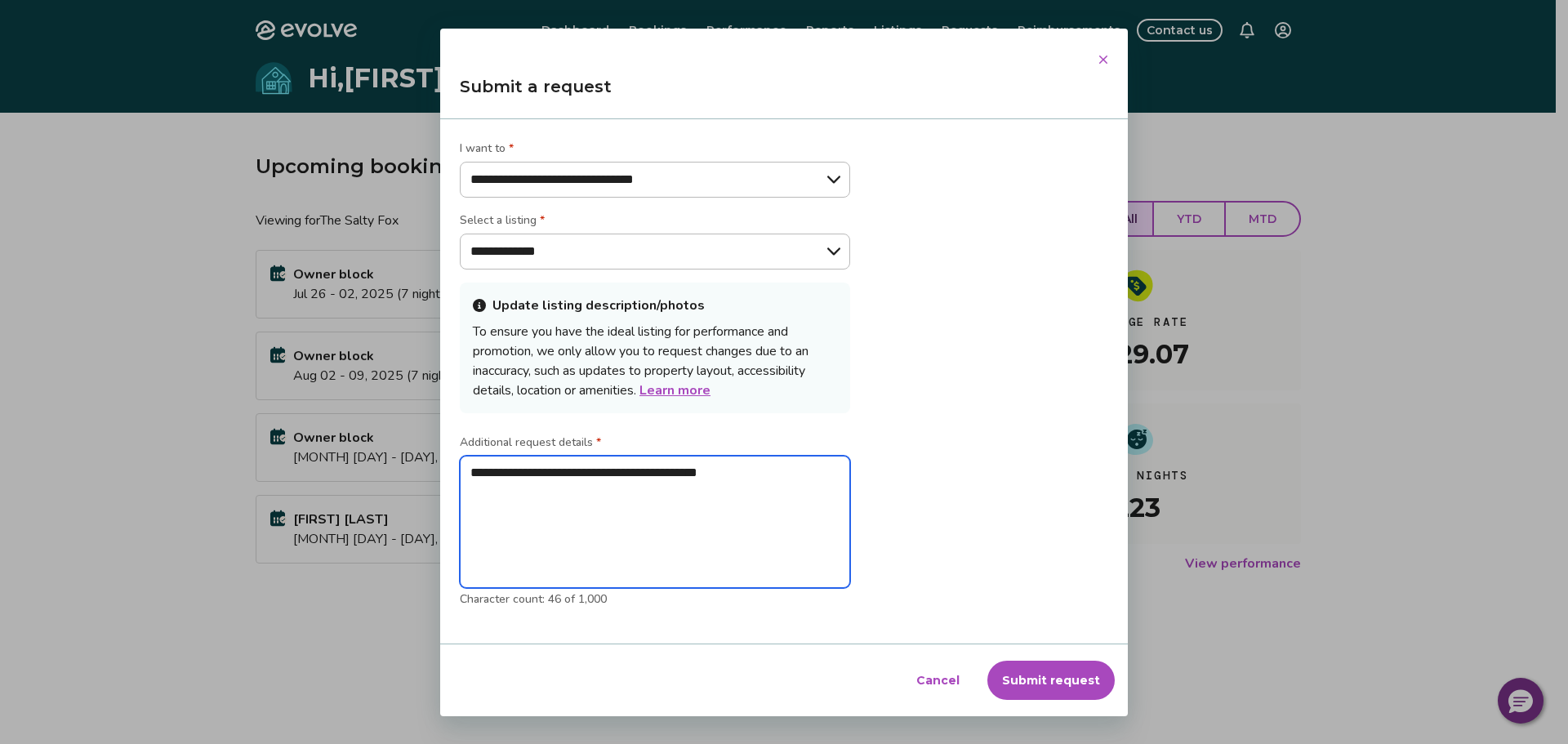 type on "**********" 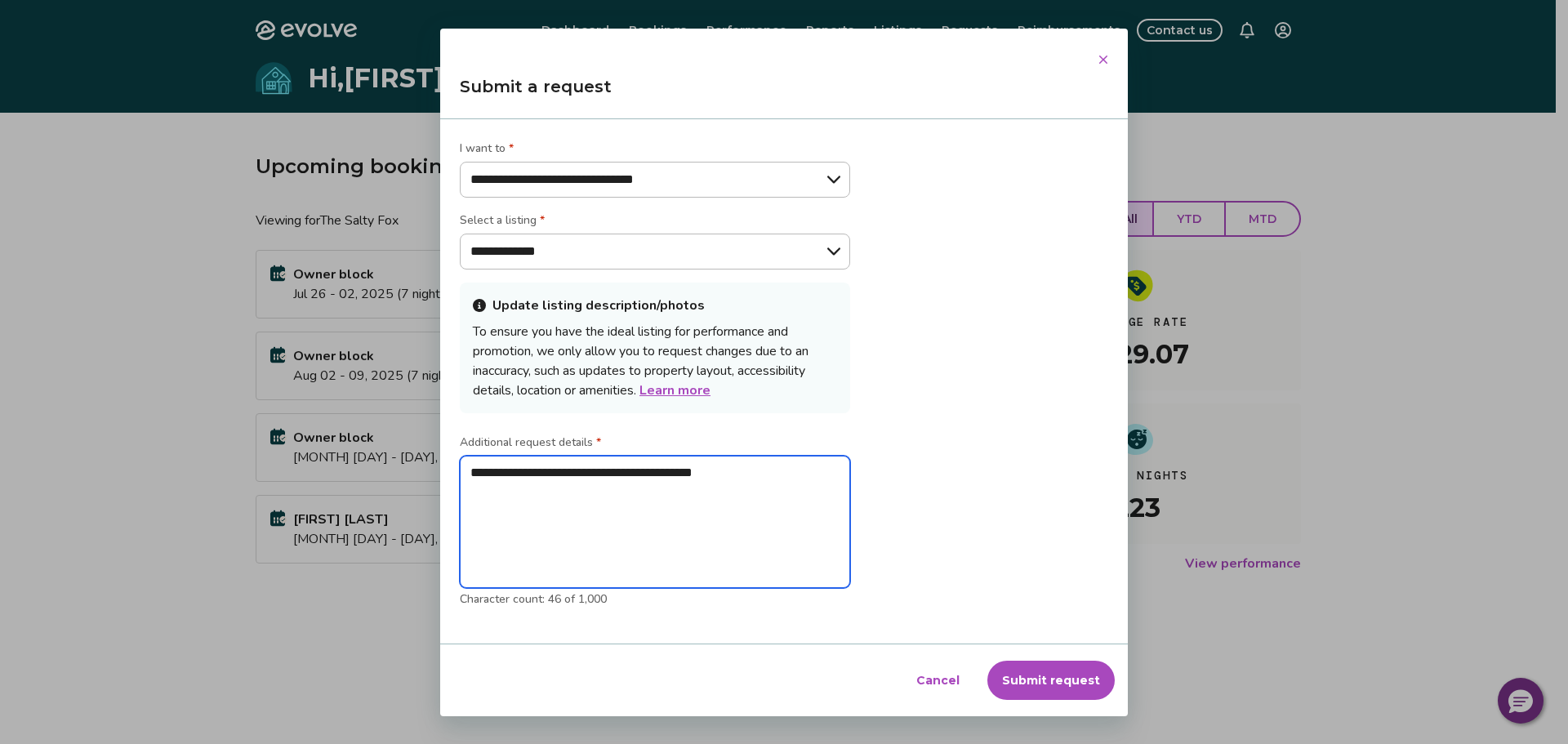 type on "**********" 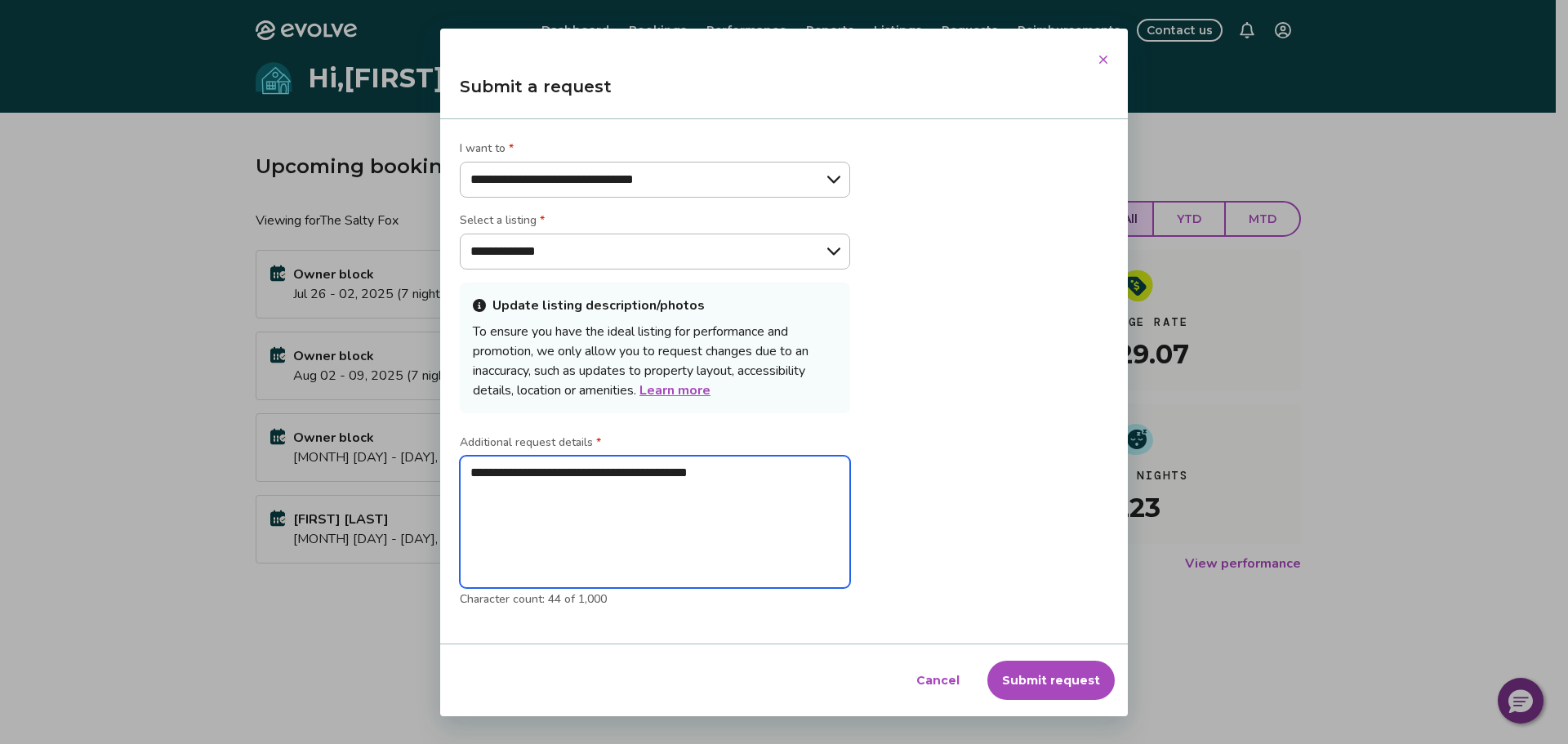 type on "**********" 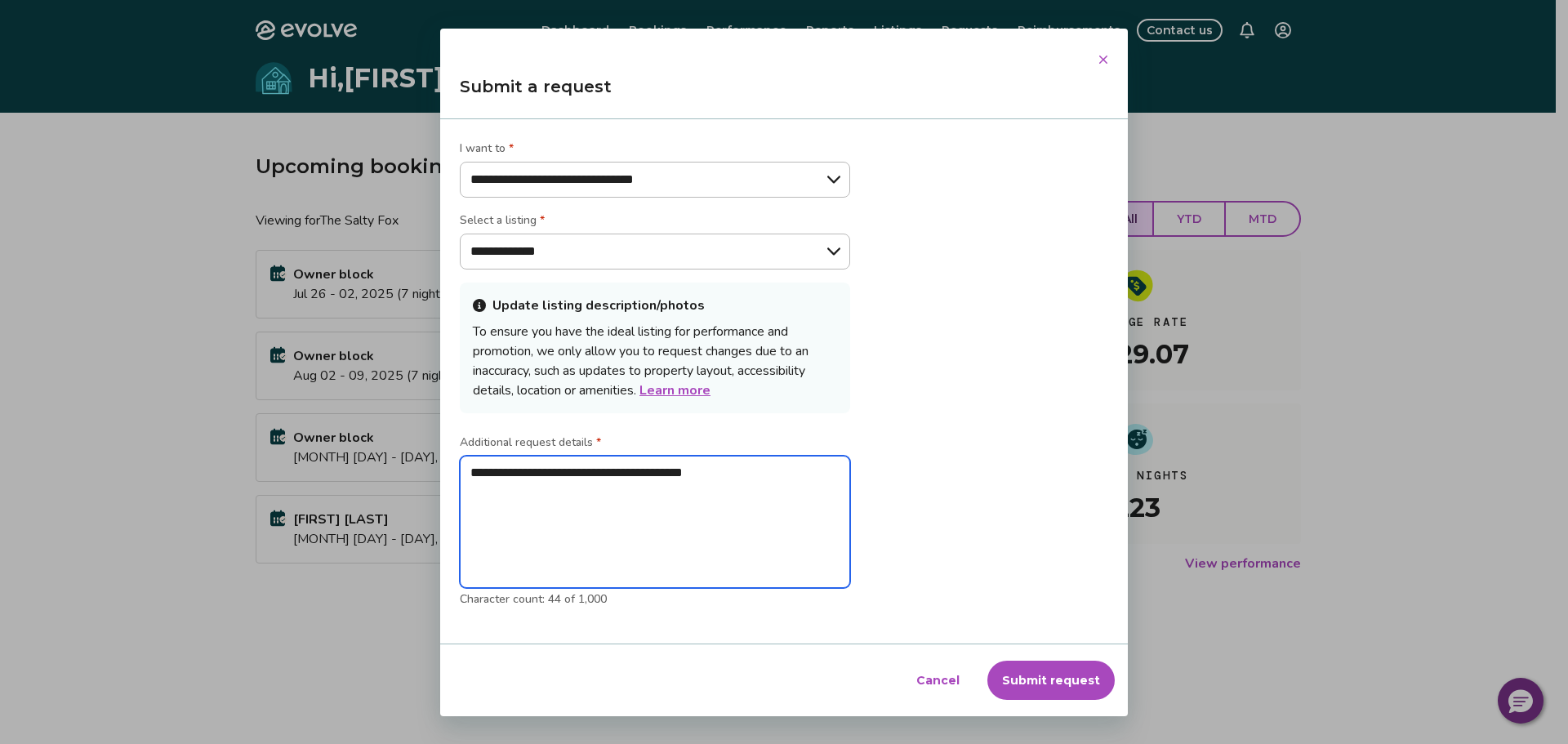 type on "**********" 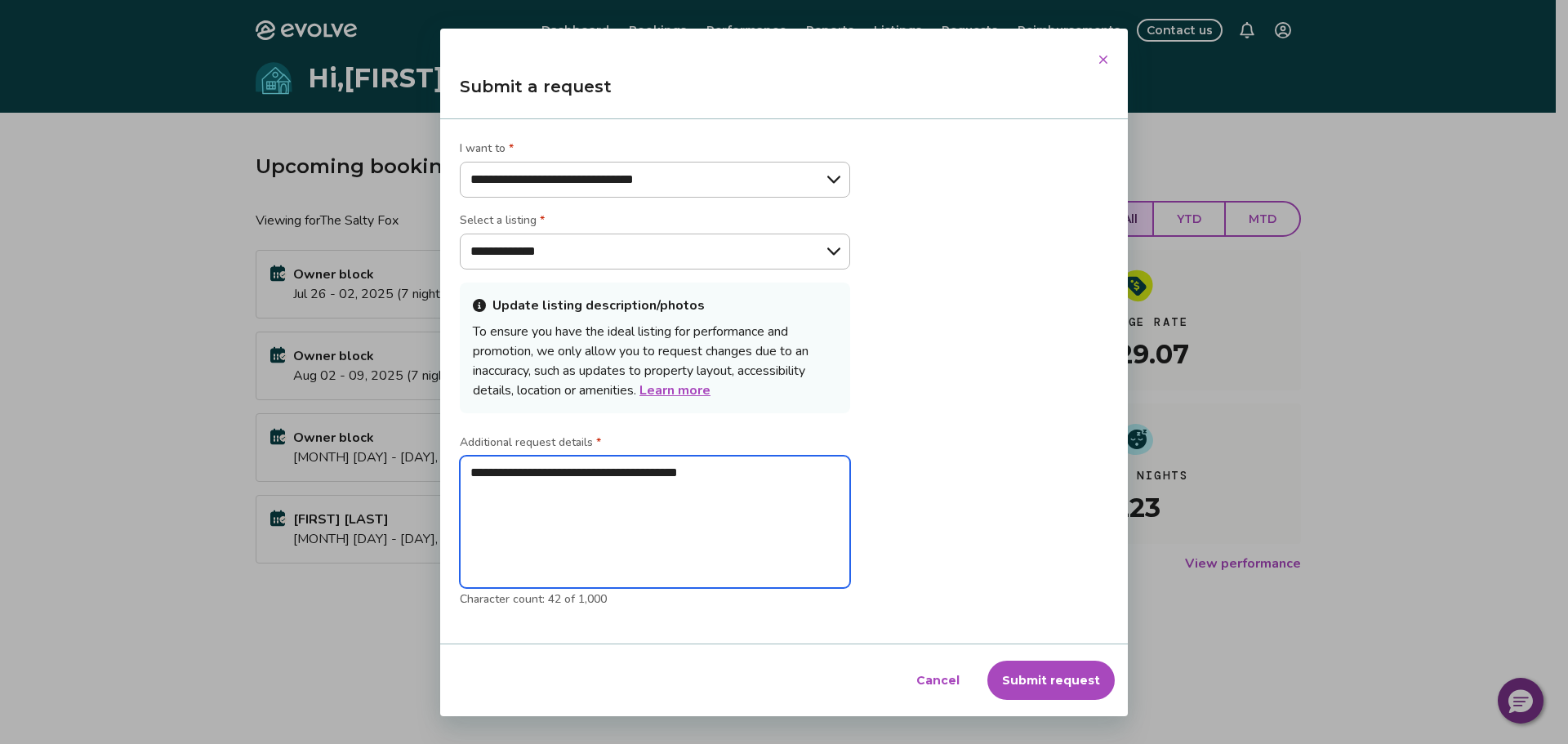 type on "**********" 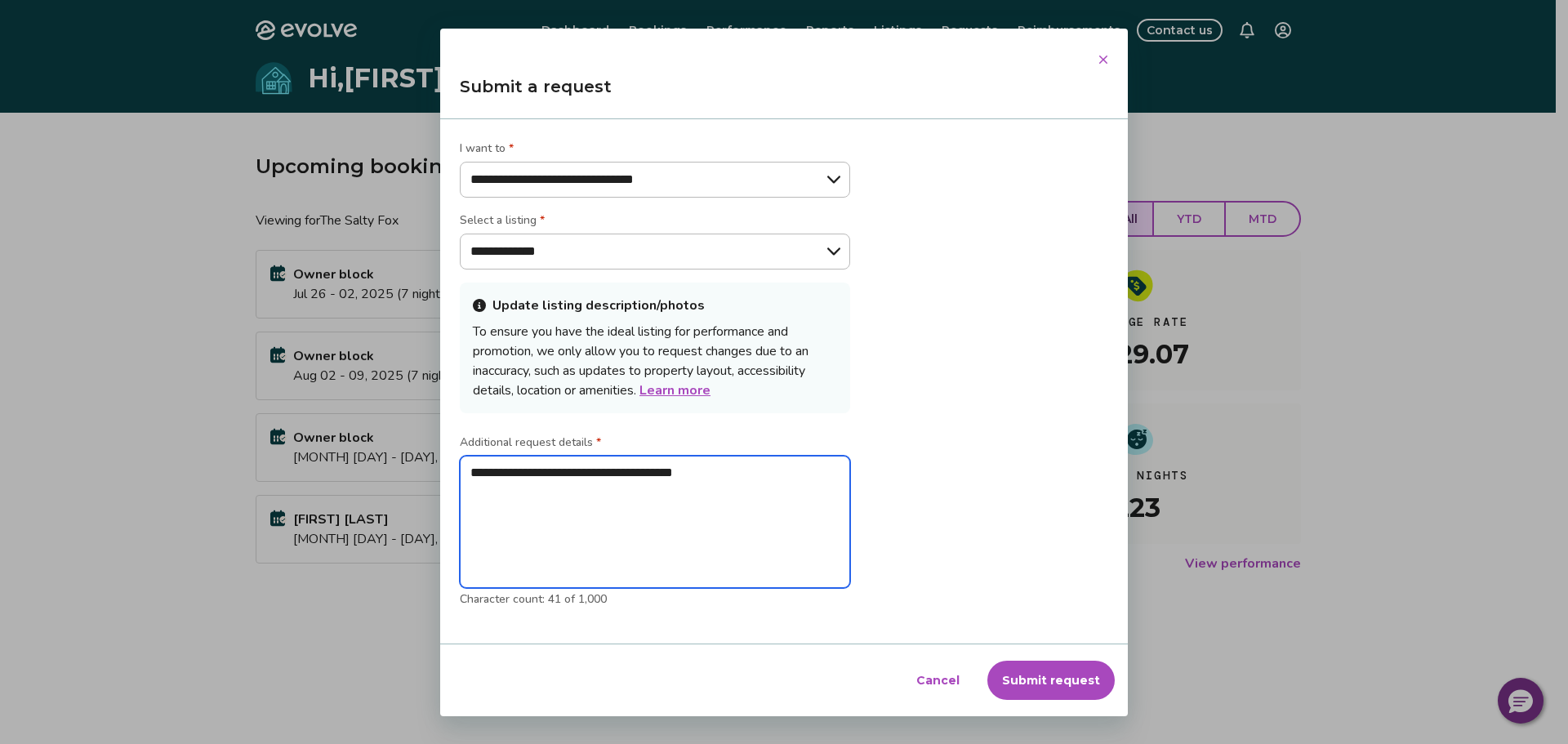 type on "**********" 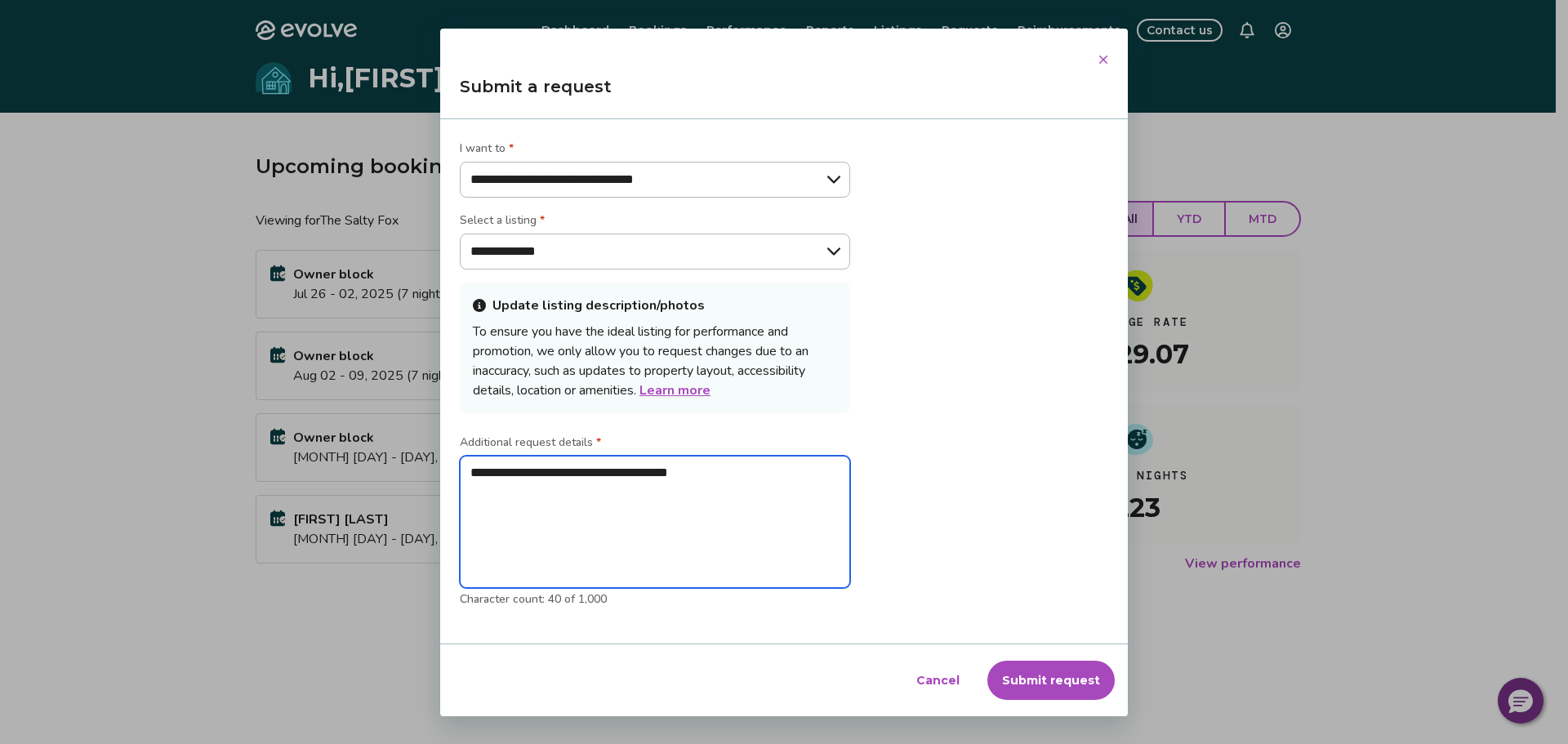 type on "**********" 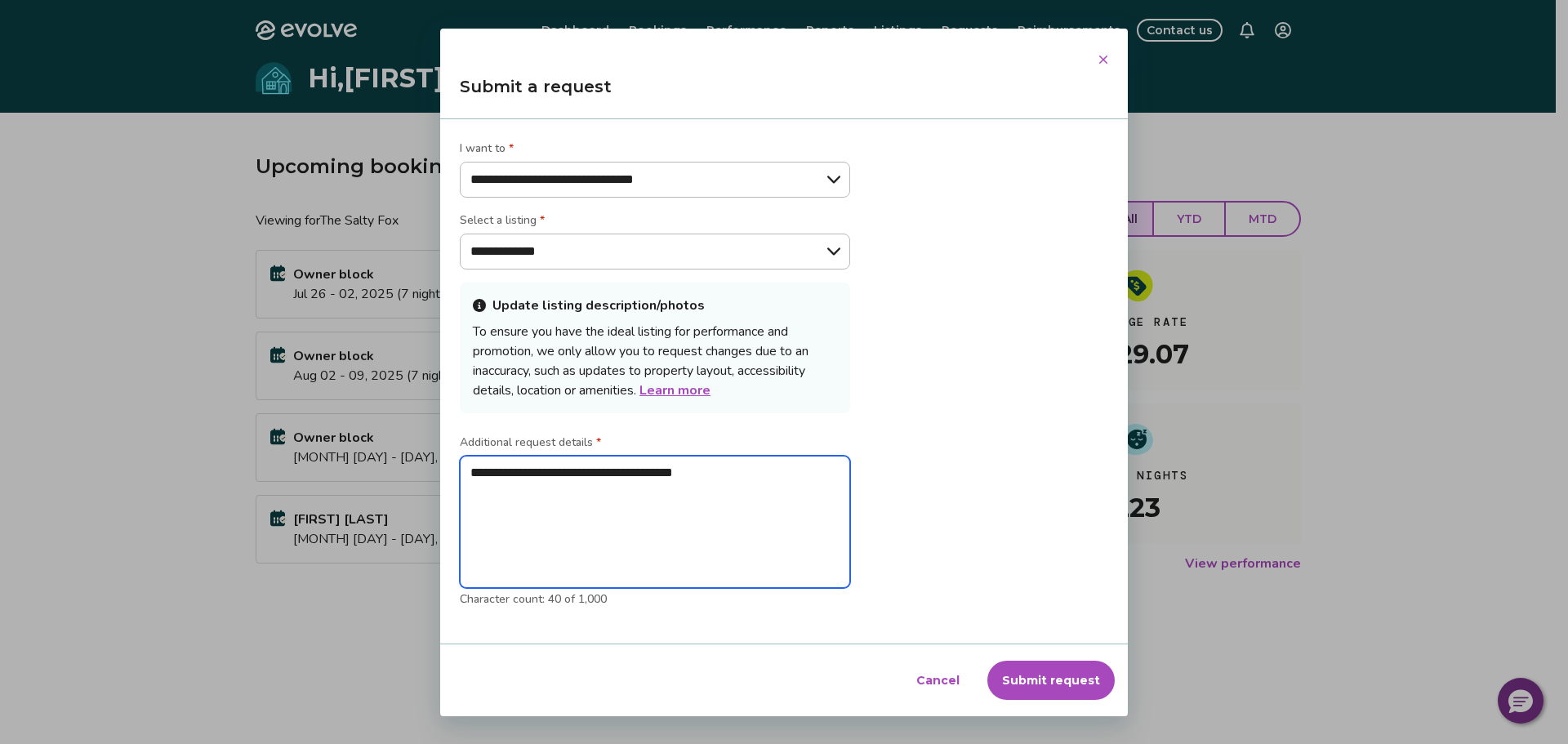 type on "**********" 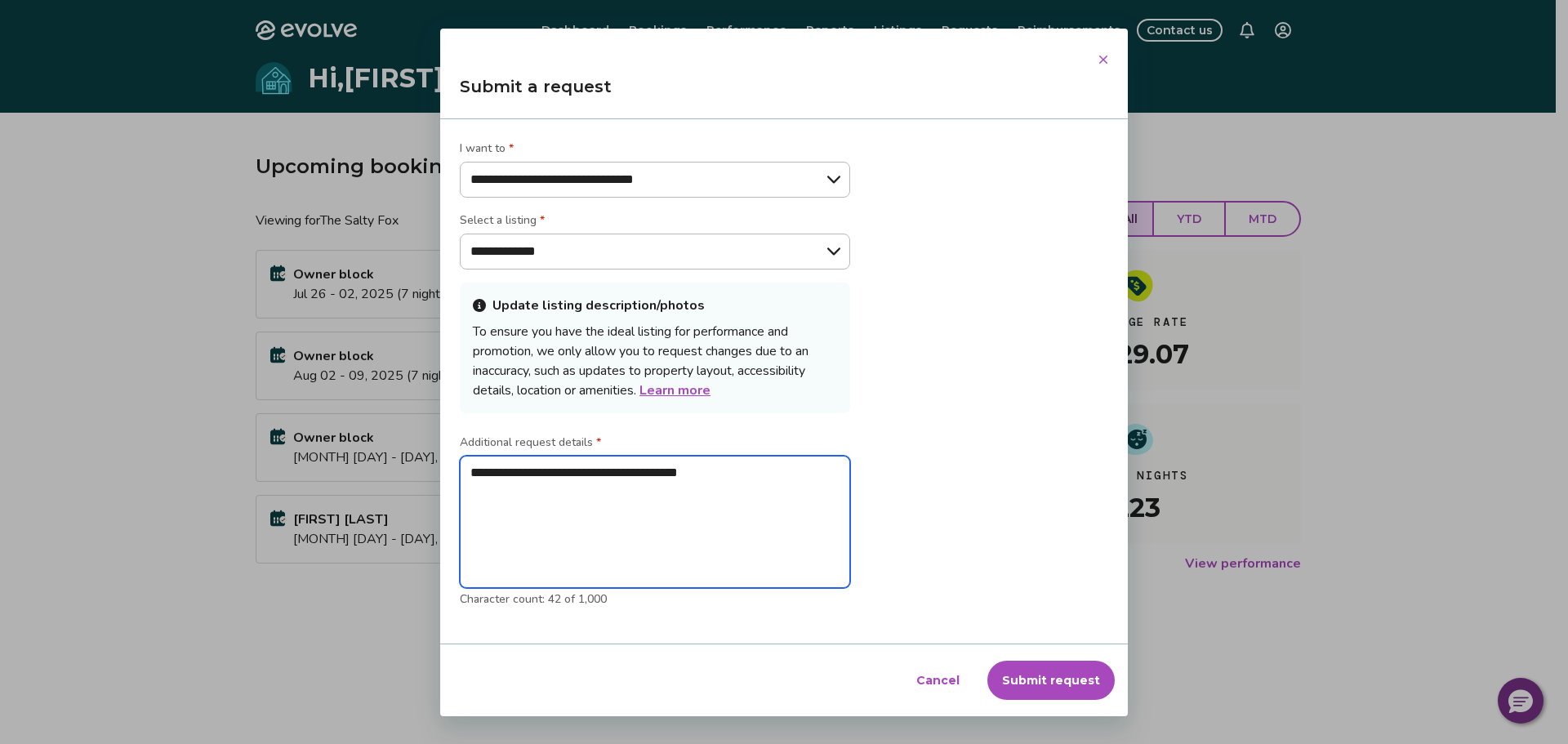 type on "**********" 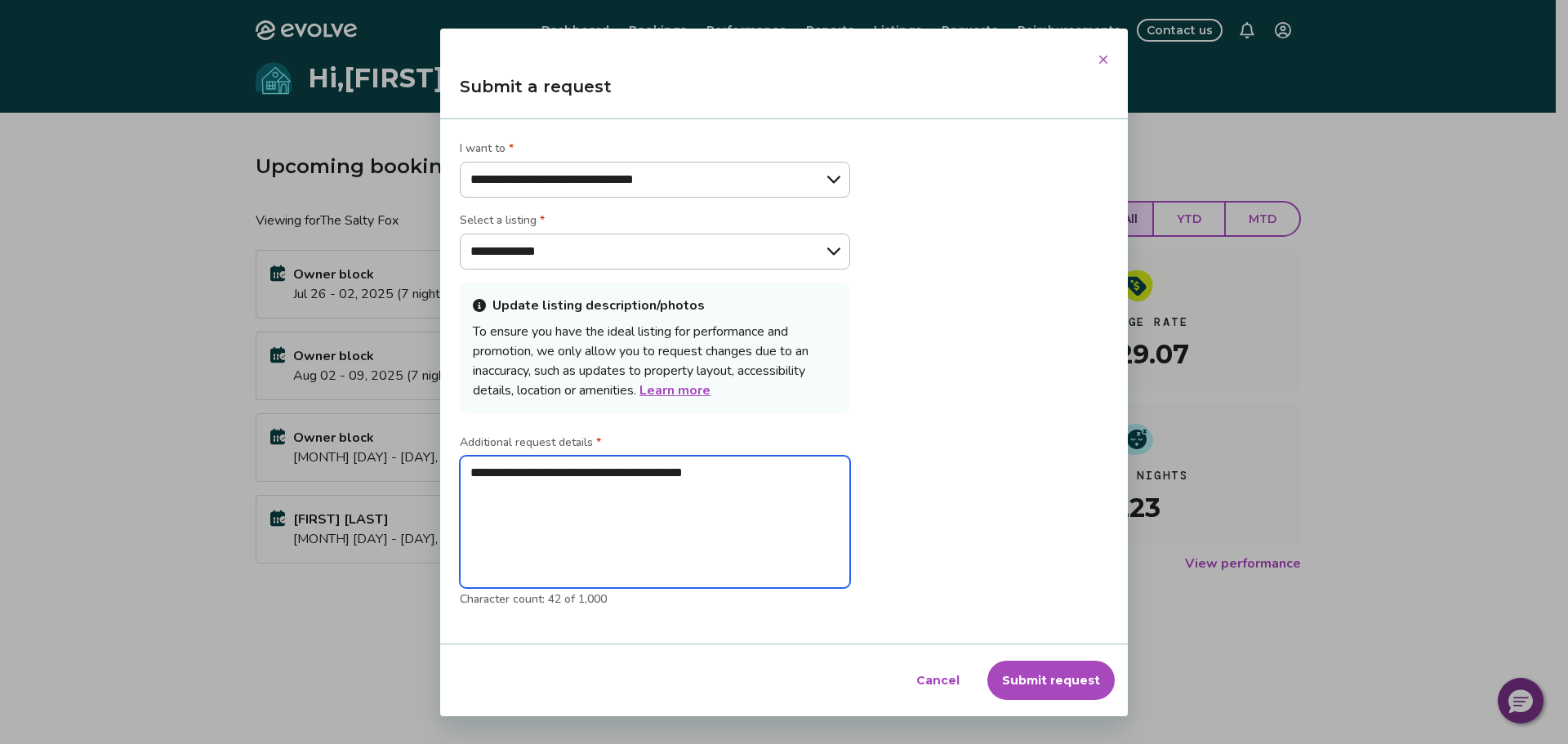 type on "**********" 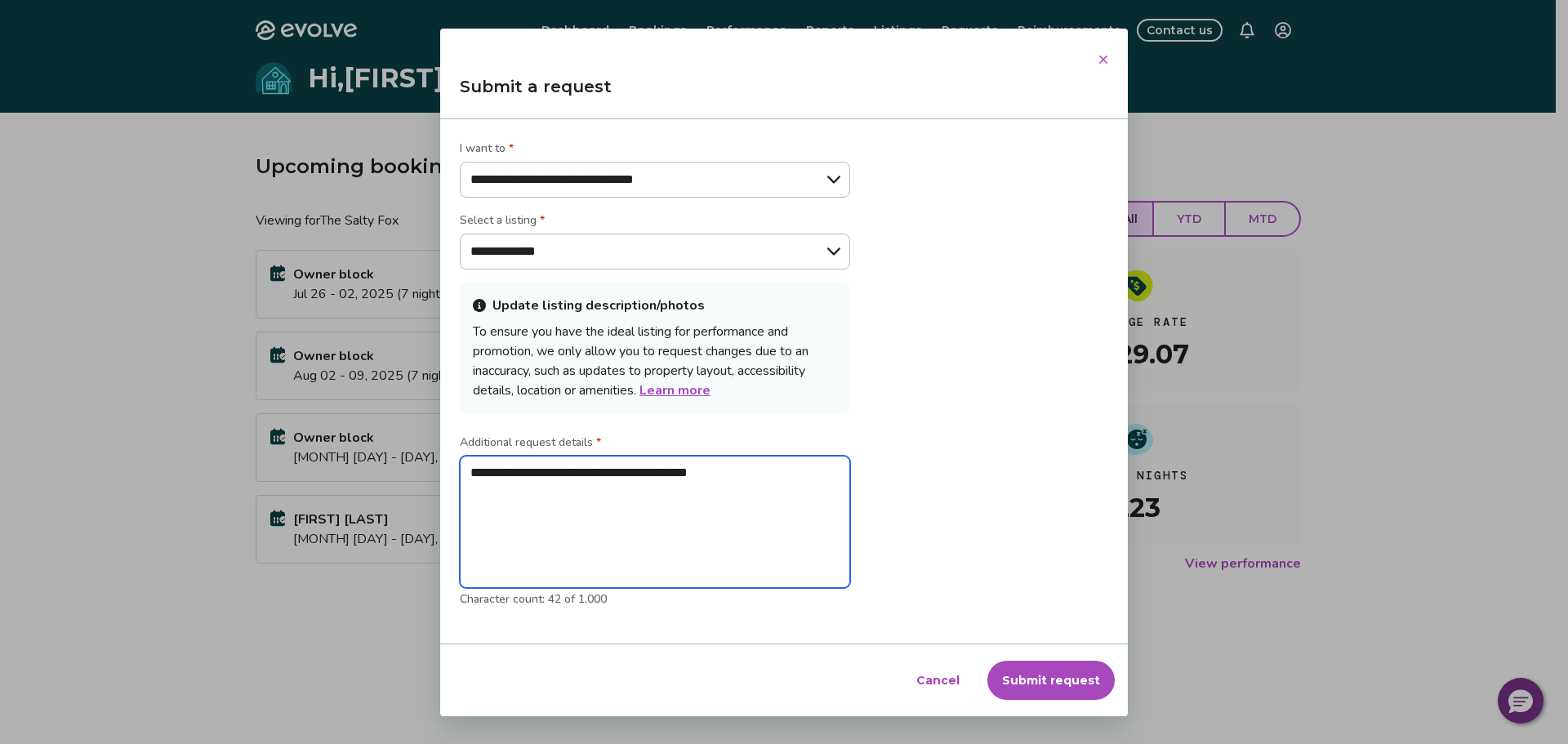 type on "**********" 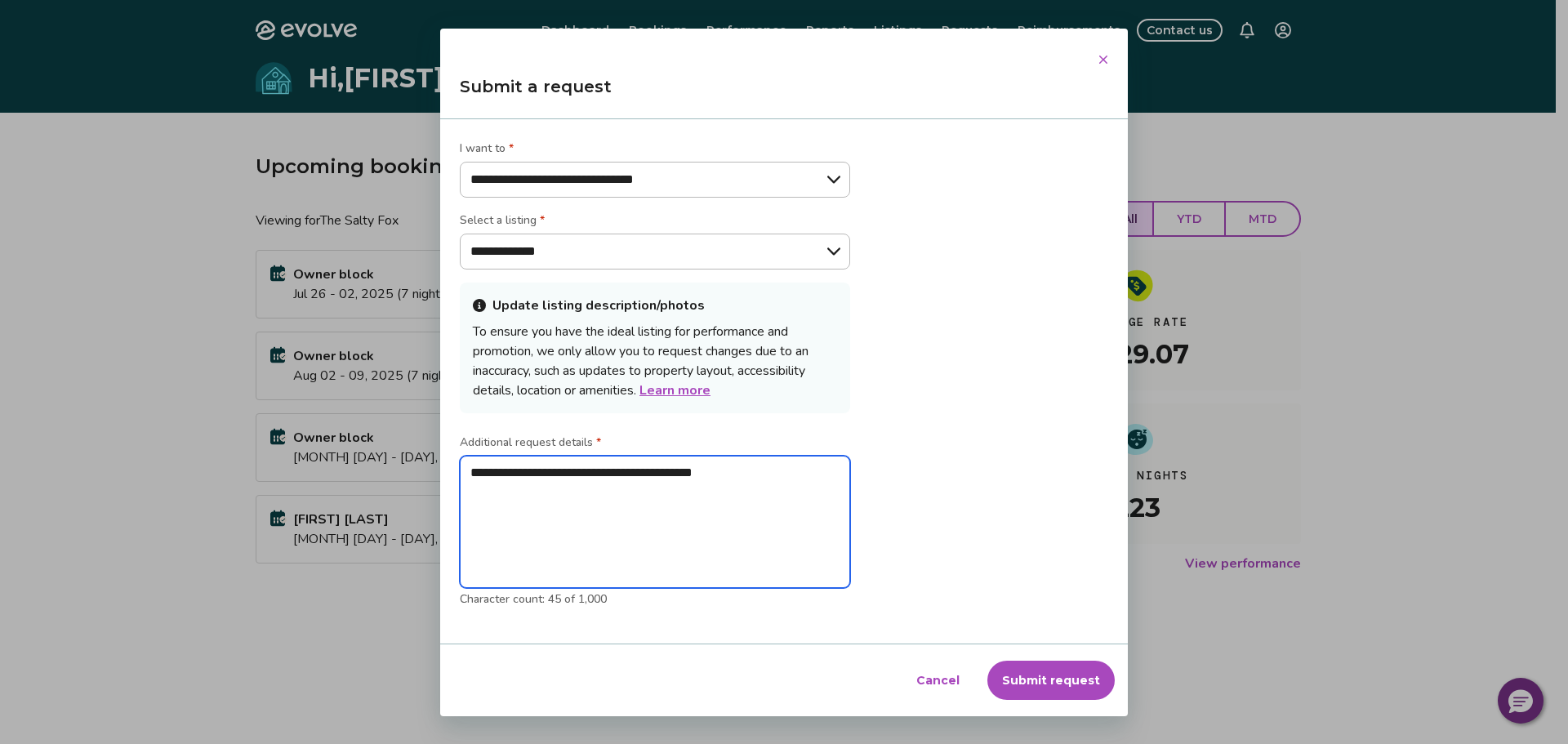 type on "**********" 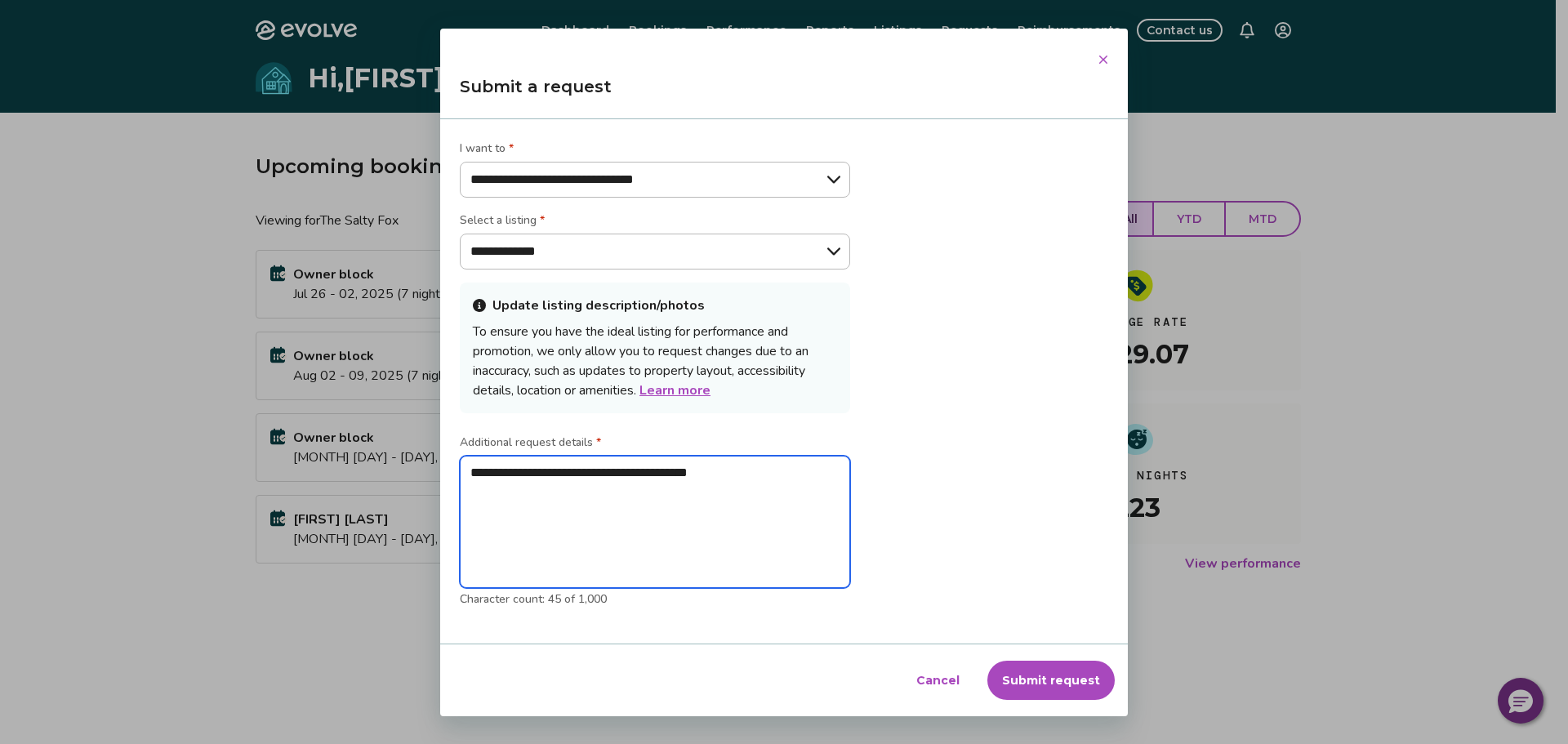 type on "**********" 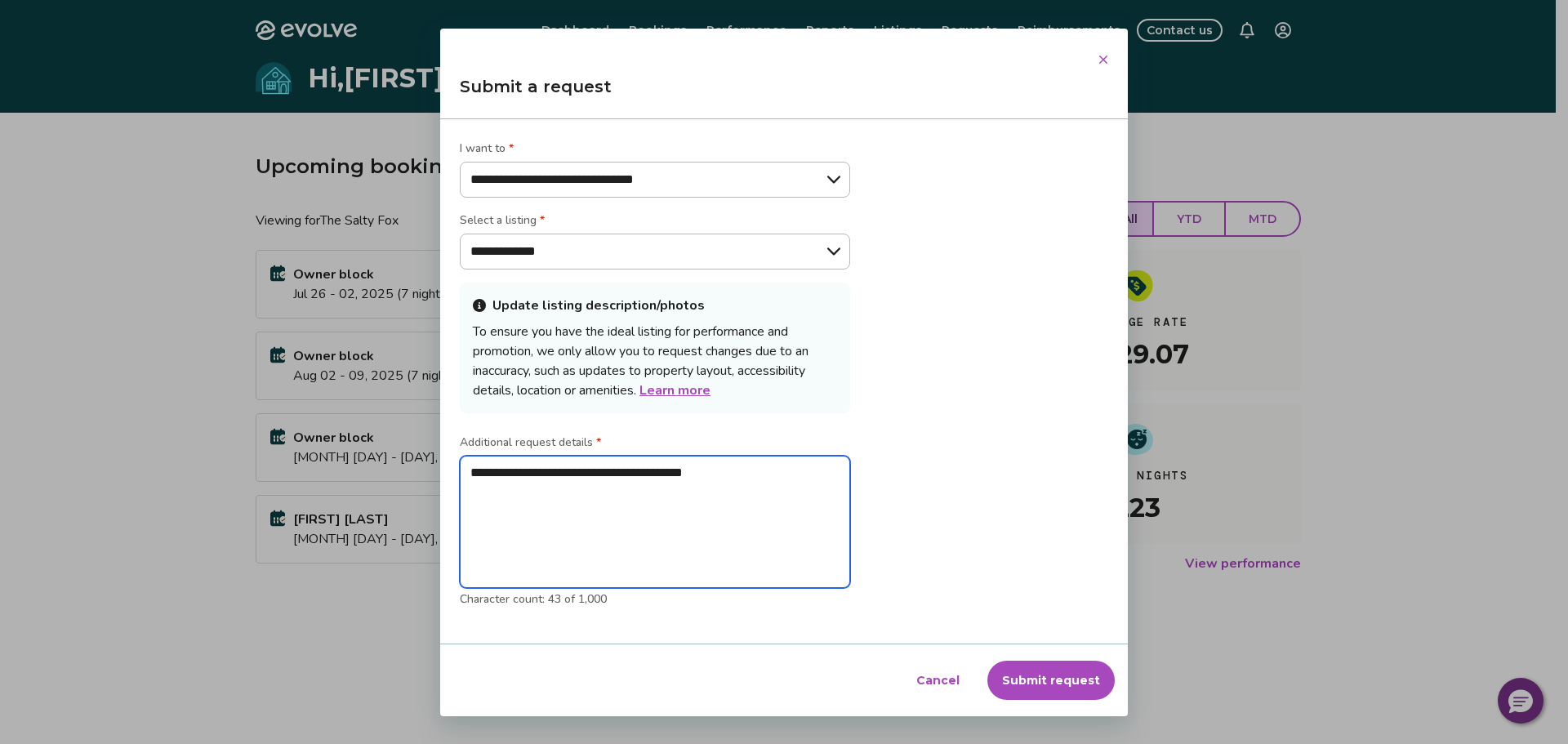 type on "**********" 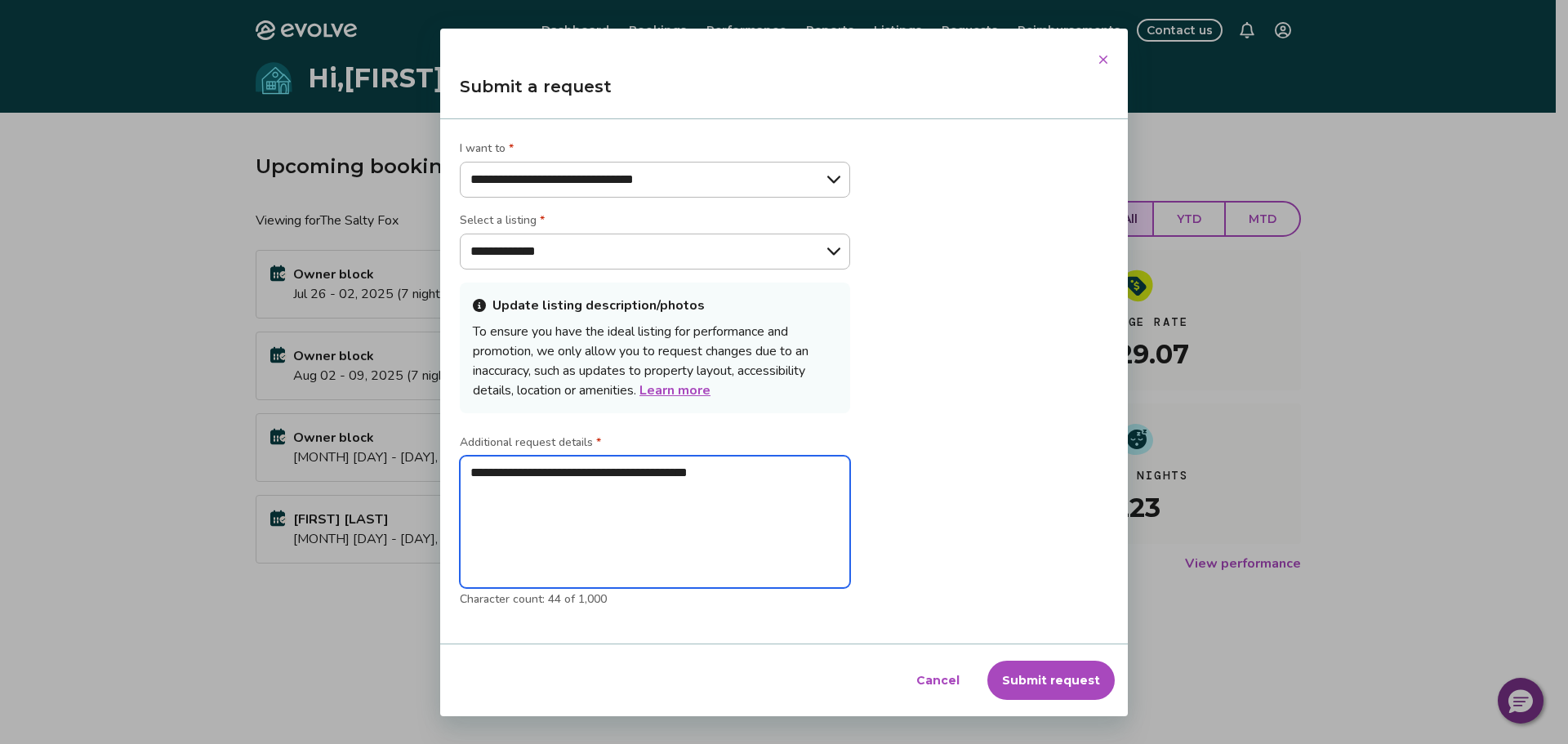 type on "**********" 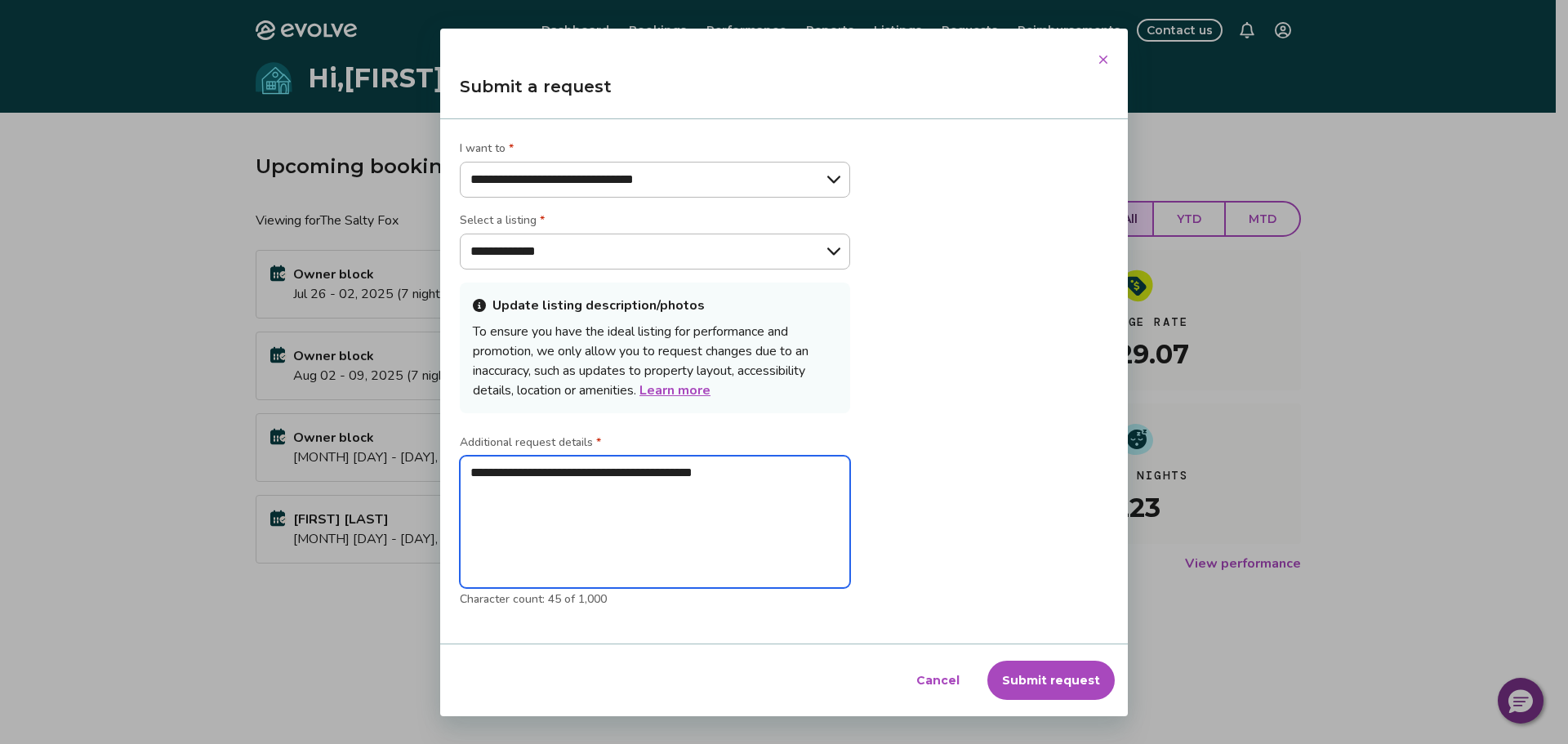 type on "**********" 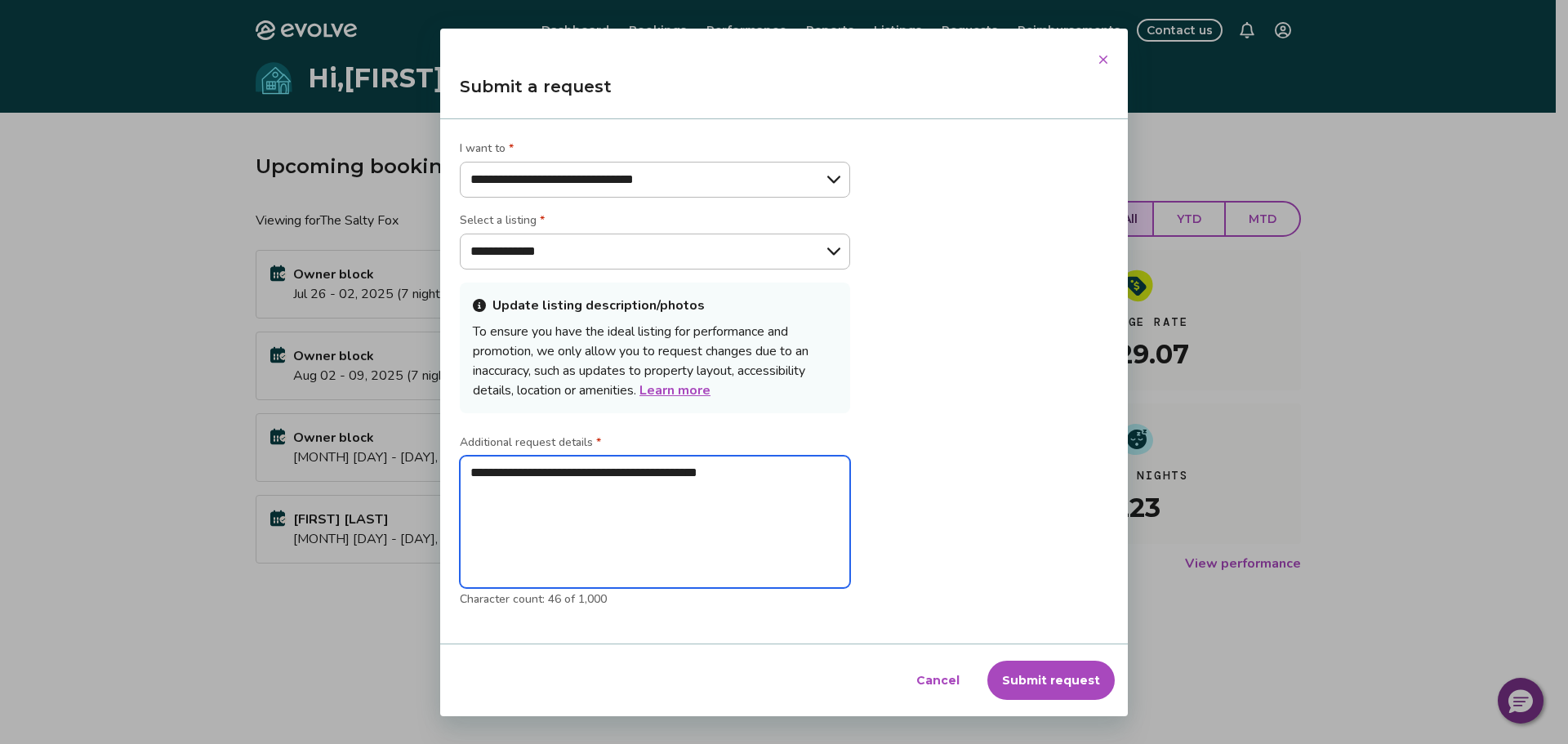 type on "**********" 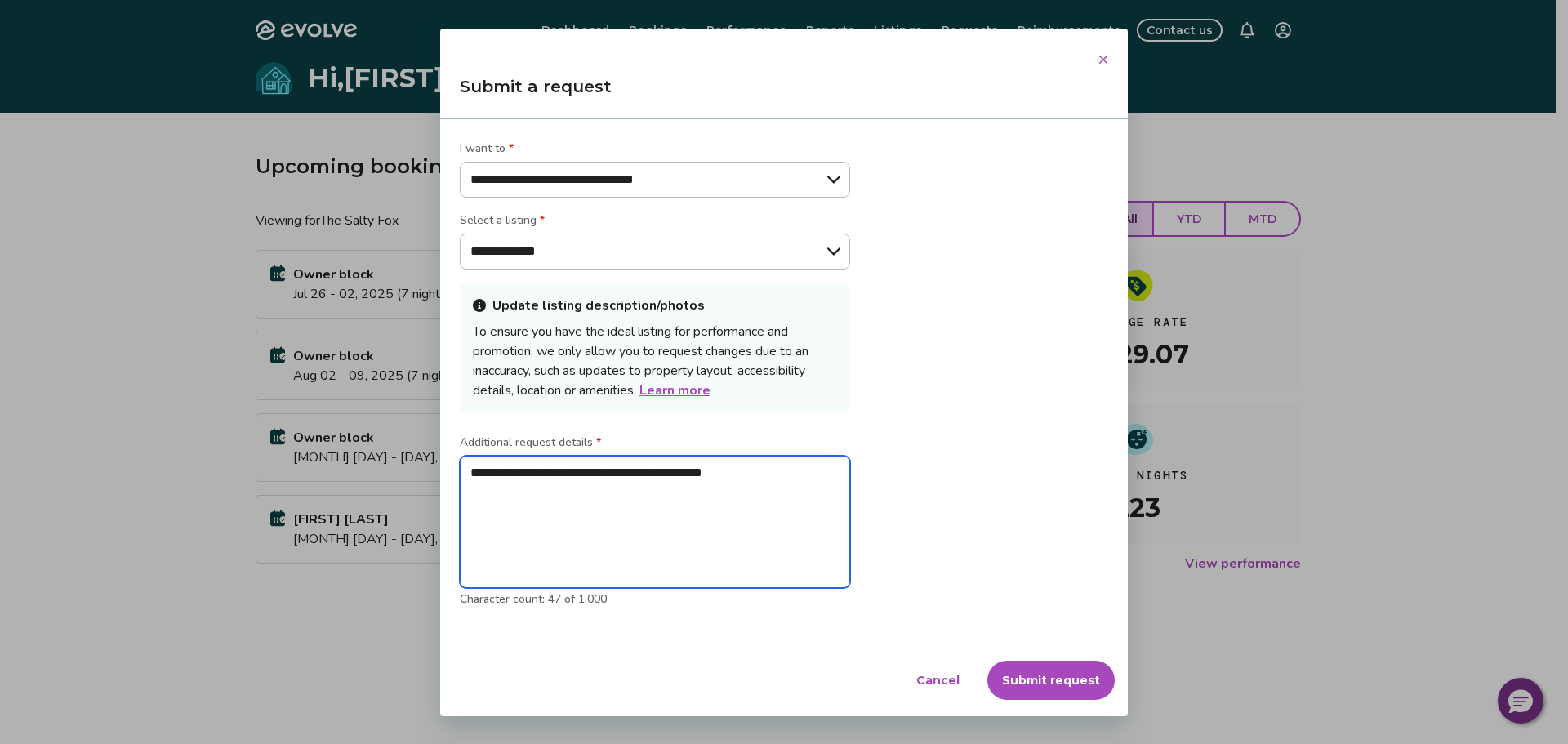 click on "**********" at bounding box center [655, 522] 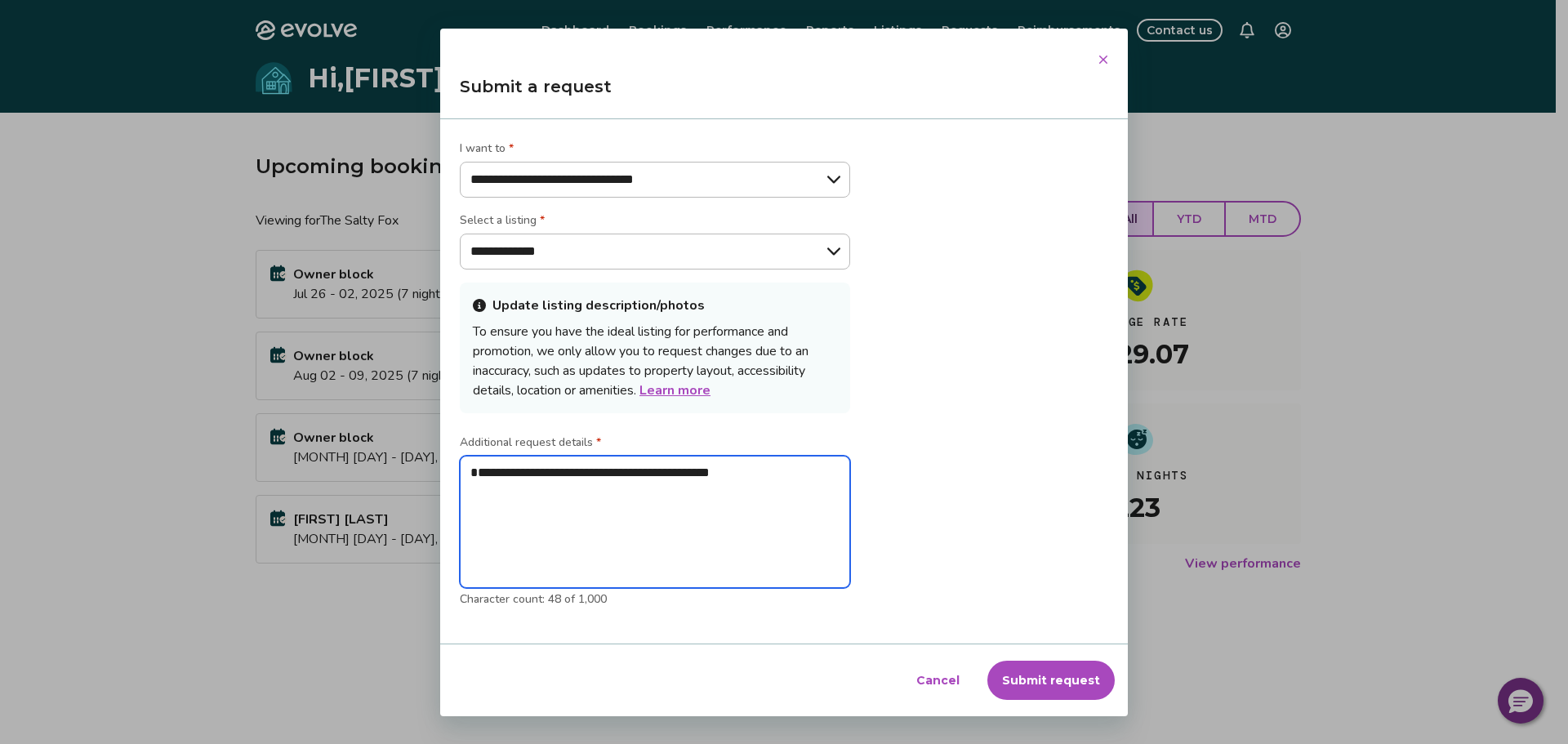 click on "**********" at bounding box center [655, 522] 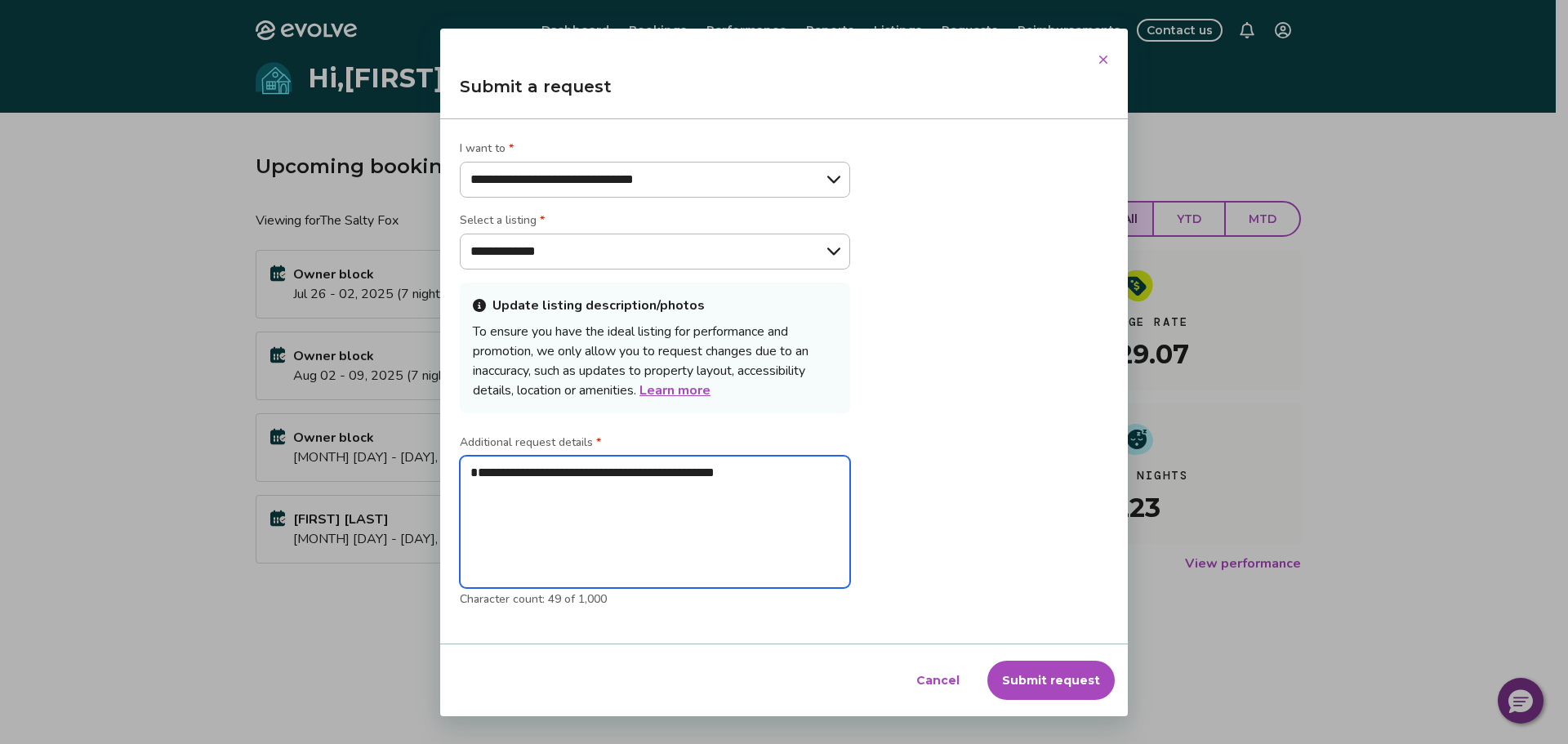 type on "**********" 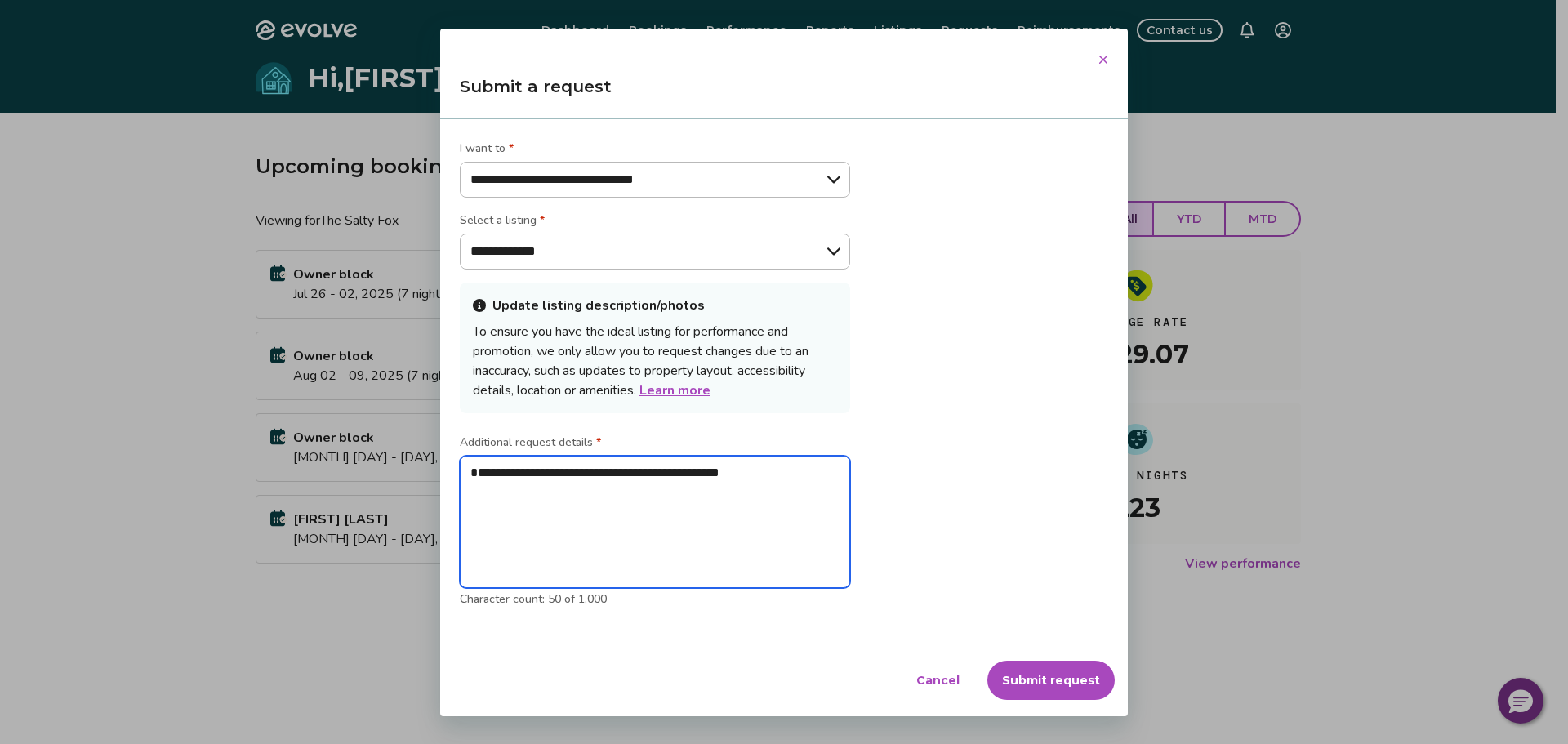 type on "**********" 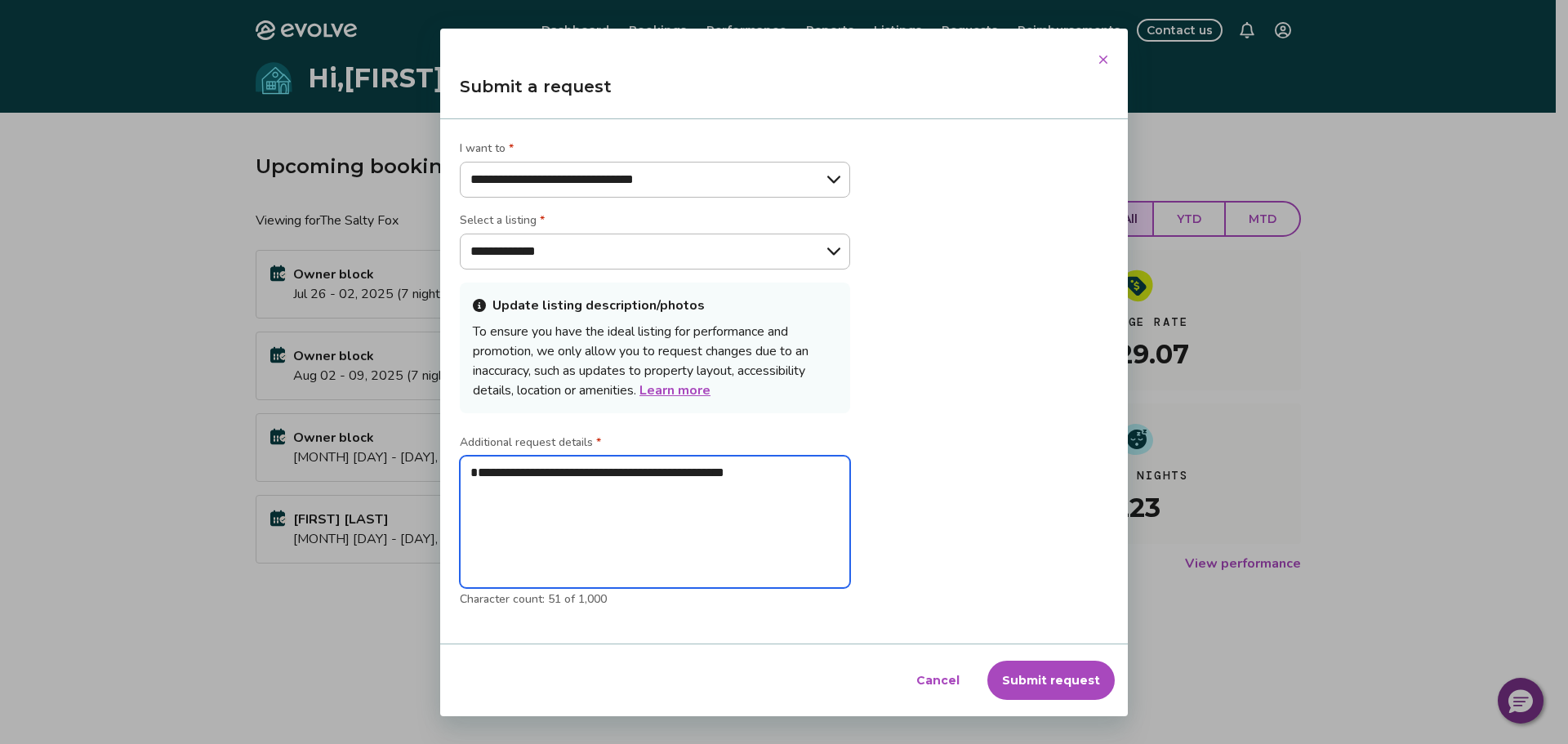 type on "**********" 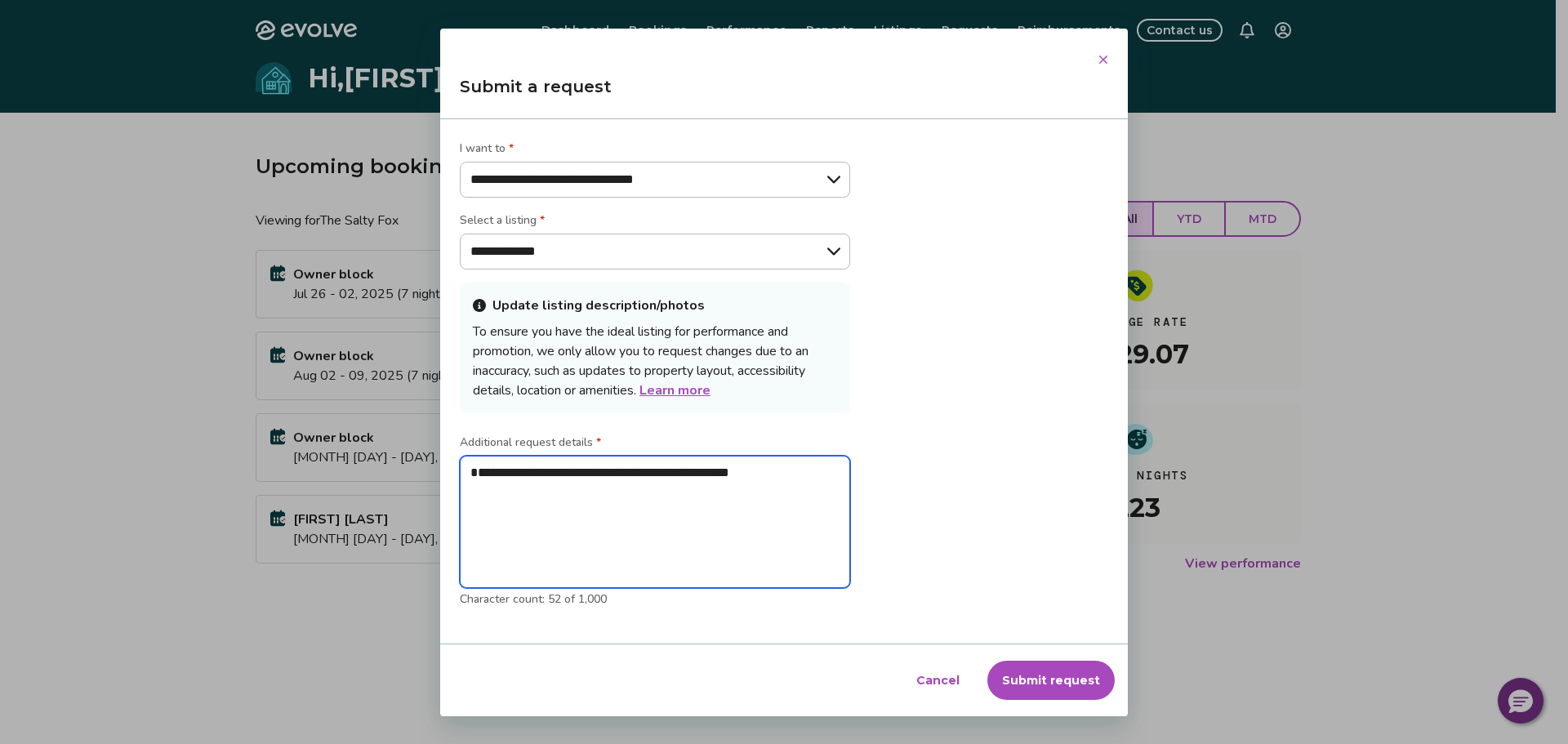 type on "**********" 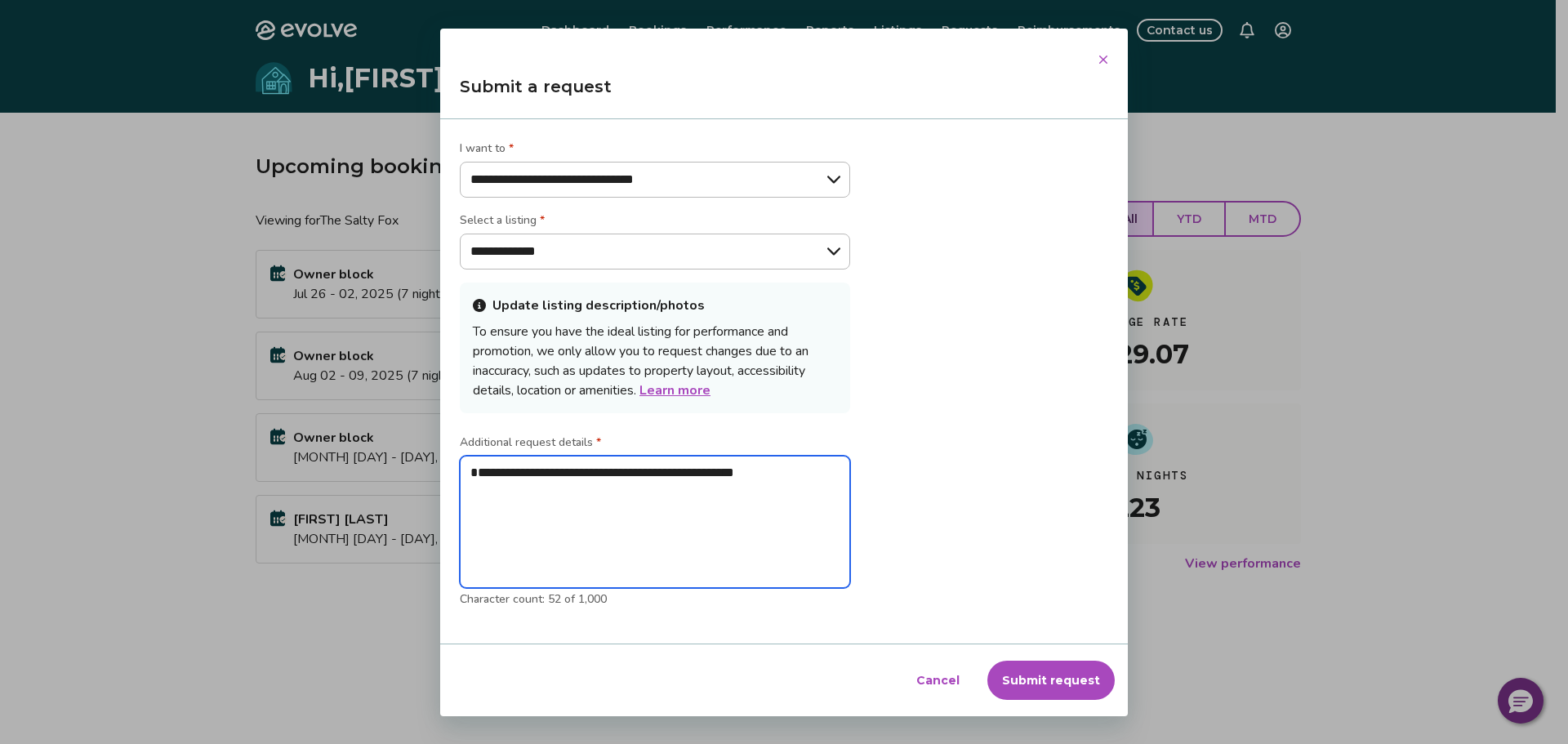 type on "**********" 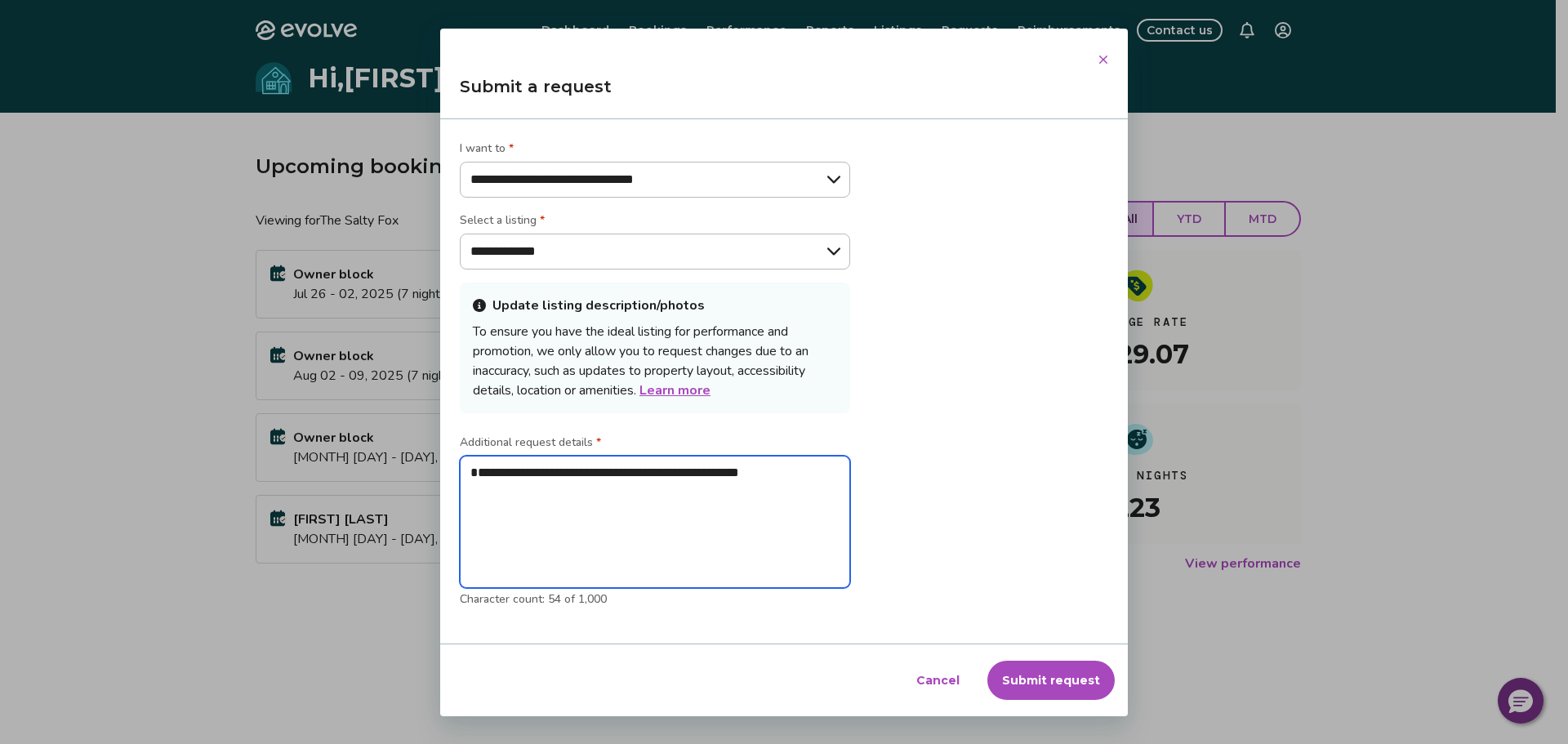 type on "**********" 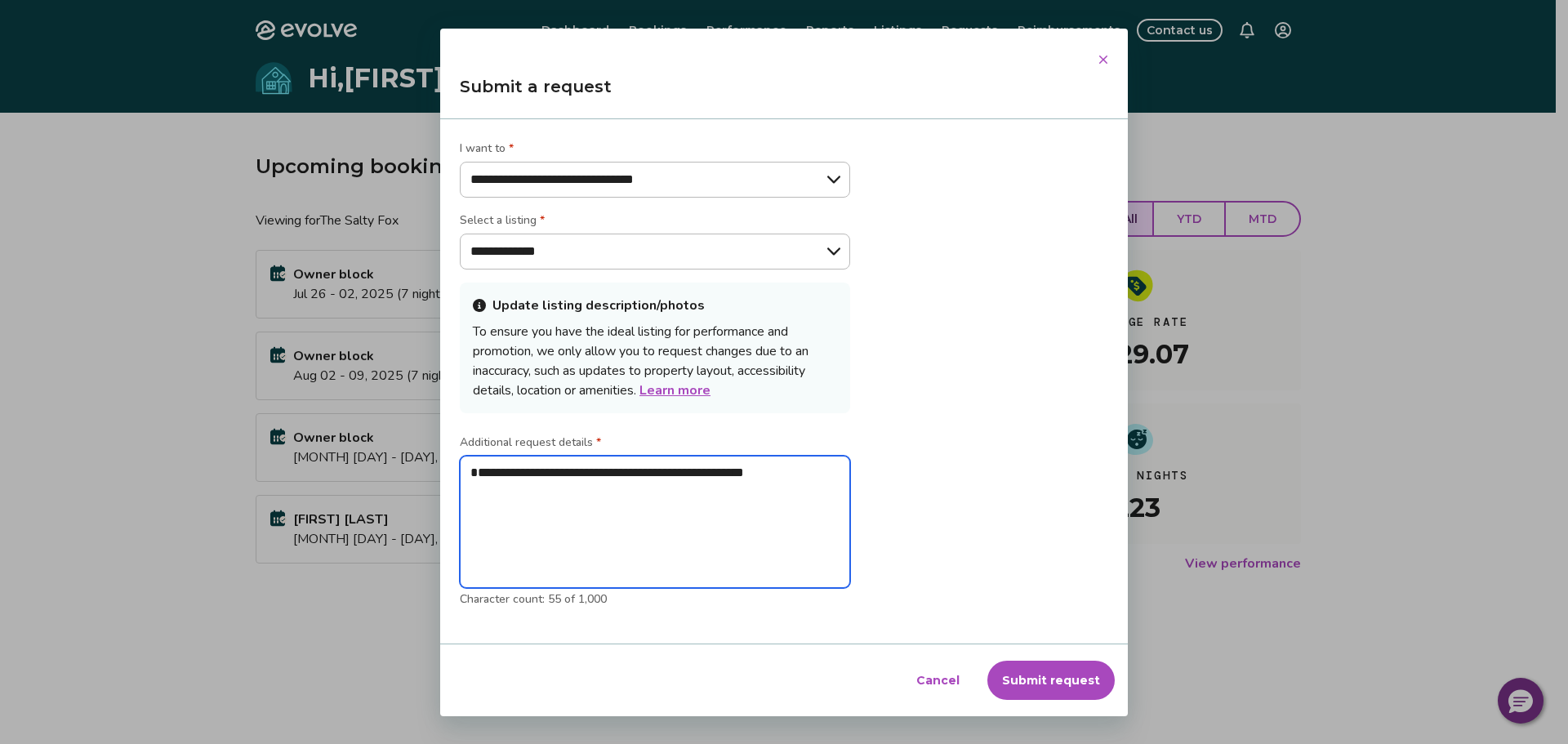 type on "**********" 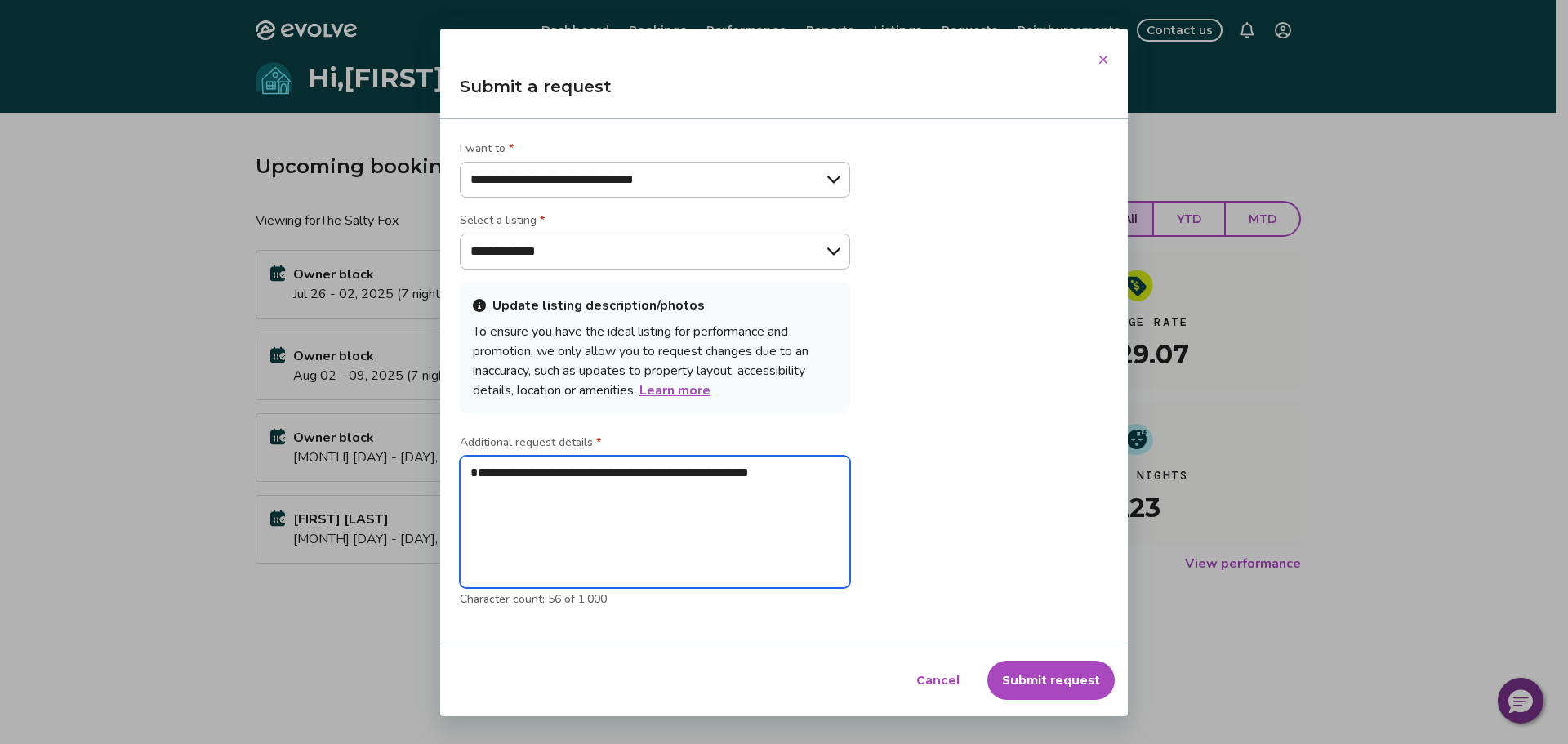 click on "**********" at bounding box center (655, 522) 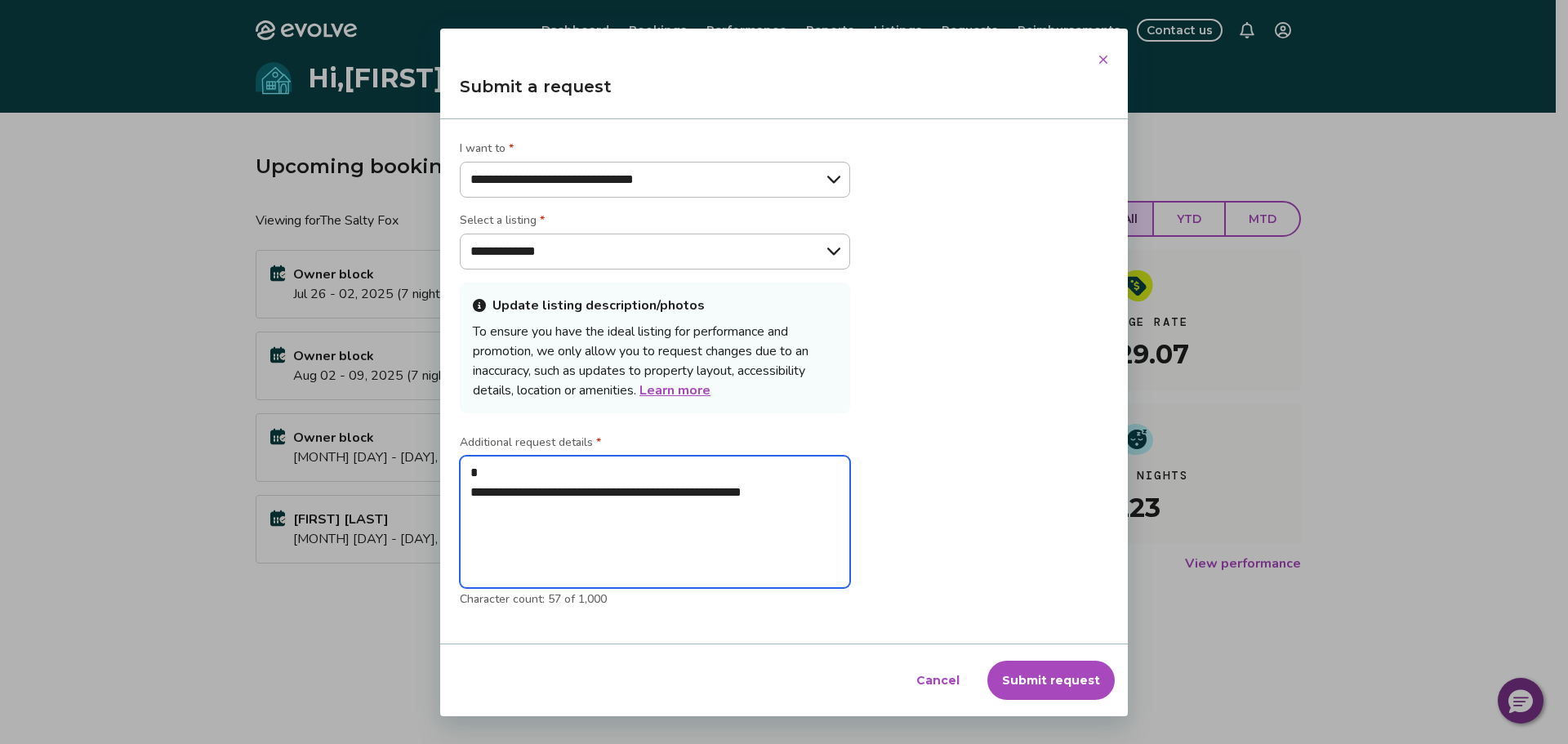 type on "**********" 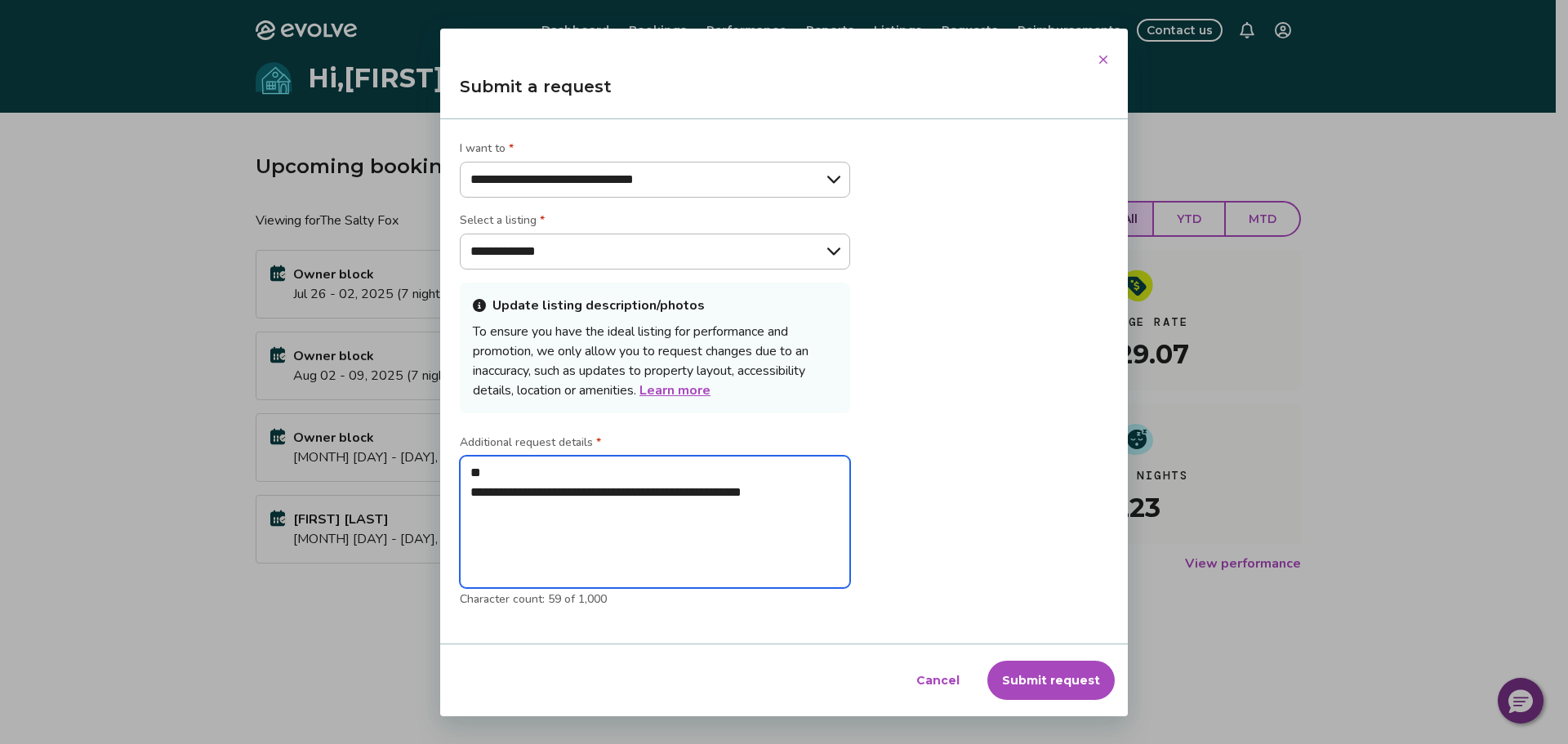 type on "**********" 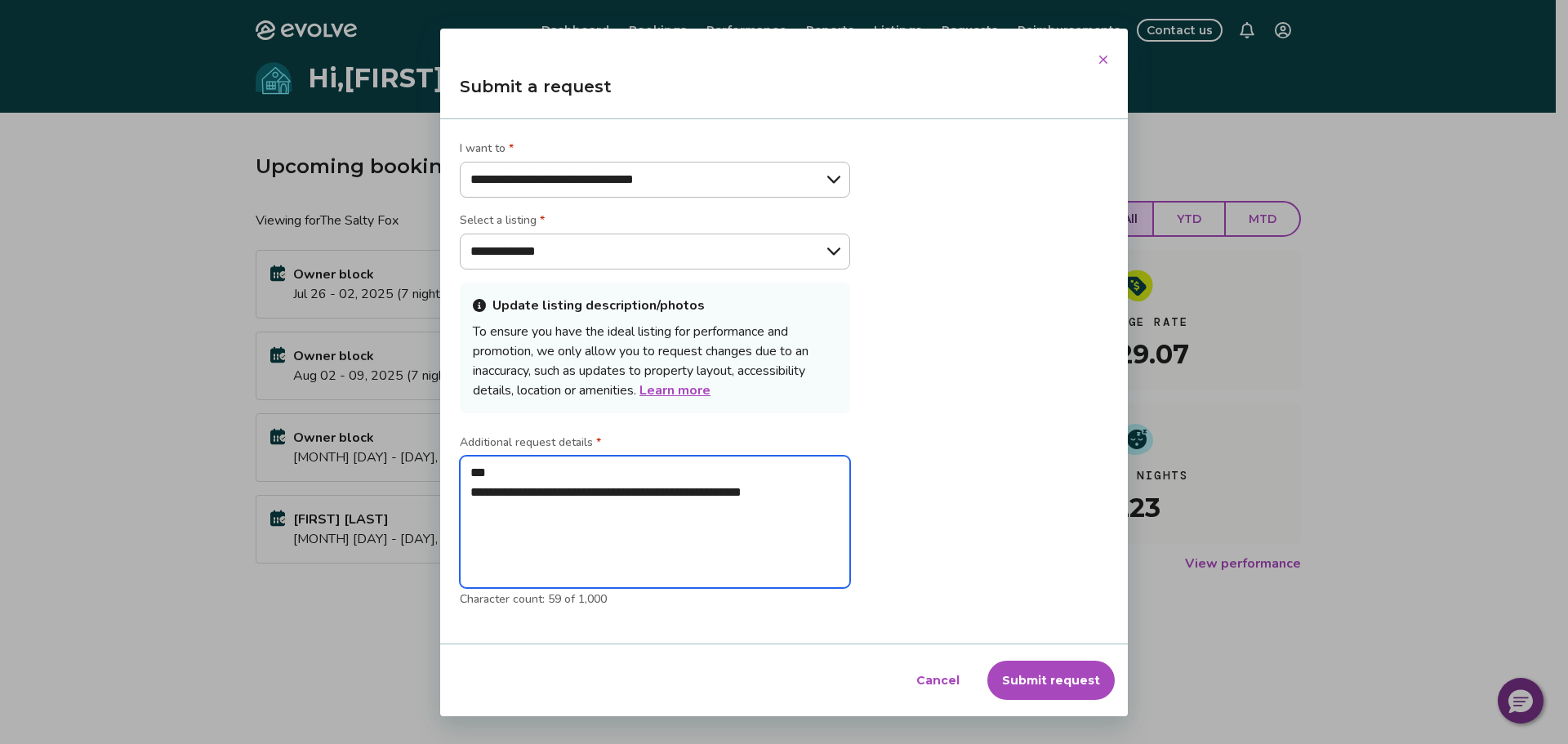 type on "**********" 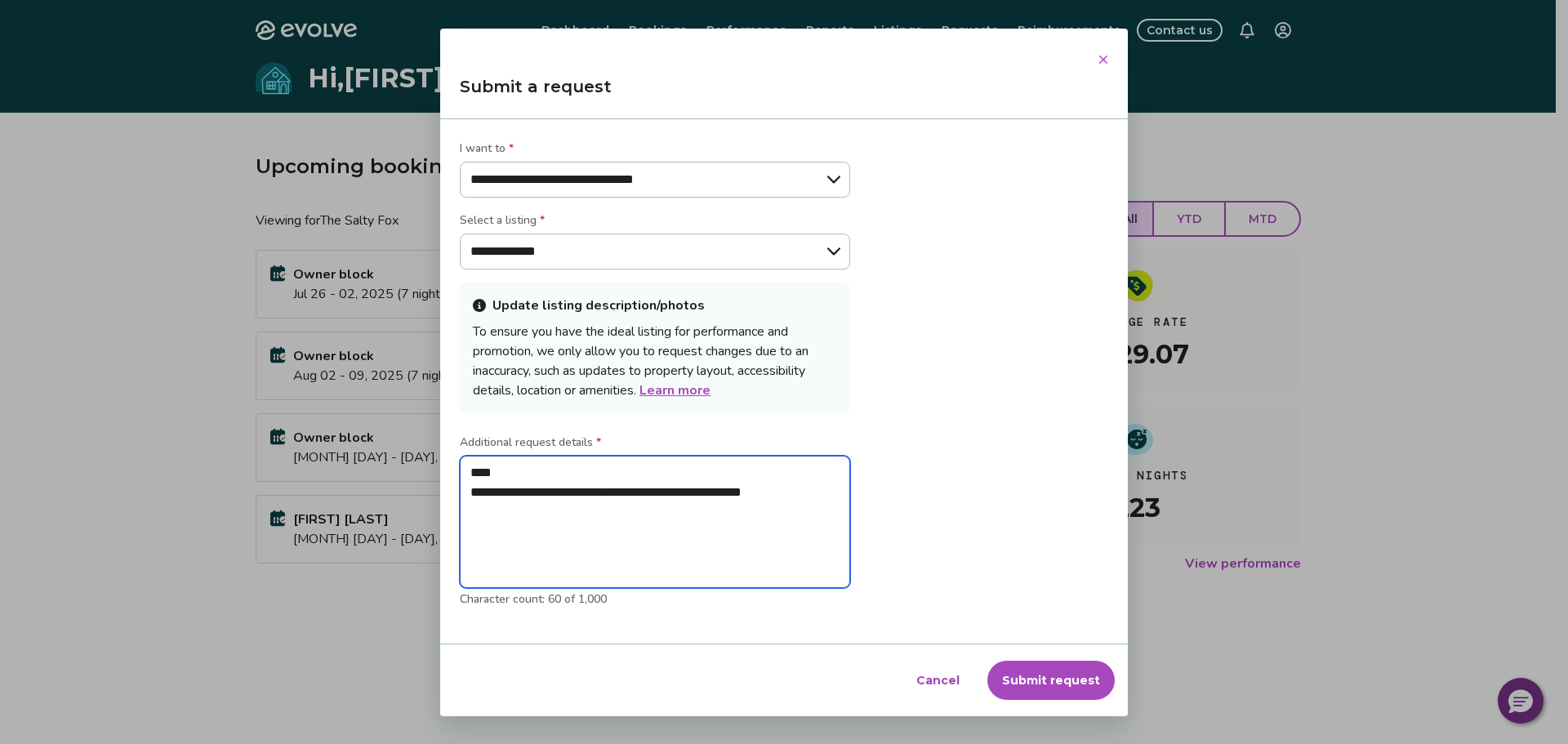 type on "**********" 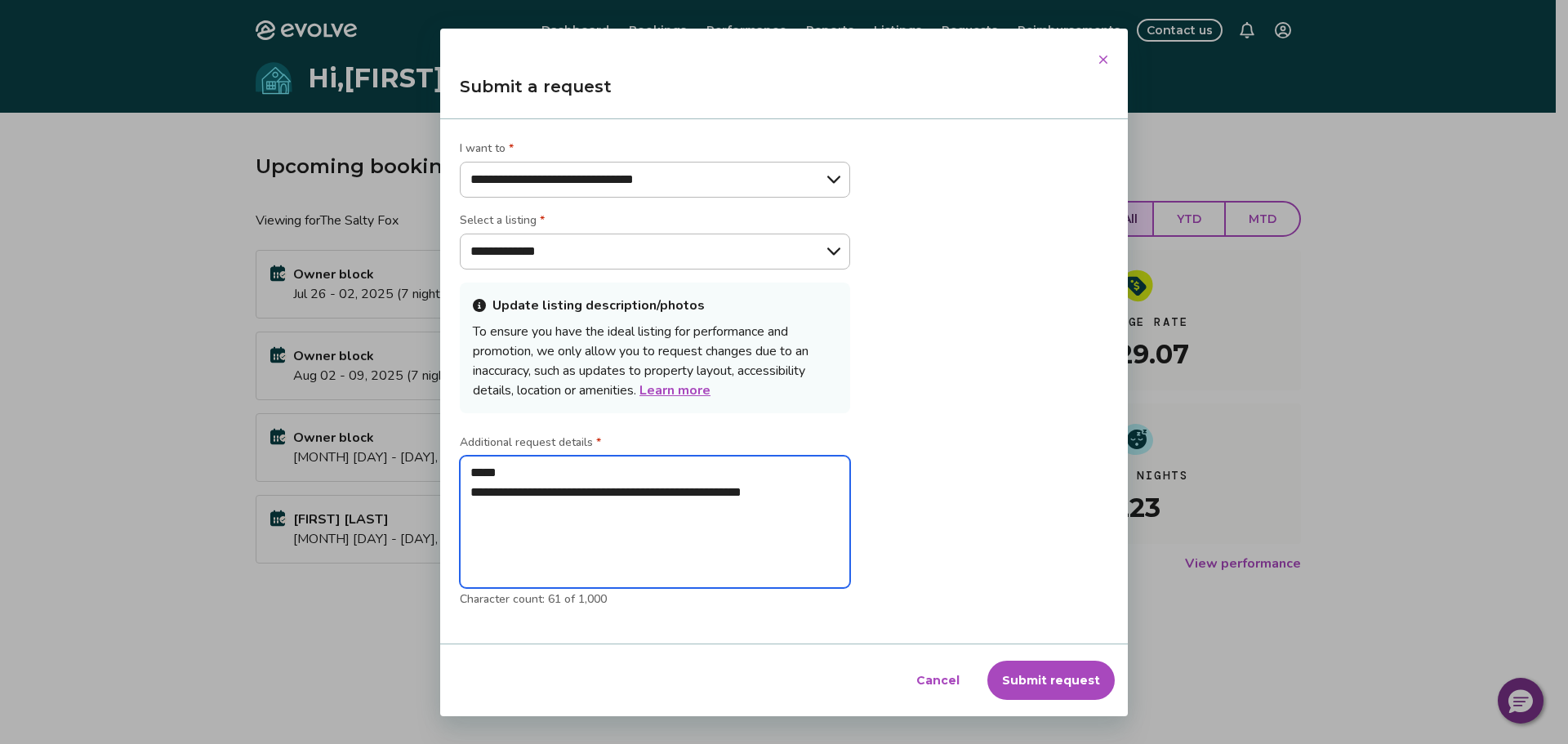 type on "**********" 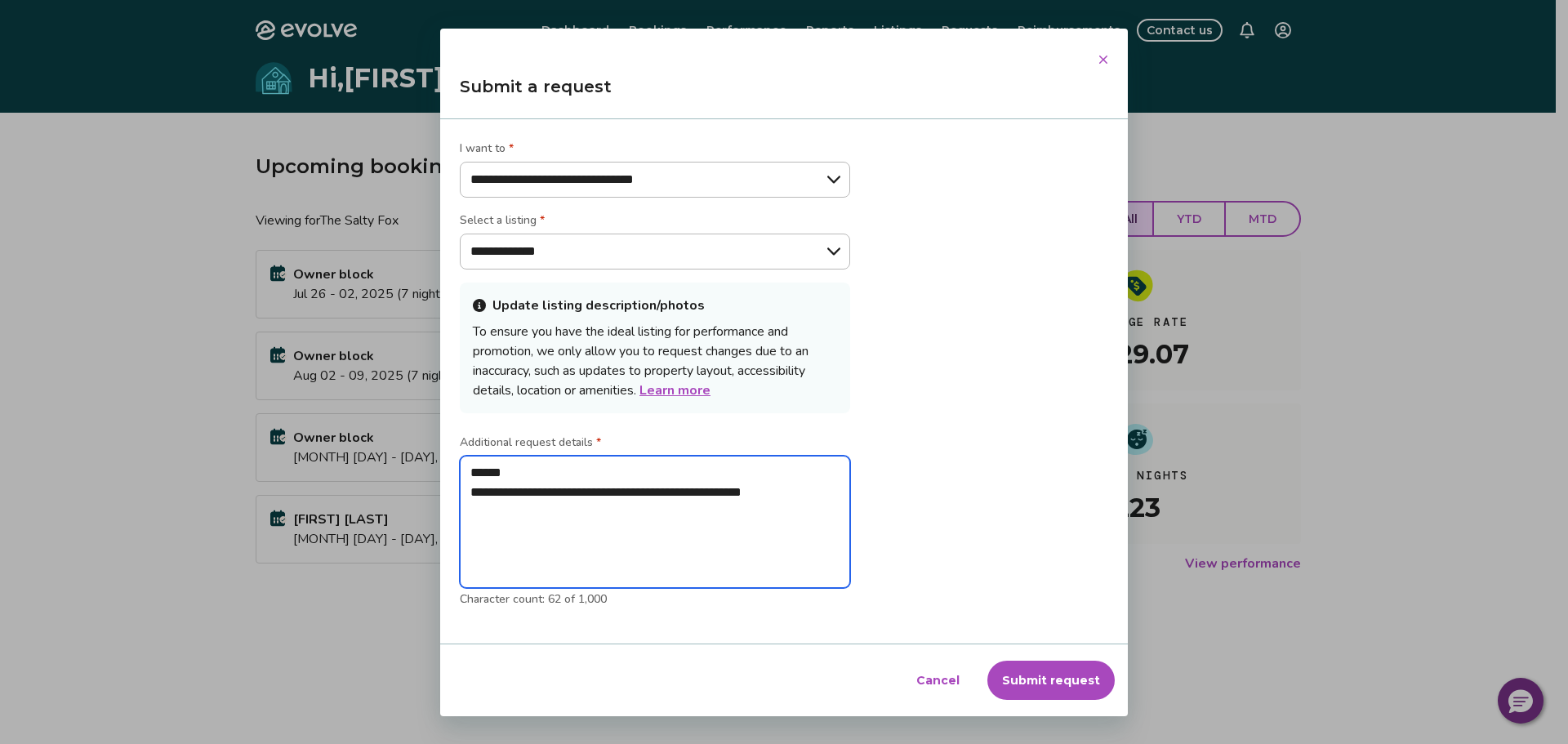 type on "**********" 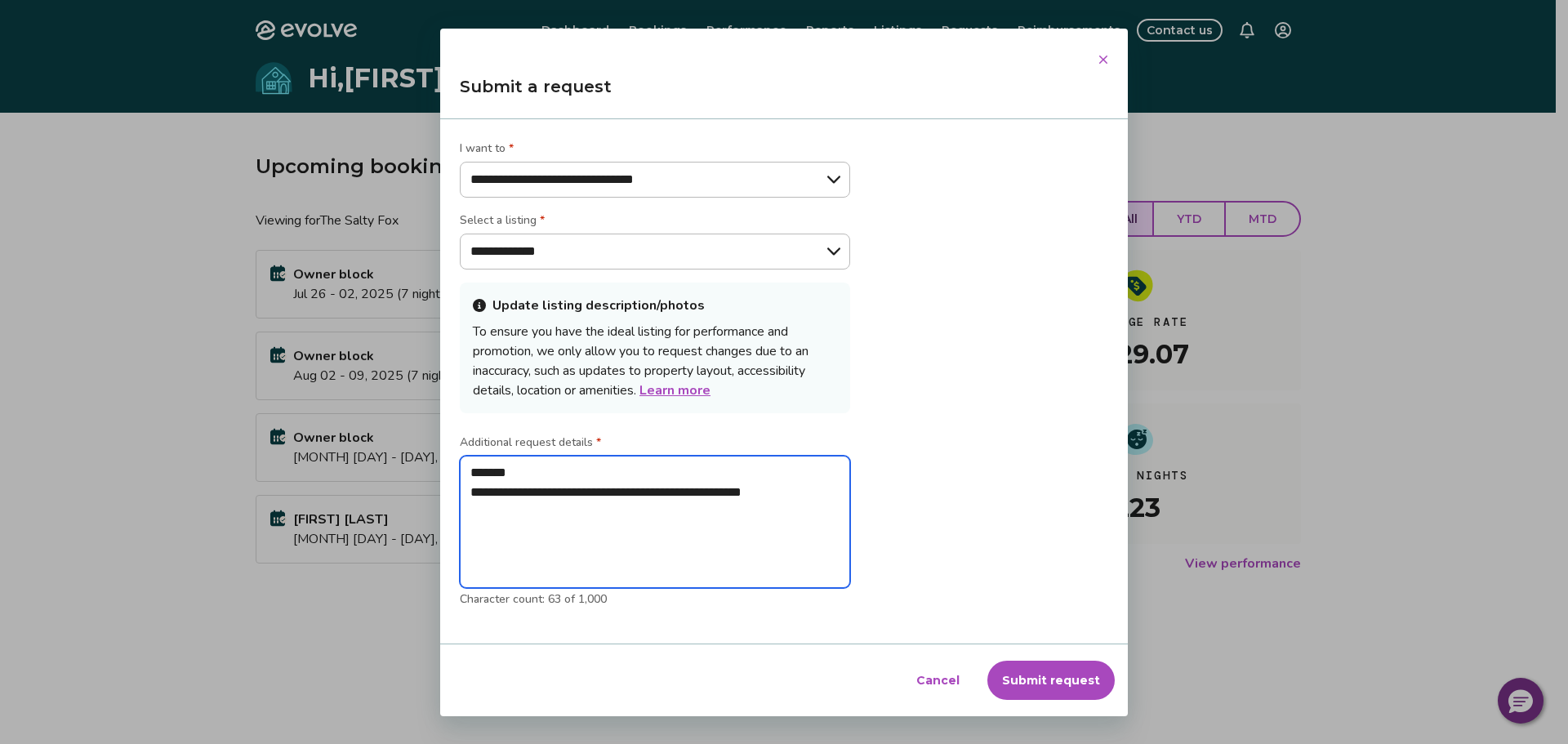 type on "**********" 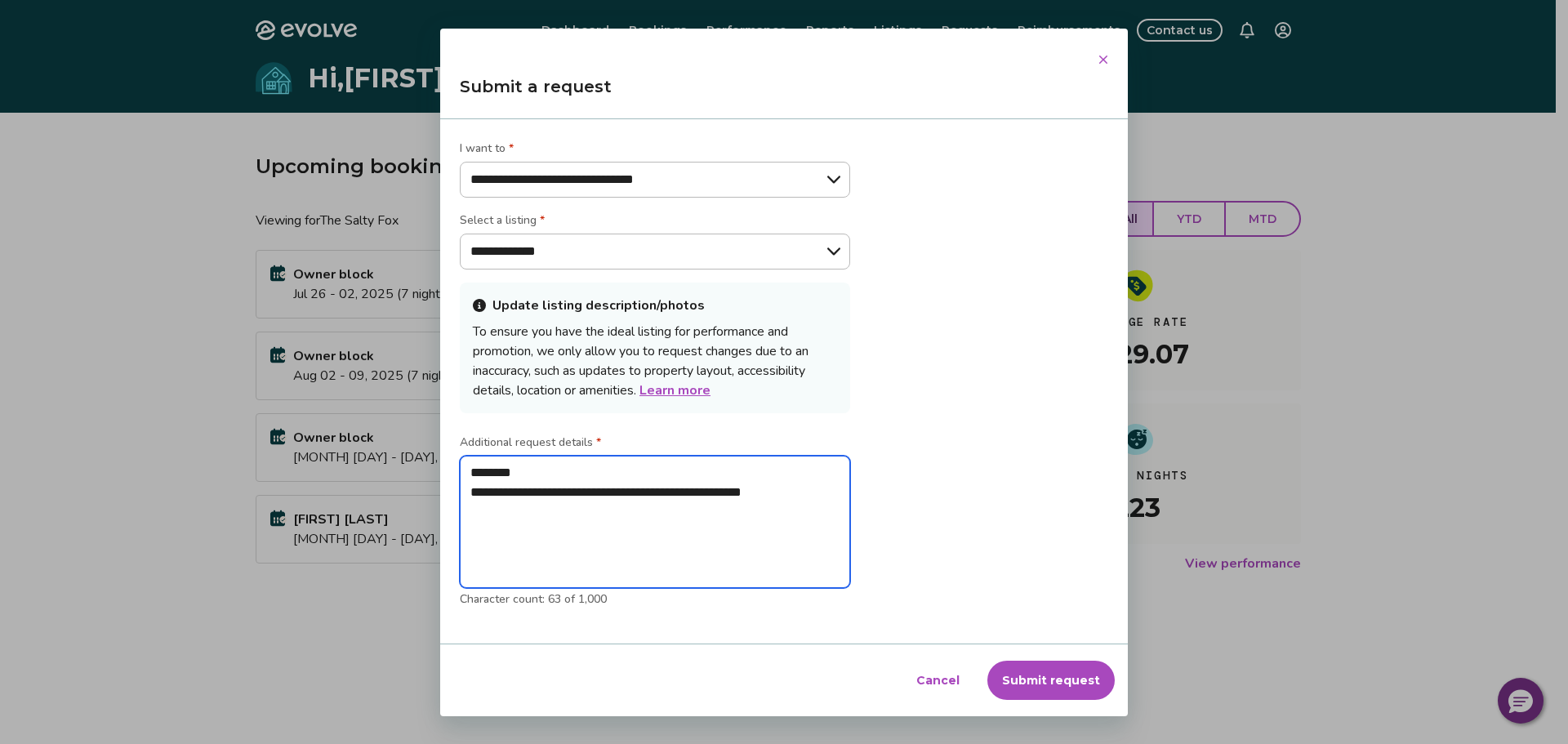 type on "**********" 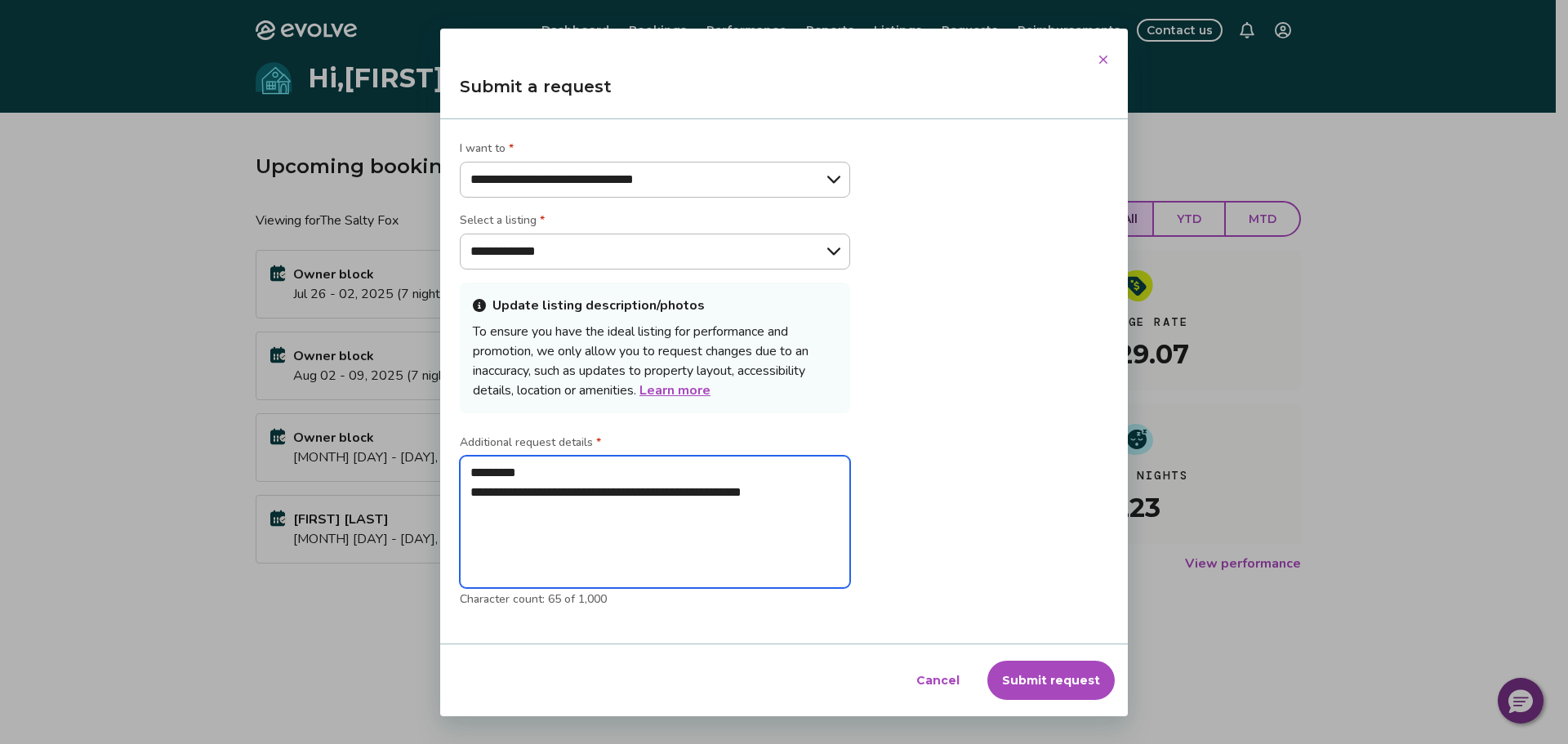 type on "**********" 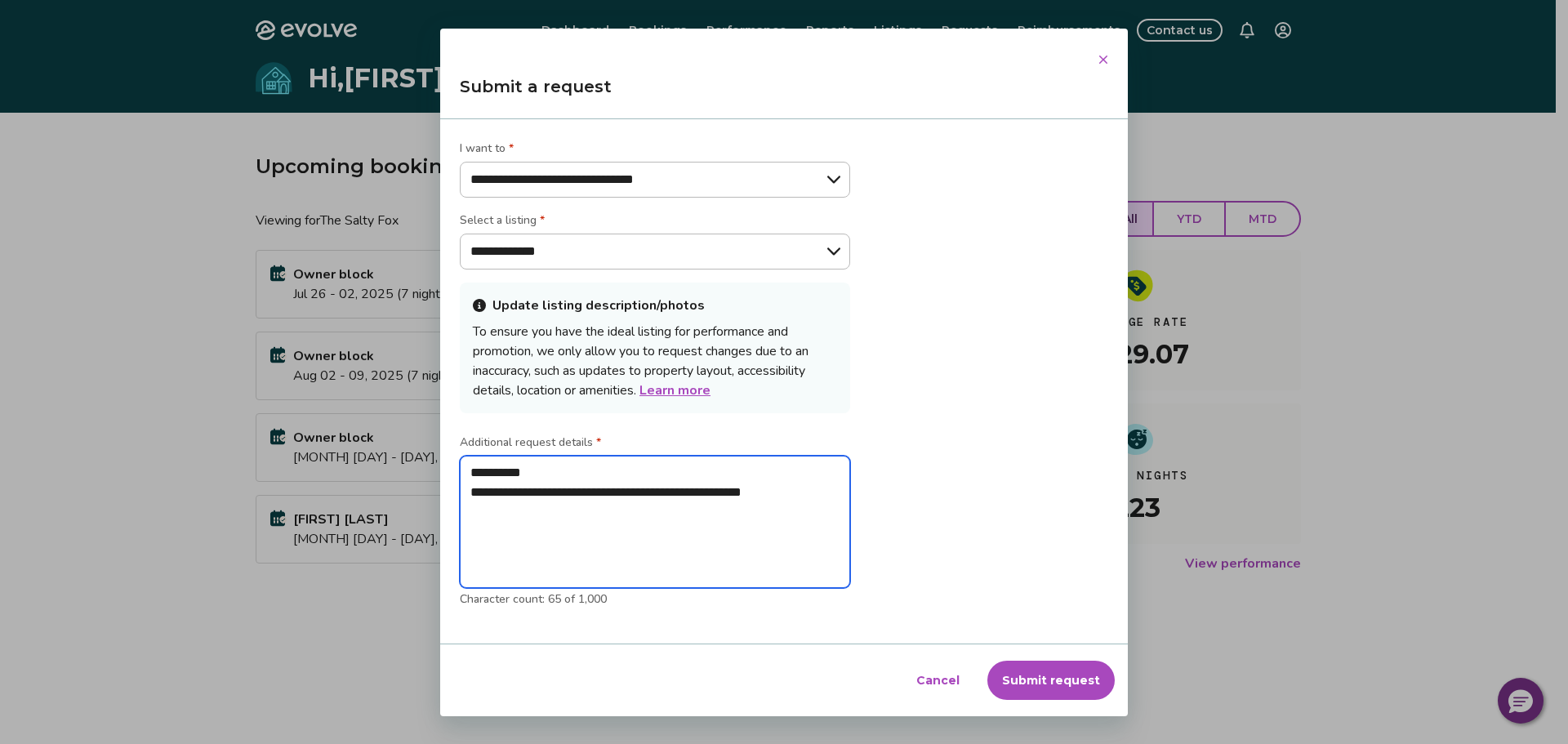 type on "**********" 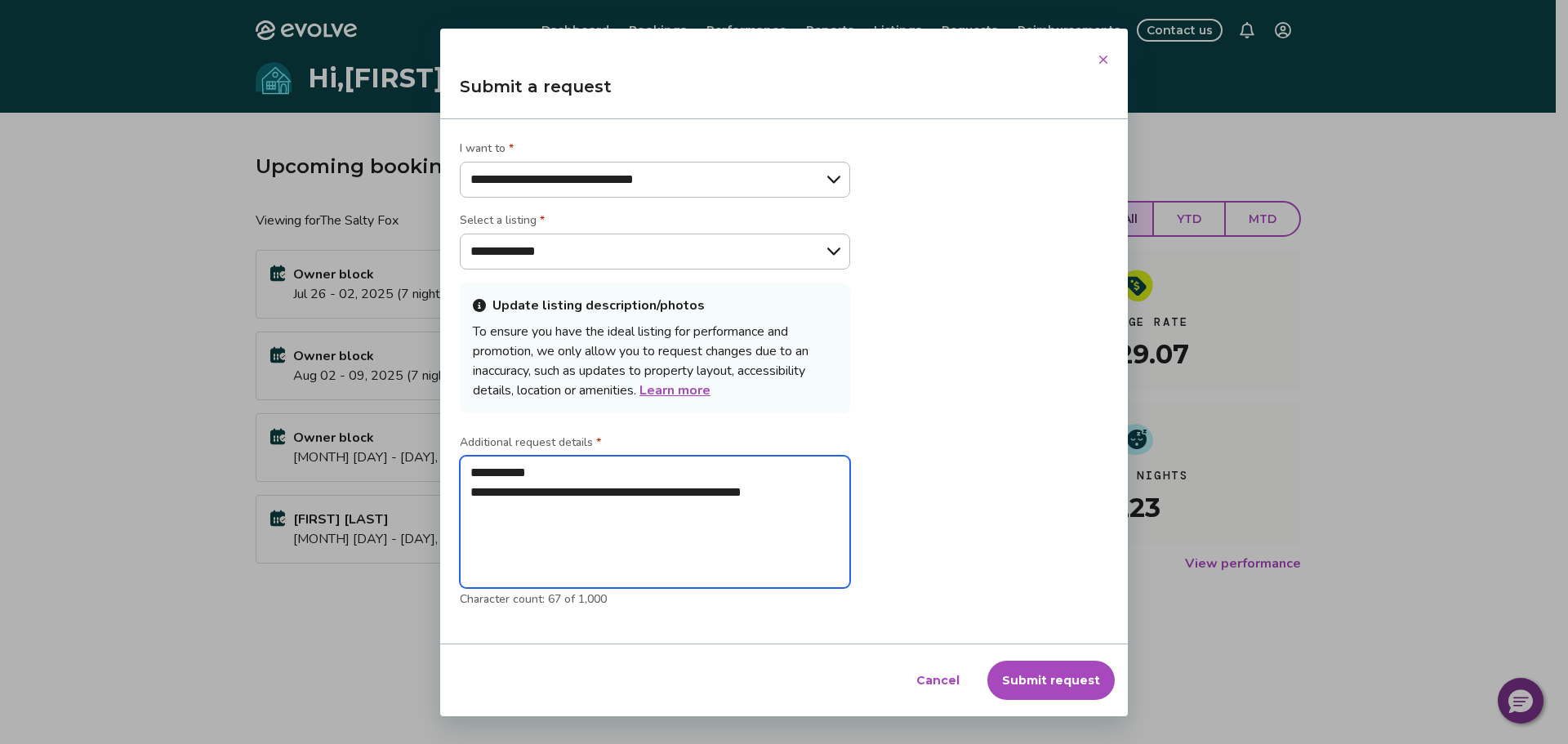 type on "**********" 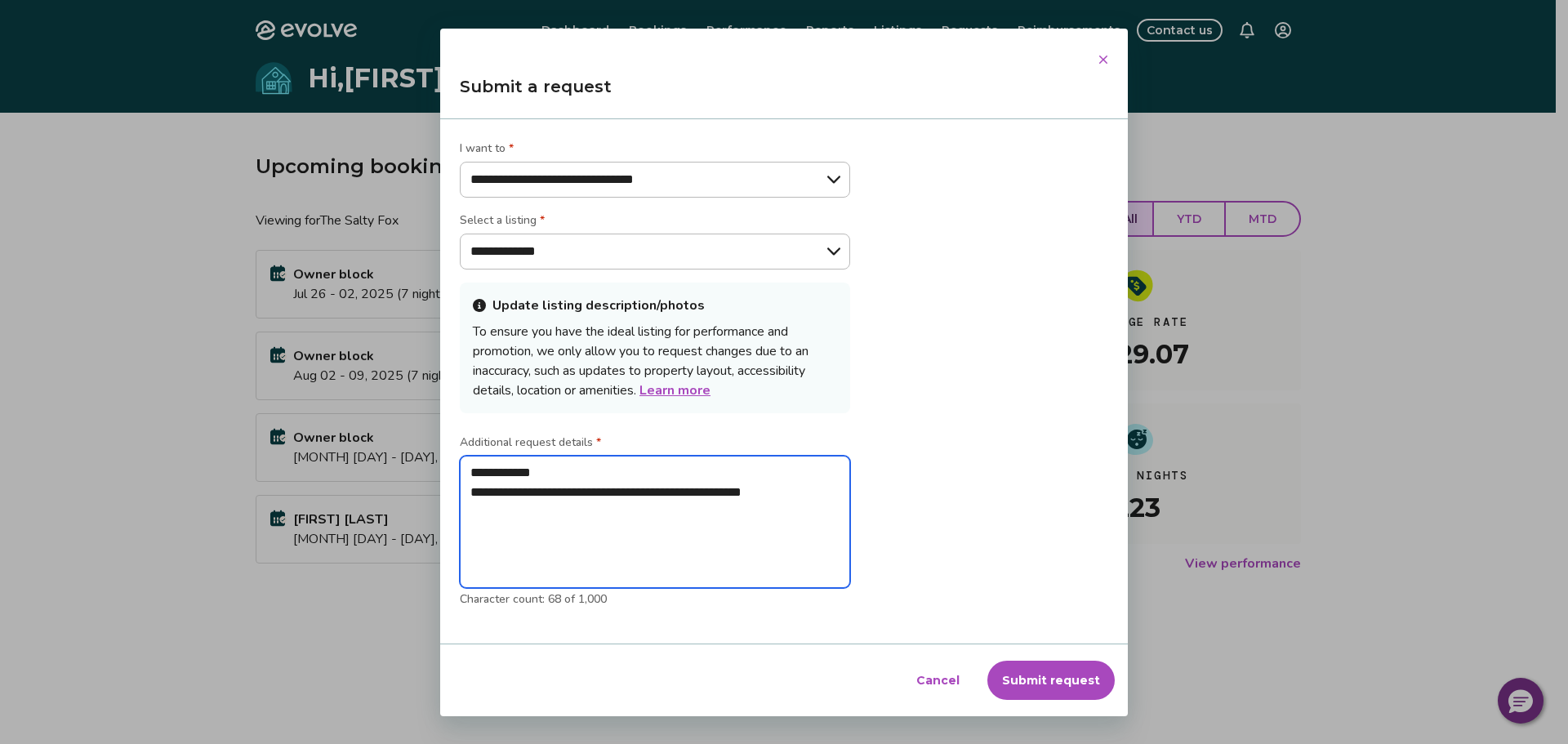 type on "**********" 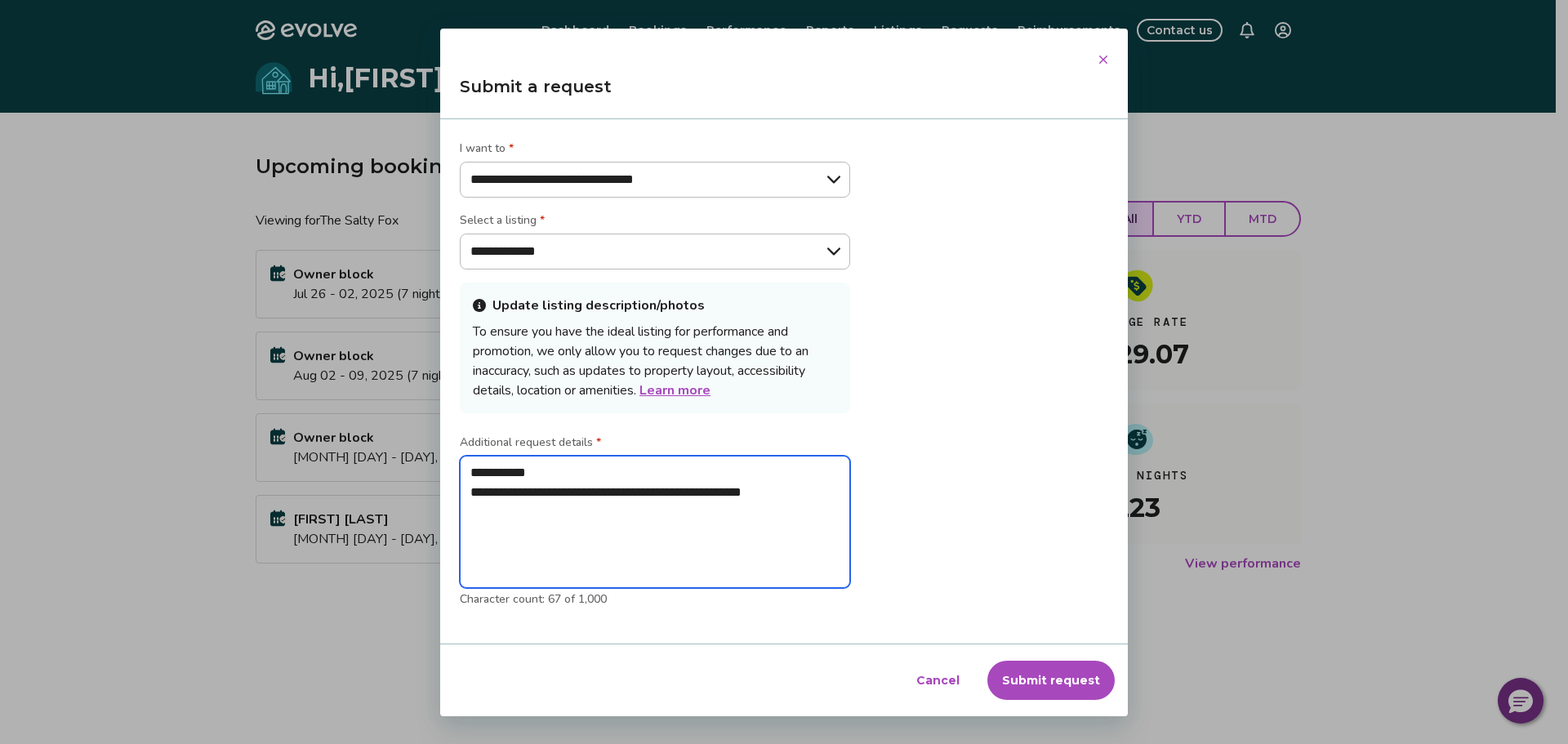 type on "**********" 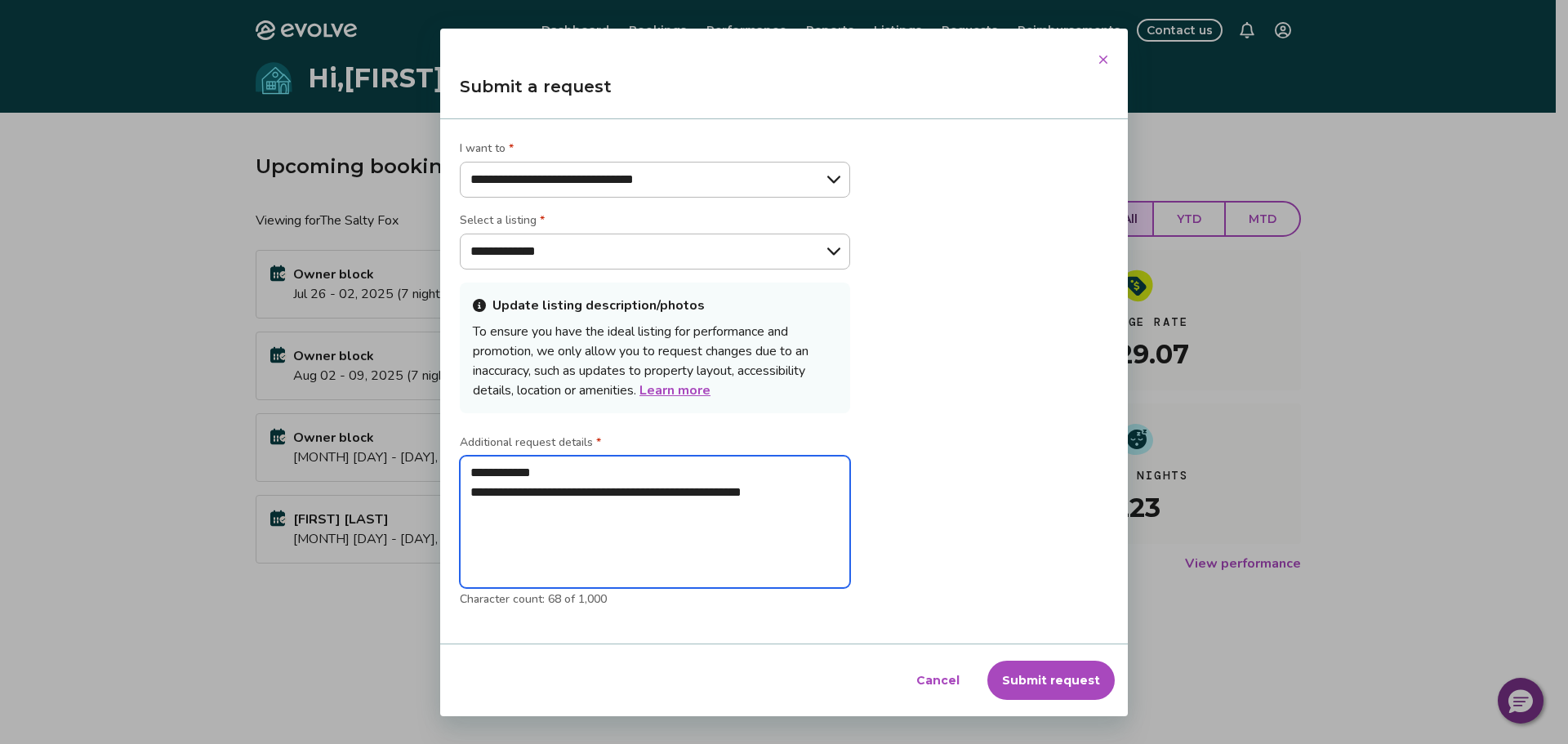 type on "**********" 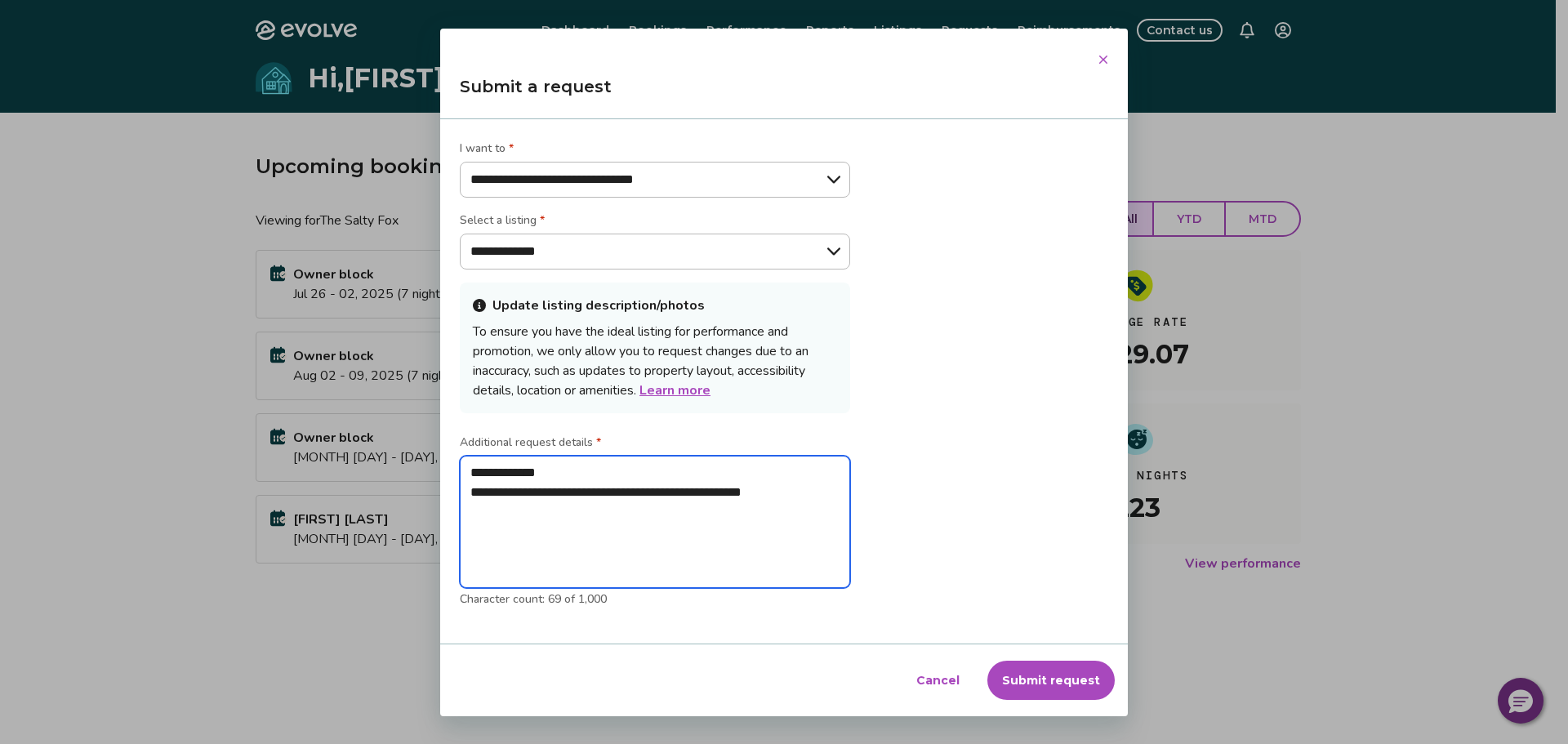 type on "**********" 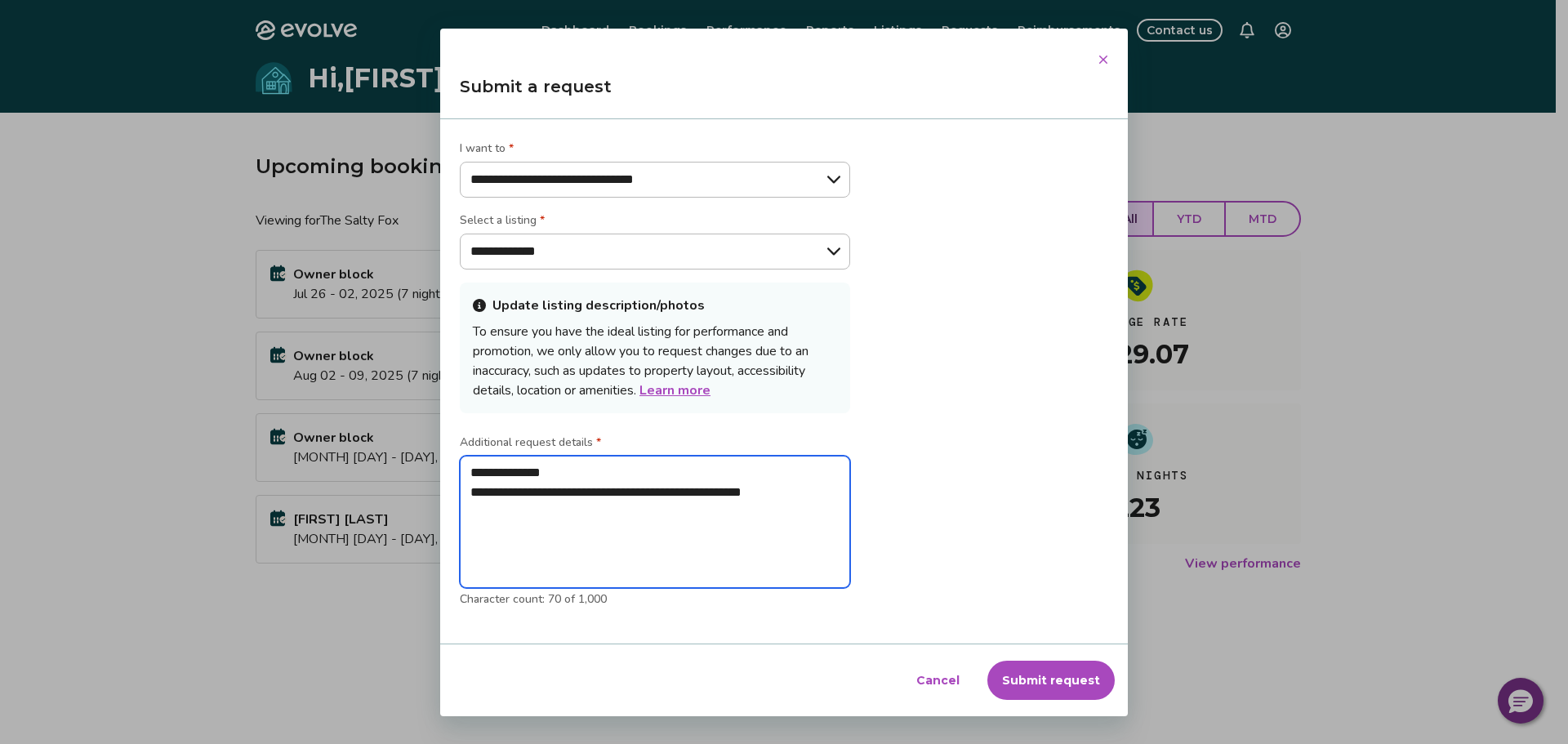 type on "**********" 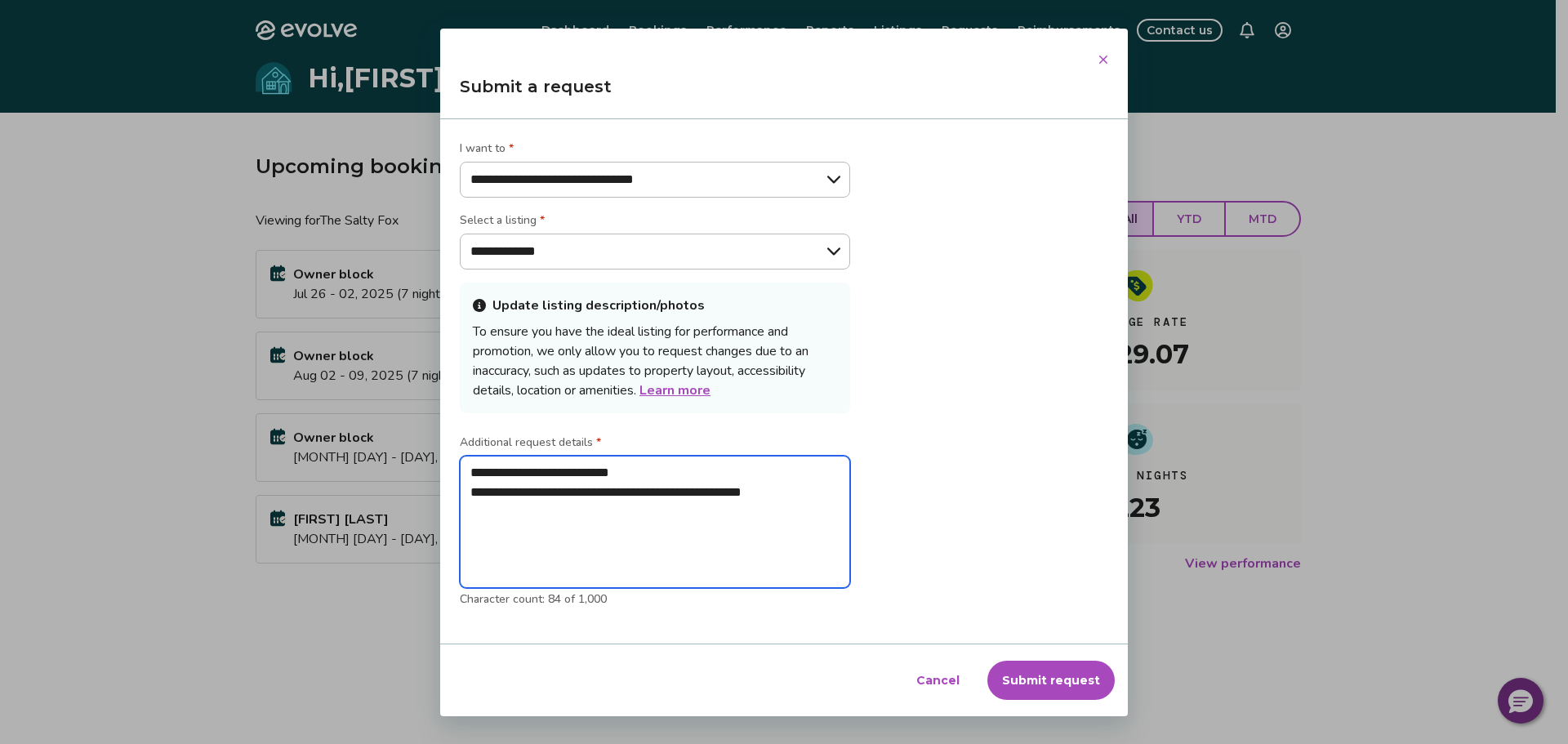 click on "**********" at bounding box center [655, 522] 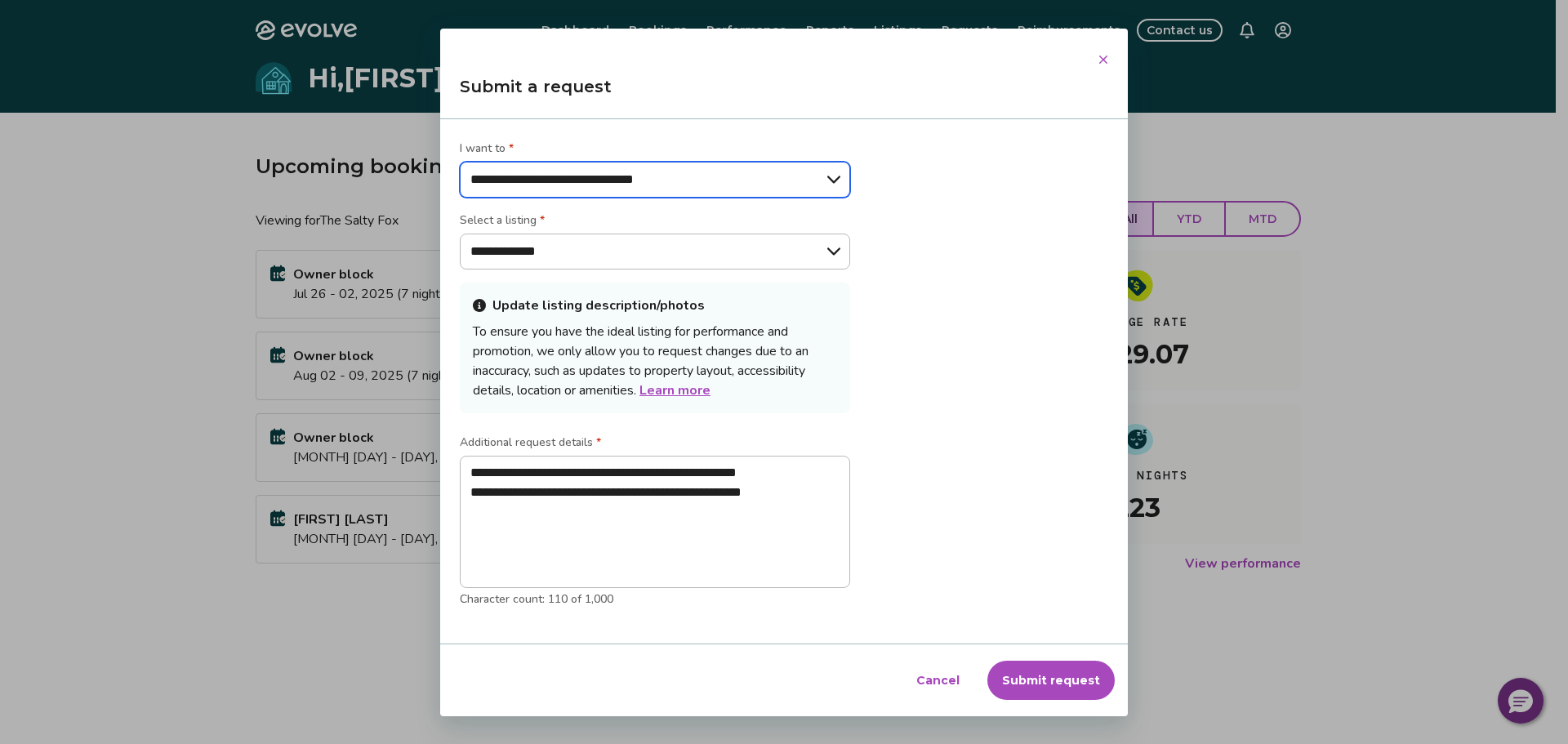 click on "**********" at bounding box center (655, 180) 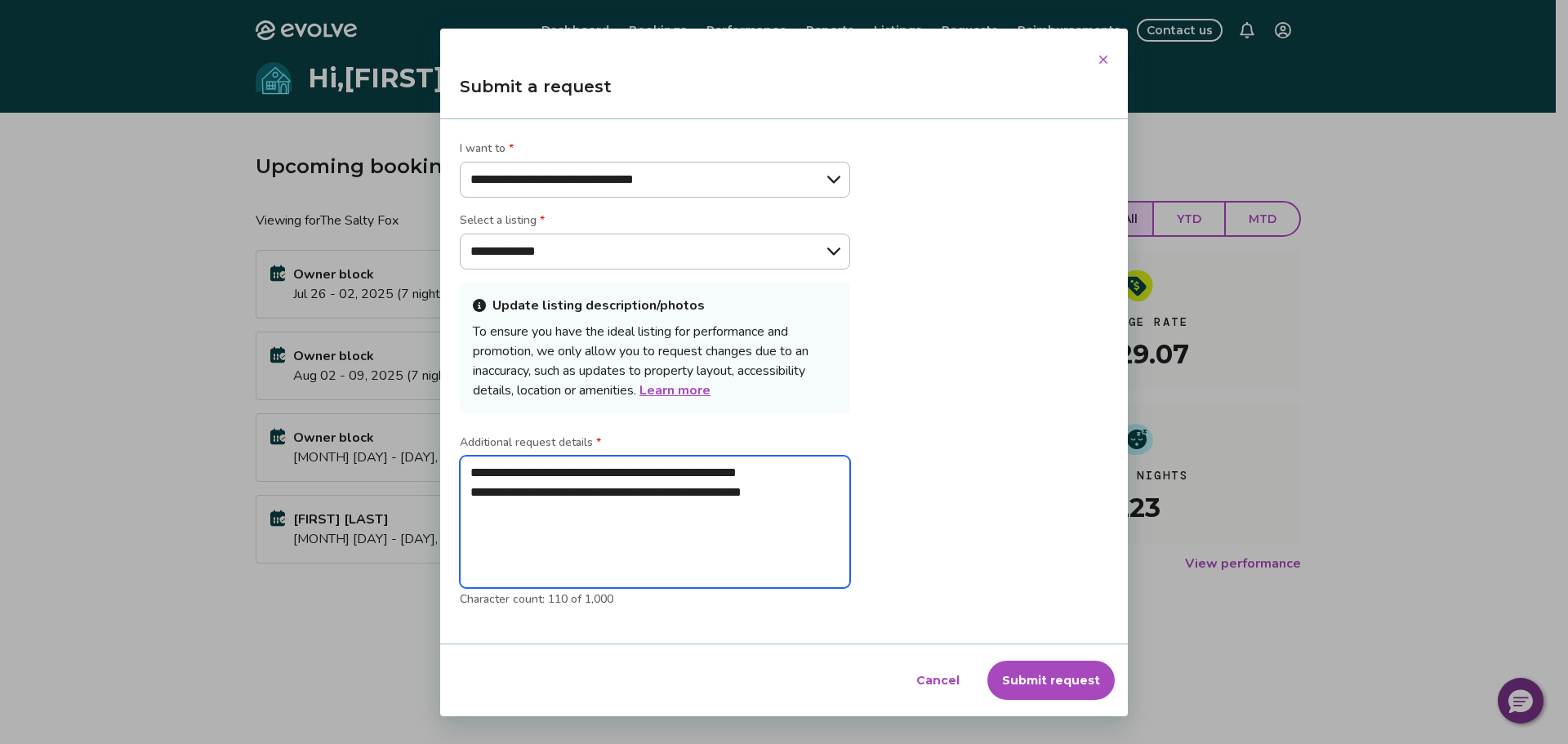 click on "**********" at bounding box center [655, 522] 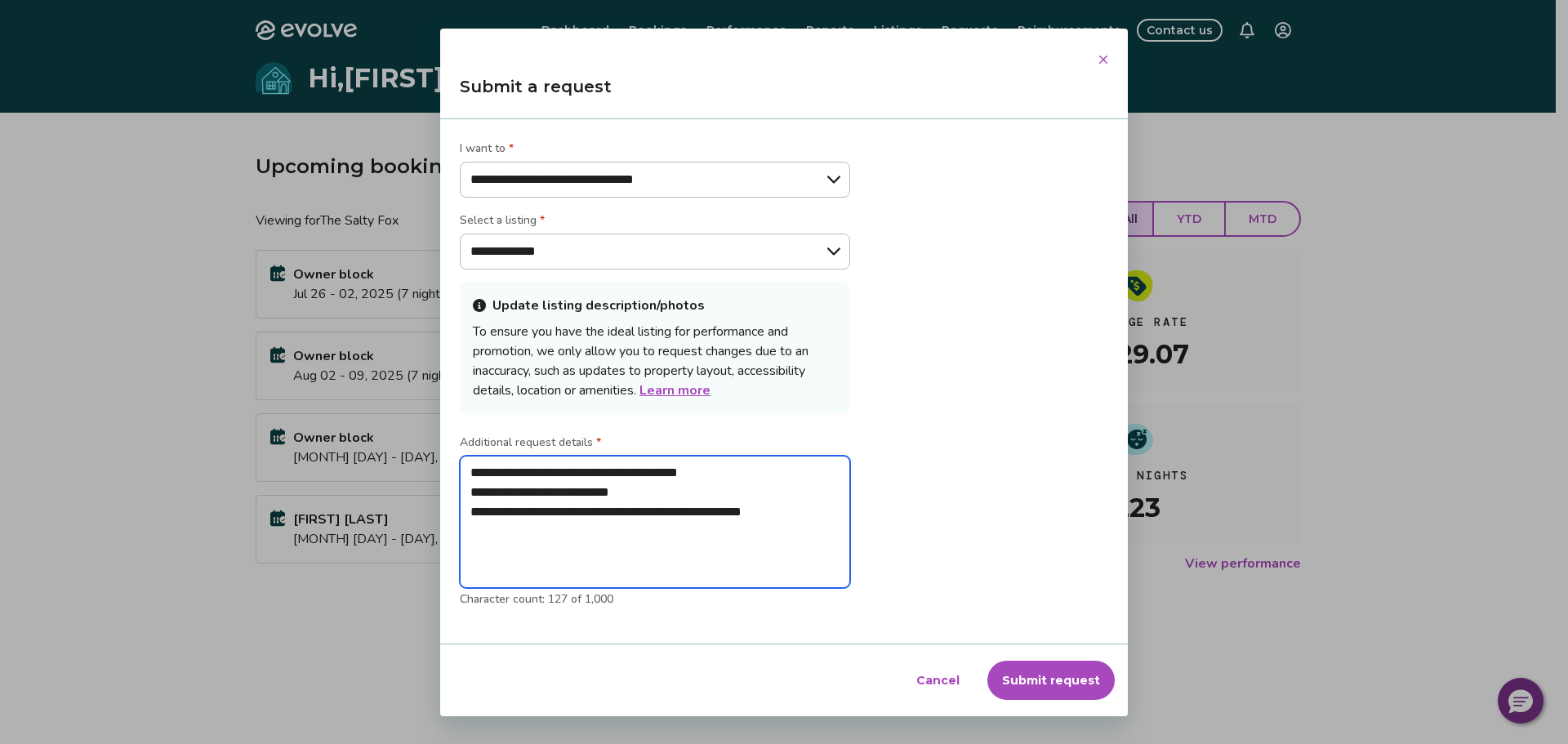click on "**********" at bounding box center [655, 522] 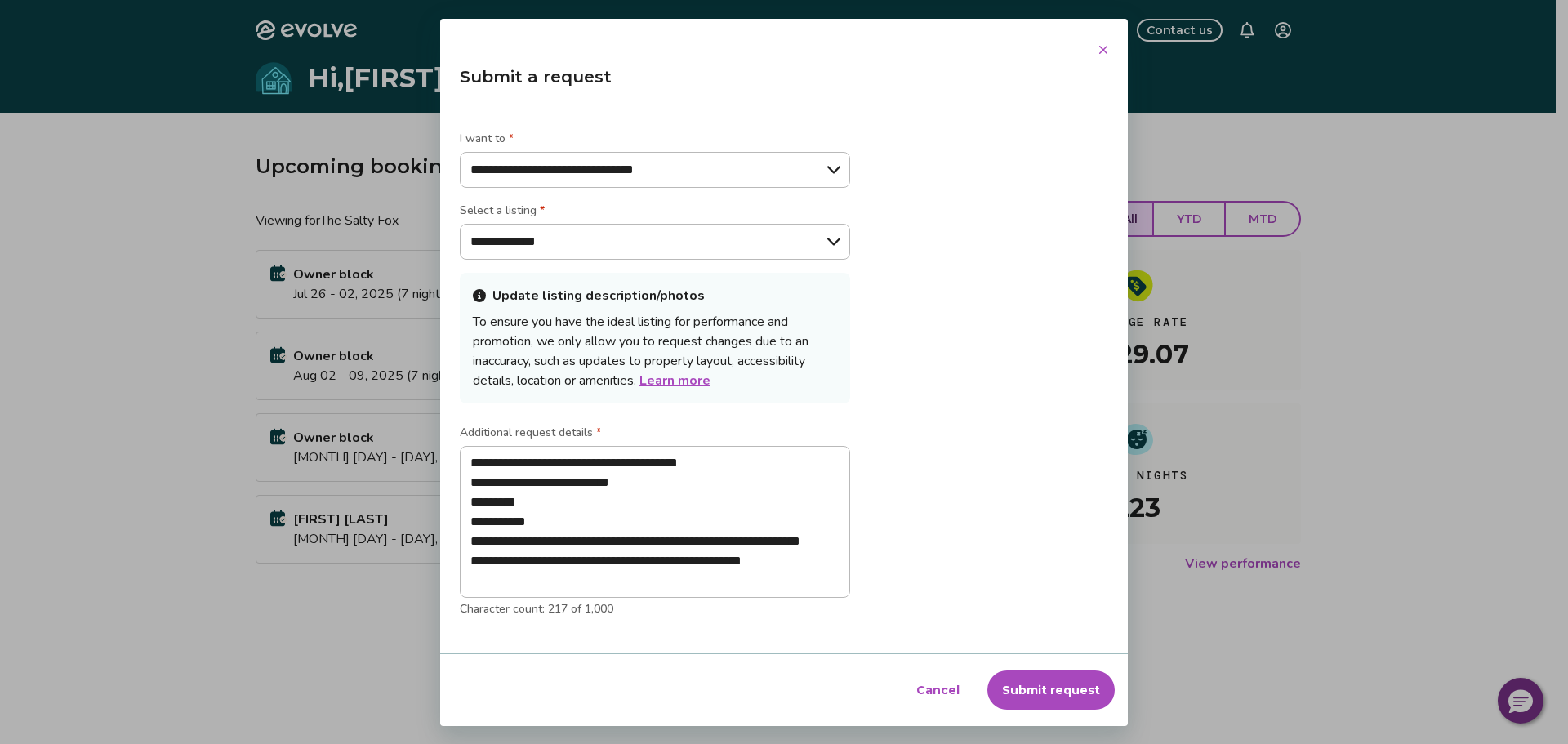 click on "Submit request" at bounding box center (1051, 690) 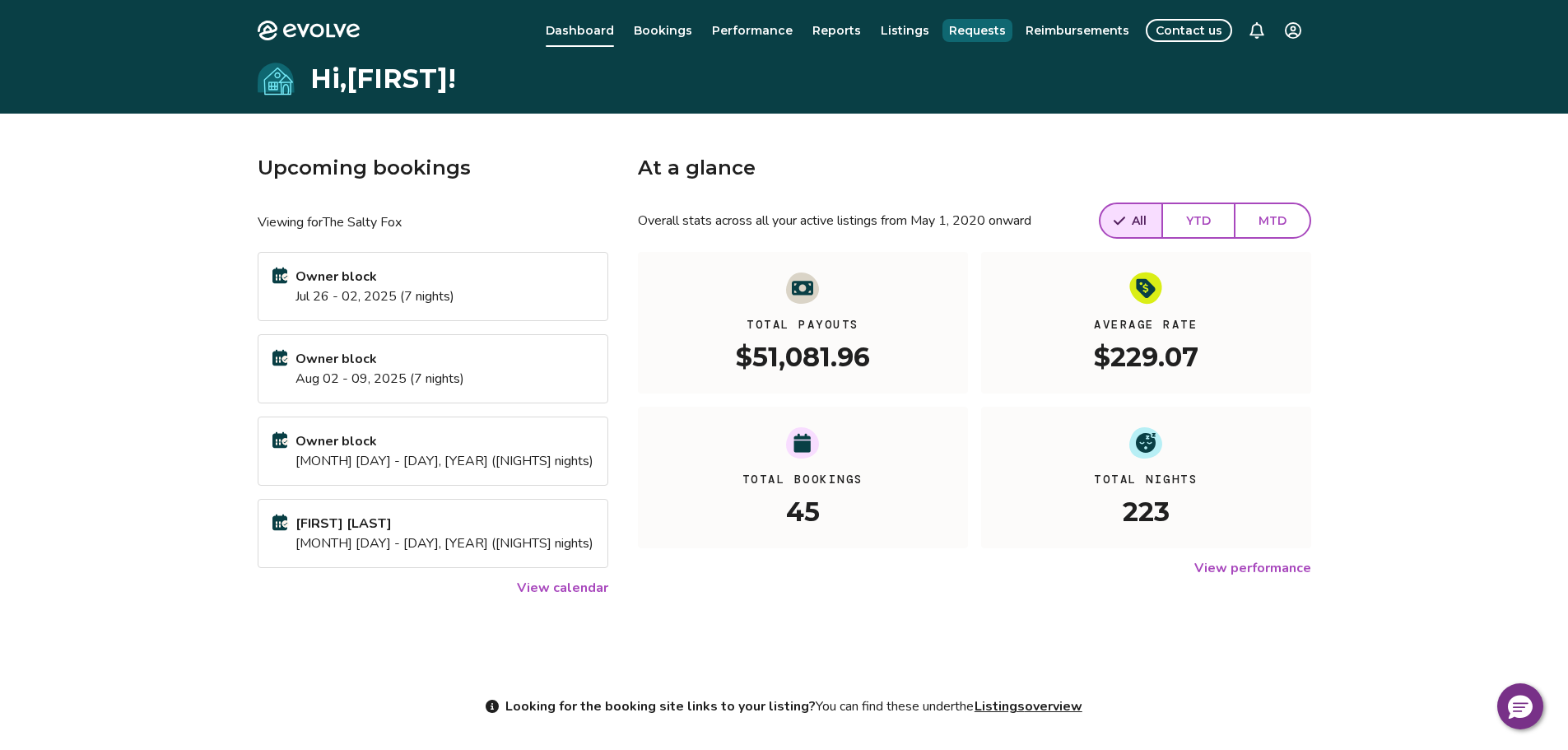 click on "Requests" at bounding box center [977, 30] 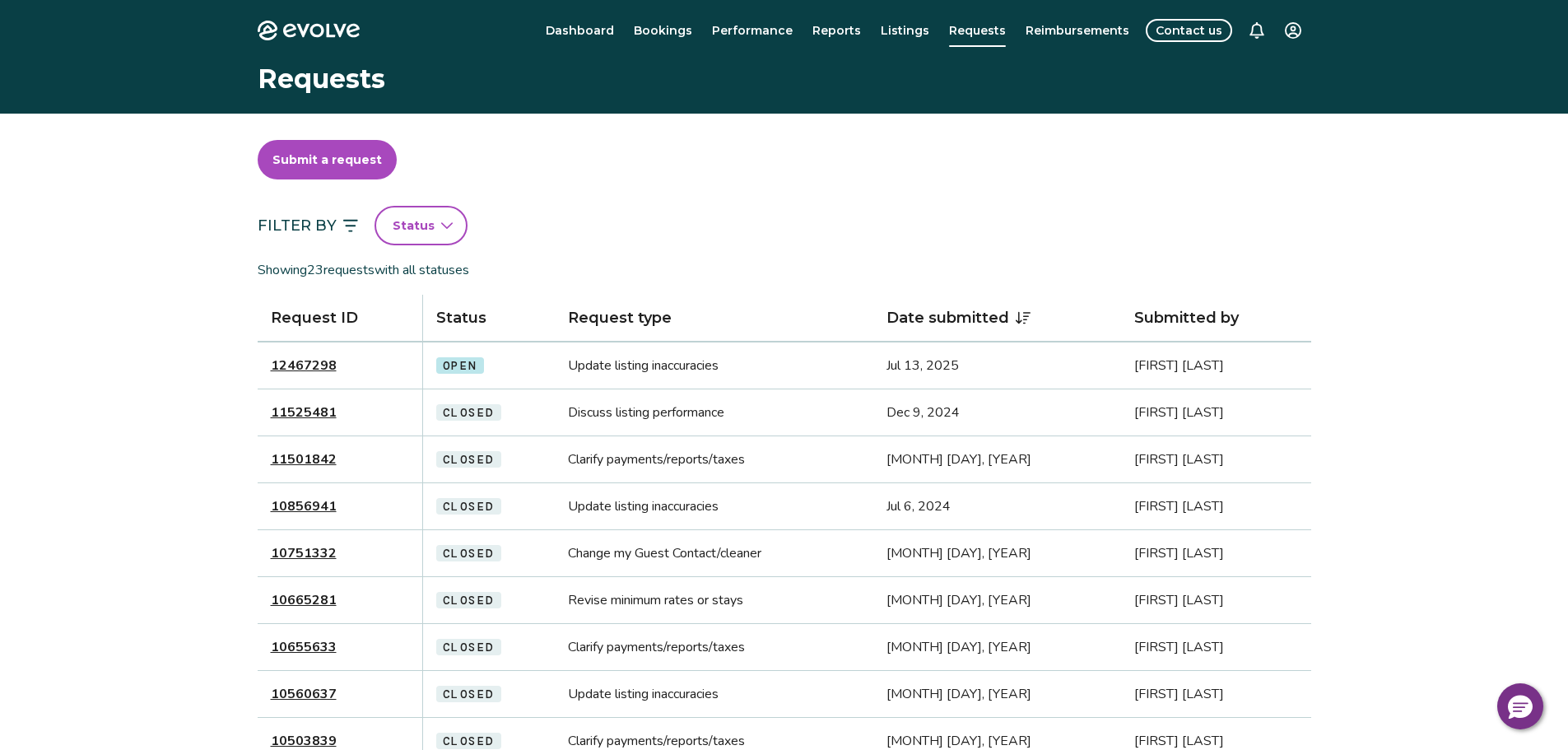 click on "Contact us" at bounding box center (1189, 30) 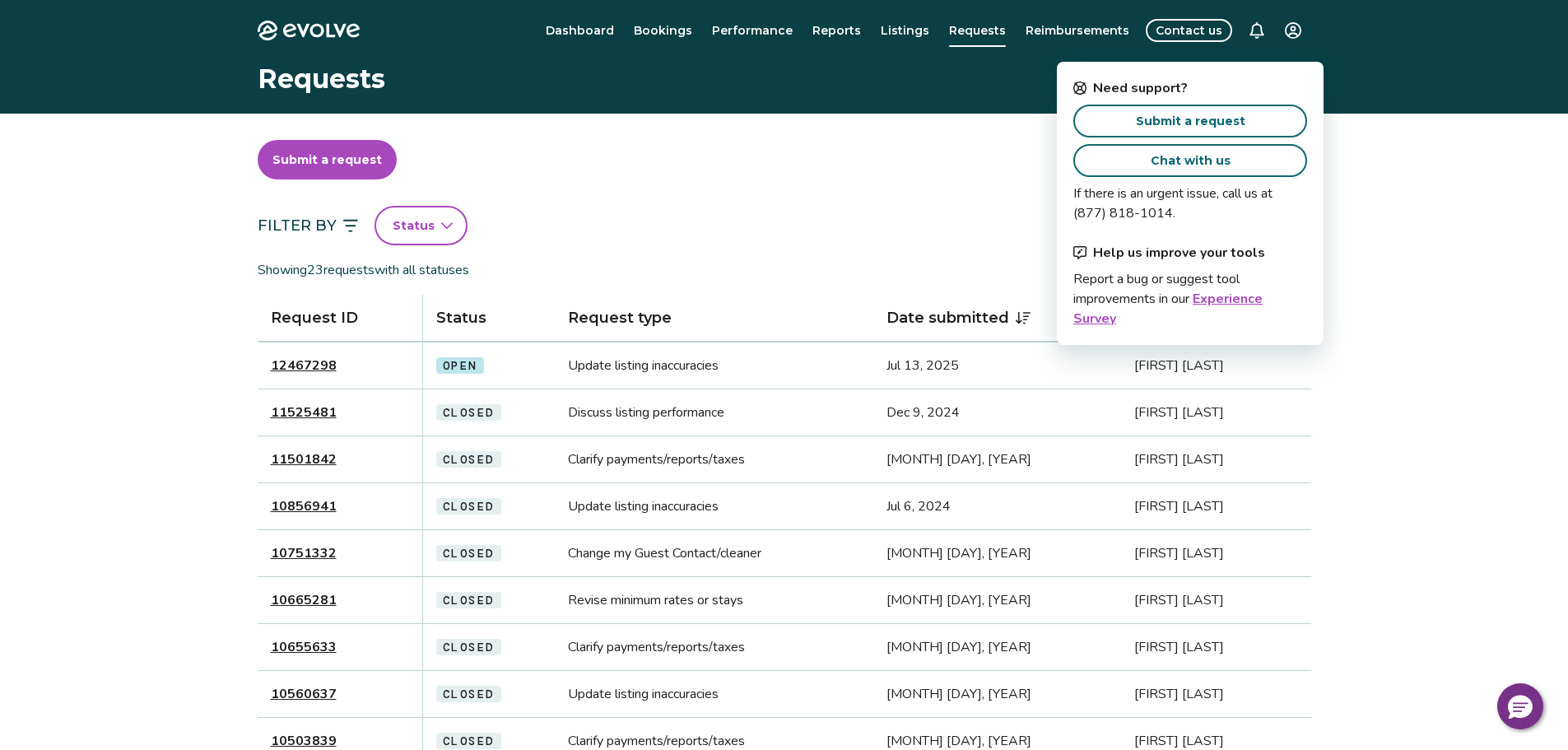 click on "Submit a request" at bounding box center (1190, 121) 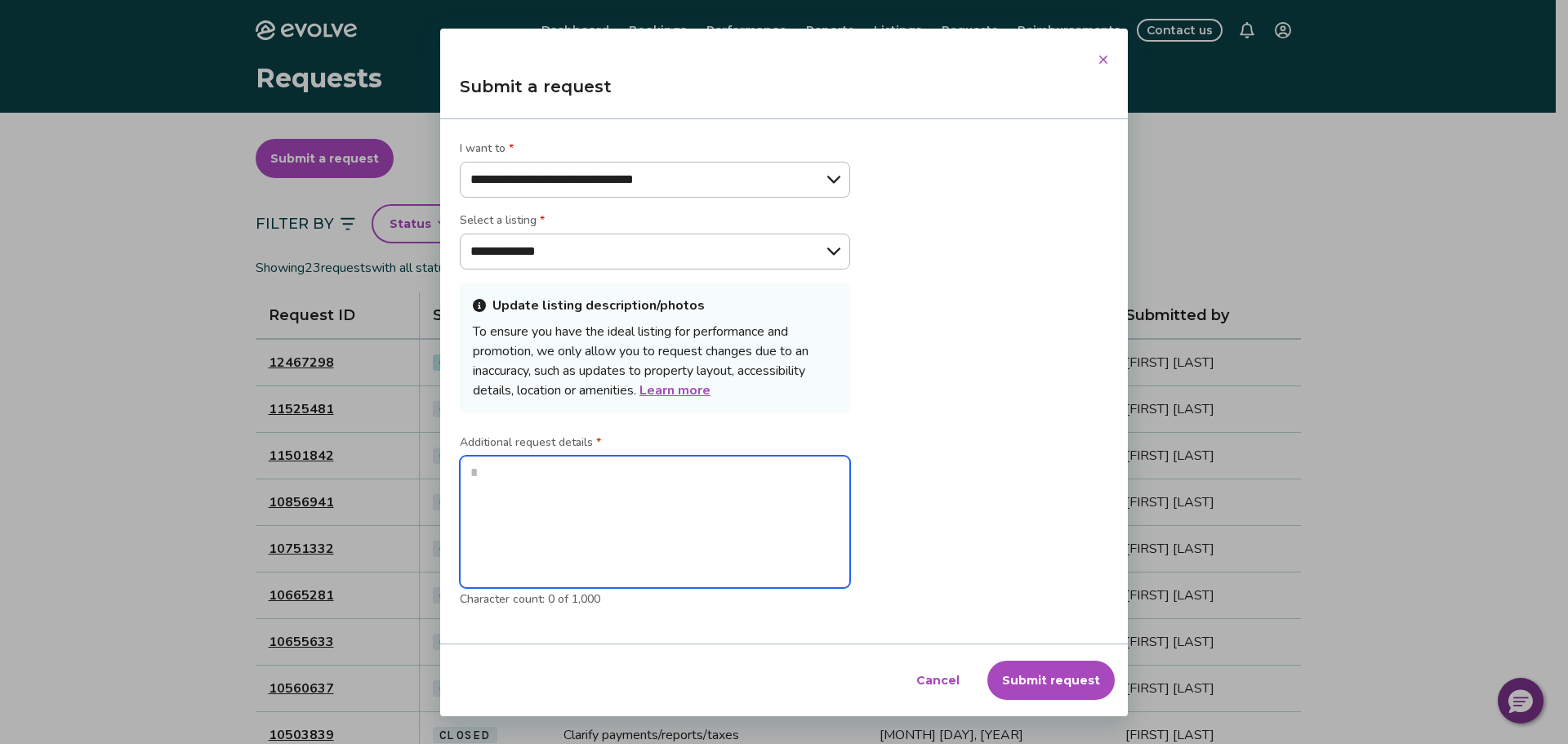 click at bounding box center [655, 522] 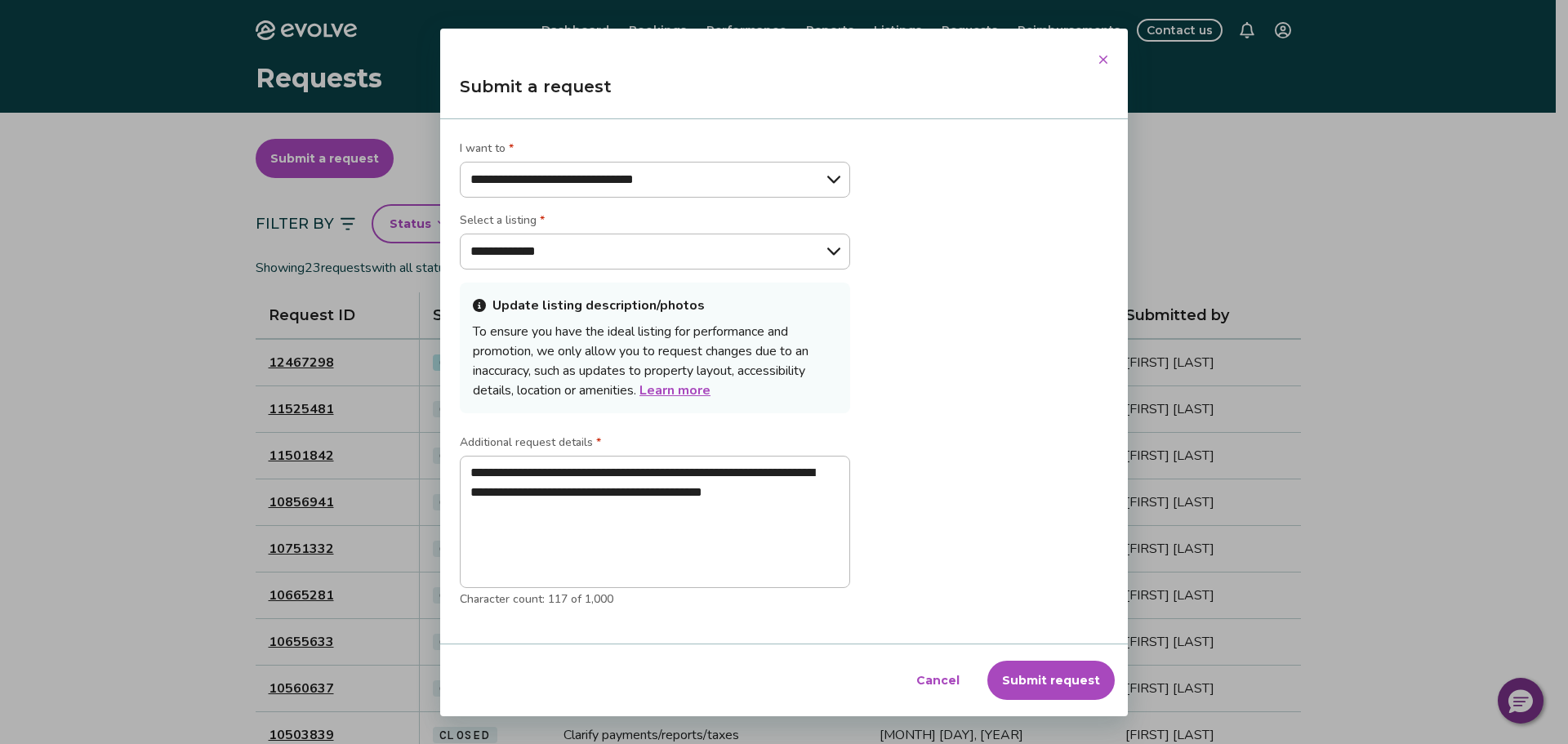 click on "Submit request" at bounding box center (1051, 680) 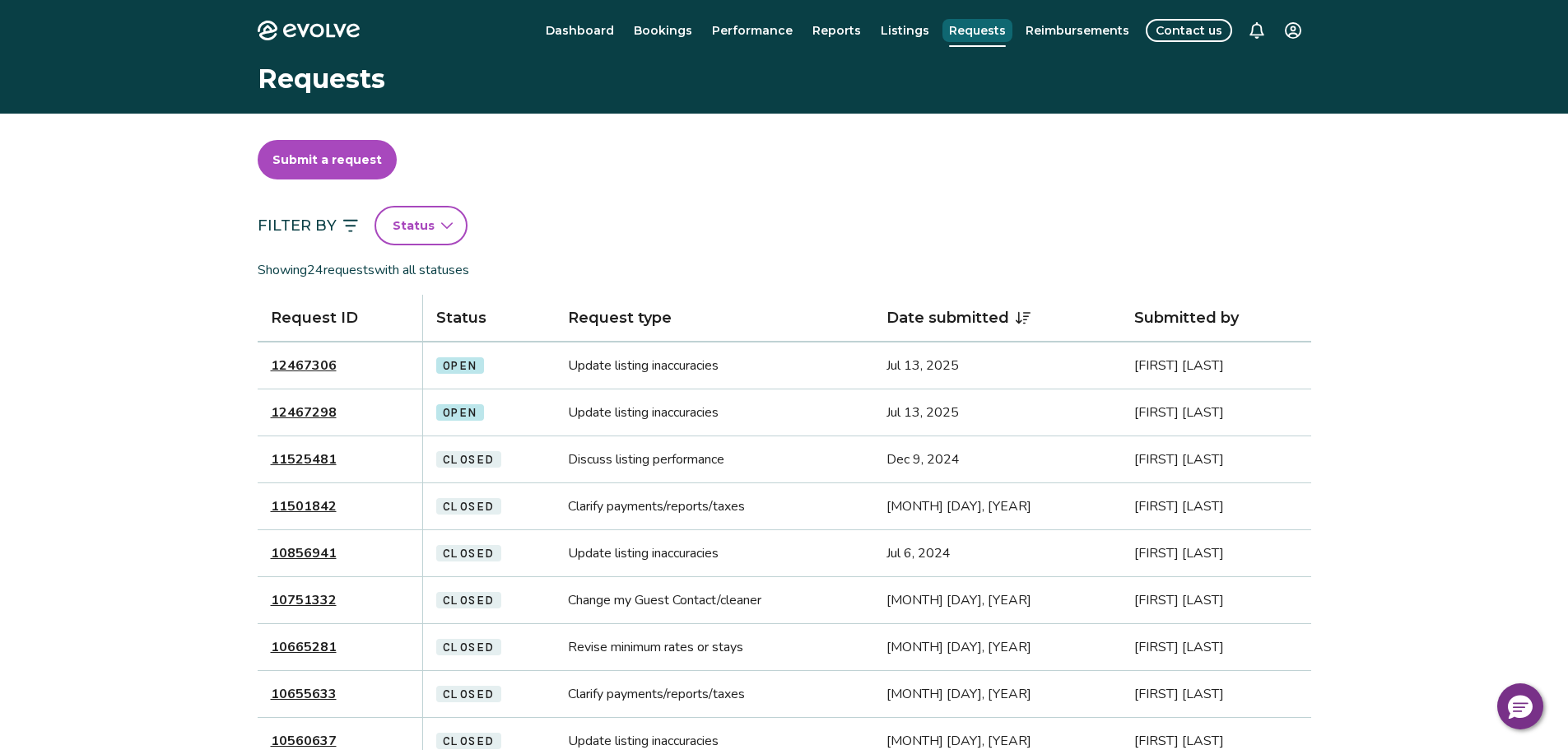 click on "Requests" at bounding box center [977, 30] 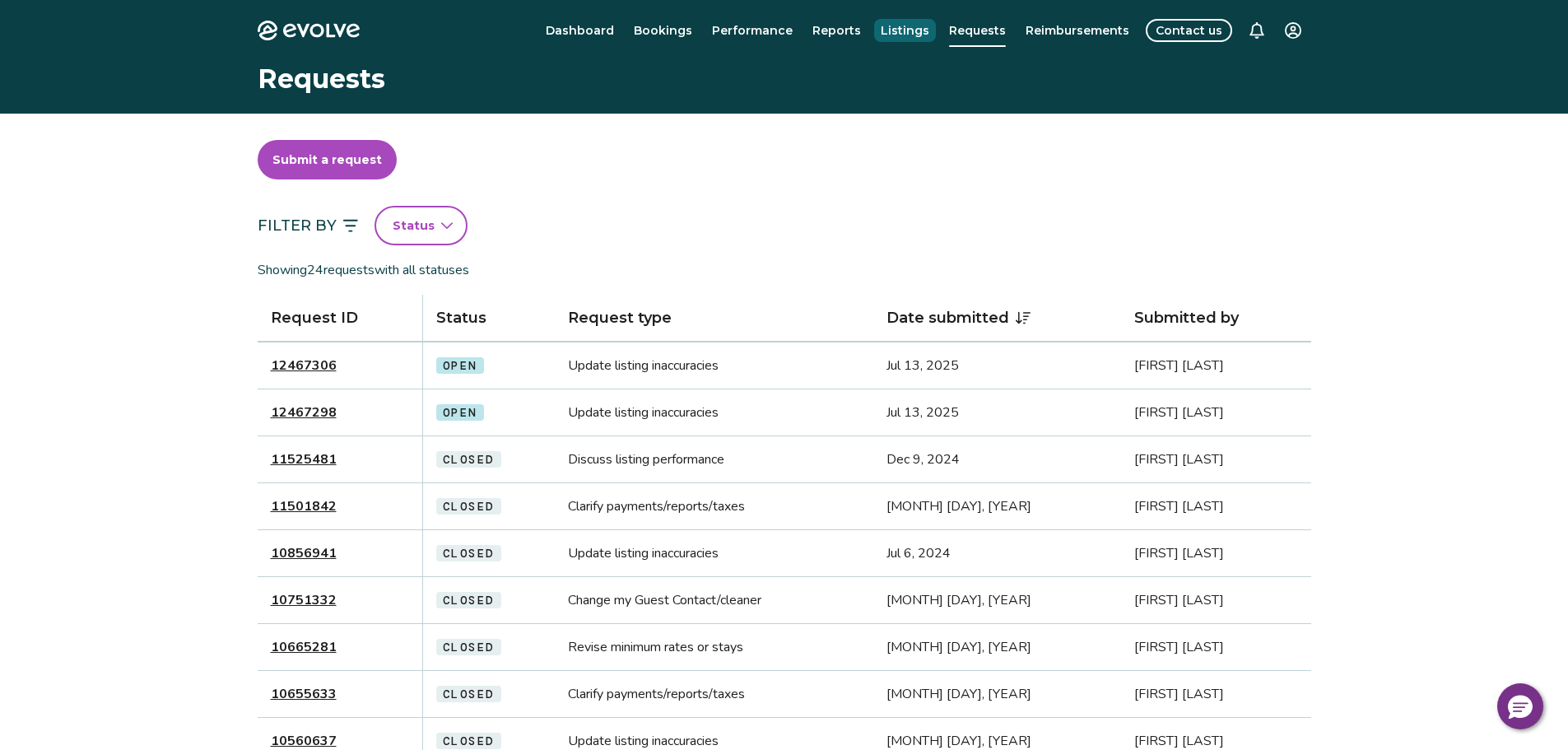 click on "Listings" at bounding box center [905, 30] 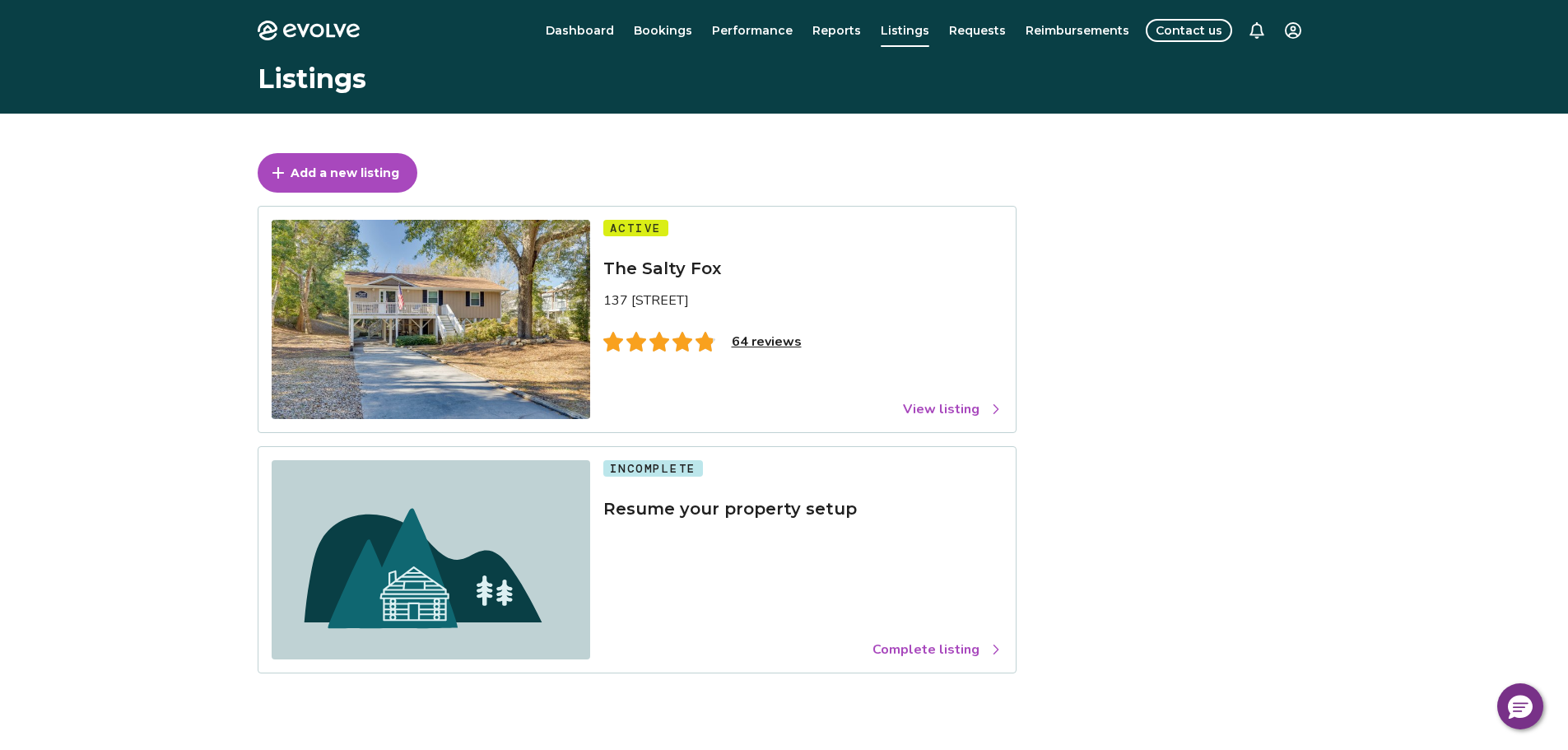 click on "View listing" at bounding box center [952, 409] 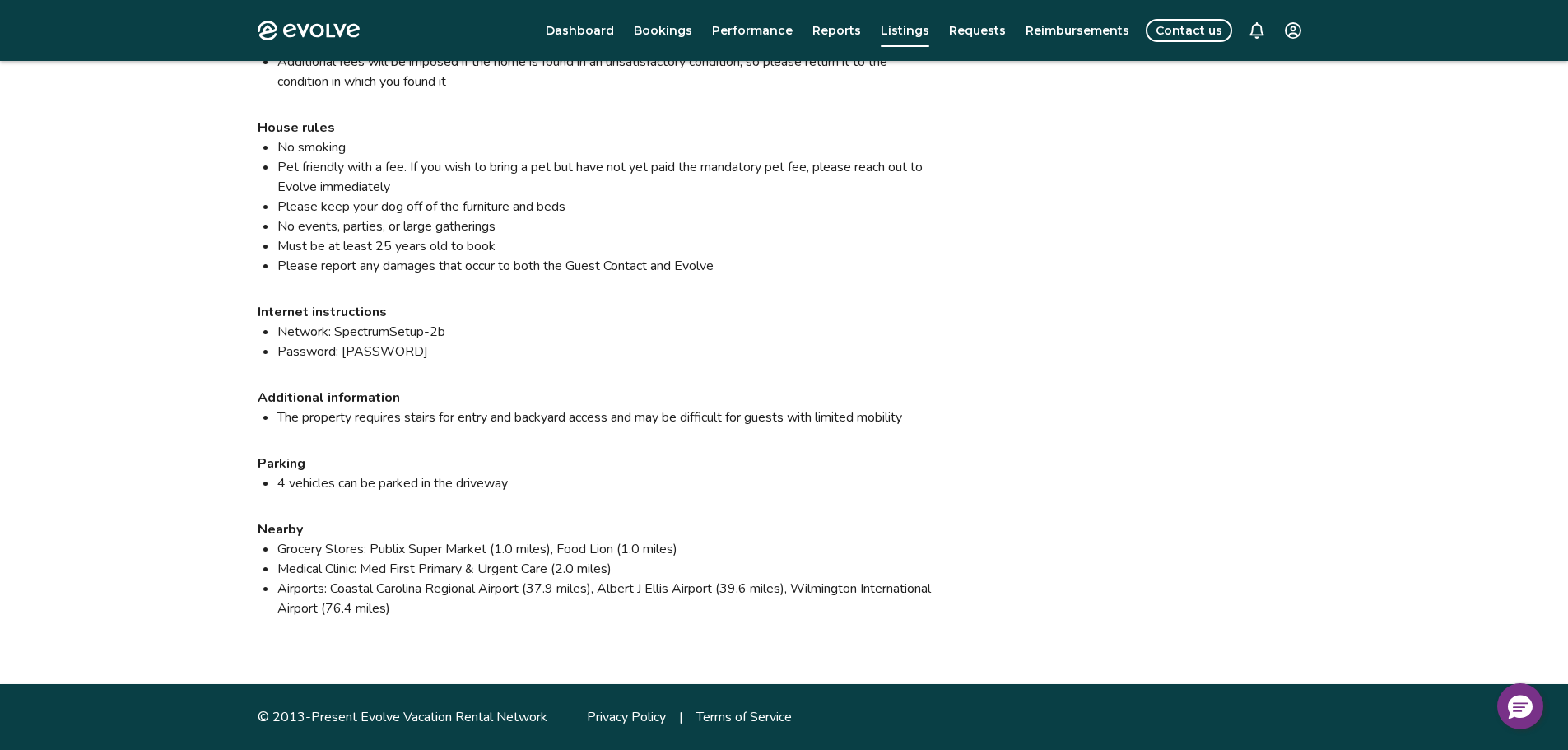 scroll, scrollTop: 1219, scrollLeft: 0, axis: vertical 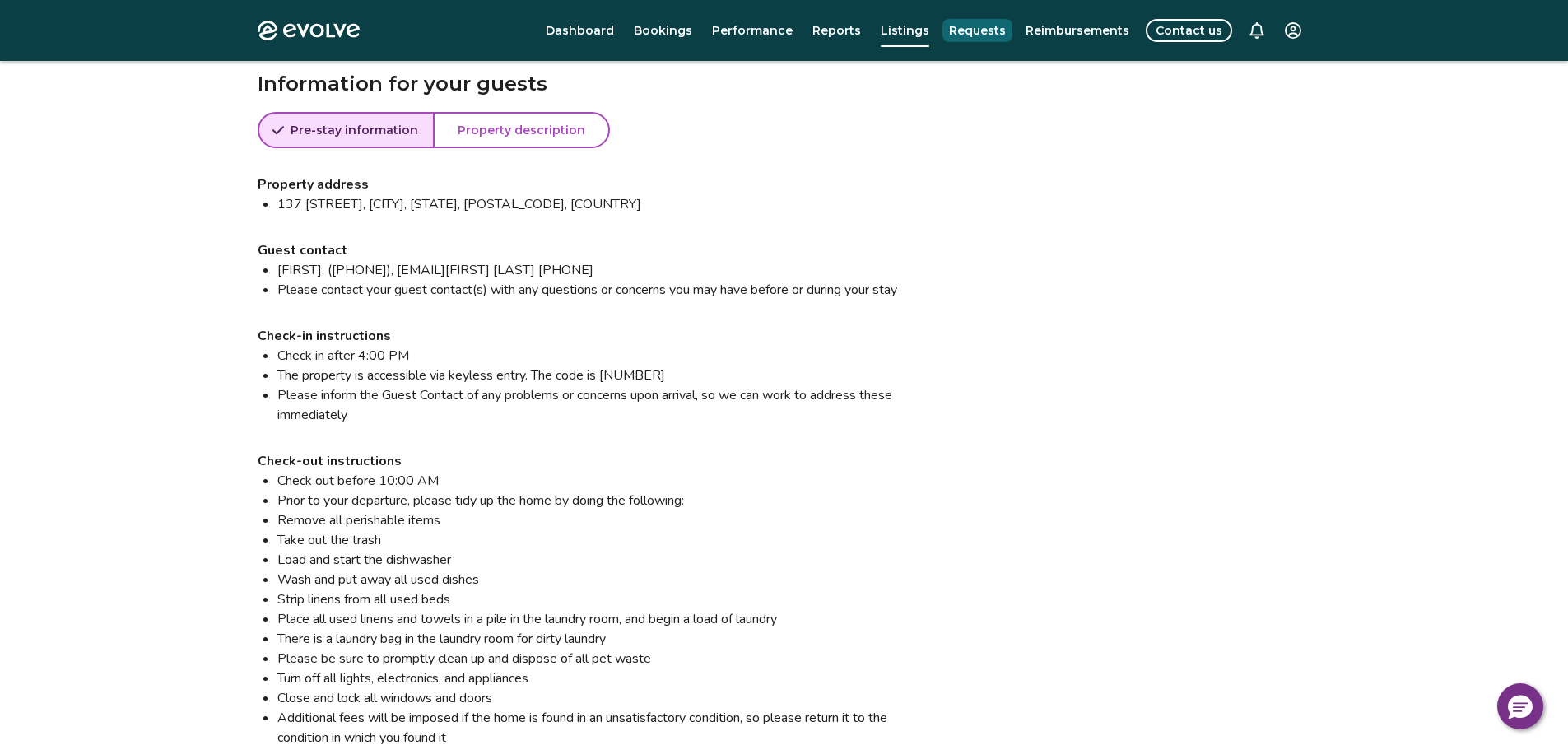 click on "Requests" at bounding box center [977, 30] 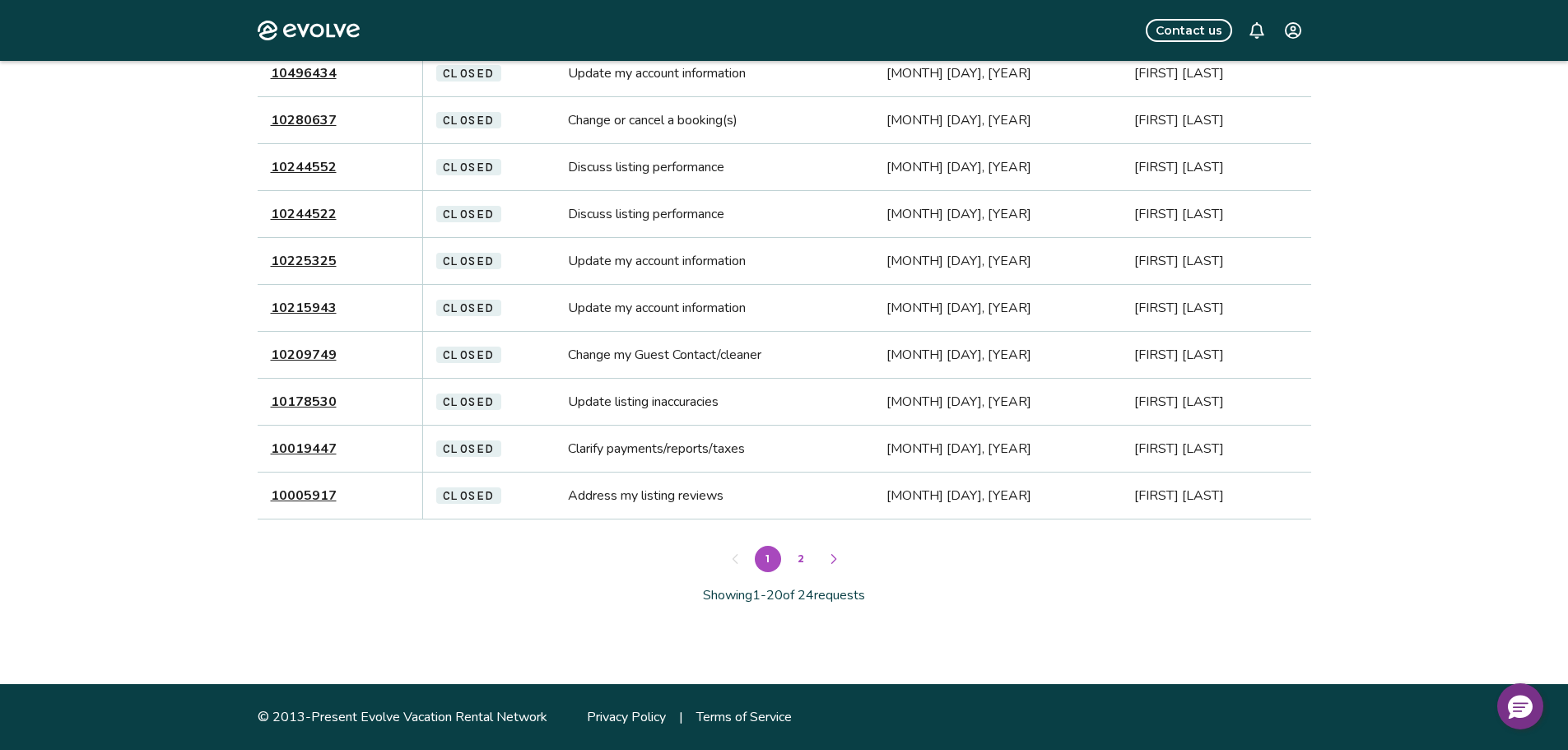 scroll, scrollTop: 0, scrollLeft: 0, axis: both 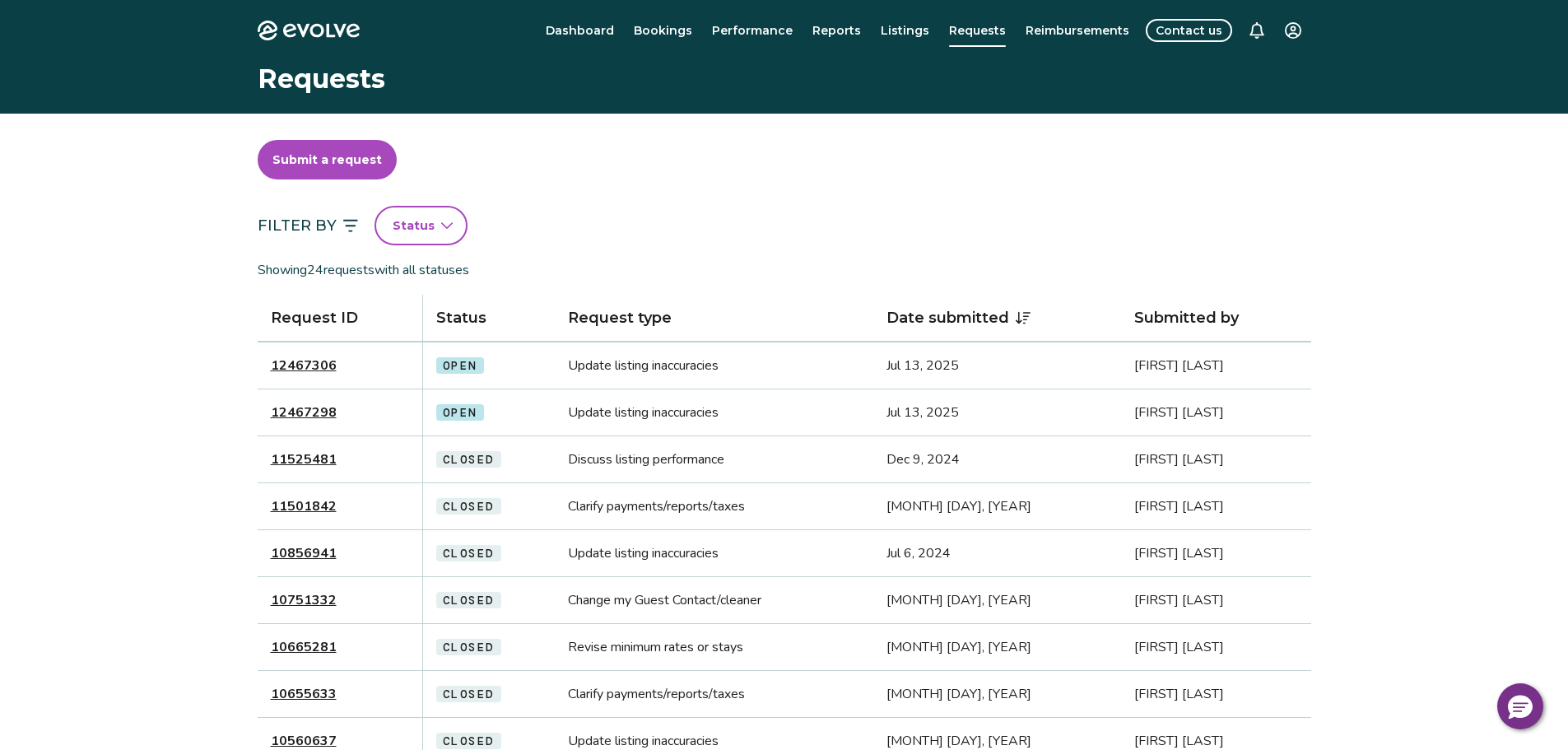 click on "Submit a request" at bounding box center [327, 160] 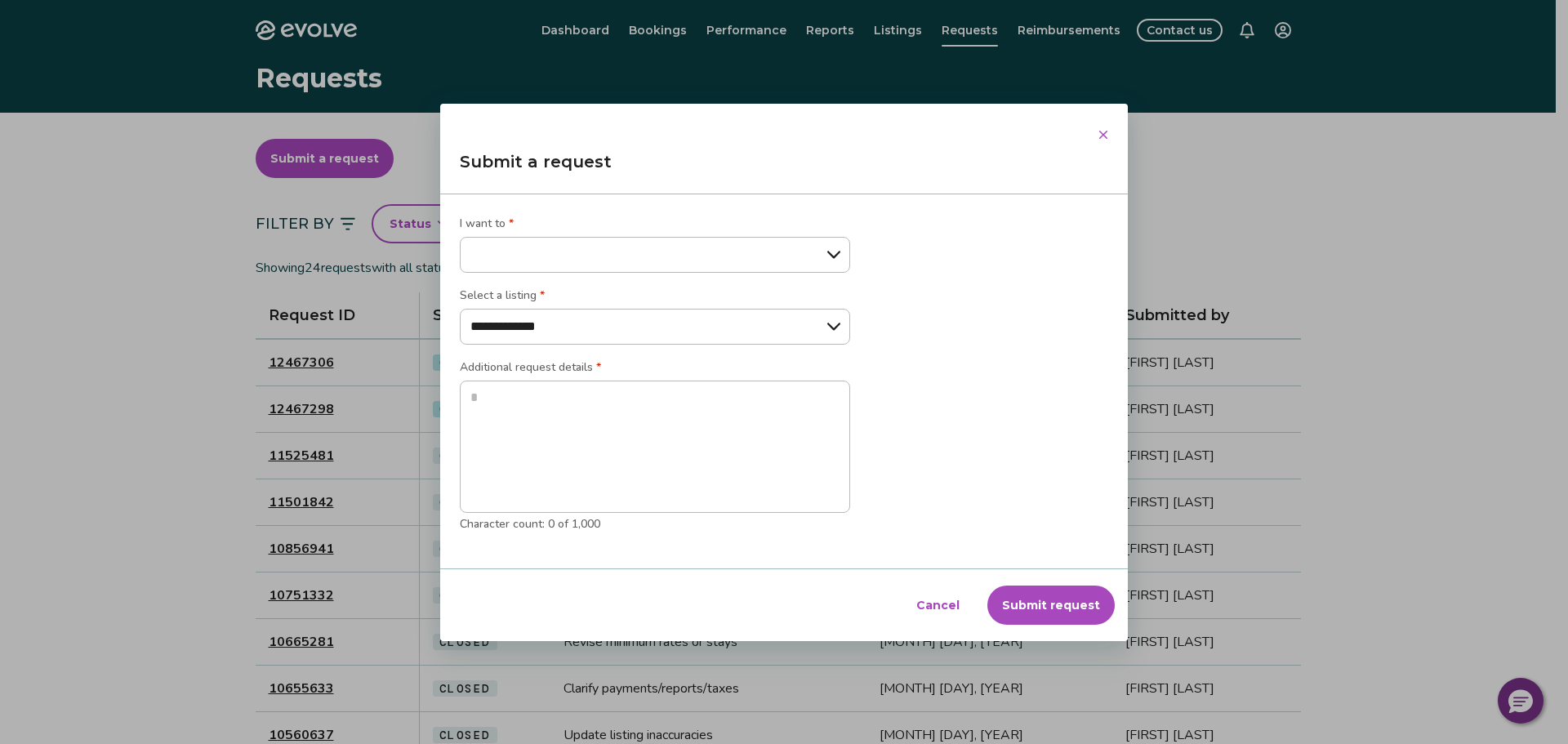 click on "**********" at bounding box center [655, 255] 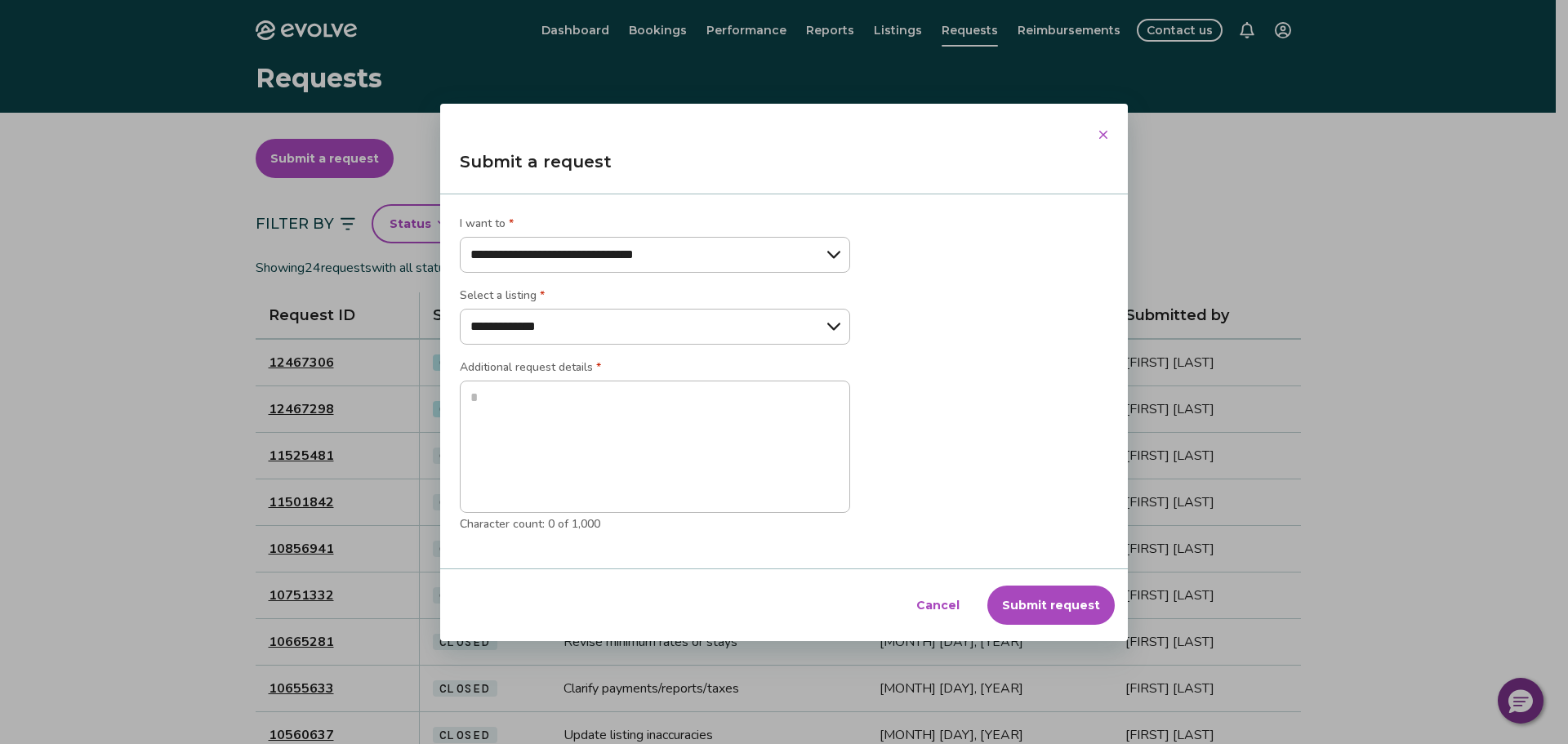 click on "**********" at bounding box center (655, 255) 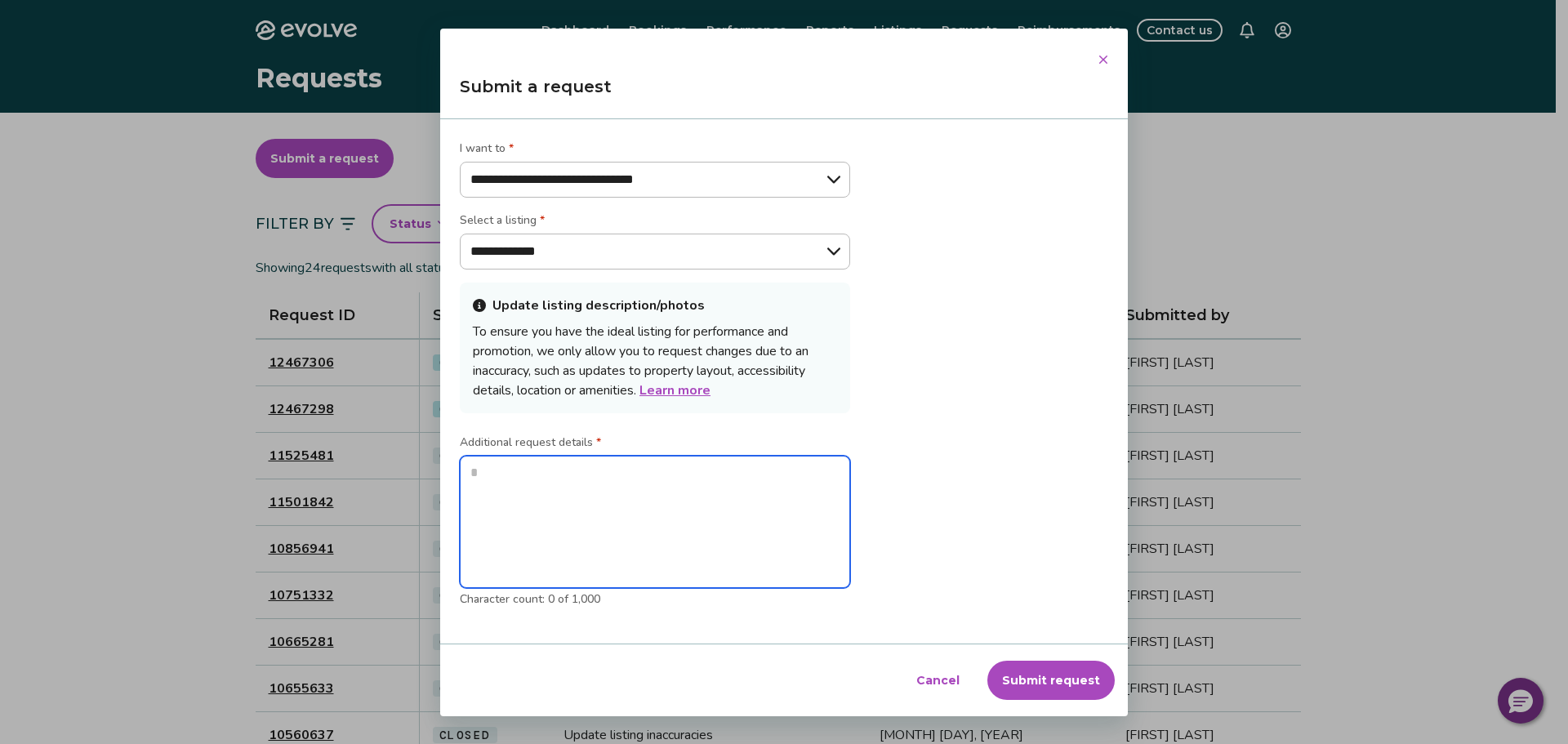 click at bounding box center [655, 522] 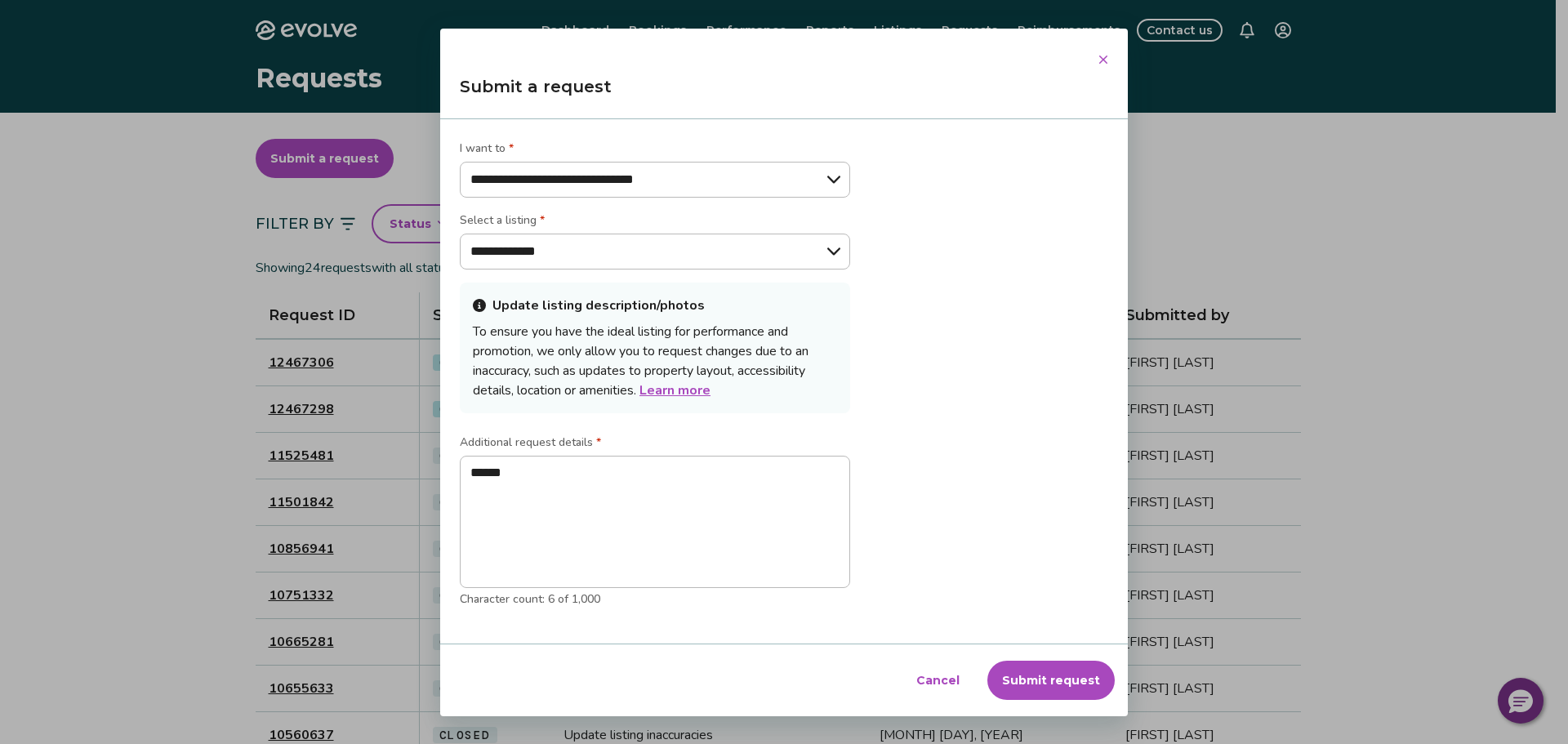 drag, startPoint x: 751, startPoint y: 38, endPoint x: 770, endPoint y: 104, distance: 68.680419 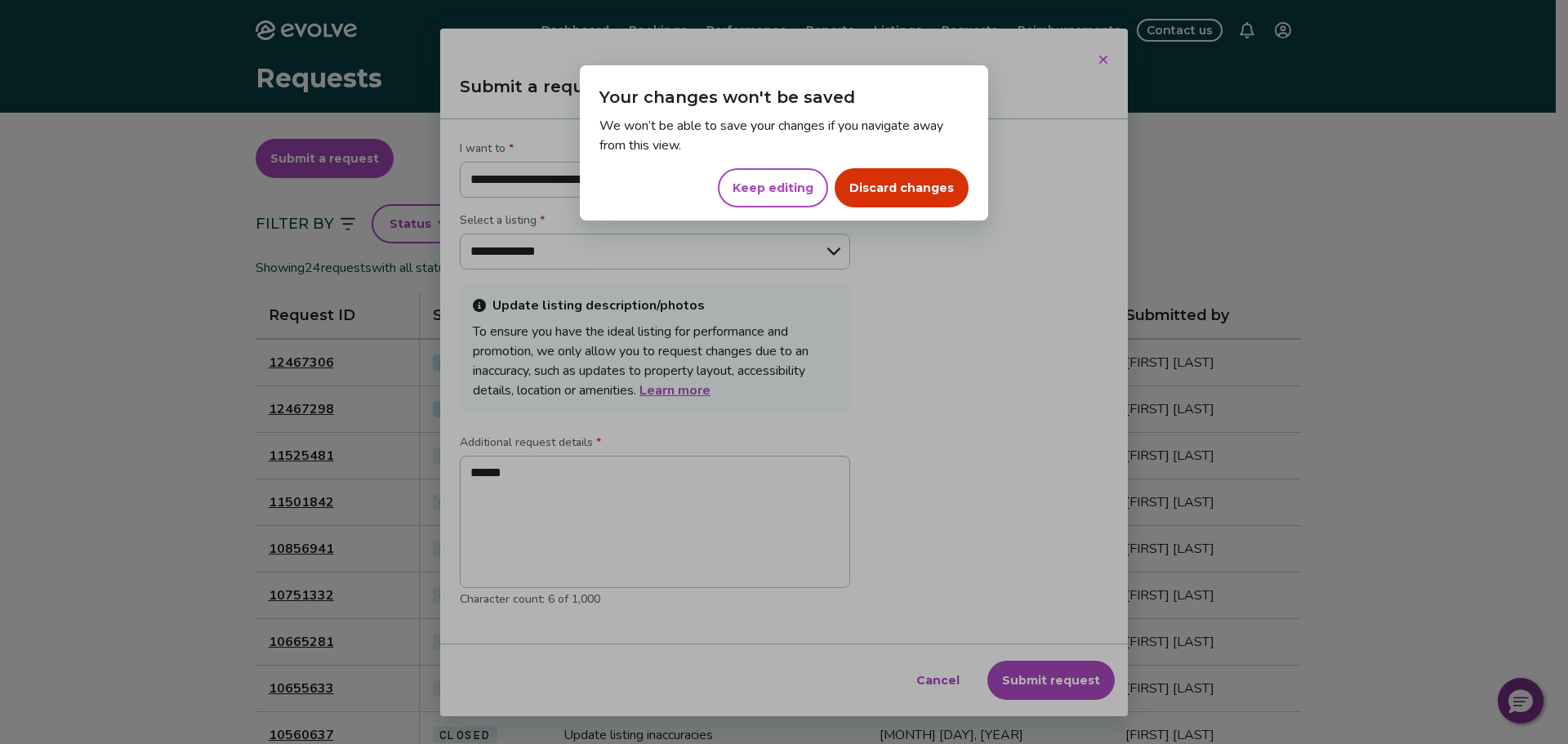 click on "Keep editing" at bounding box center (773, 188) 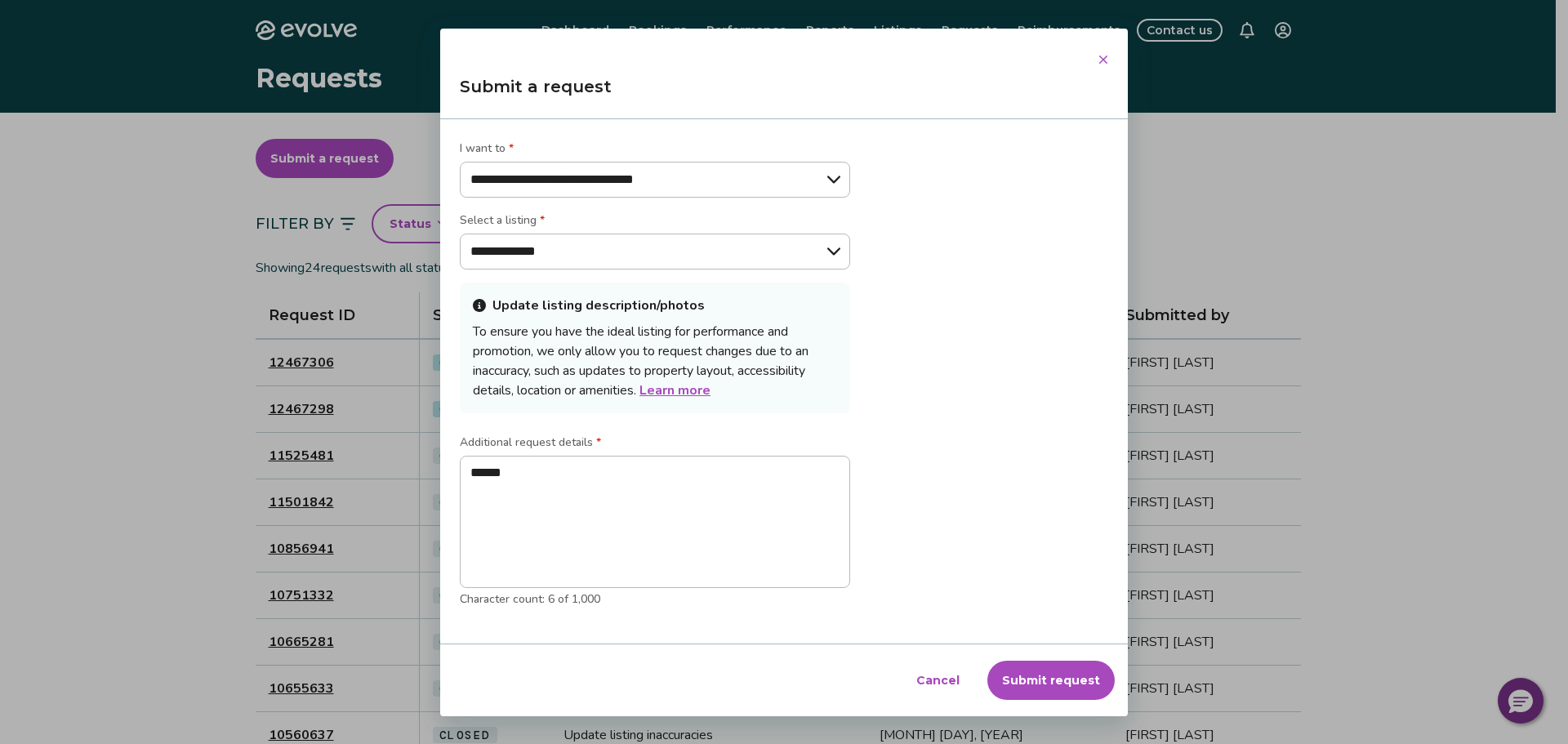 click on "Cancel" at bounding box center [938, 680] 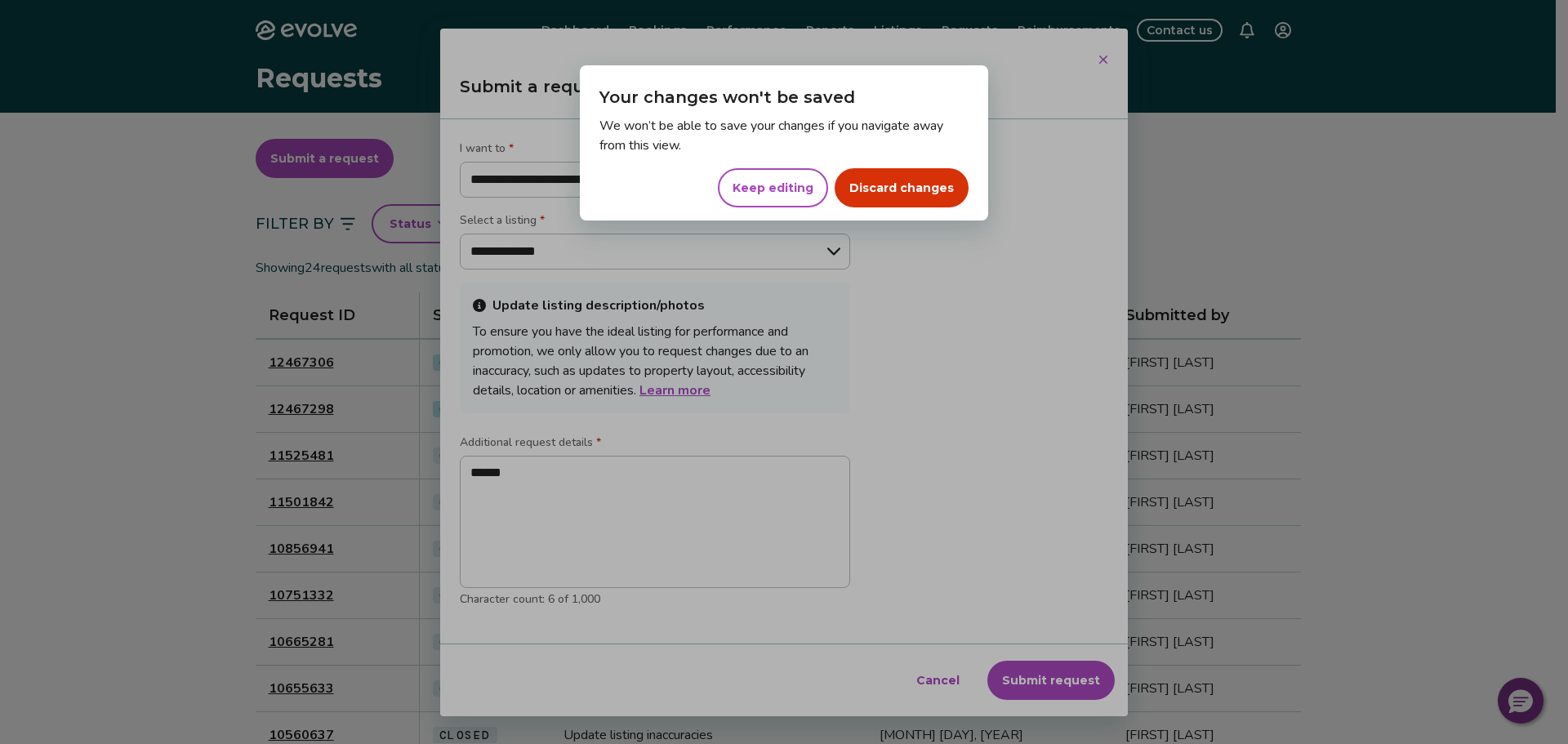 click on "Dialog Your changes won't be saved We won’t be able to save your changes if you navigate away from this view. Keep editing Discard changes" at bounding box center [784, 372] 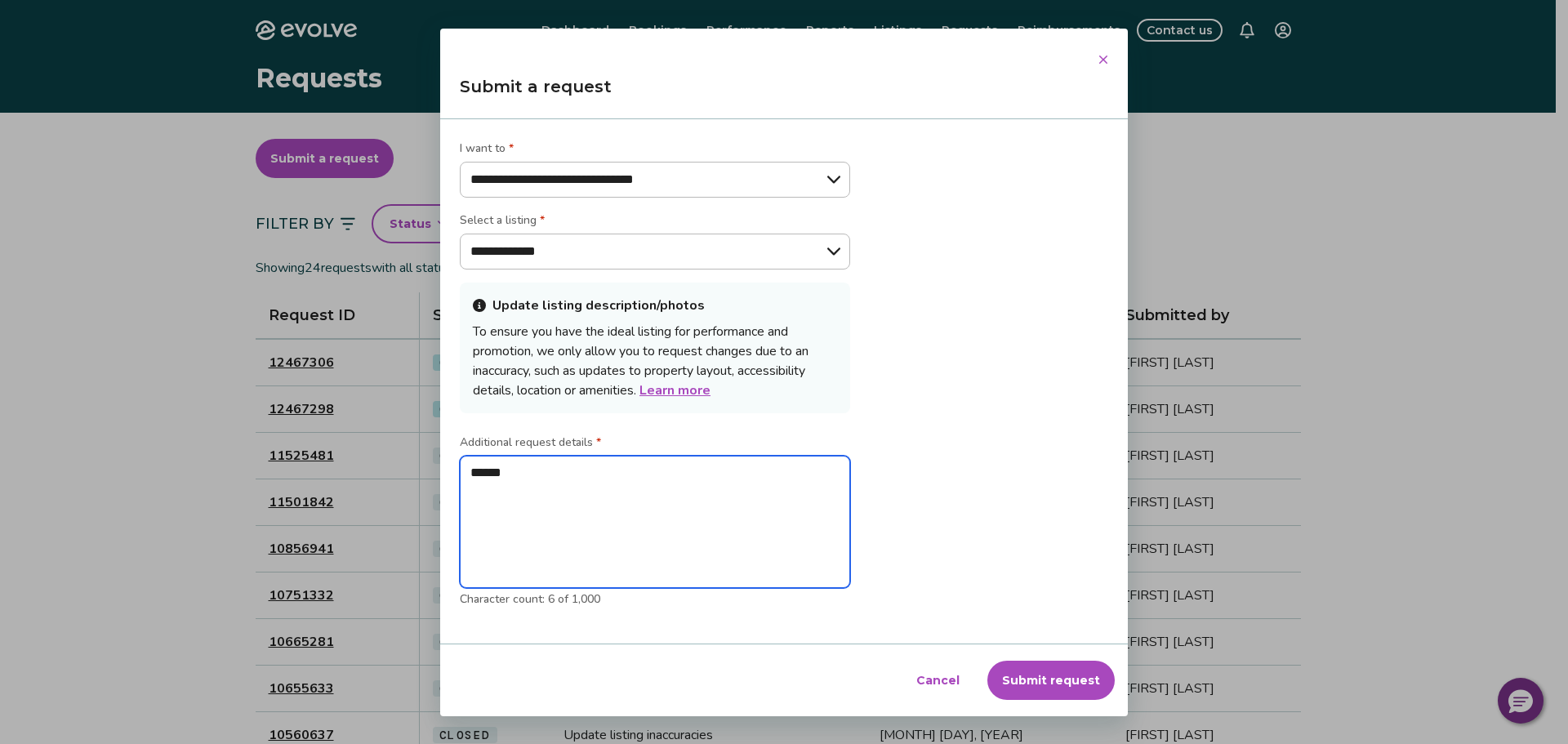click on "*****" at bounding box center [655, 522] 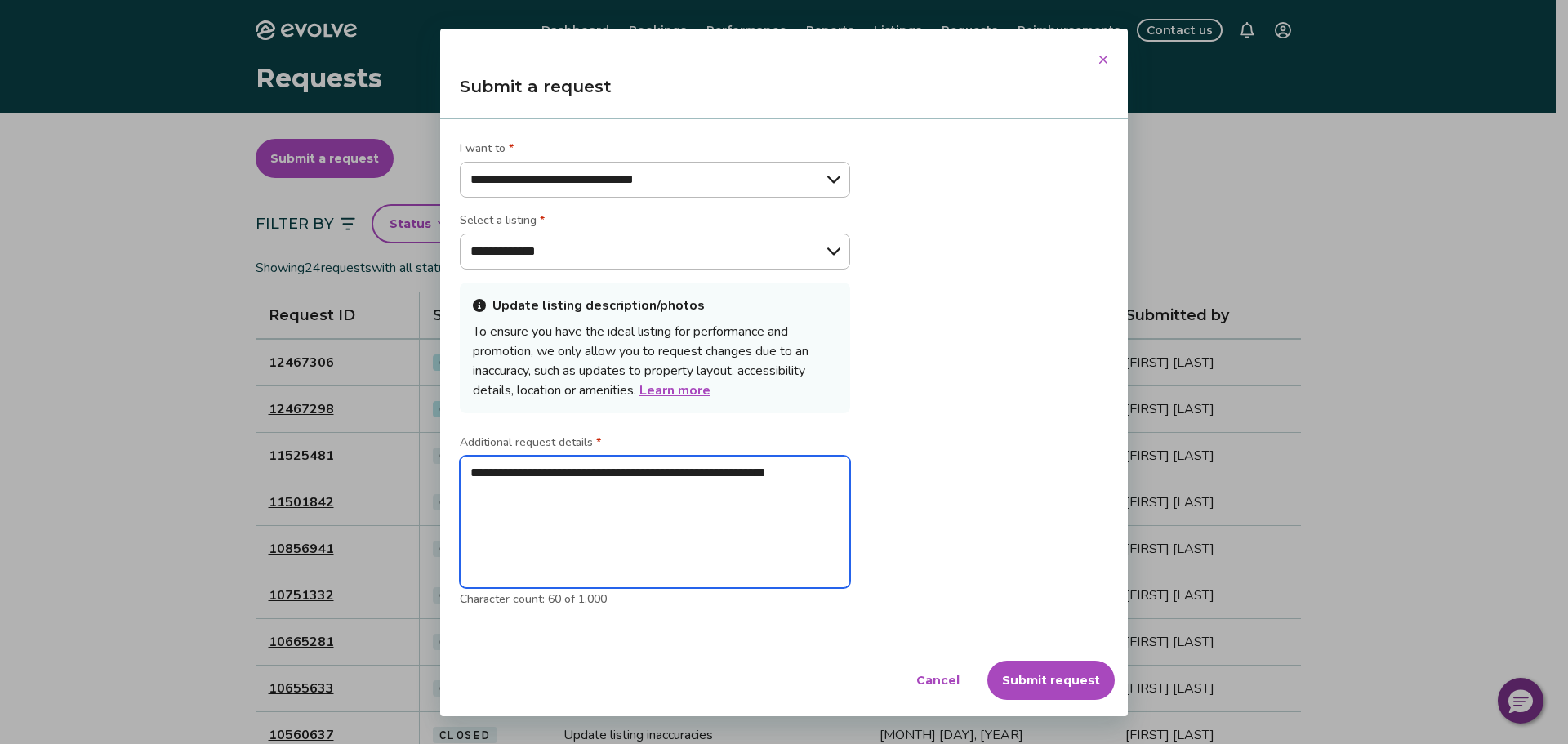 click on "**********" at bounding box center [655, 522] 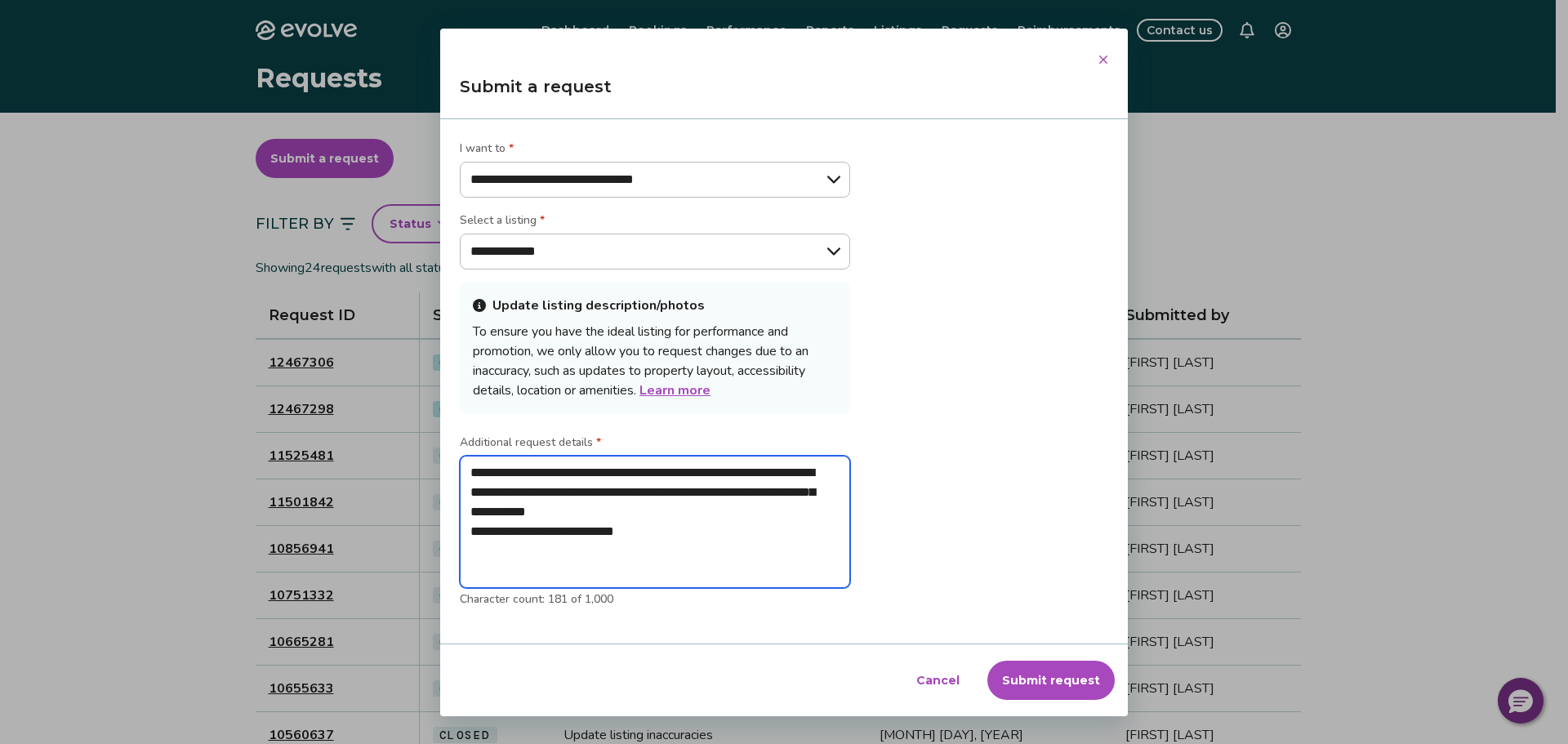 click on "**********" at bounding box center [655, 522] 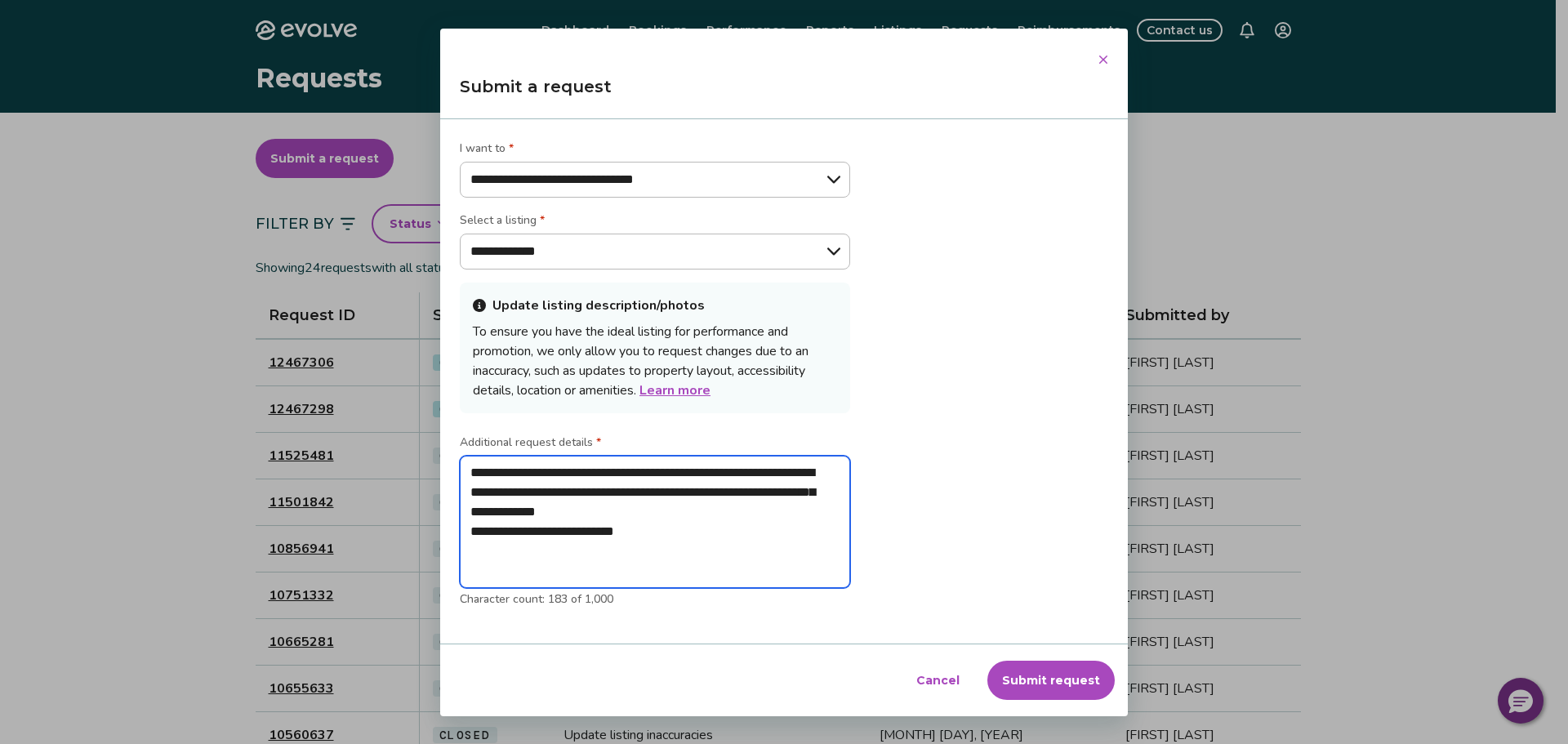 click on "**********" at bounding box center (655, 522) 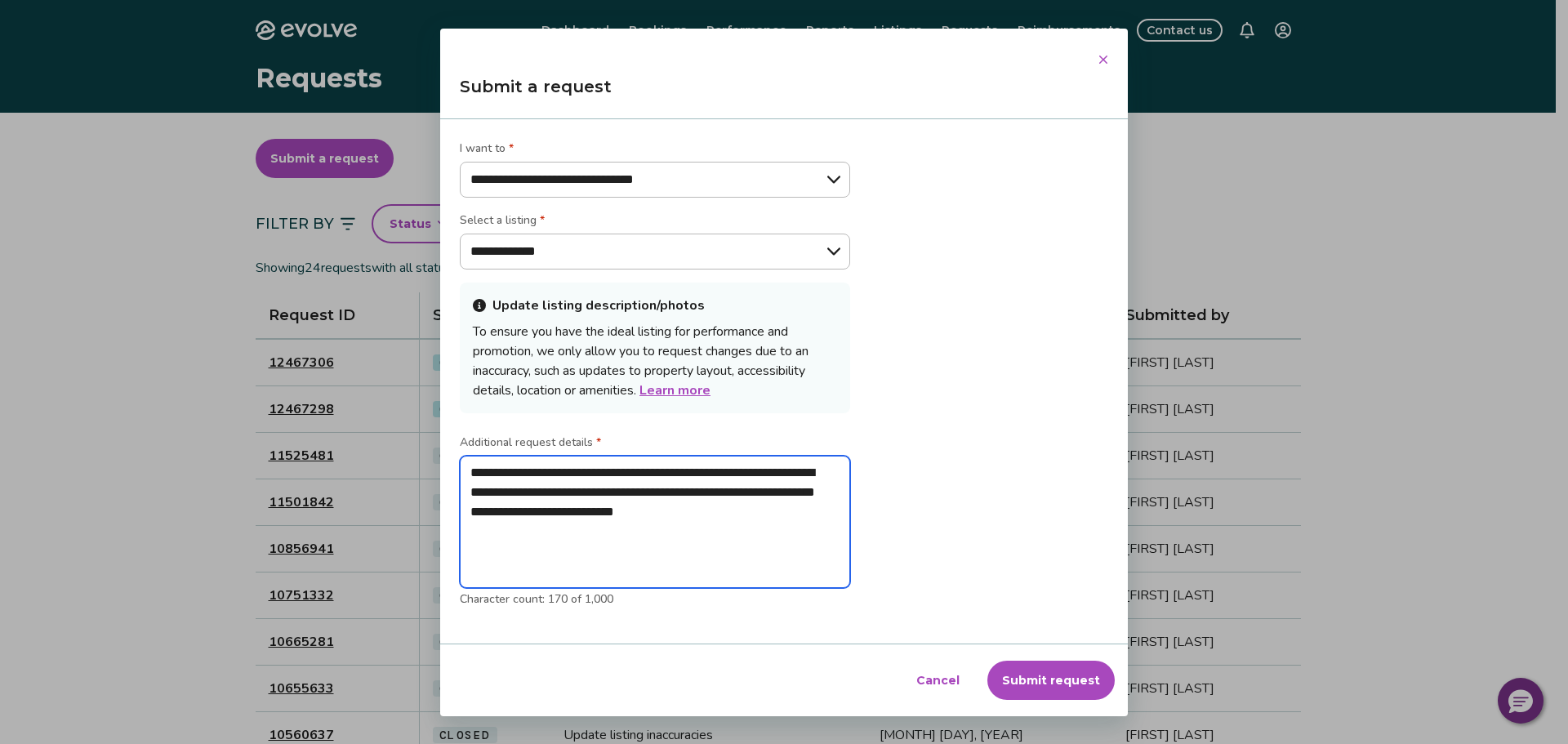 click on "**********" at bounding box center (655, 522) 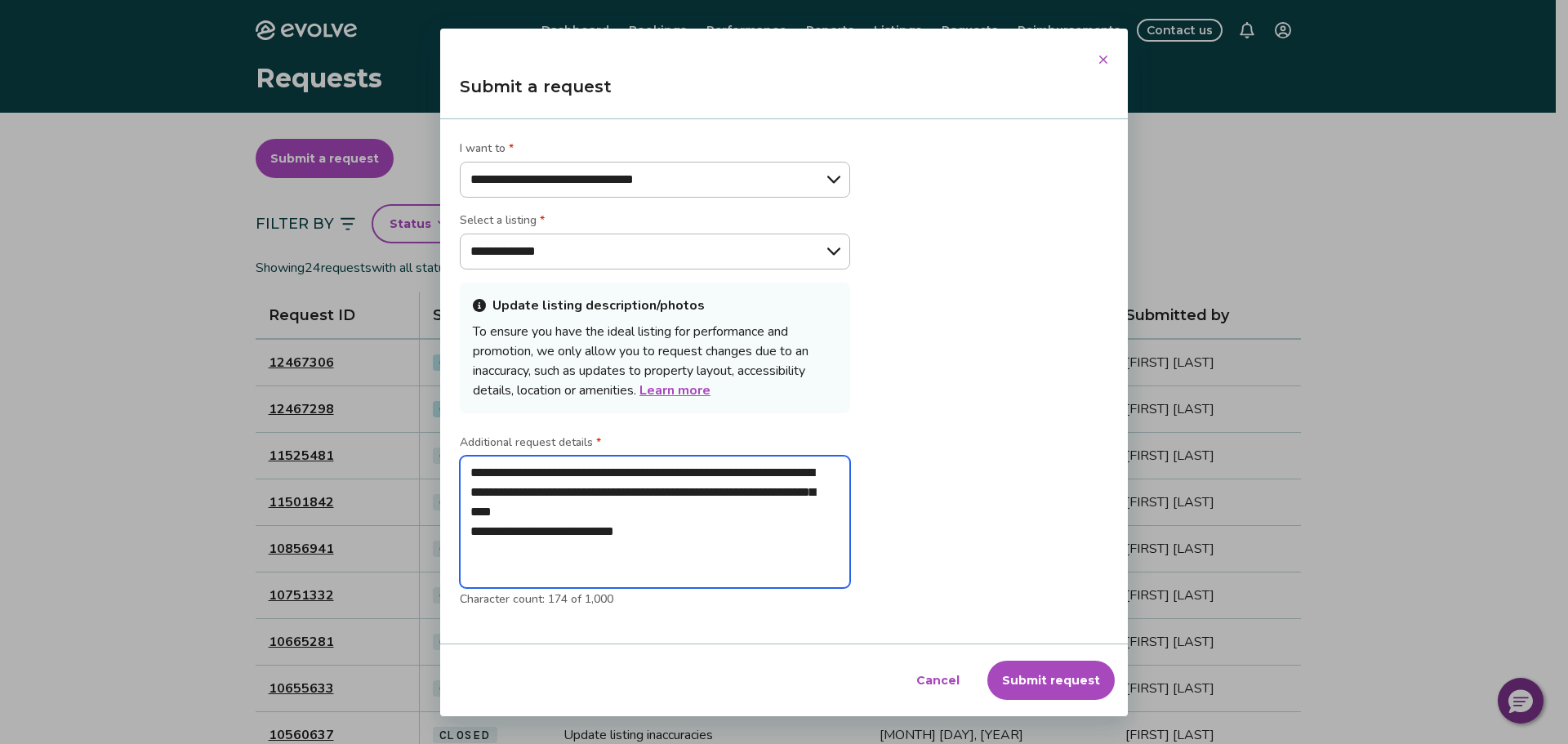 click on "**********" at bounding box center (655, 522) 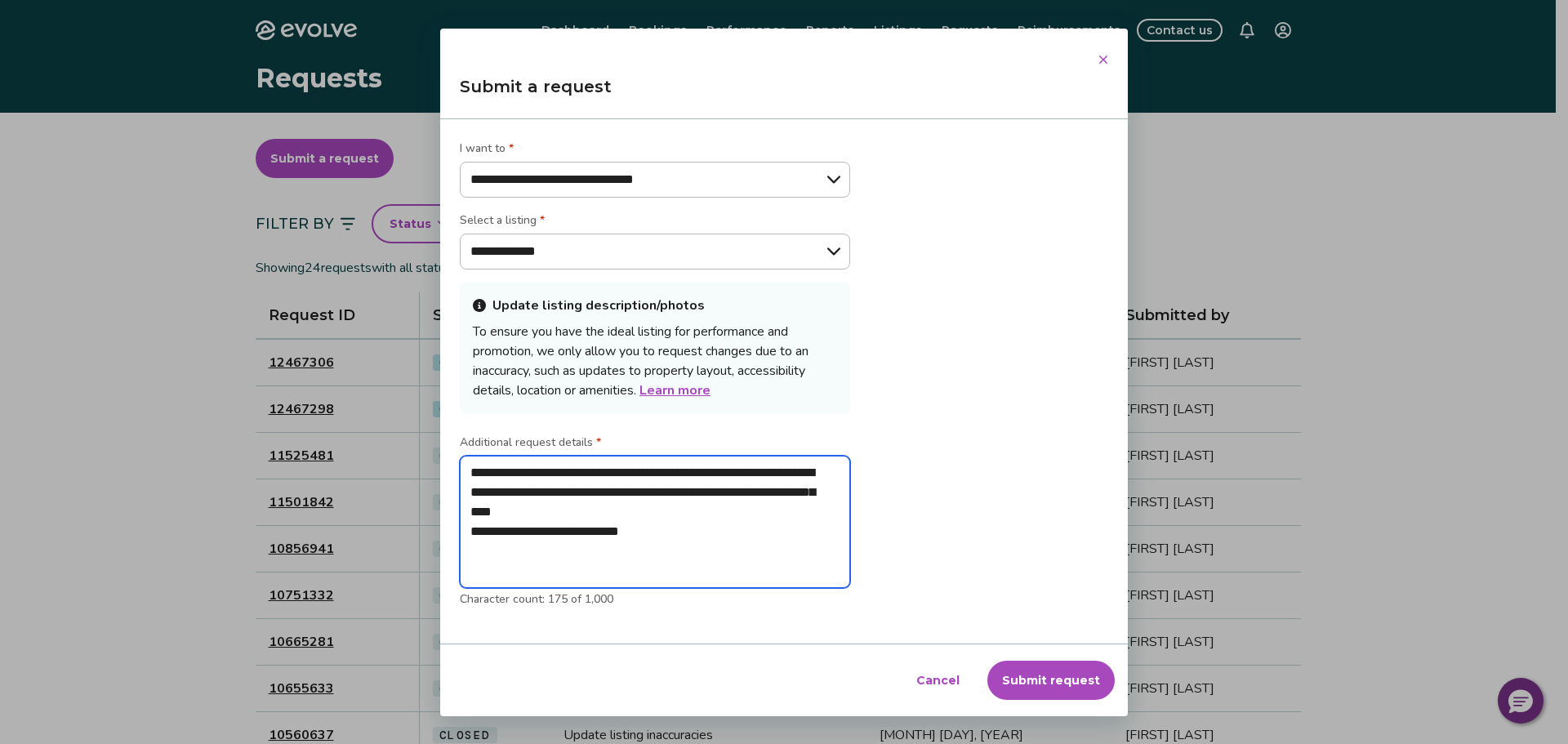 click on "**********" at bounding box center (655, 522) 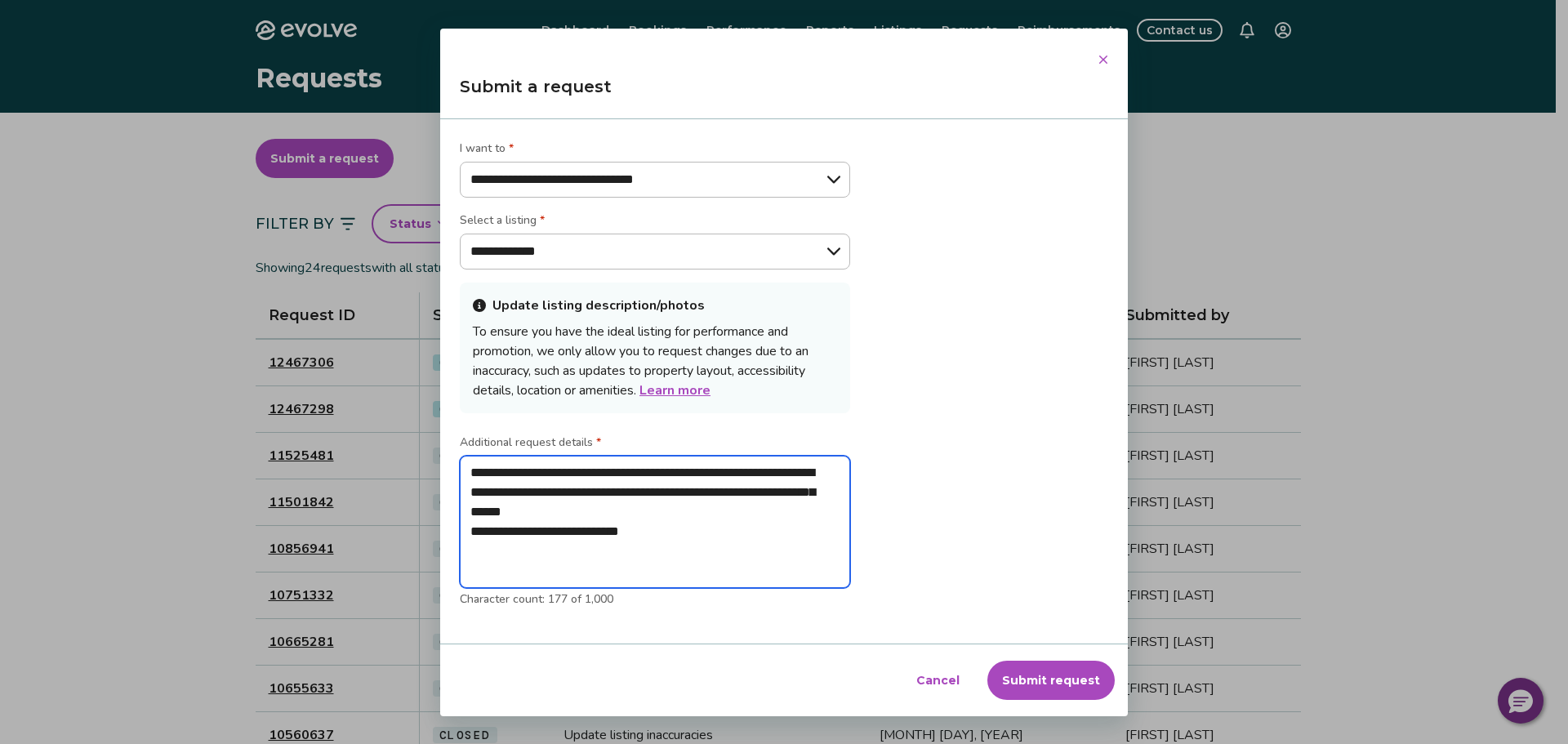 click on "**********" at bounding box center (655, 522) 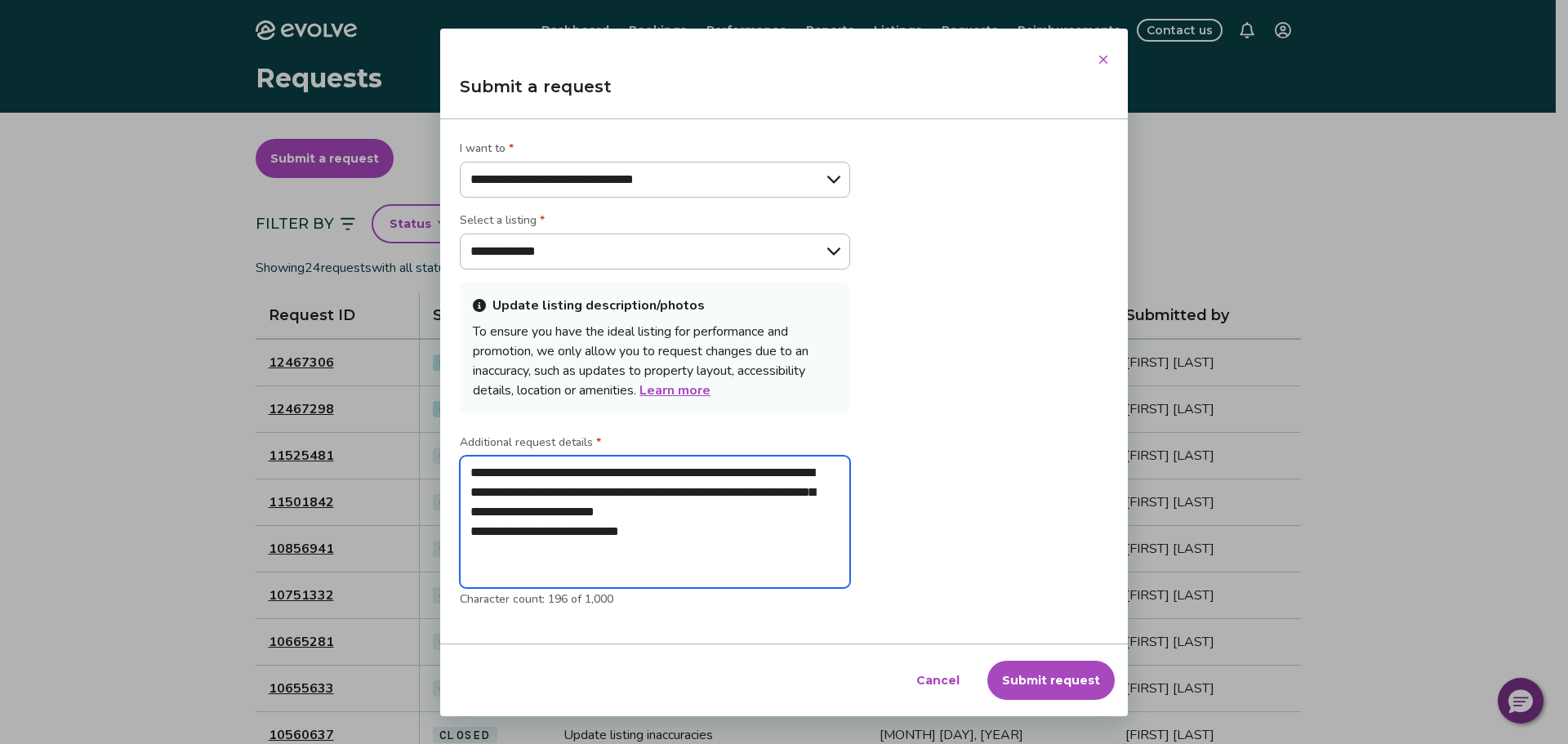 click on "**********" at bounding box center [655, 522] 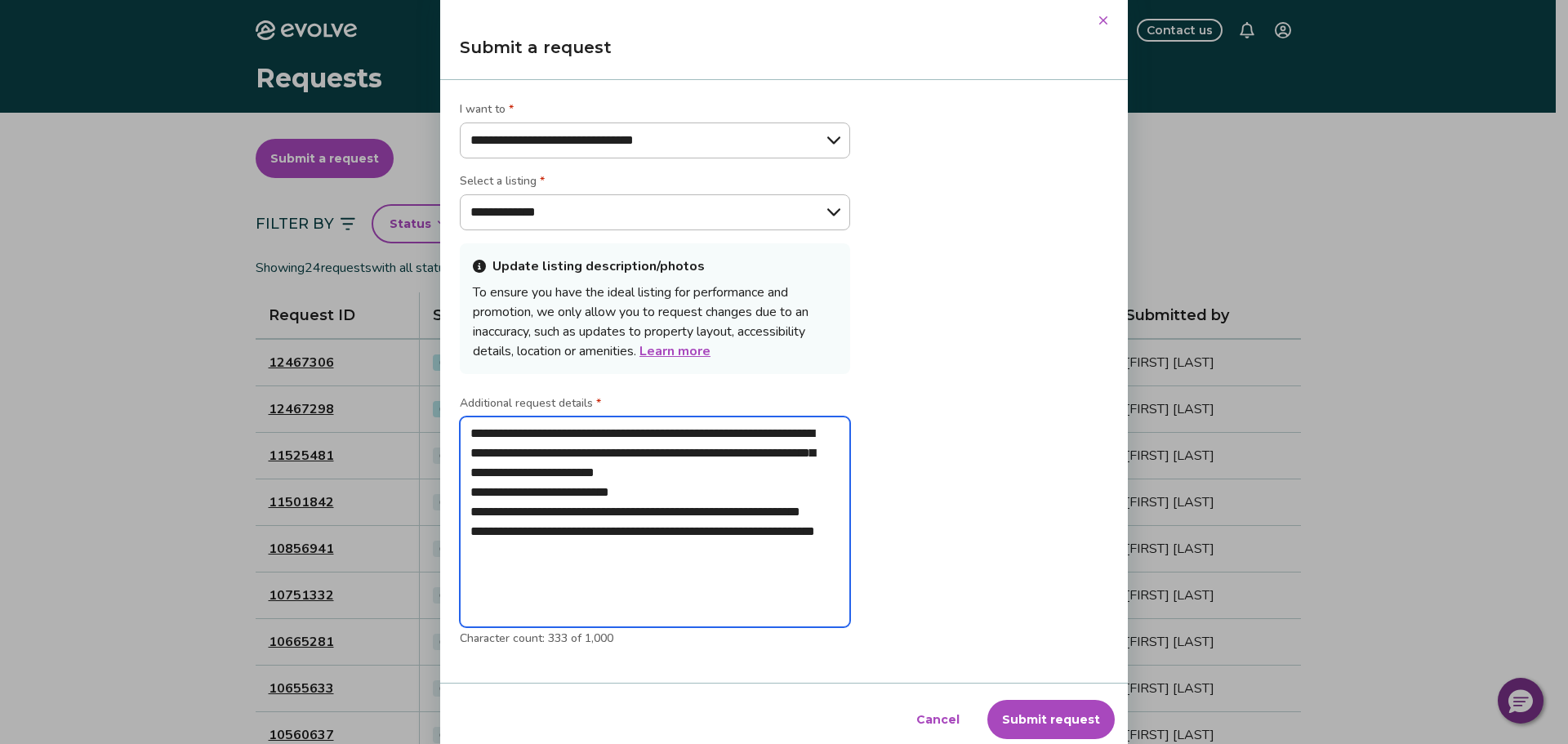 click on "**********" at bounding box center (655, 522) 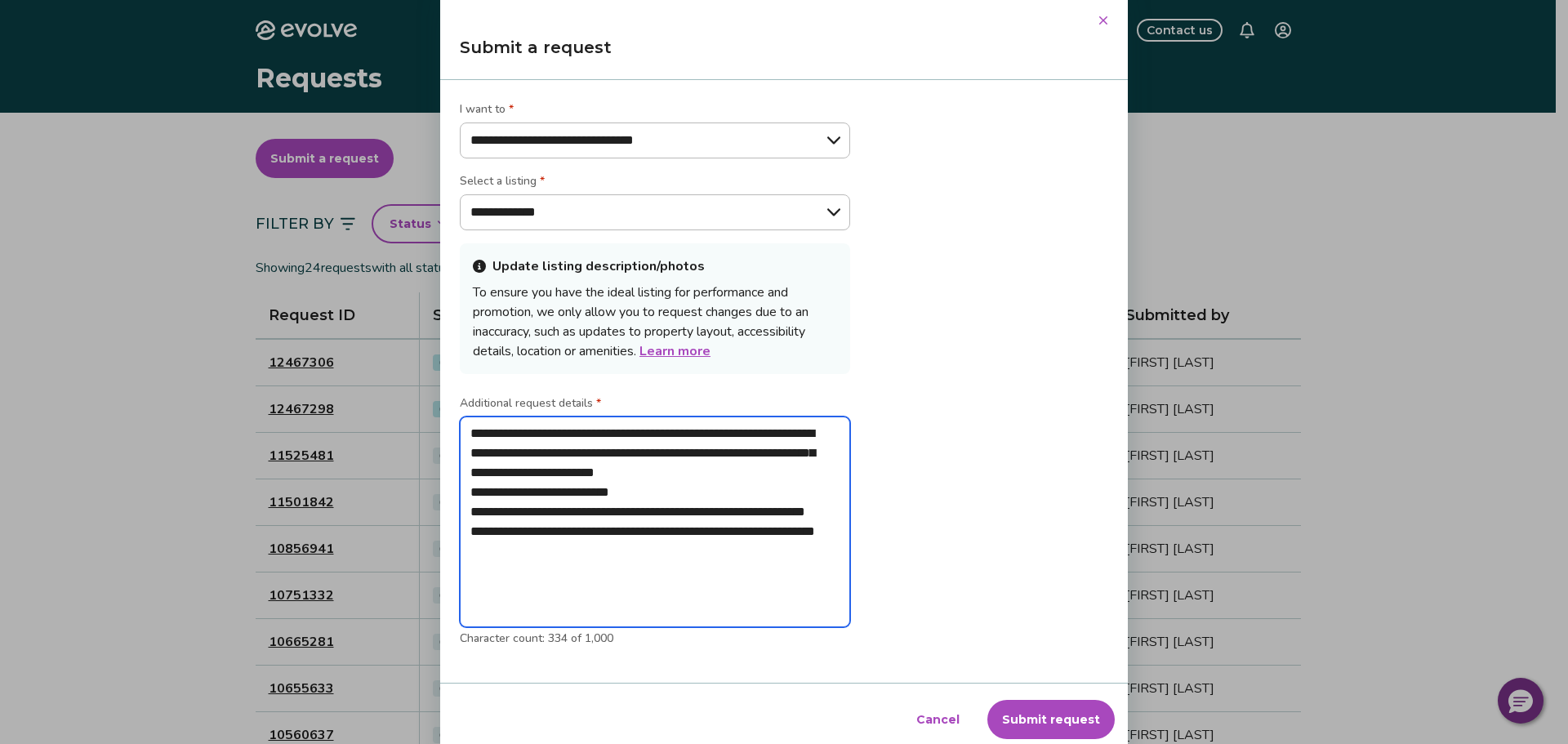 click on "**********" at bounding box center (655, 522) 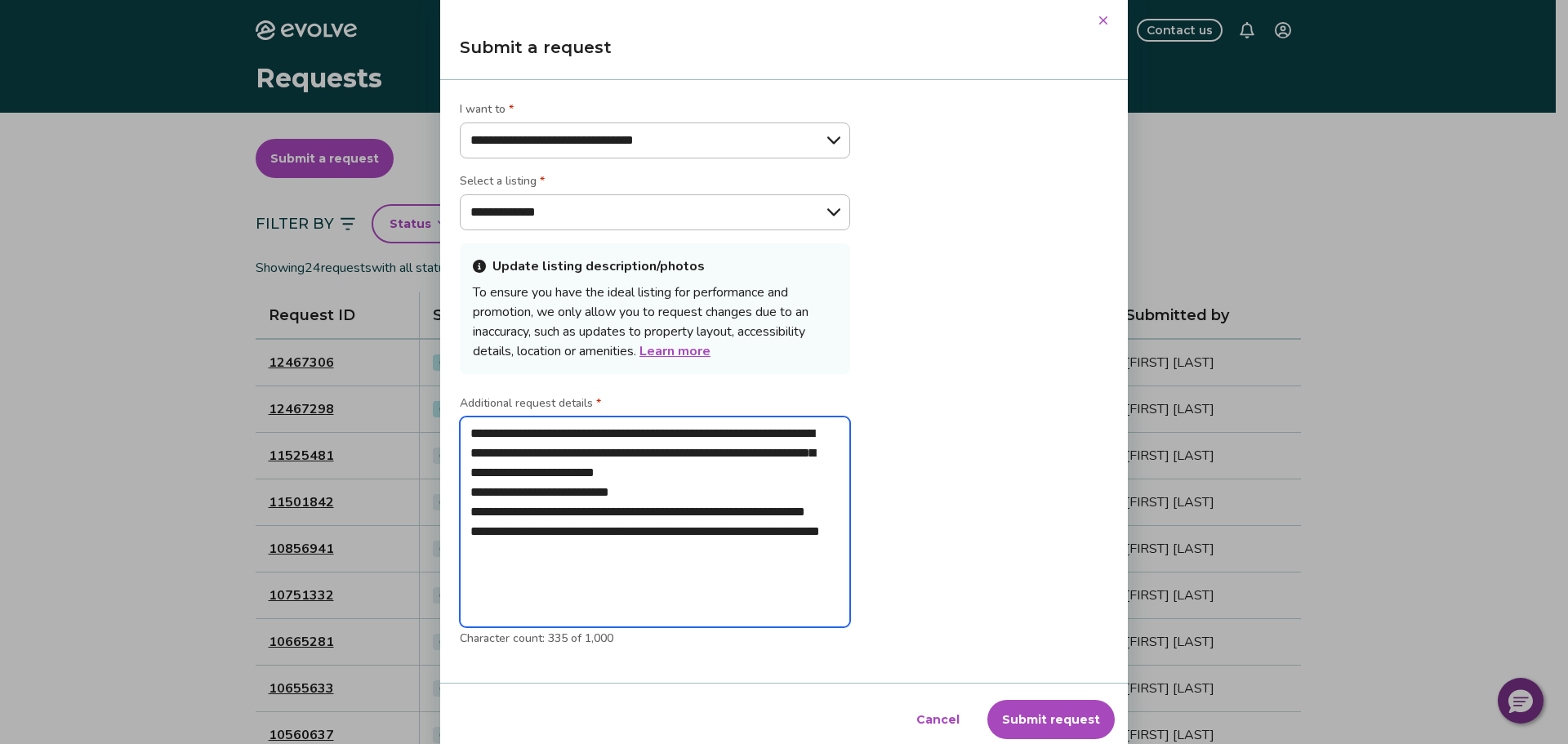 click on "**********" at bounding box center (655, 522) 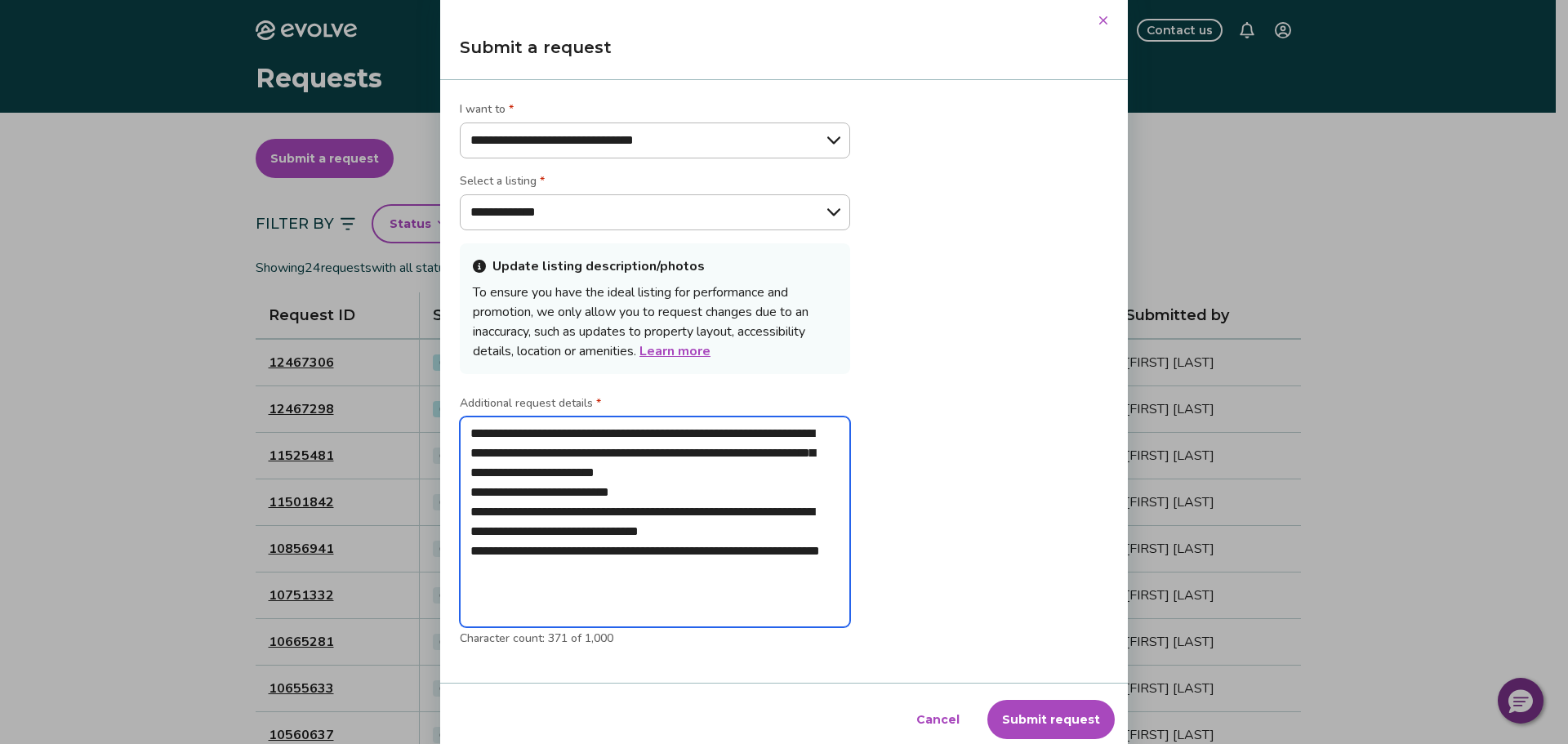 click on "**********" at bounding box center (655, 522) 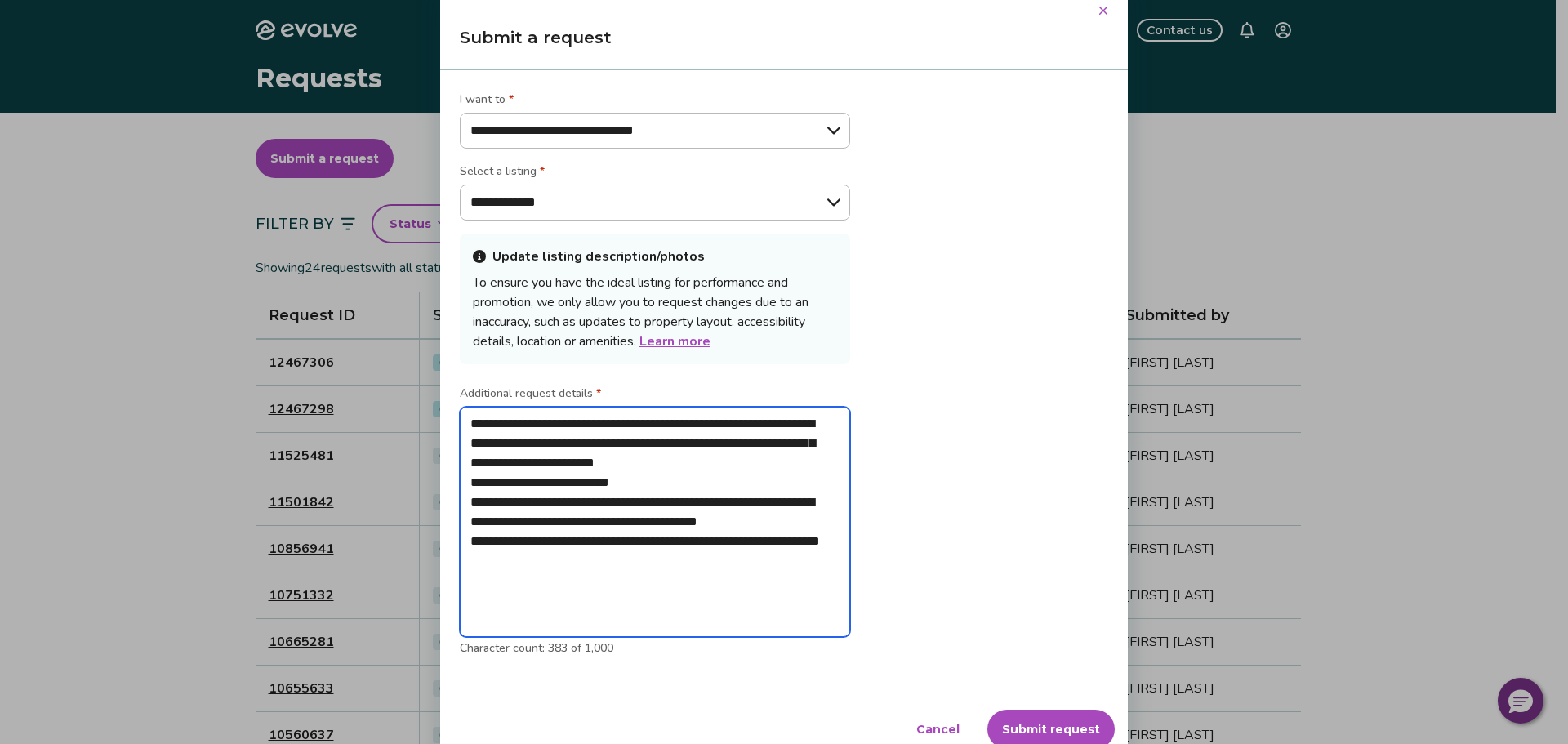 click on "**********" at bounding box center [655, 522] 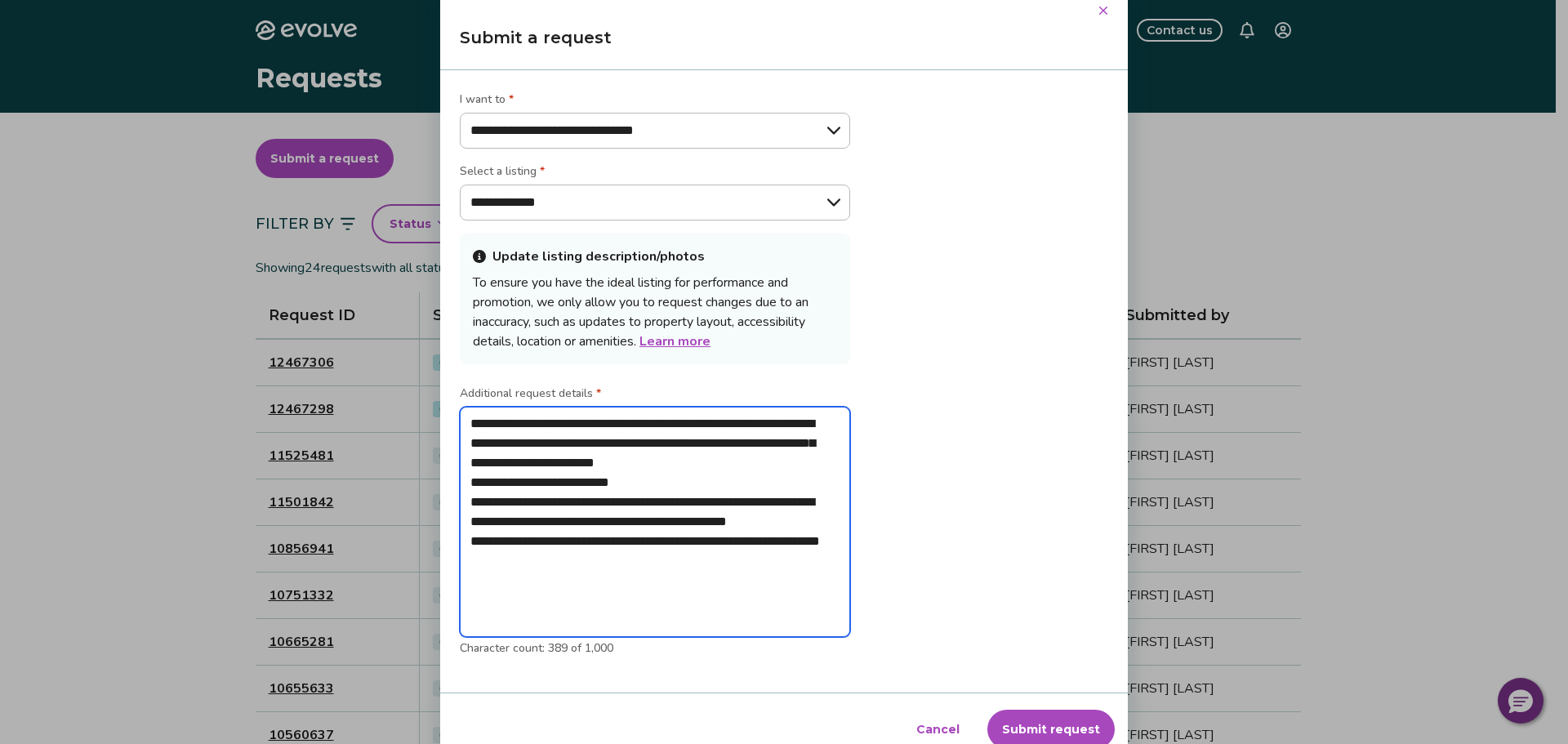 click on "**********" at bounding box center [655, 522] 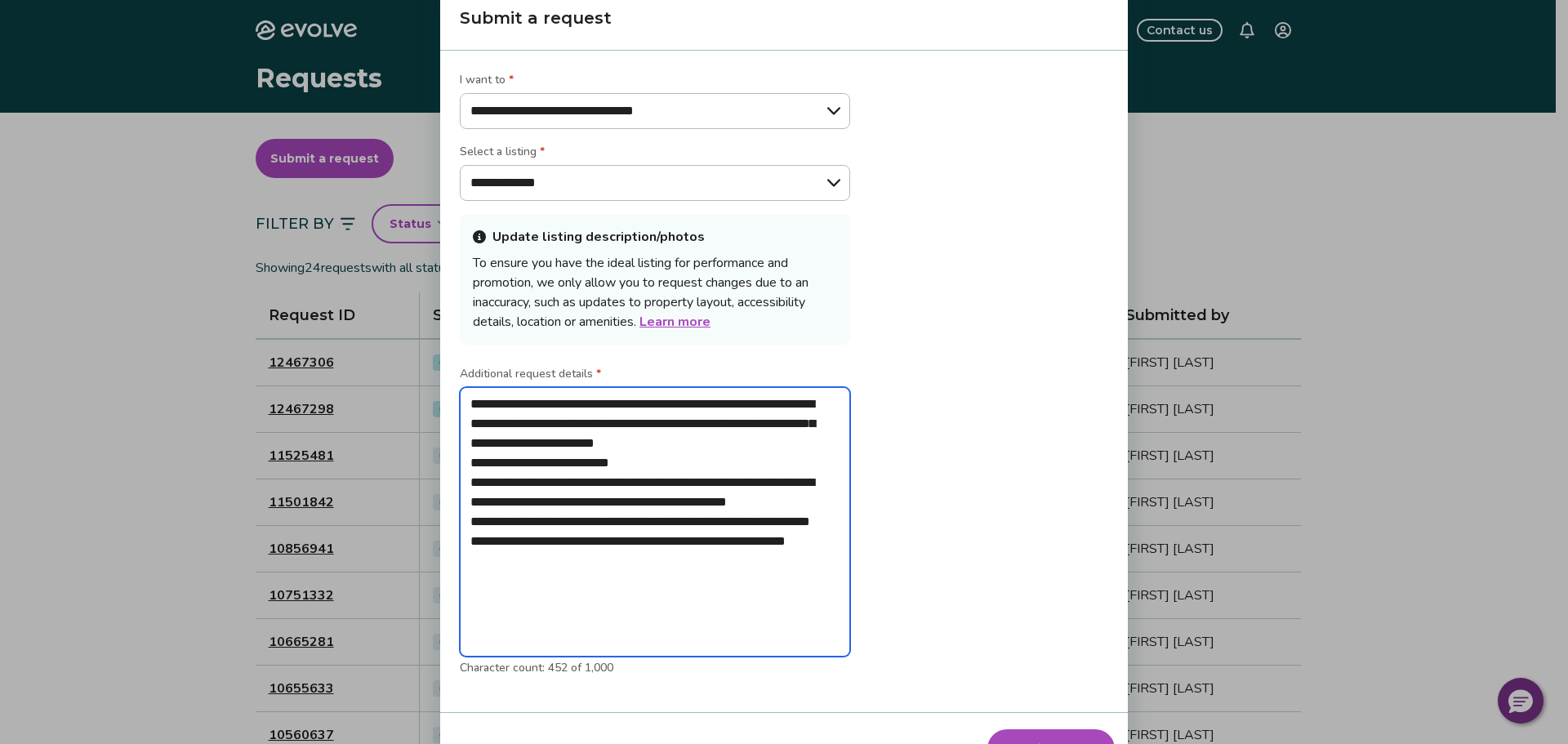 click on "**********" at bounding box center [655, 522] 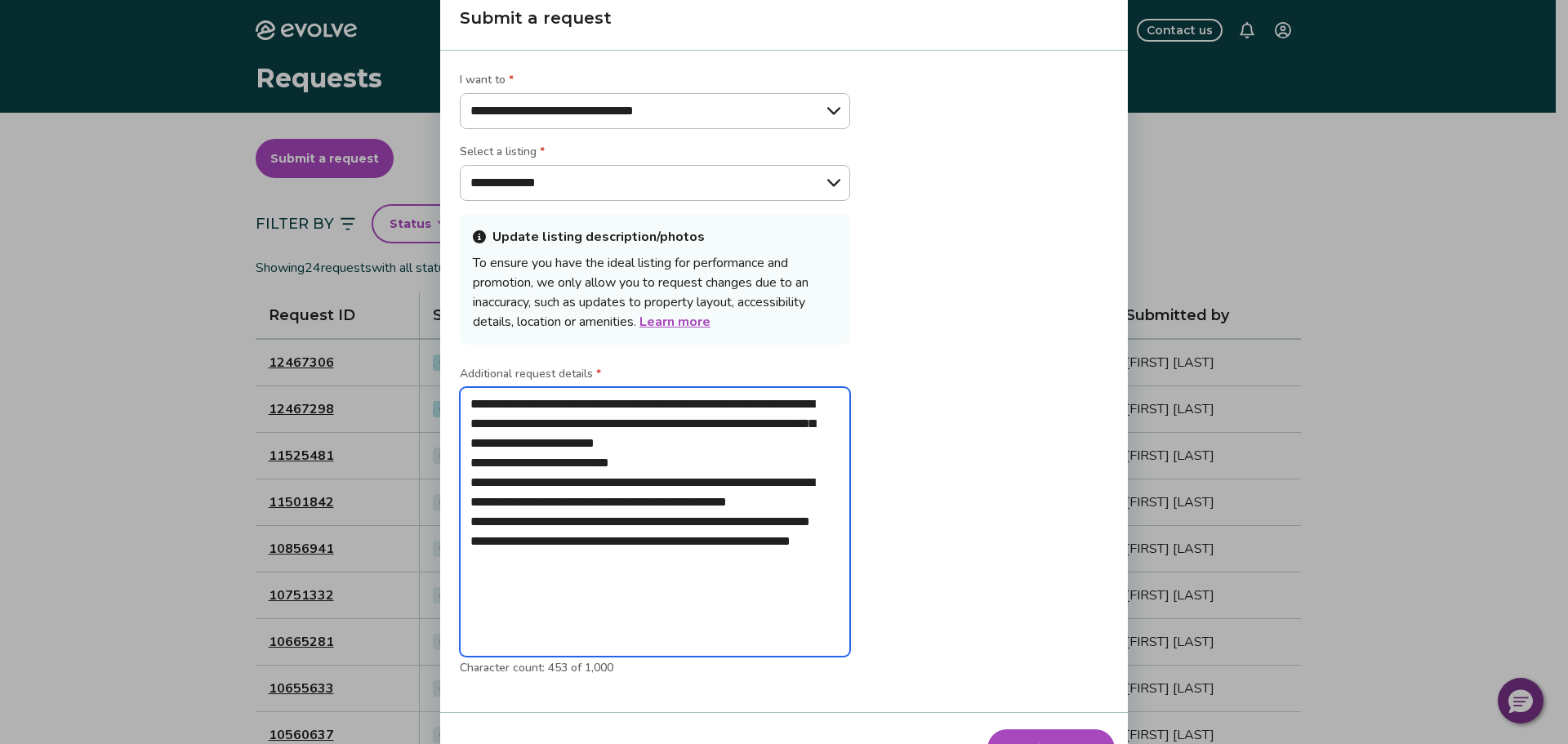 click on "**********" at bounding box center [655, 522] 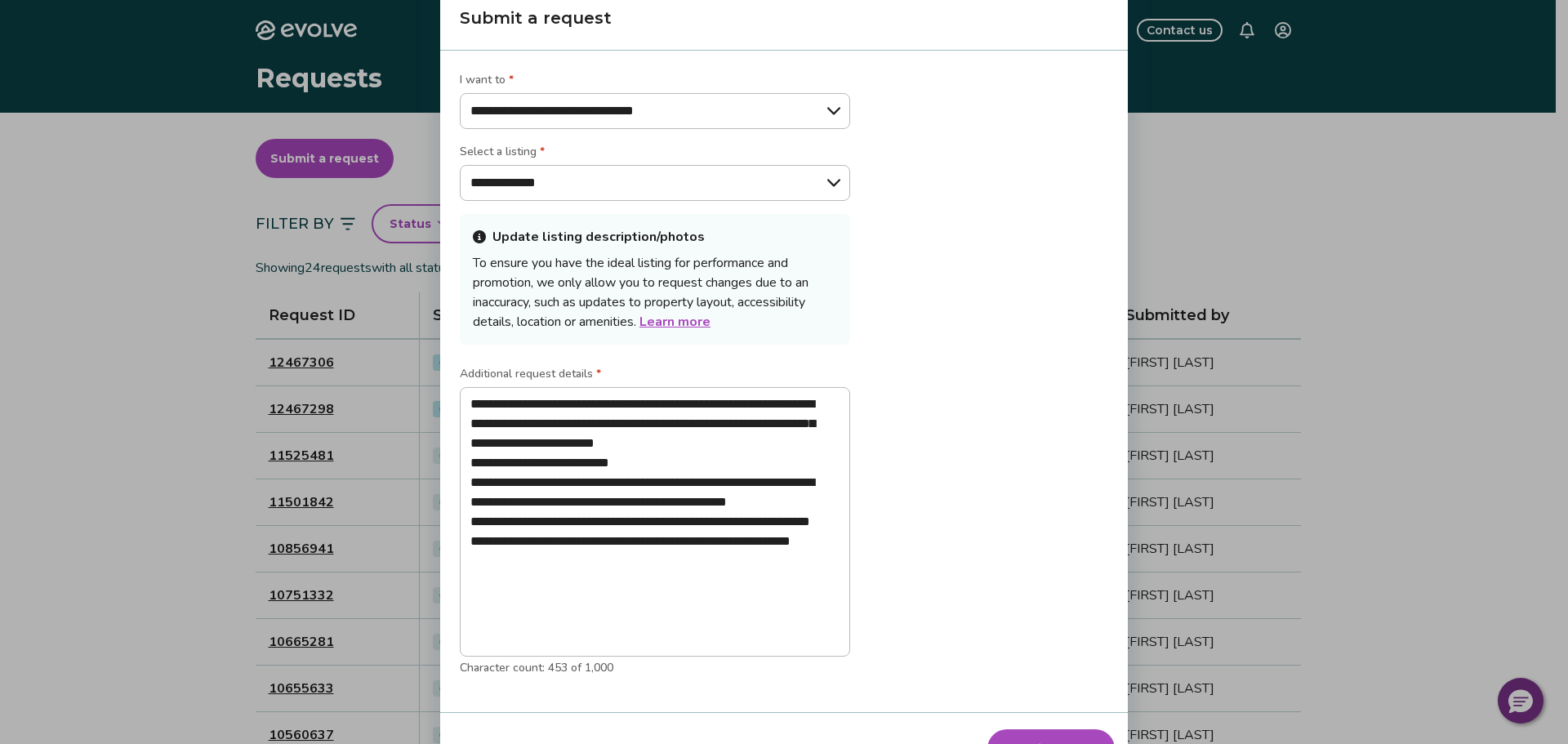 click on "Submit request" at bounding box center (1051, 749) 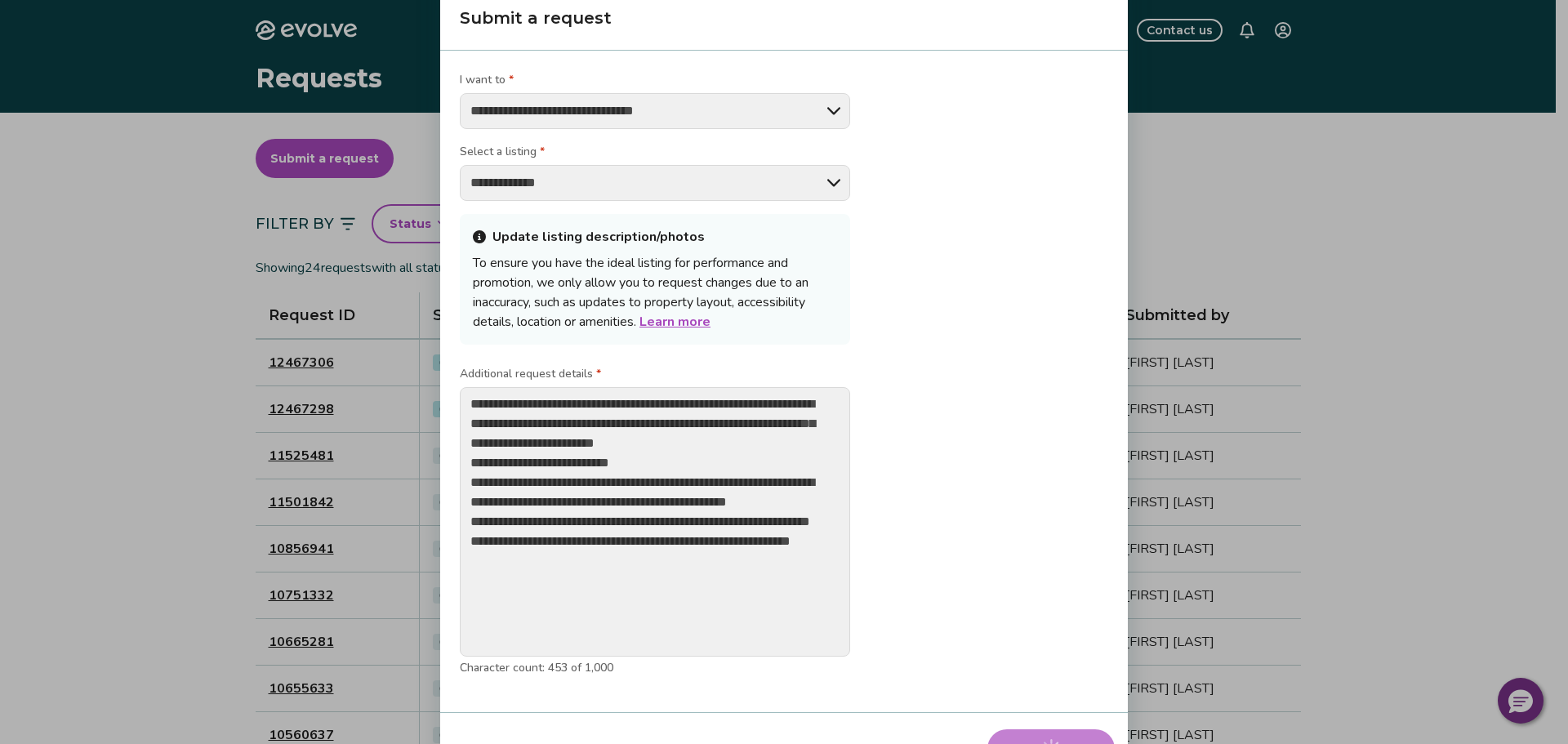 click on "Cancel Submit request" at bounding box center [784, 749] 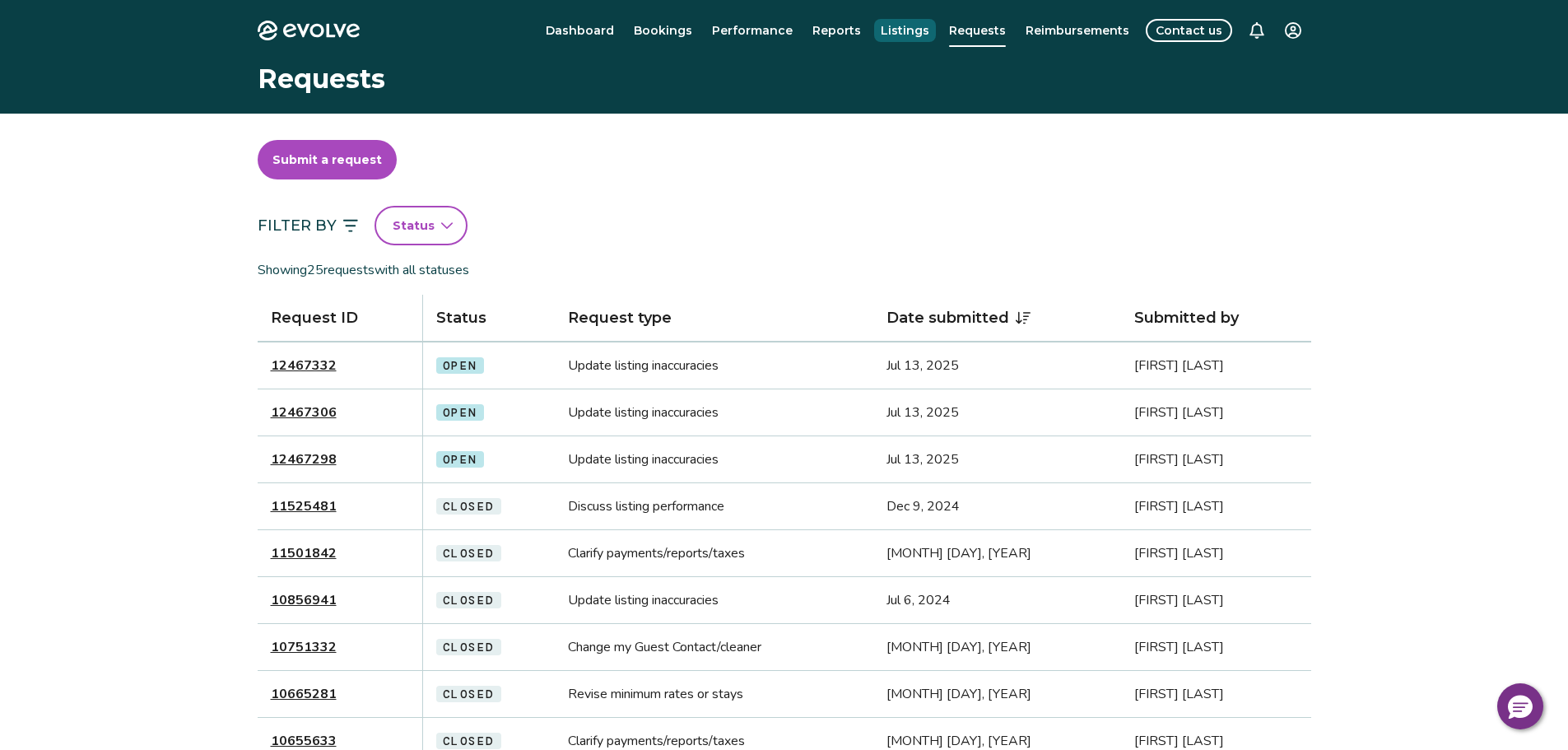 click on "Listings" at bounding box center [905, 30] 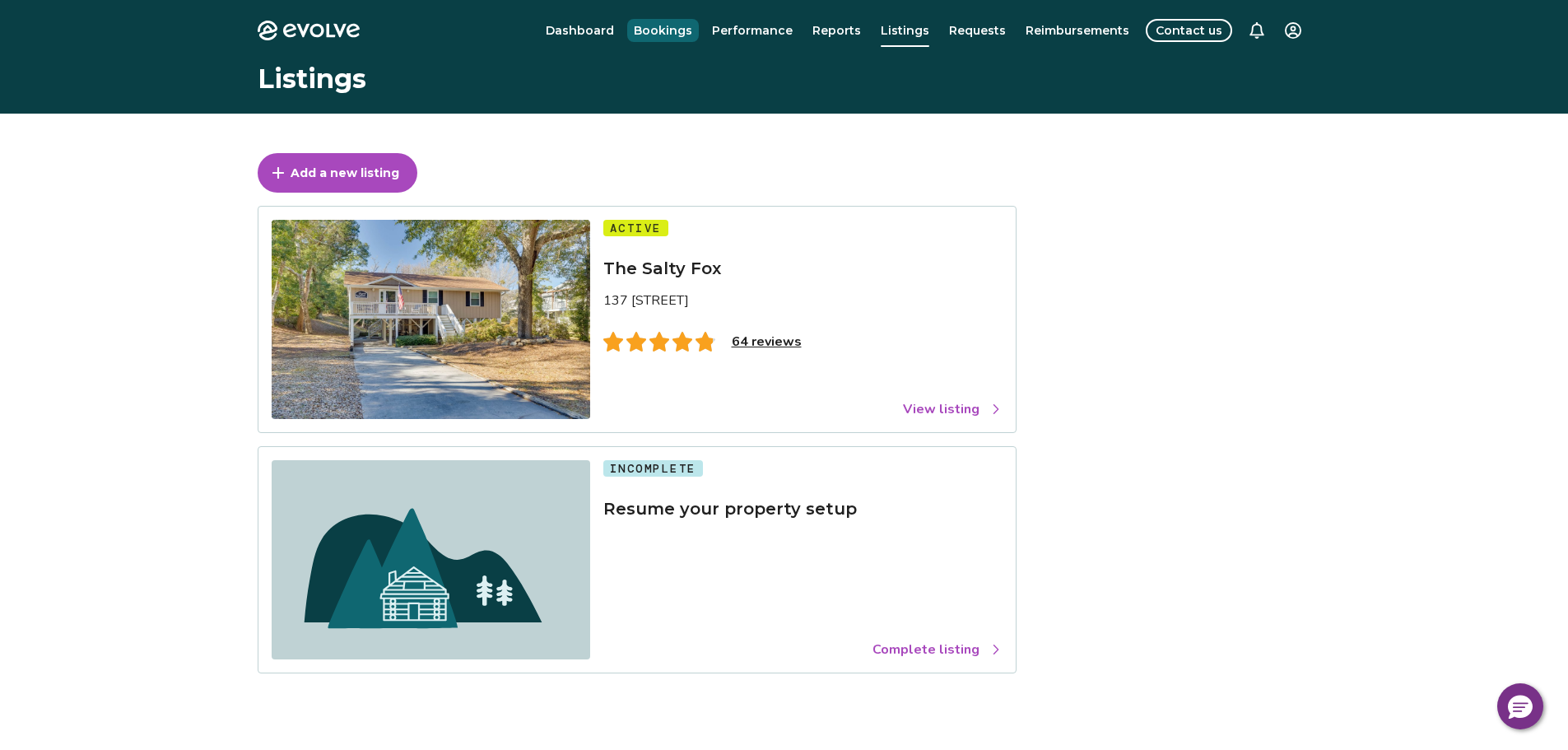 click on "Bookings" at bounding box center [663, 30] 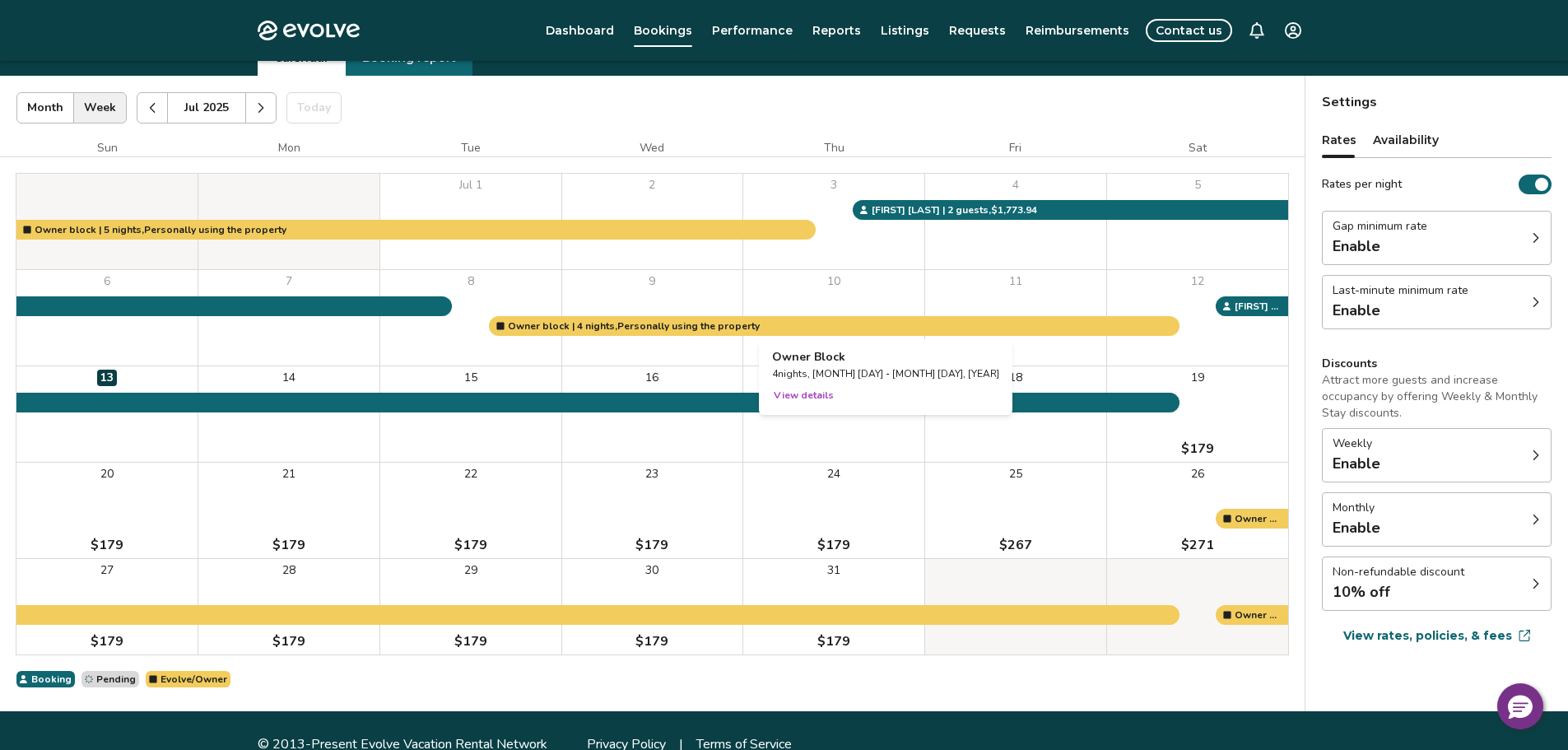 scroll, scrollTop: 101, scrollLeft: 0, axis: vertical 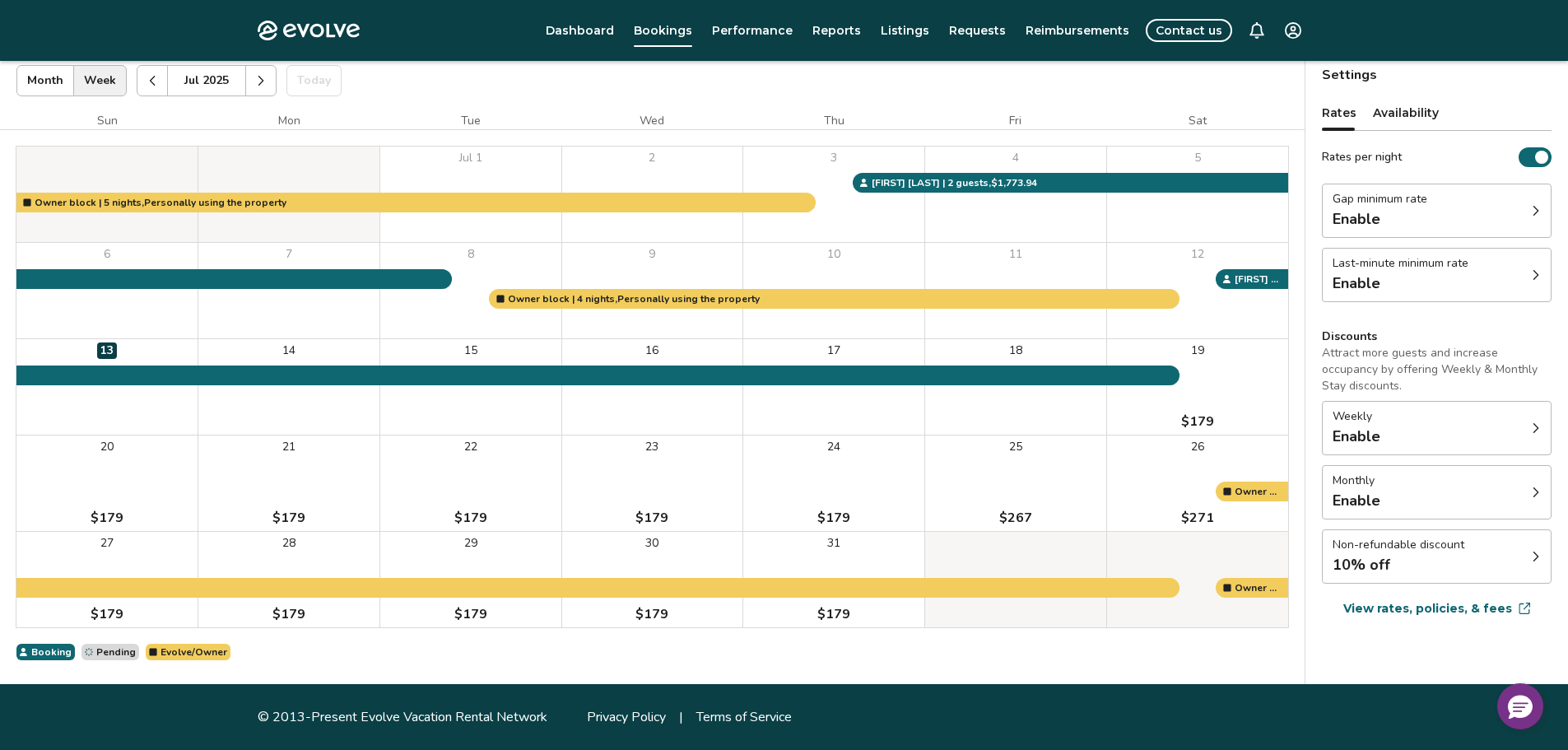 click at bounding box center [261, 81] 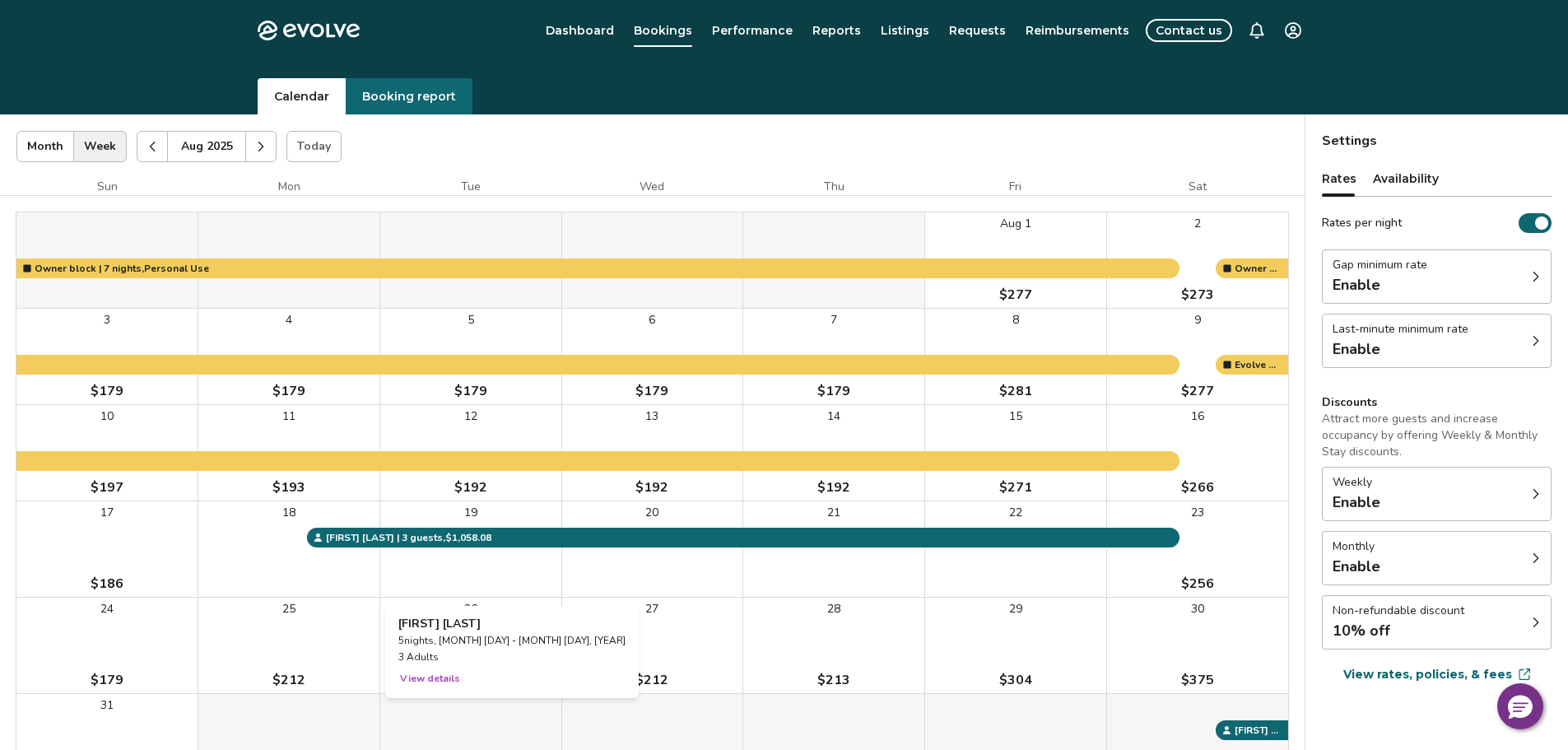 scroll, scrollTop: 0, scrollLeft: 0, axis: both 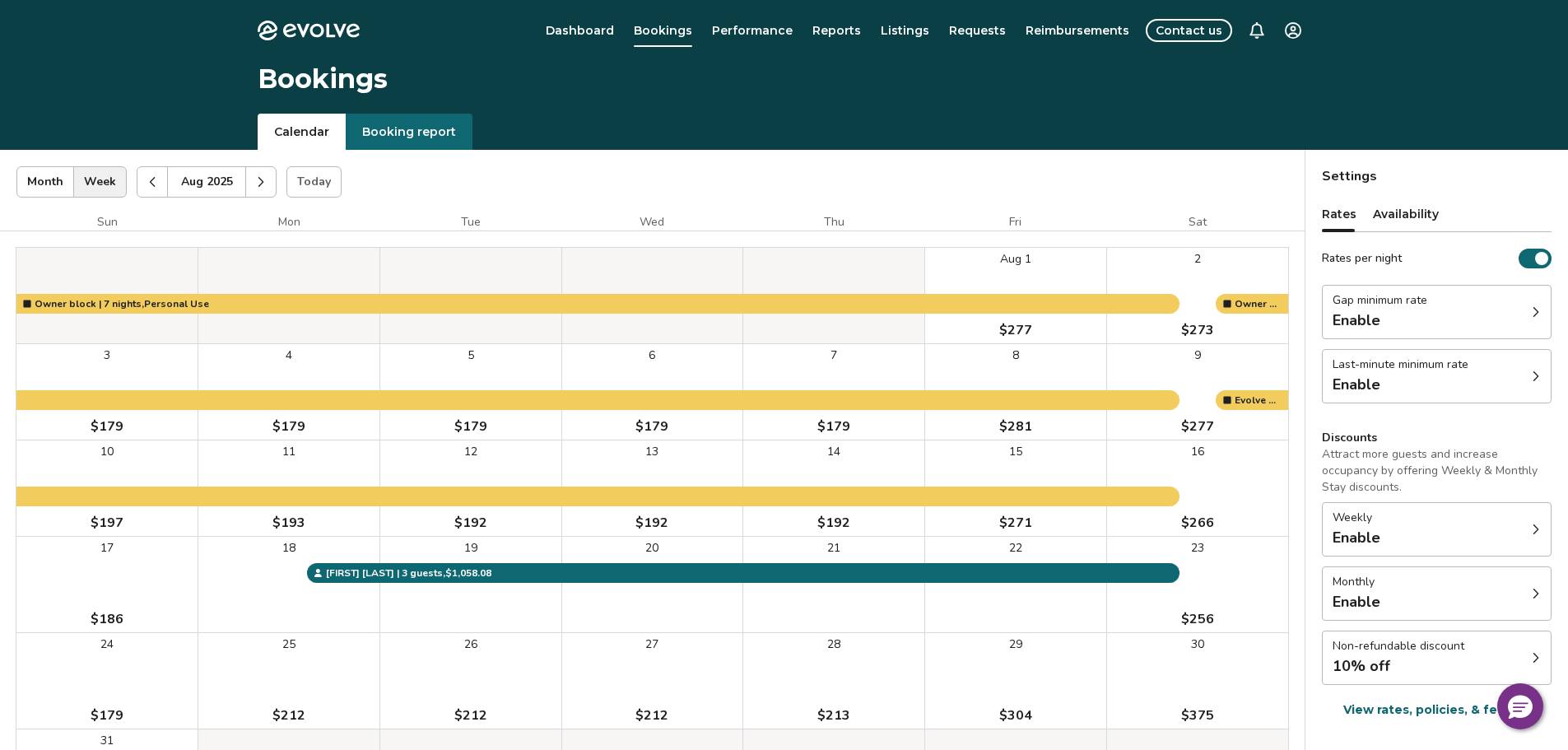 click at bounding box center [152, 182] 